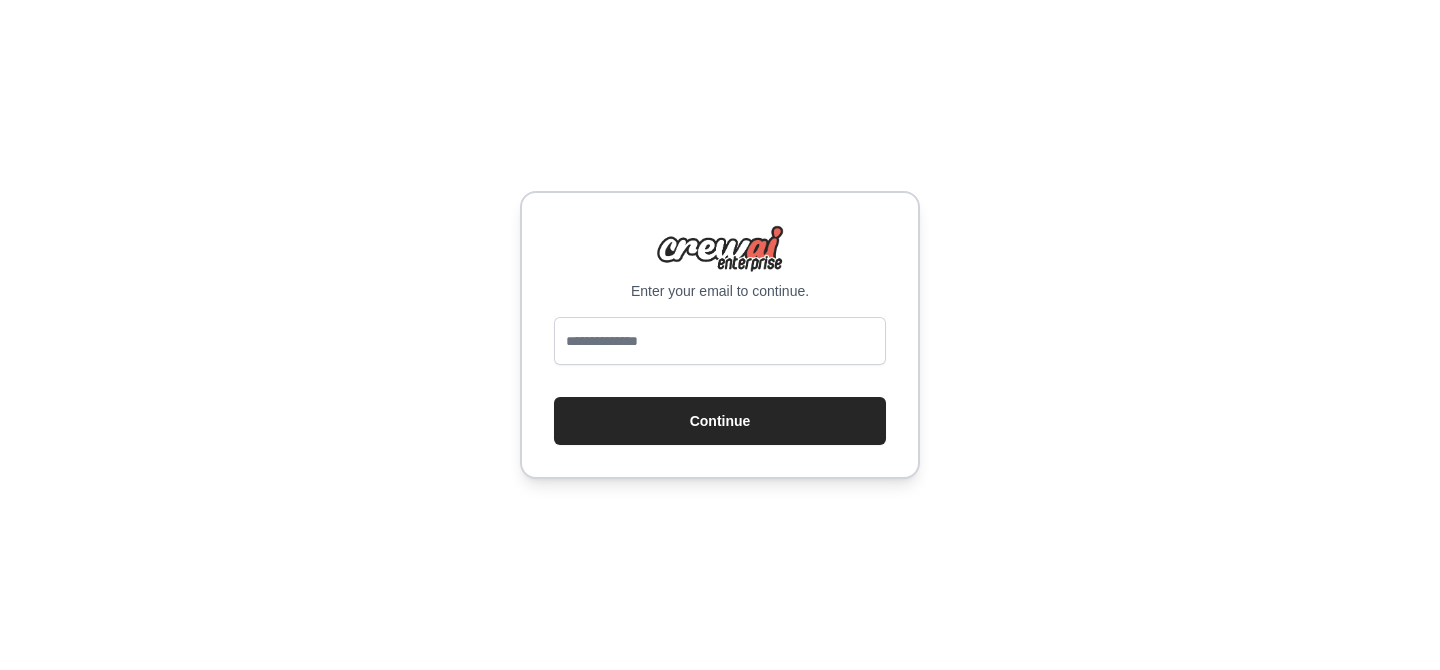 scroll, scrollTop: 0, scrollLeft: 0, axis: both 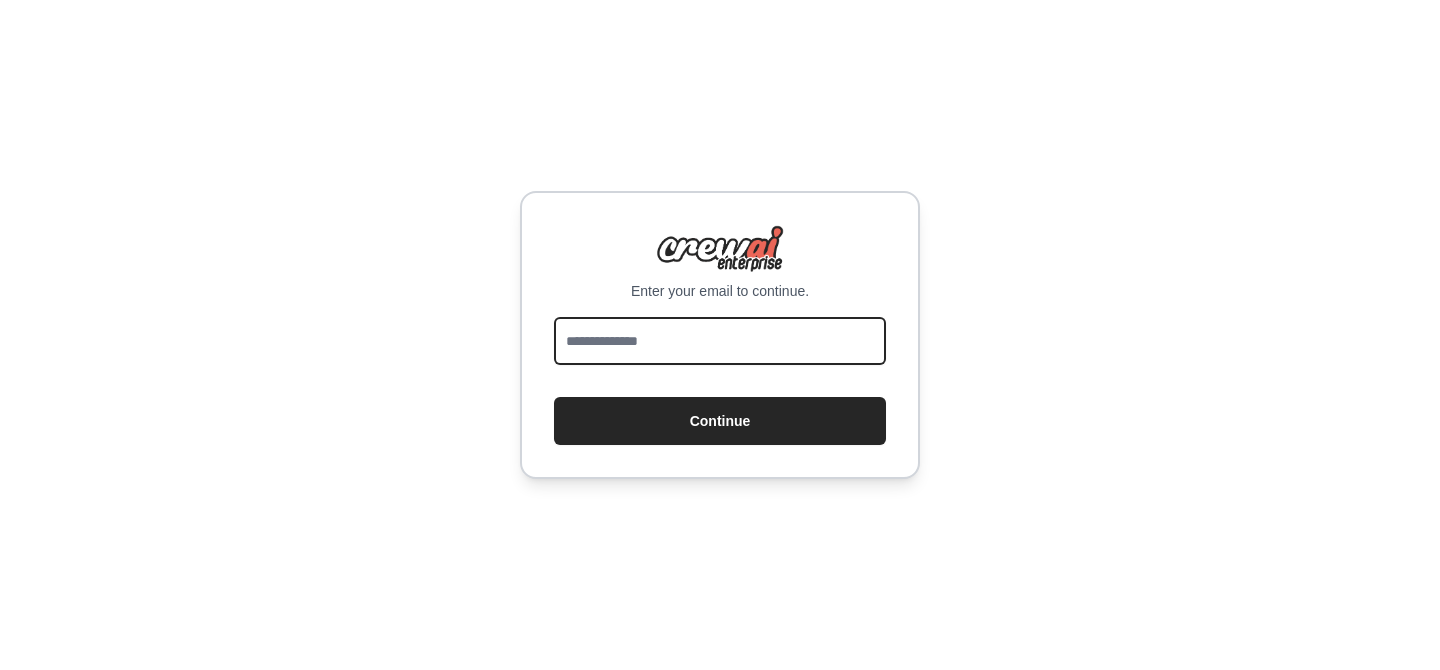 click at bounding box center [720, 341] 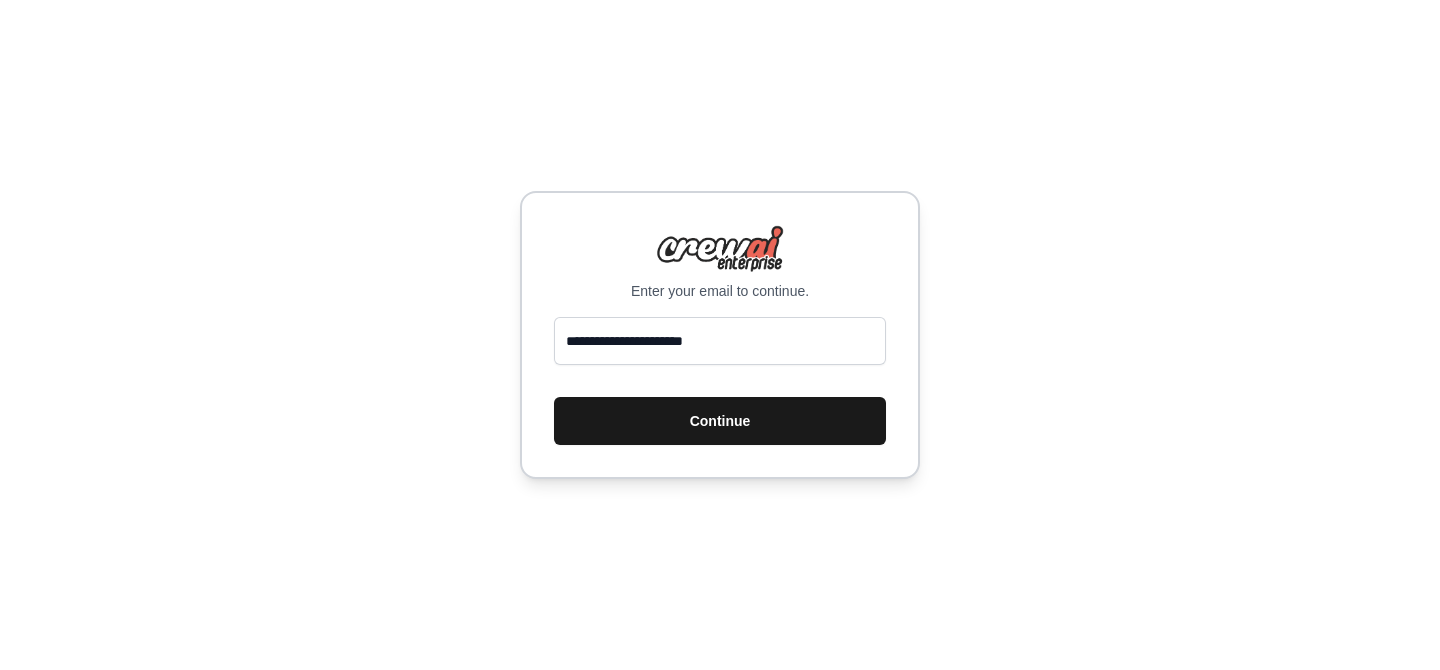 click on "Continue" at bounding box center [720, 421] 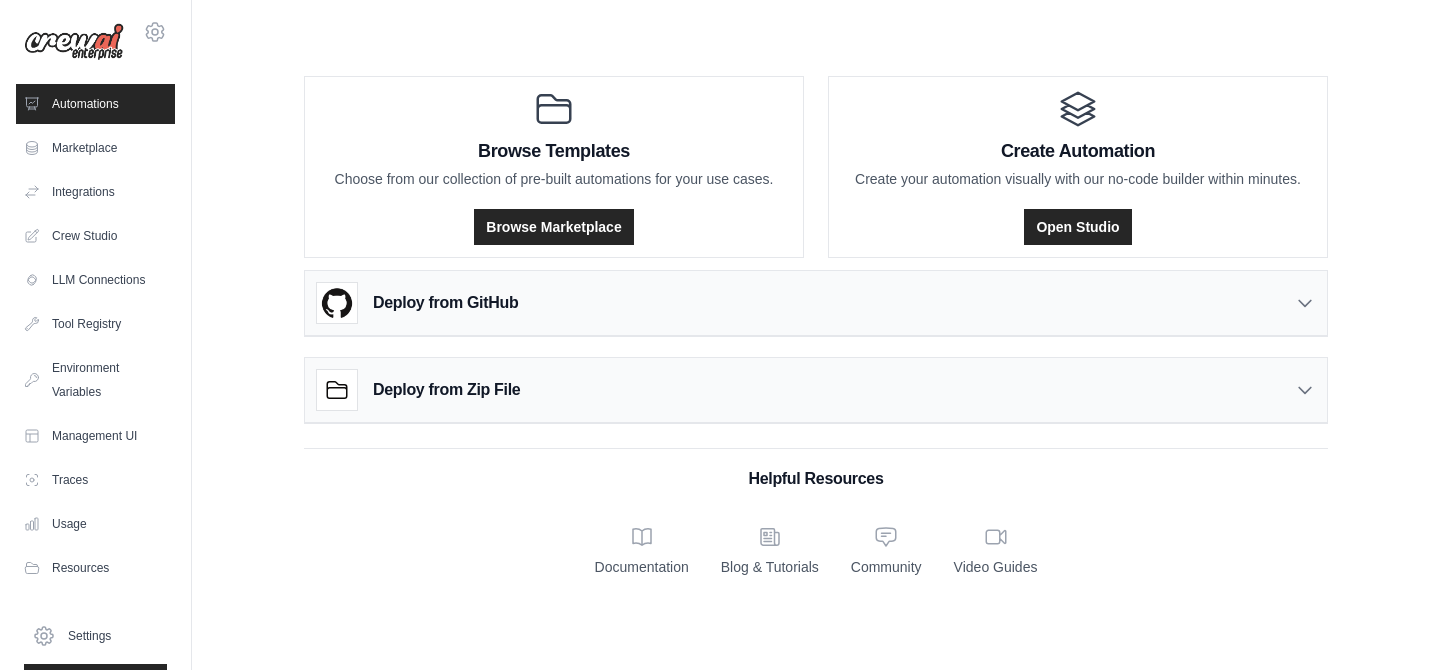 scroll, scrollTop: 0, scrollLeft: 0, axis: both 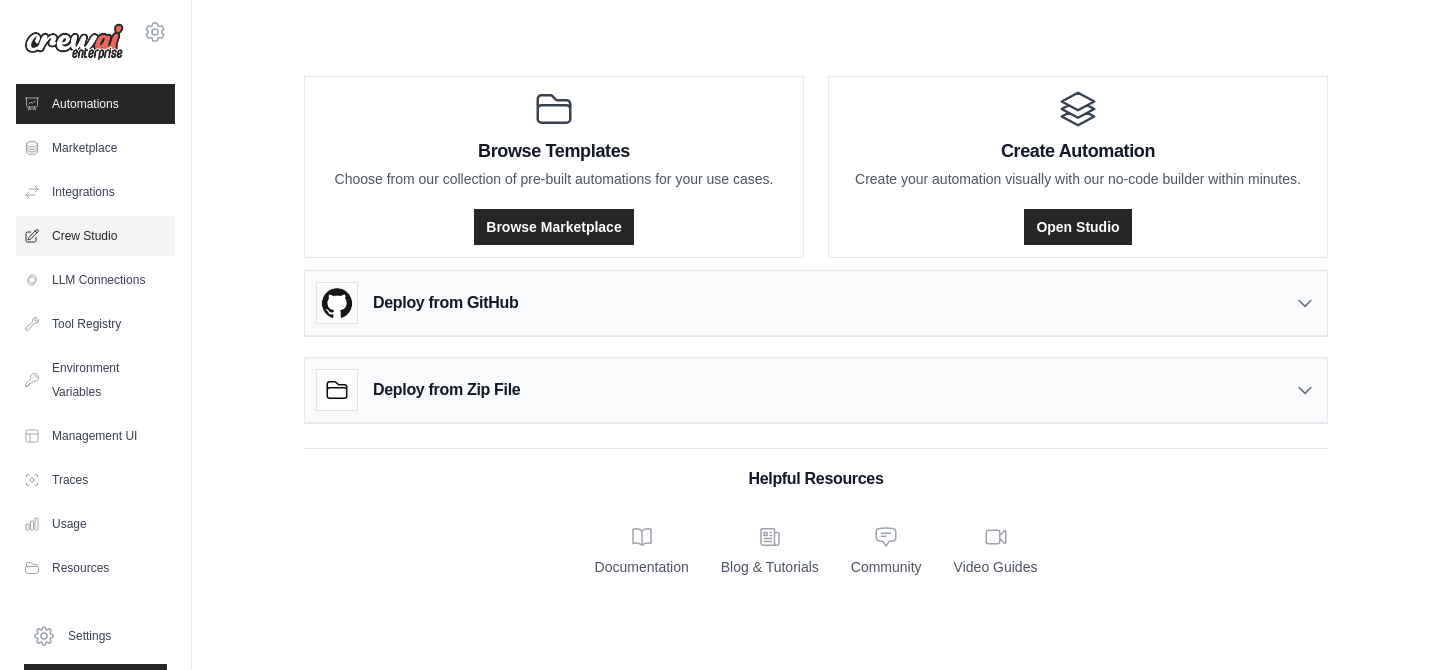 click on "Crew Studio" at bounding box center (95, 236) 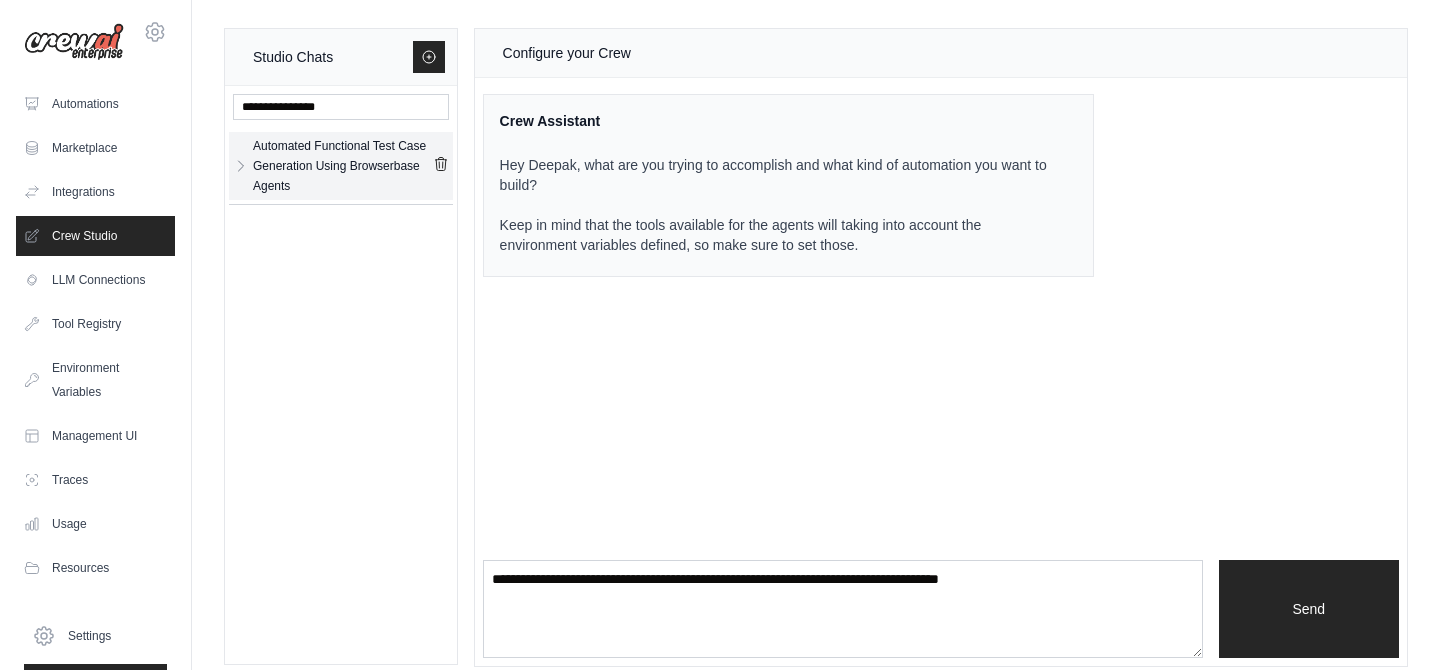 click on "Automated Functional Test Case Generation Using Browserbase Agents" at bounding box center [343, 166] 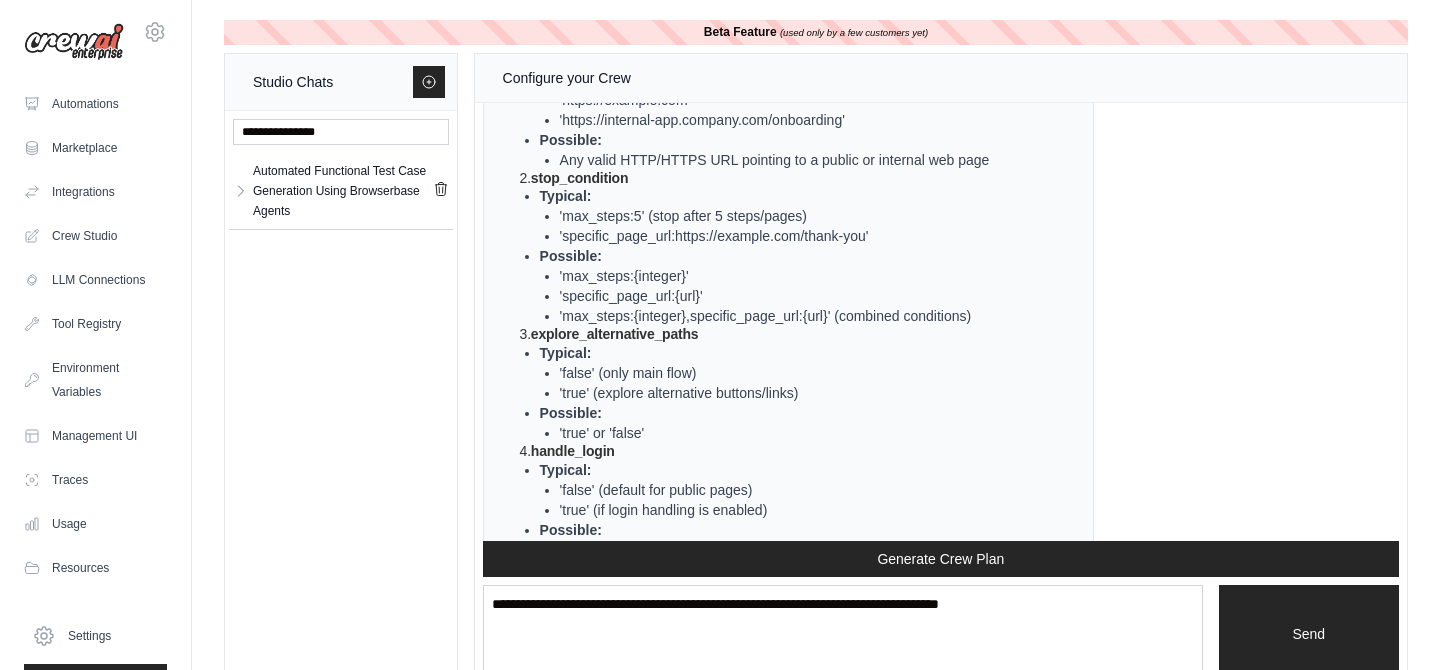 scroll, scrollTop: 10406, scrollLeft: 0, axis: vertical 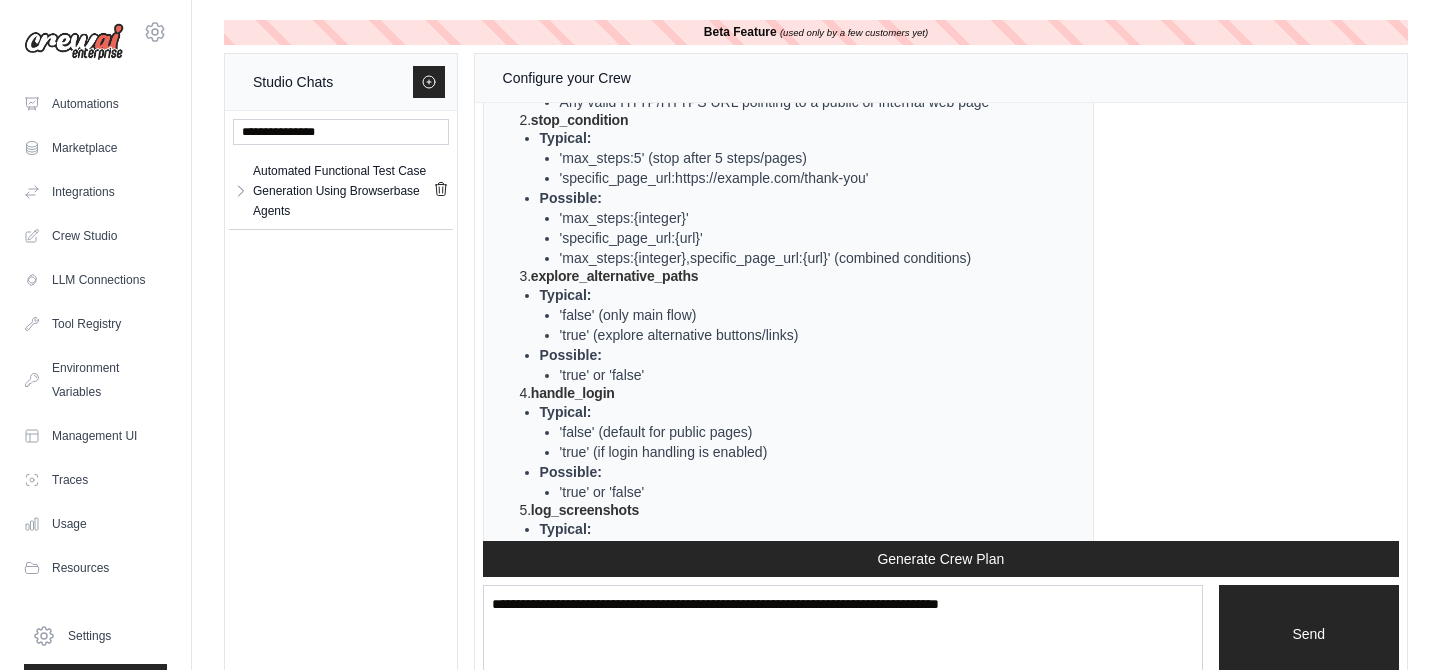 click on "Automated Functional Test Case Generation Using Browserbase Agents
Automated Functi...
**" at bounding box center [341, 400] 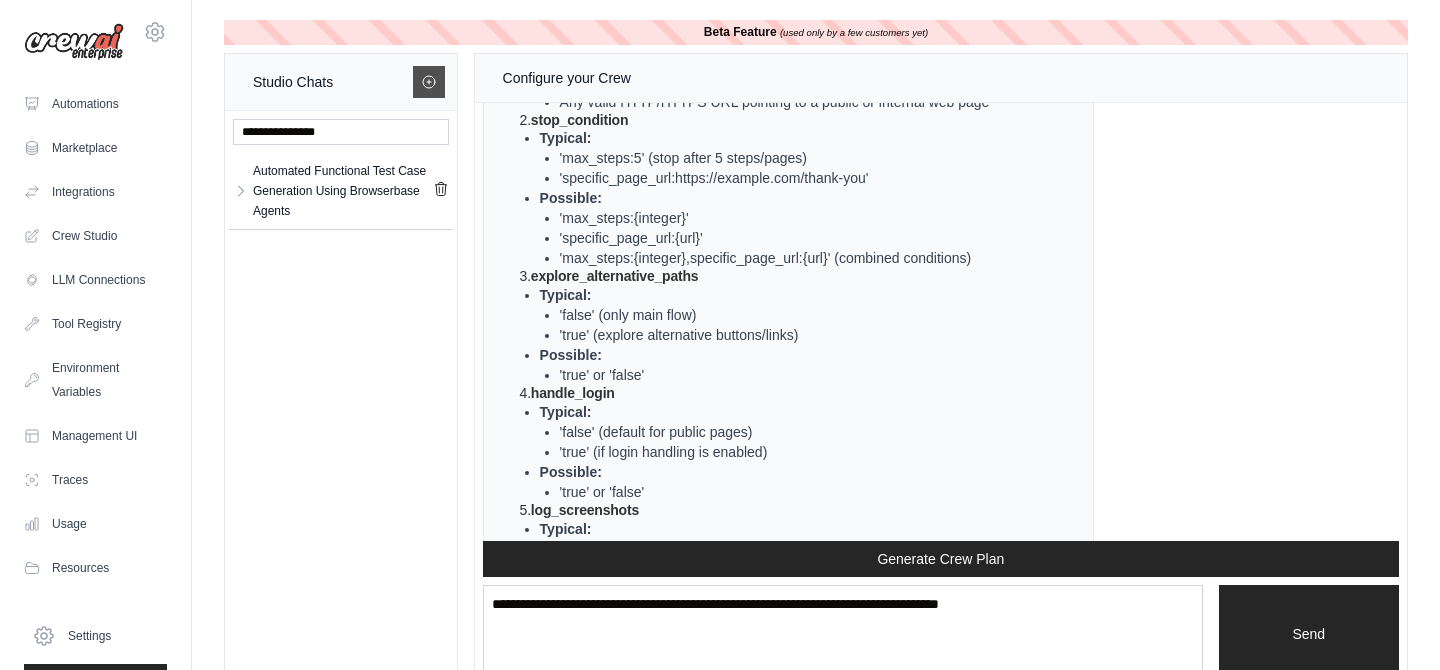 click 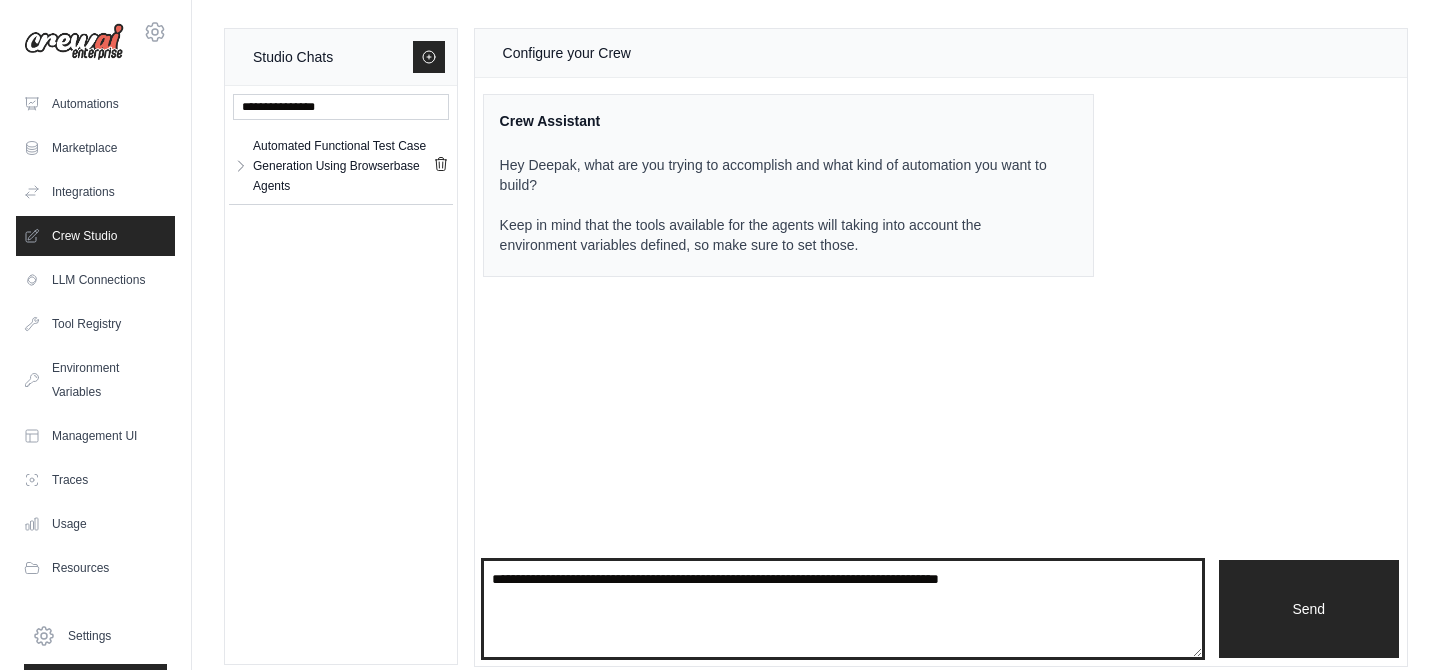 click at bounding box center (843, 609) 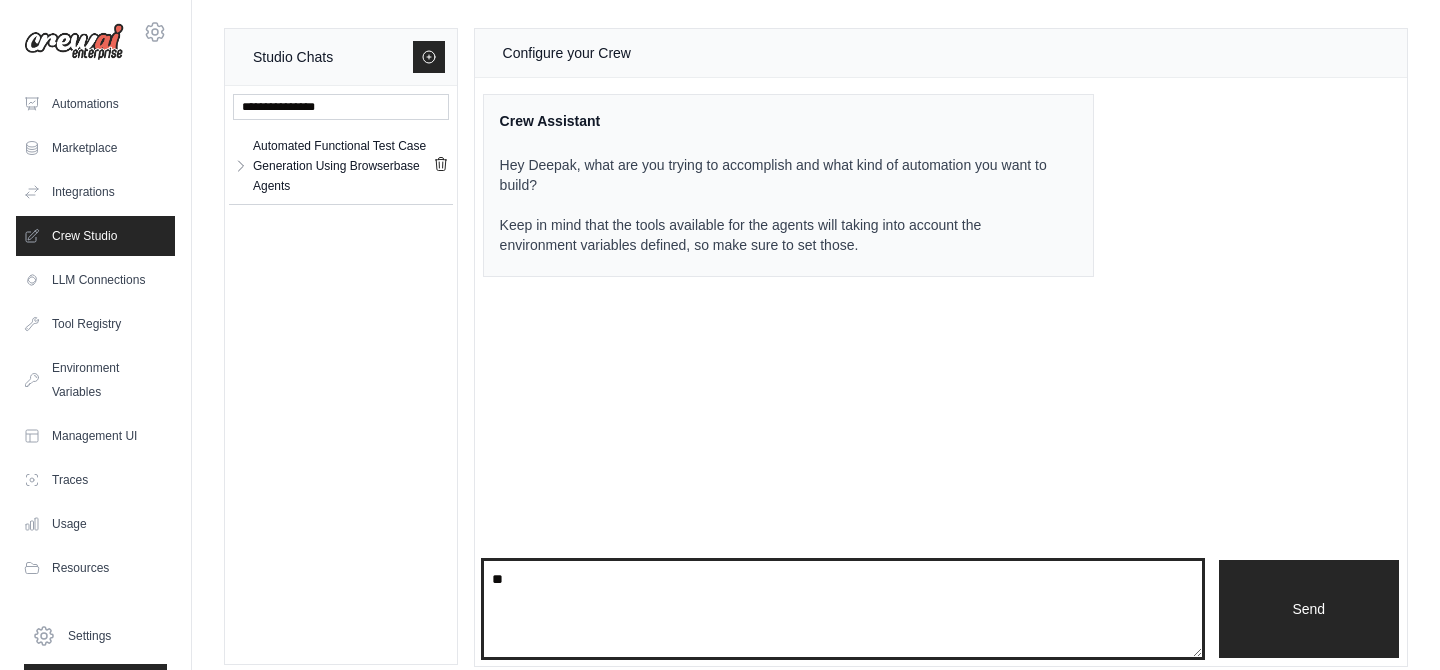 type on "*" 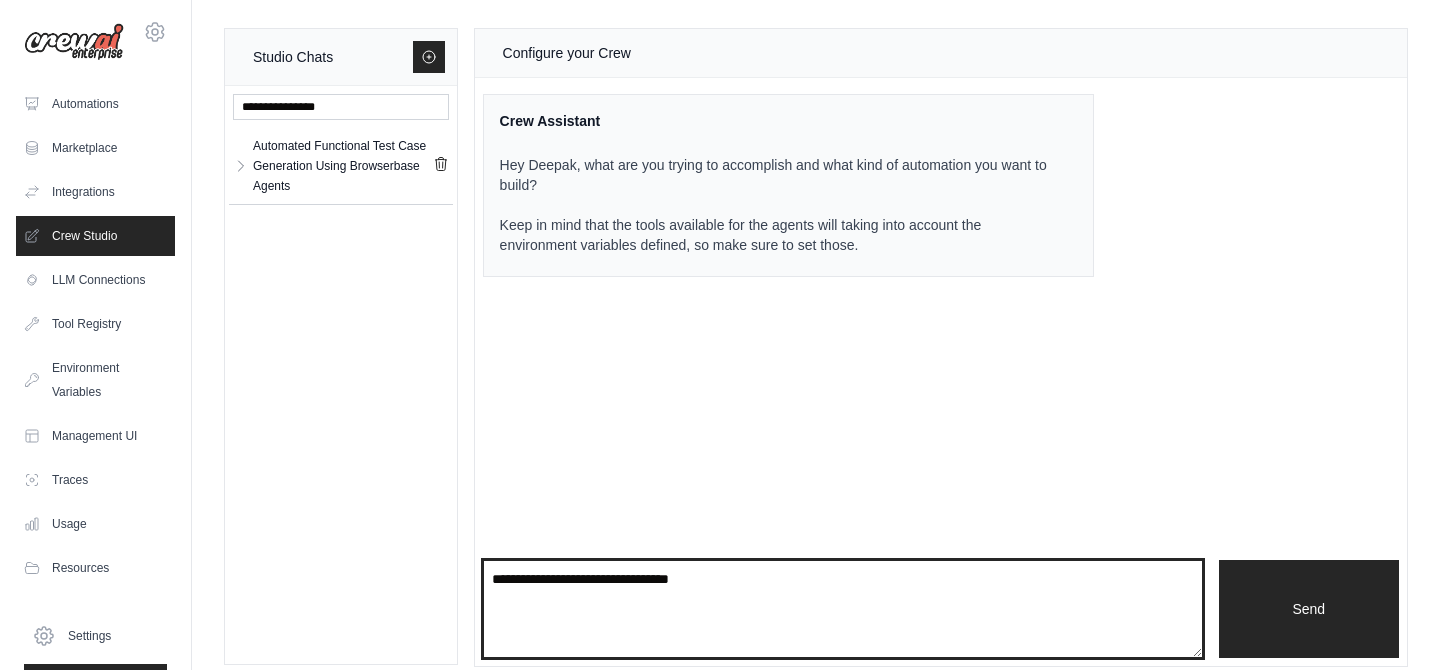 type on "**********" 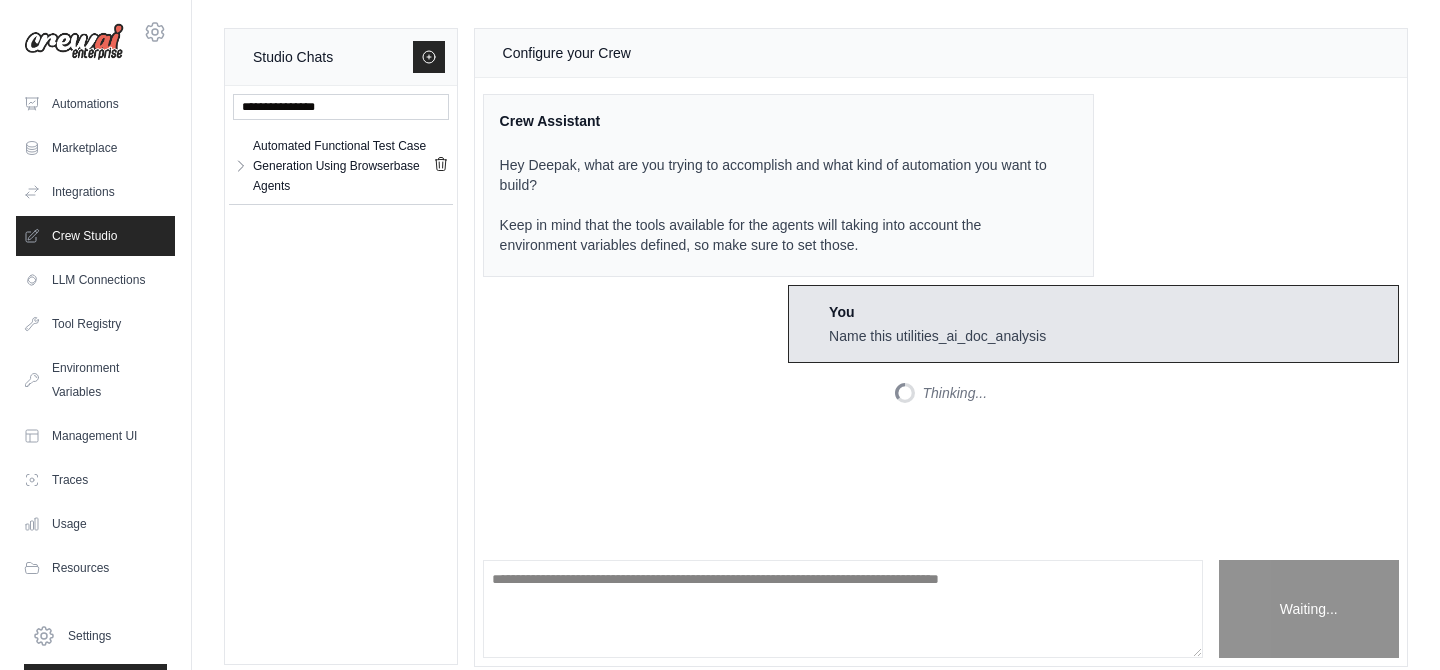 scroll, scrollTop: 155, scrollLeft: 0, axis: vertical 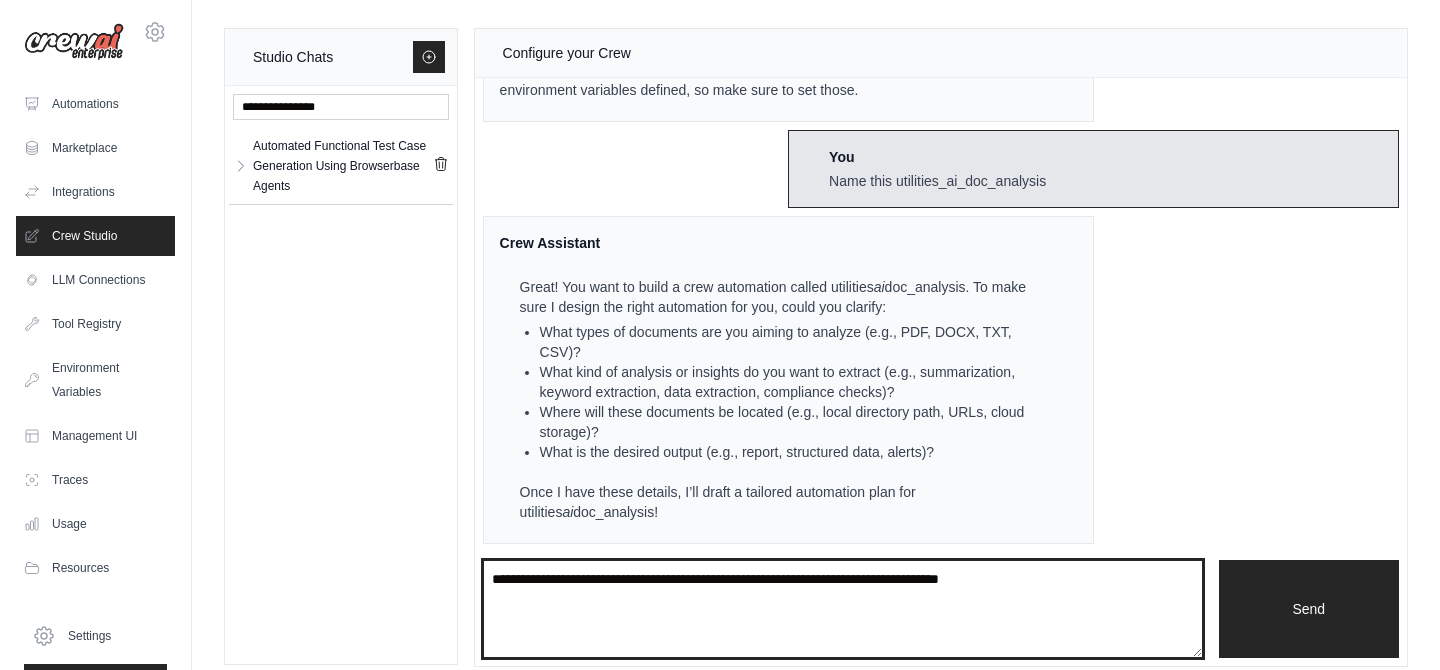 click at bounding box center [843, 609] 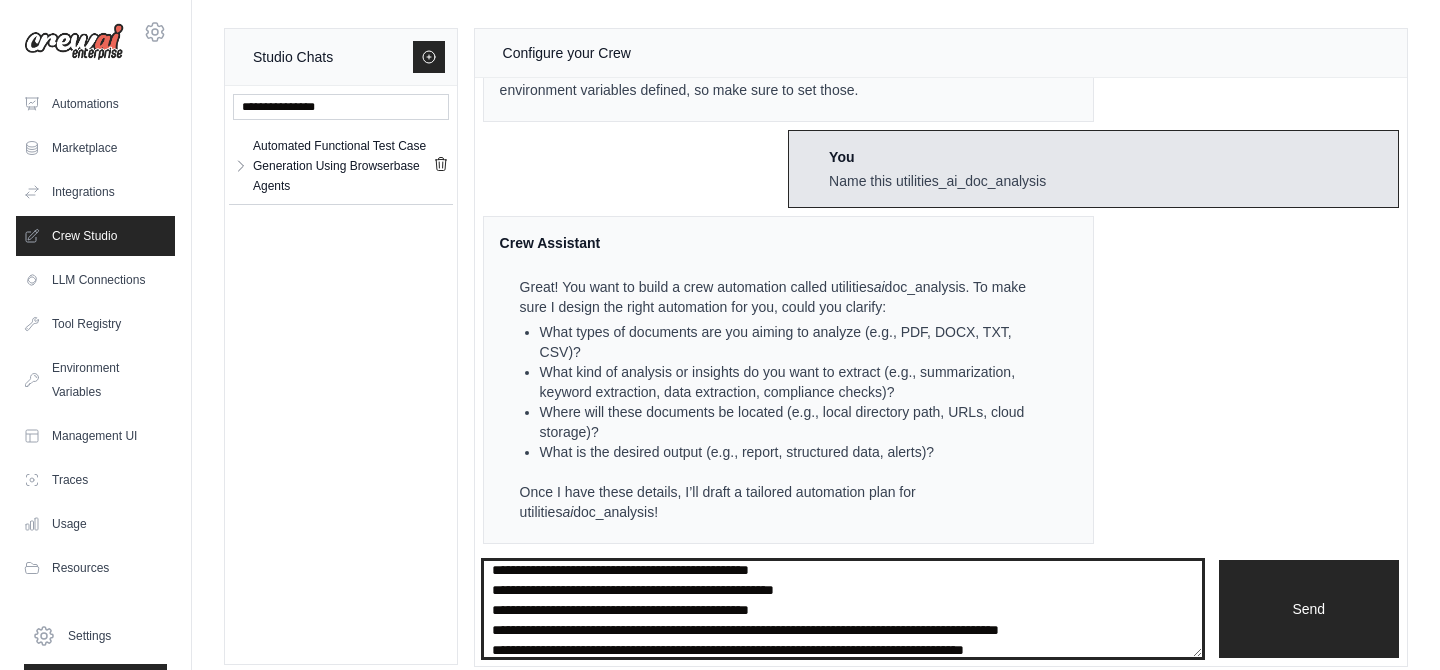 scroll, scrollTop: 5939, scrollLeft: 0, axis: vertical 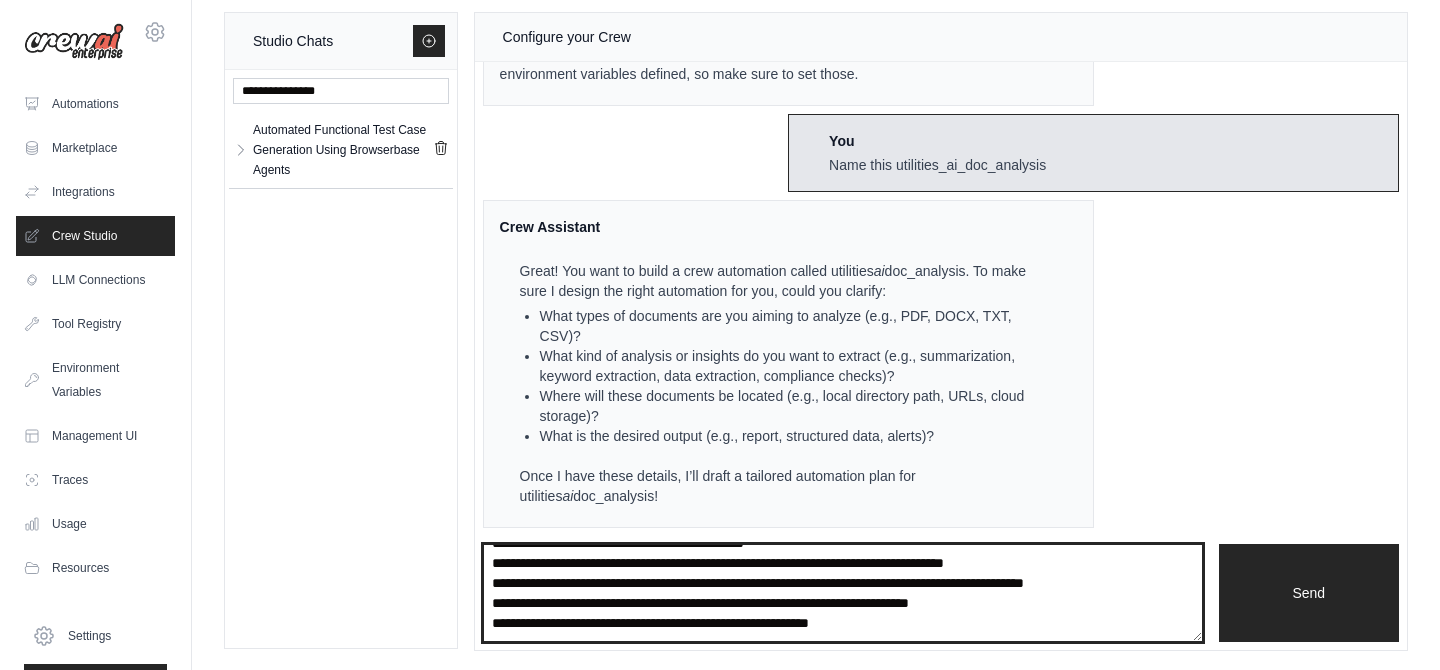 drag, startPoint x: 524, startPoint y: 582, endPoint x: 820, endPoint y: 687, distance: 314.07166 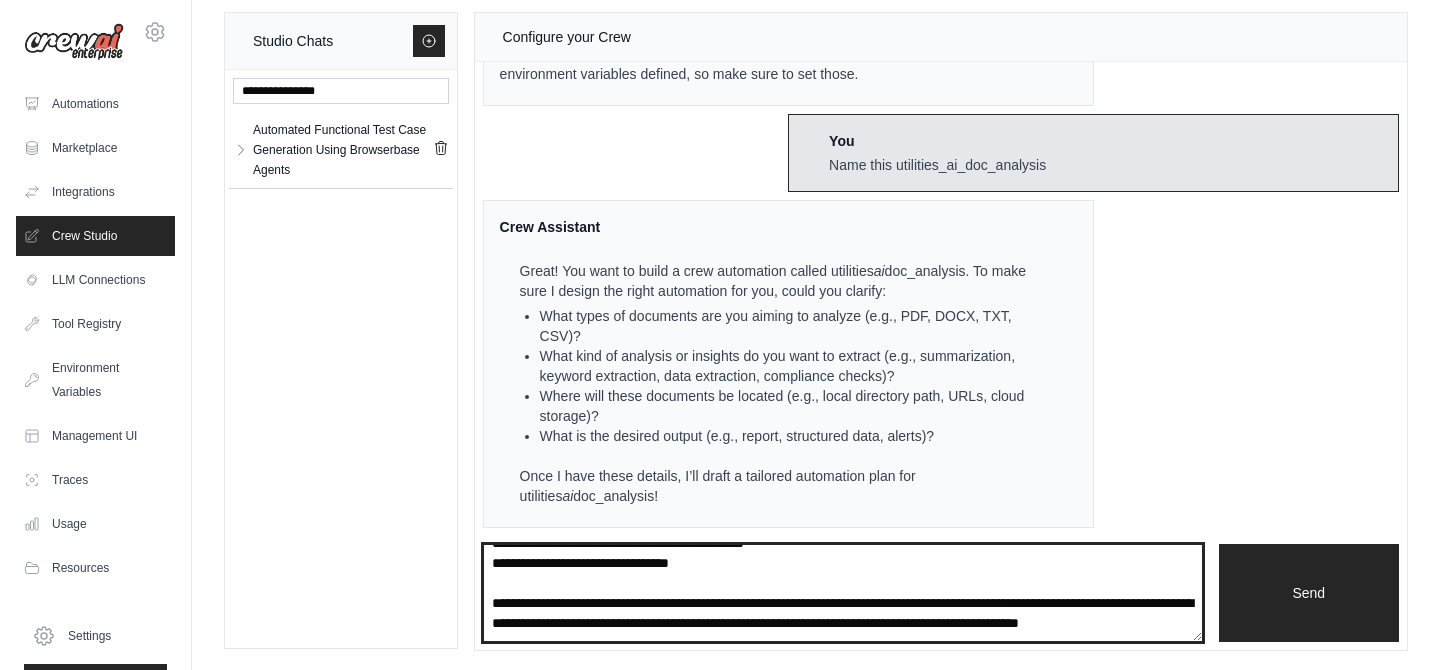 scroll, scrollTop: 5860, scrollLeft: 0, axis: vertical 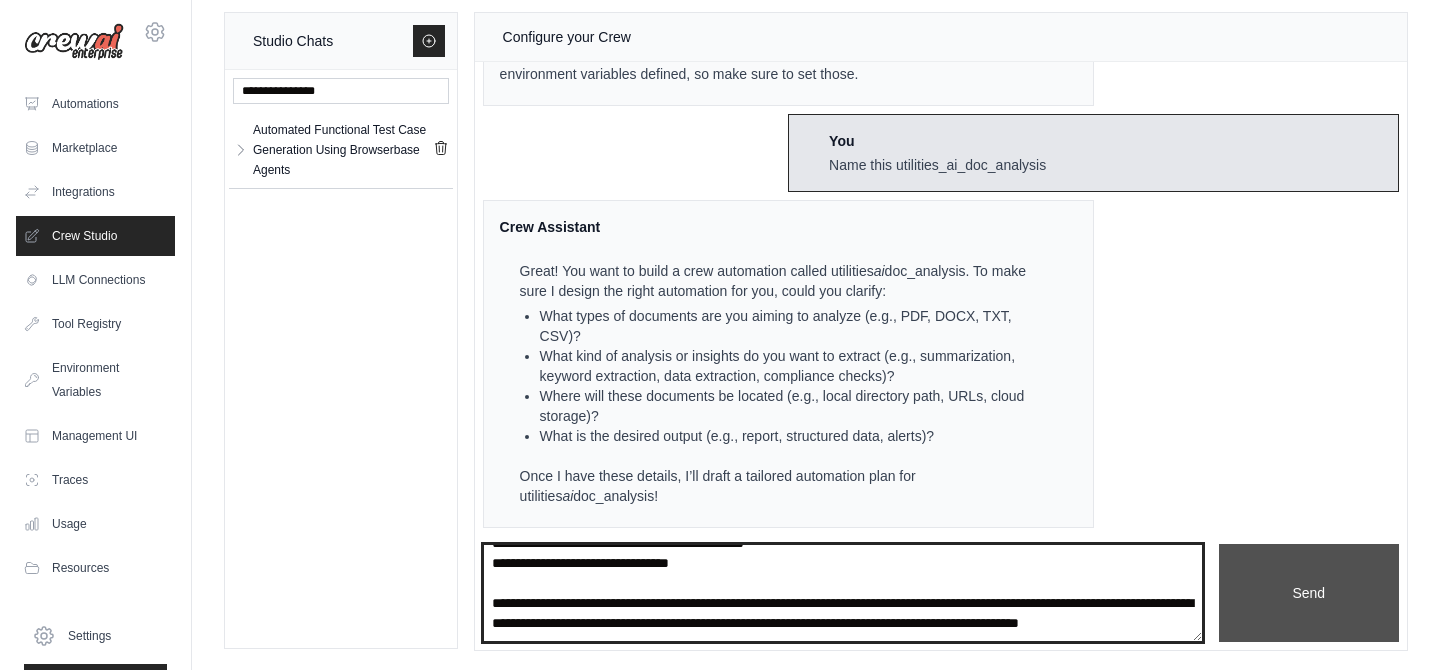 type on "**********" 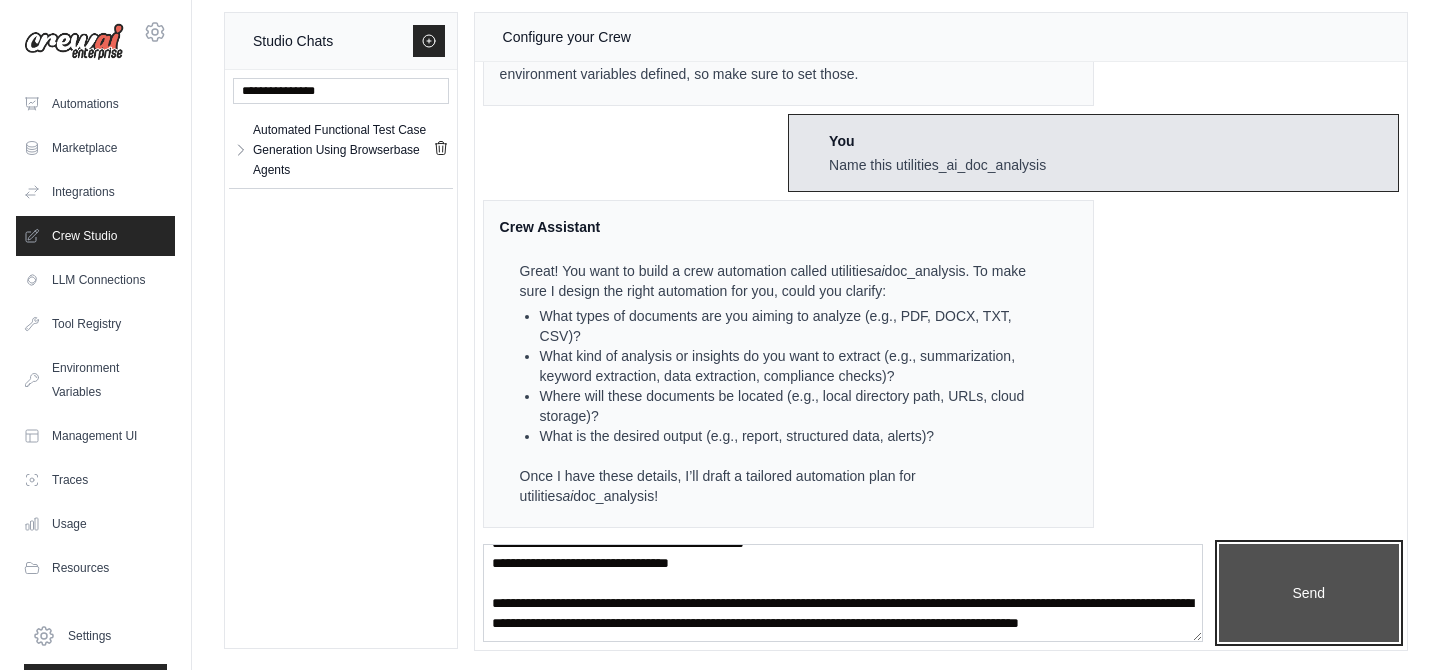 click on "Send" at bounding box center [1309, 593] 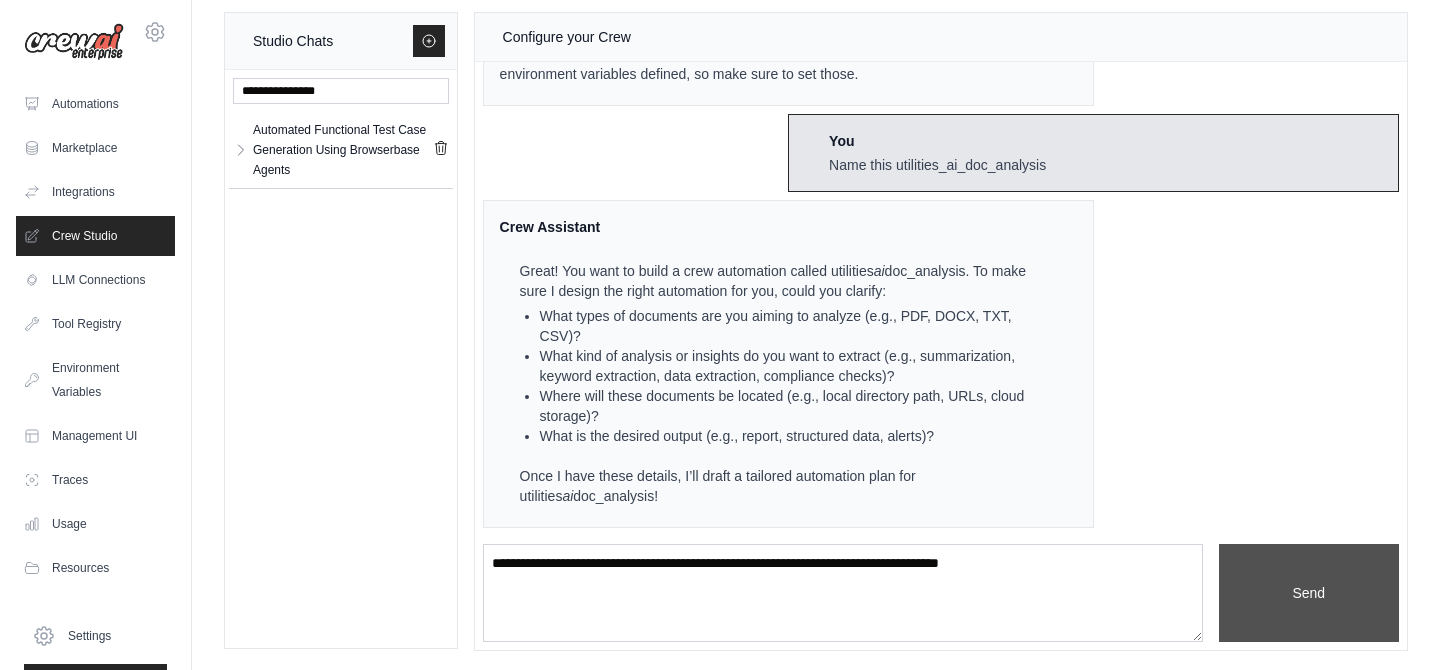 scroll, scrollTop: 0, scrollLeft: 0, axis: both 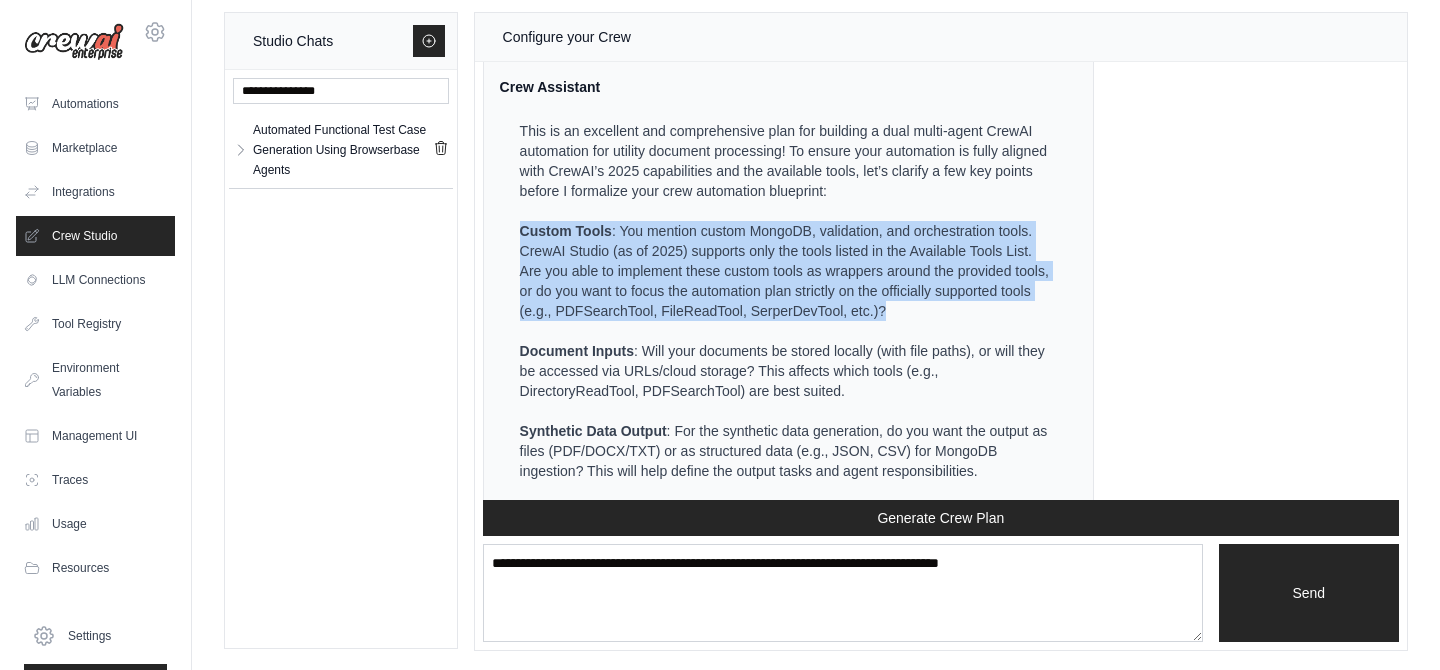 drag, startPoint x: 521, startPoint y: 231, endPoint x: 888, endPoint y: 302, distance: 373.80475 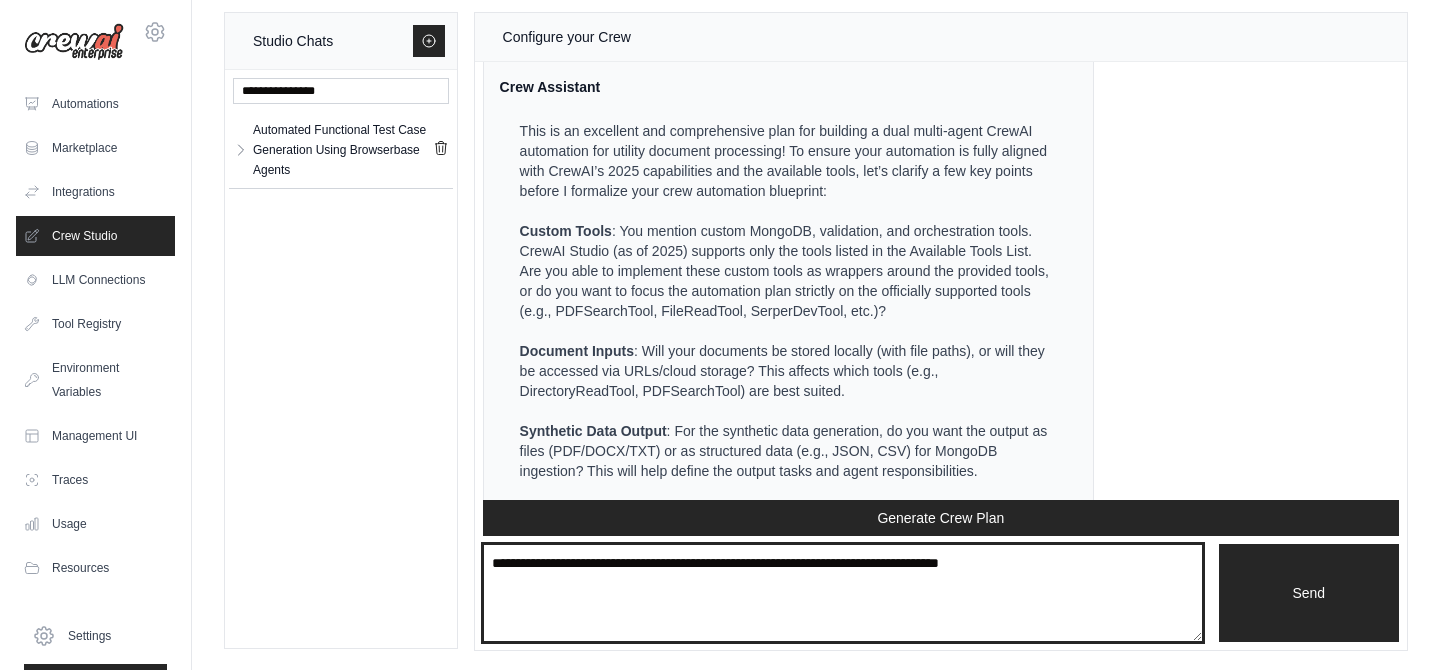 click at bounding box center (843, 593) 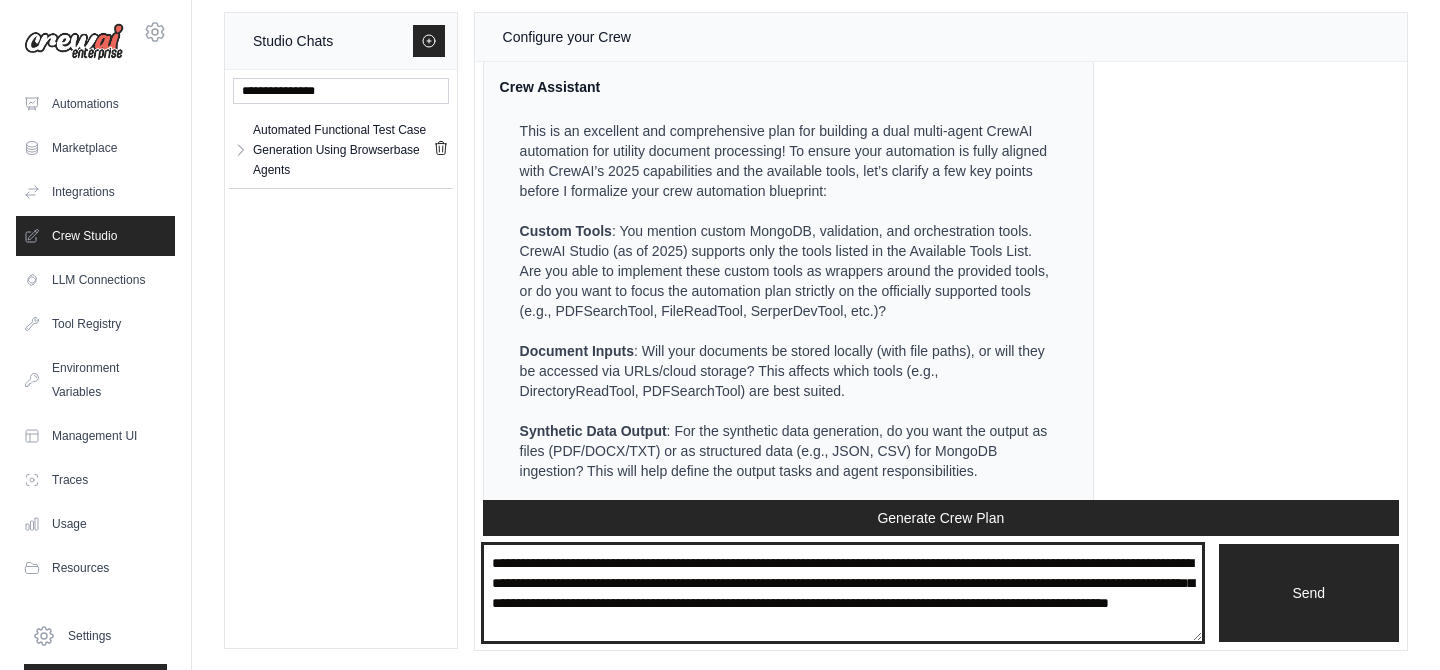drag, startPoint x: 888, startPoint y: 585, endPoint x: 710, endPoint y: 604, distance: 179.01117 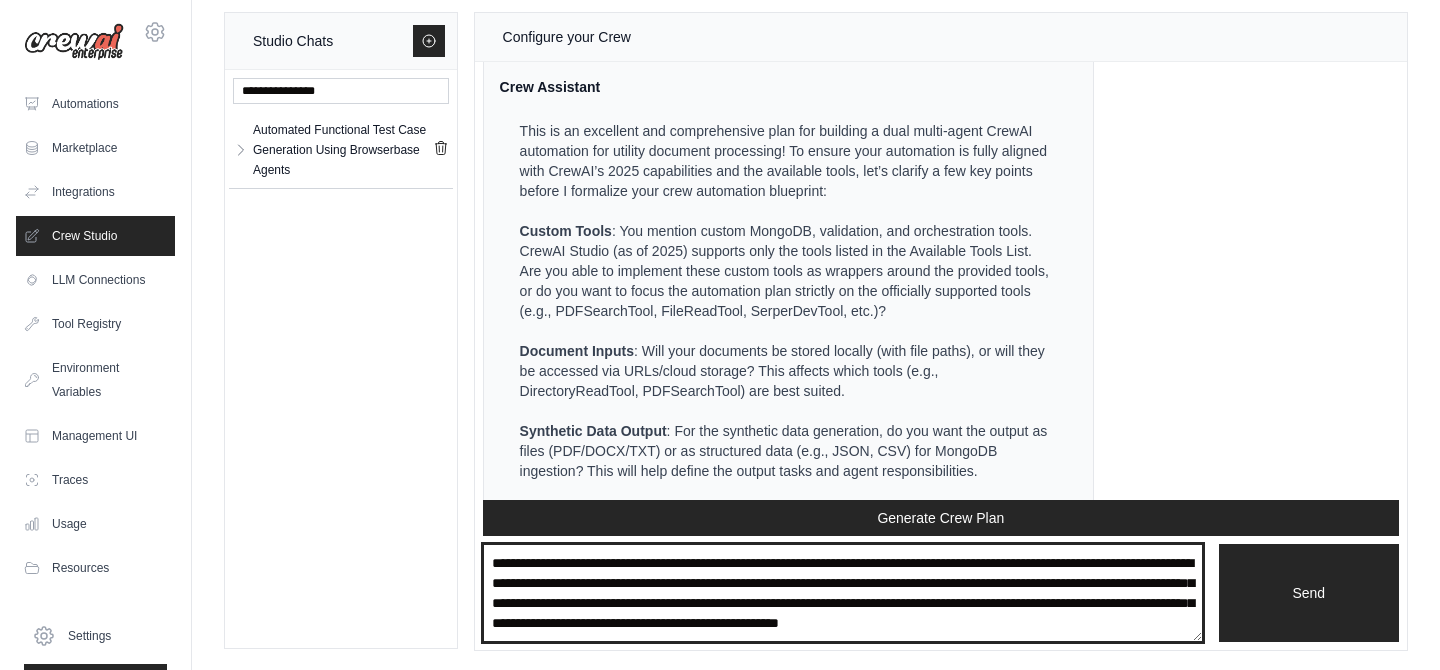 scroll, scrollTop: 10, scrollLeft: 0, axis: vertical 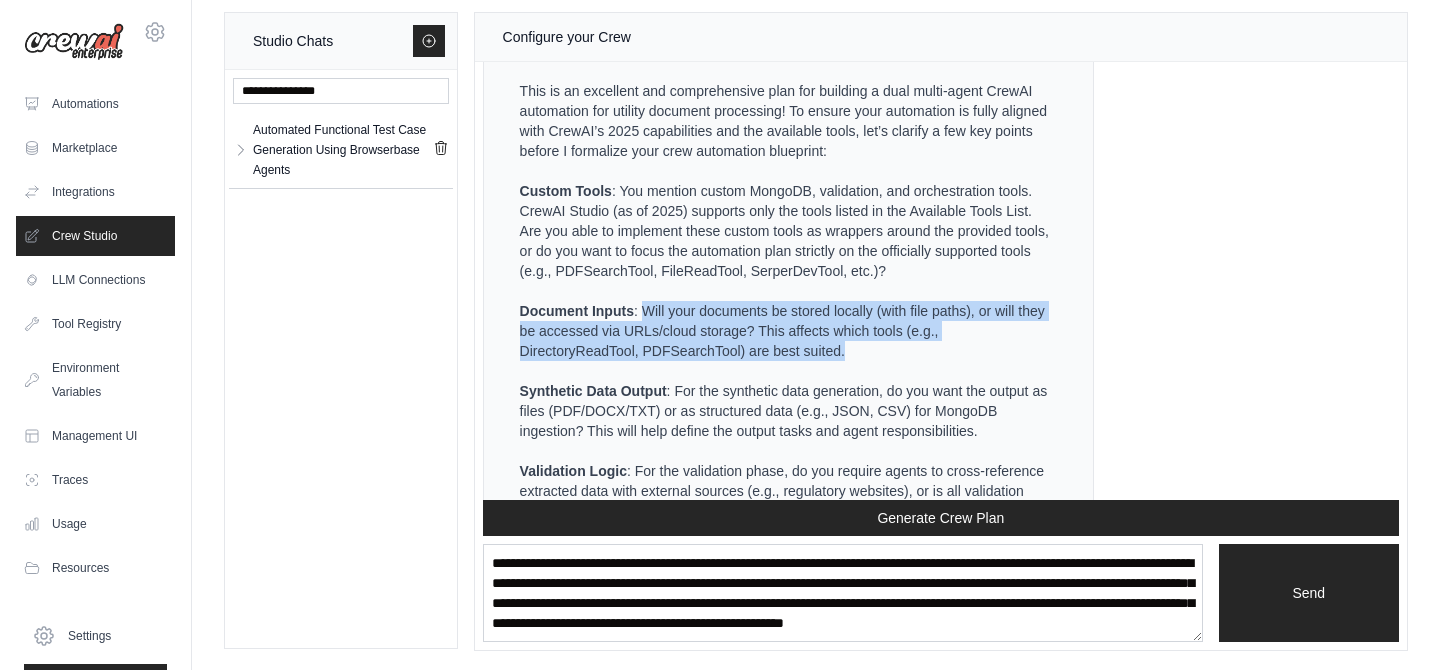 drag, startPoint x: 644, startPoint y: 306, endPoint x: 854, endPoint y: 346, distance: 213.77559 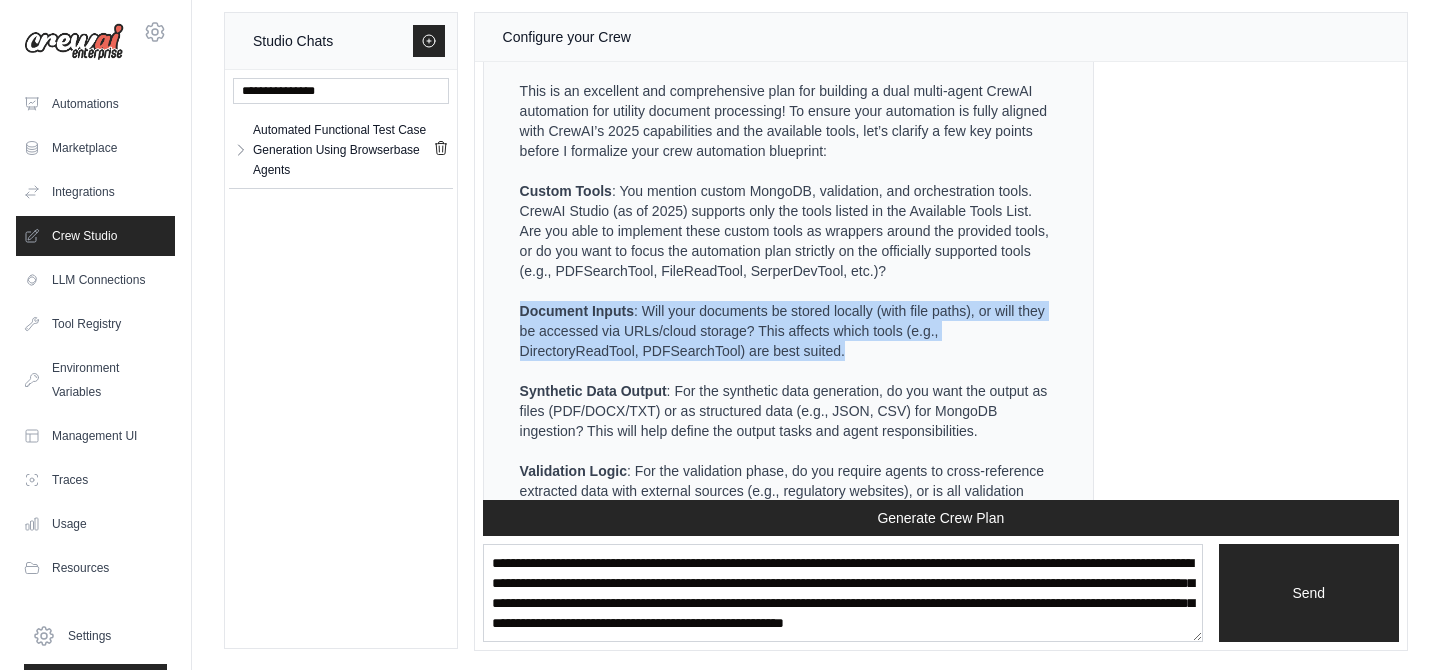 drag, startPoint x: 522, startPoint y: 306, endPoint x: 854, endPoint y: 348, distance: 334.6461 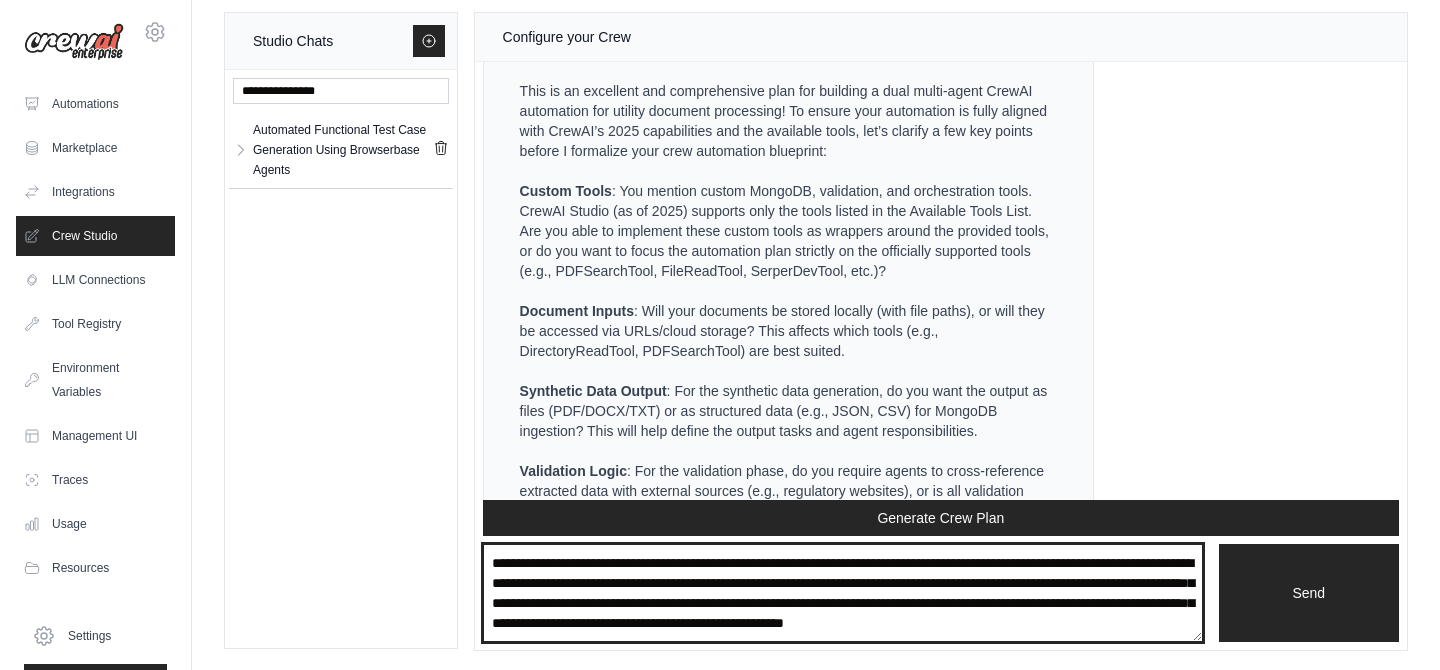 click on "**********" at bounding box center [843, 593] 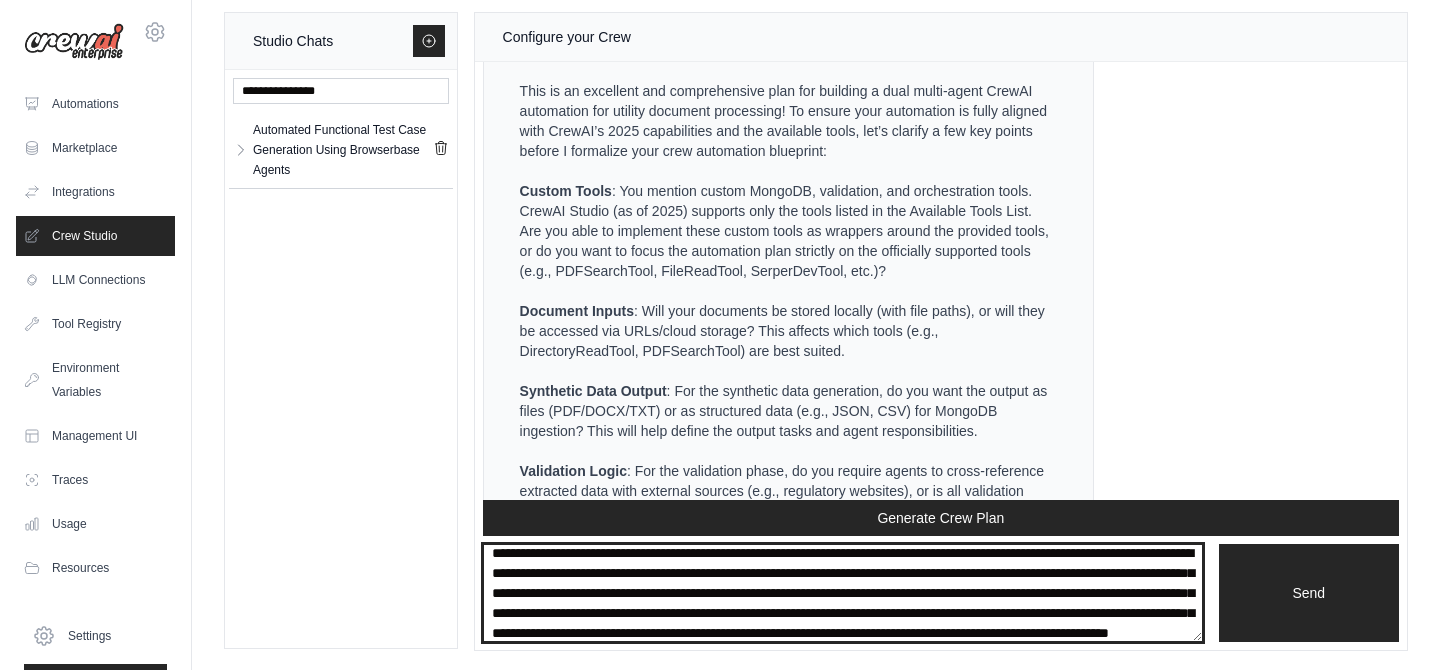 scroll, scrollTop: 50, scrollLeft: 0, axis: vertical 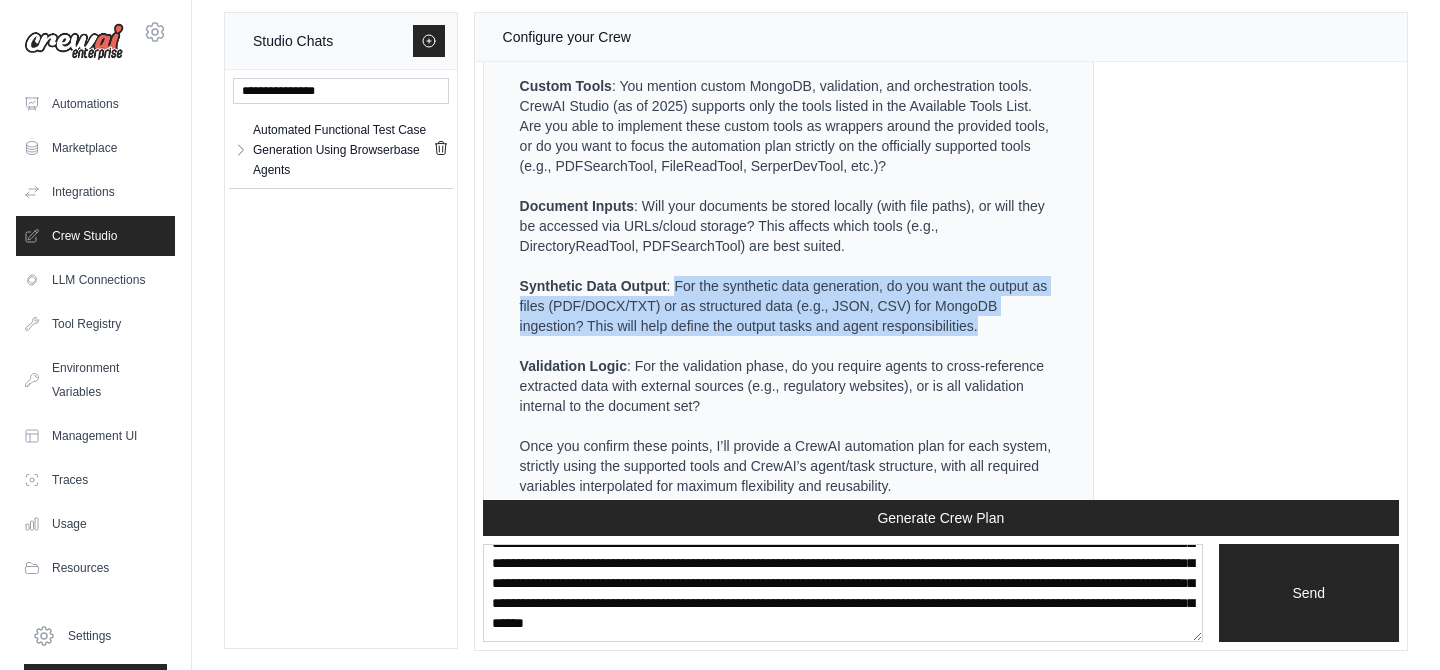 drag, startPoint x: 675, startPoint y: 286, endPoint x: 981, endPoint y: 326, distance: 308.6033 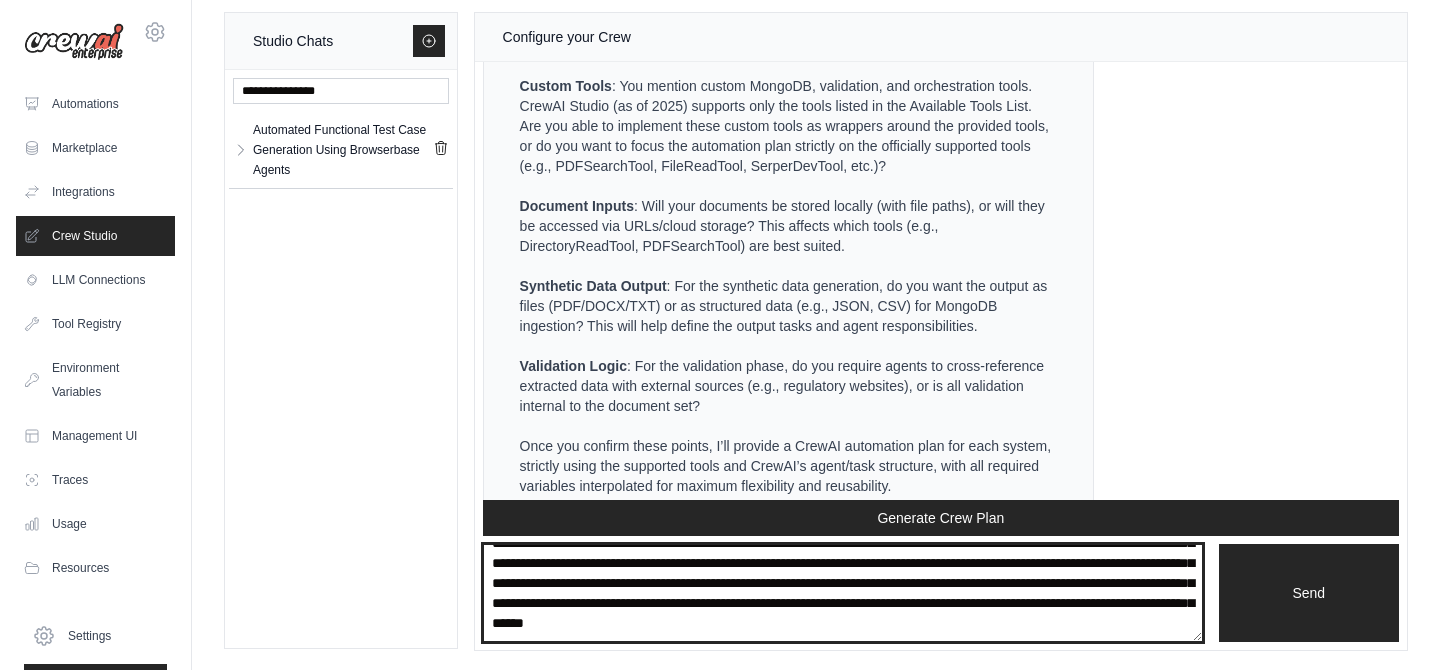 click on "**********" at bounding box center [843, 593] 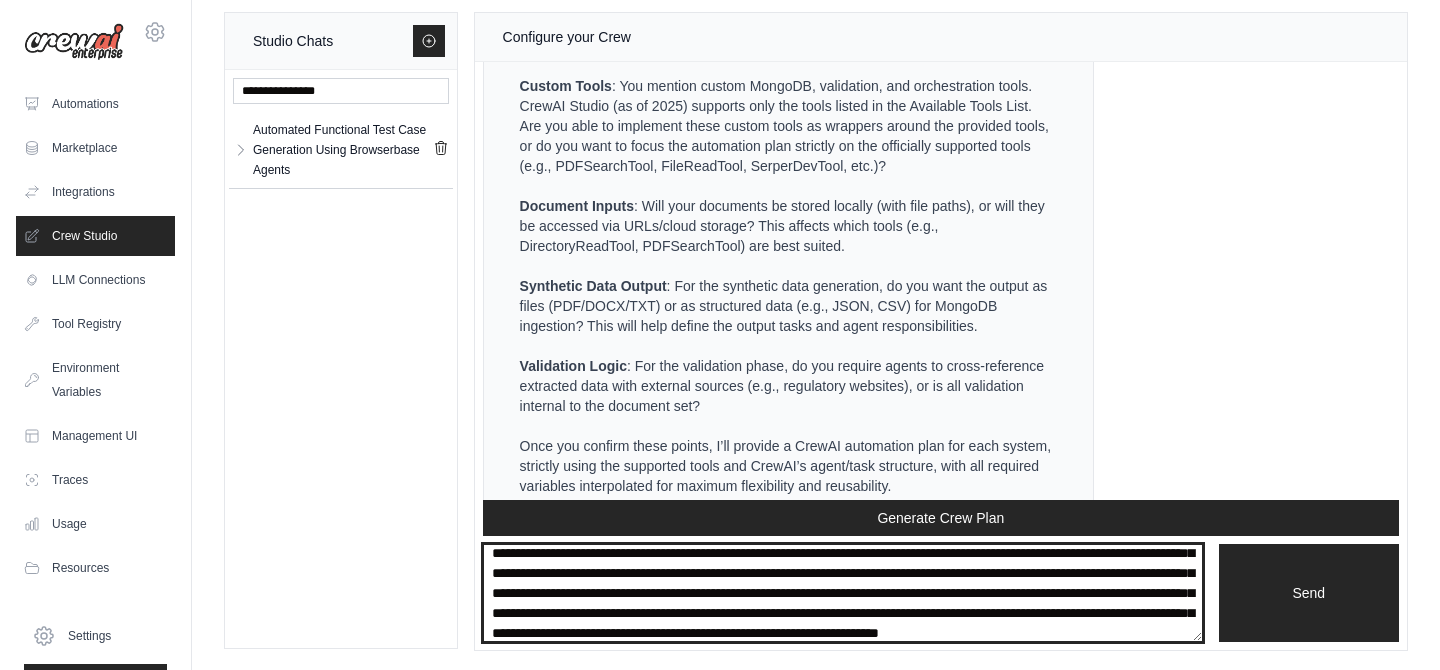 scroll, scrollTop: 90, scrollLeft: 0, axis: vertical 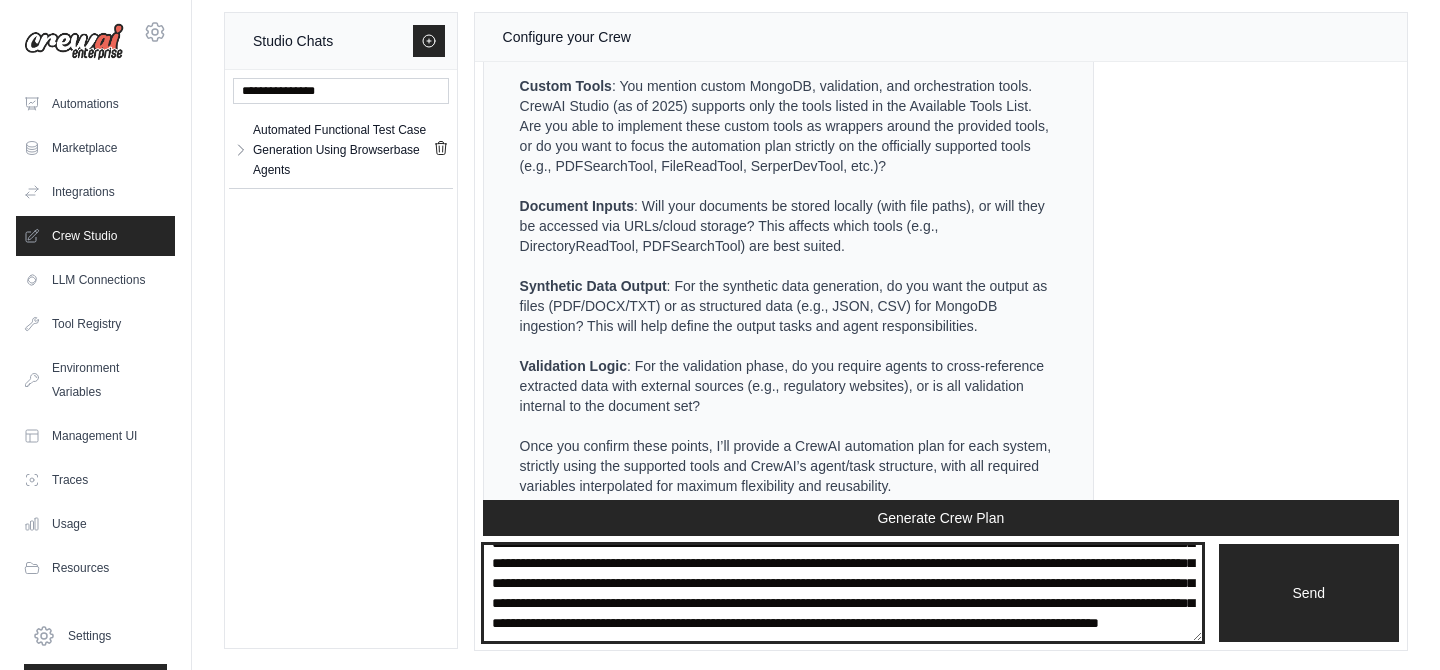 drag, startPoint x: 816, startPoint y: 611, endPoint x: 1172, endPoint y: 612, distance: 356.0014 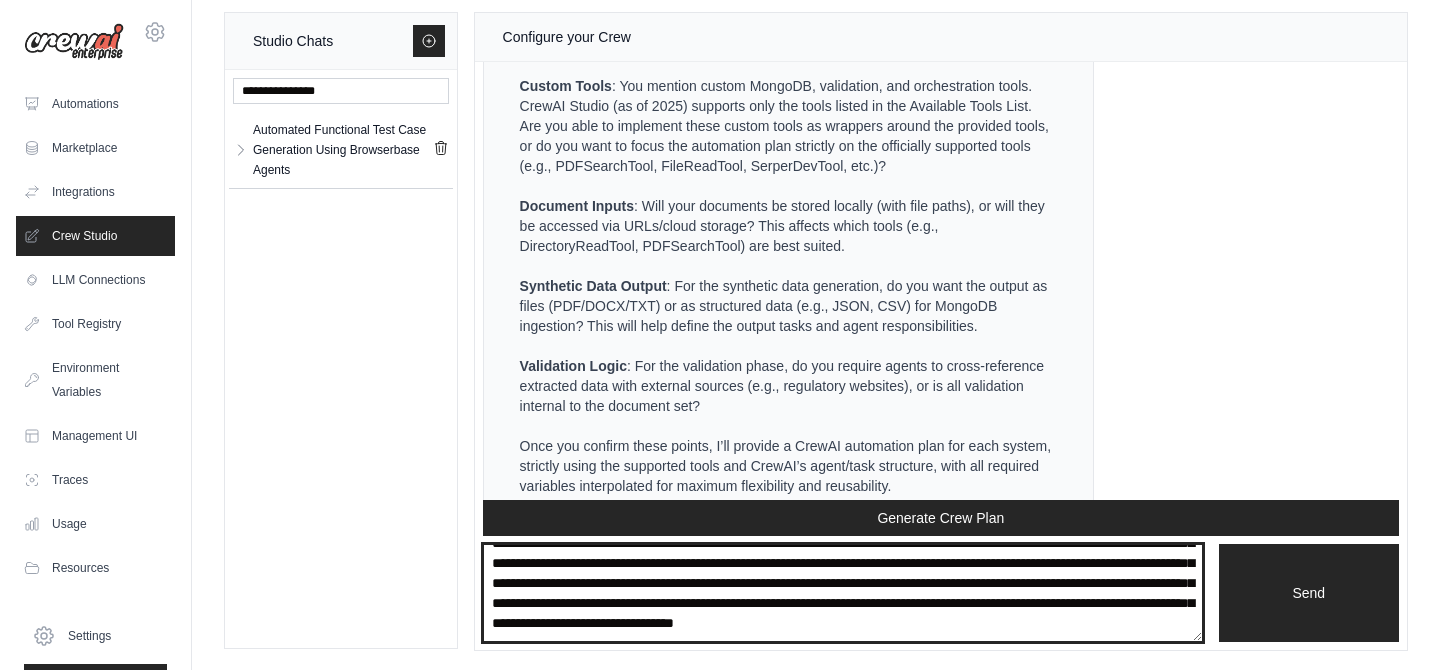 scroll, scrollTop: 110, scrollLeft: 0, axis: vertical 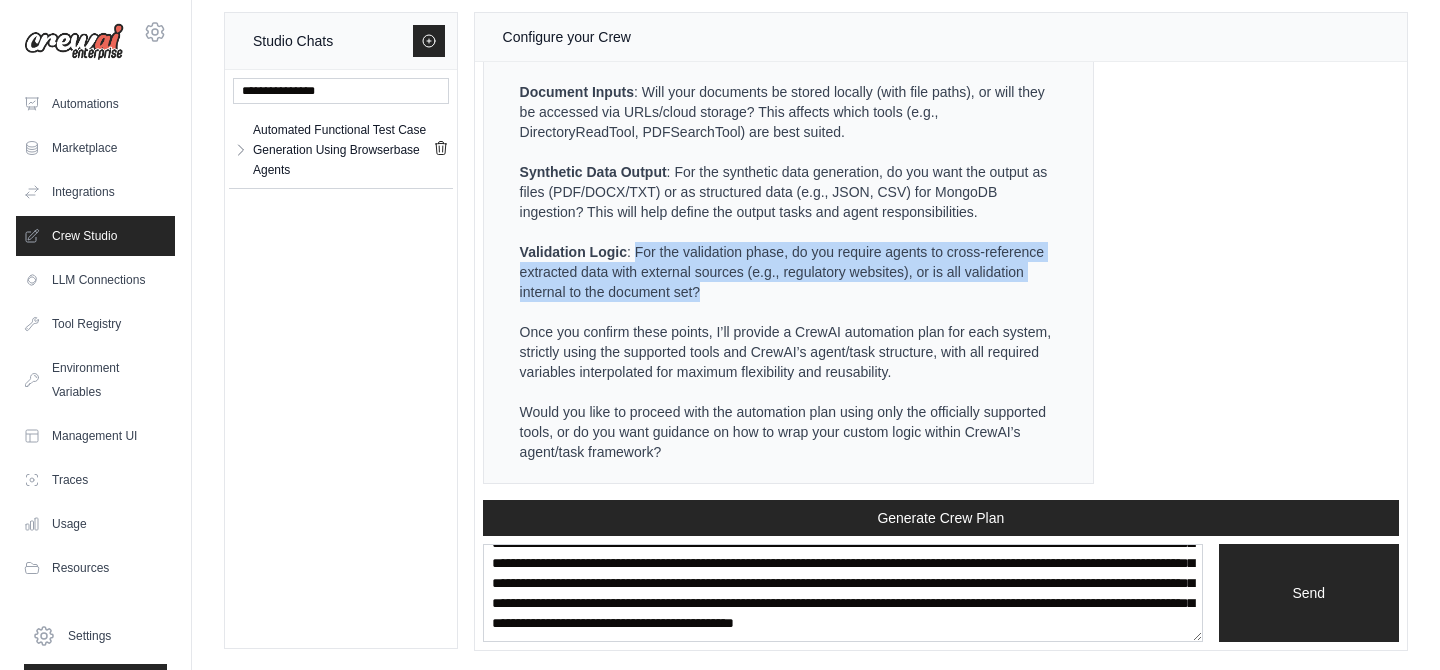 drag, startPoint x: 637, startPoint y: 249, endPoint x: 703, endPoint y: 289, distance: 77.175125 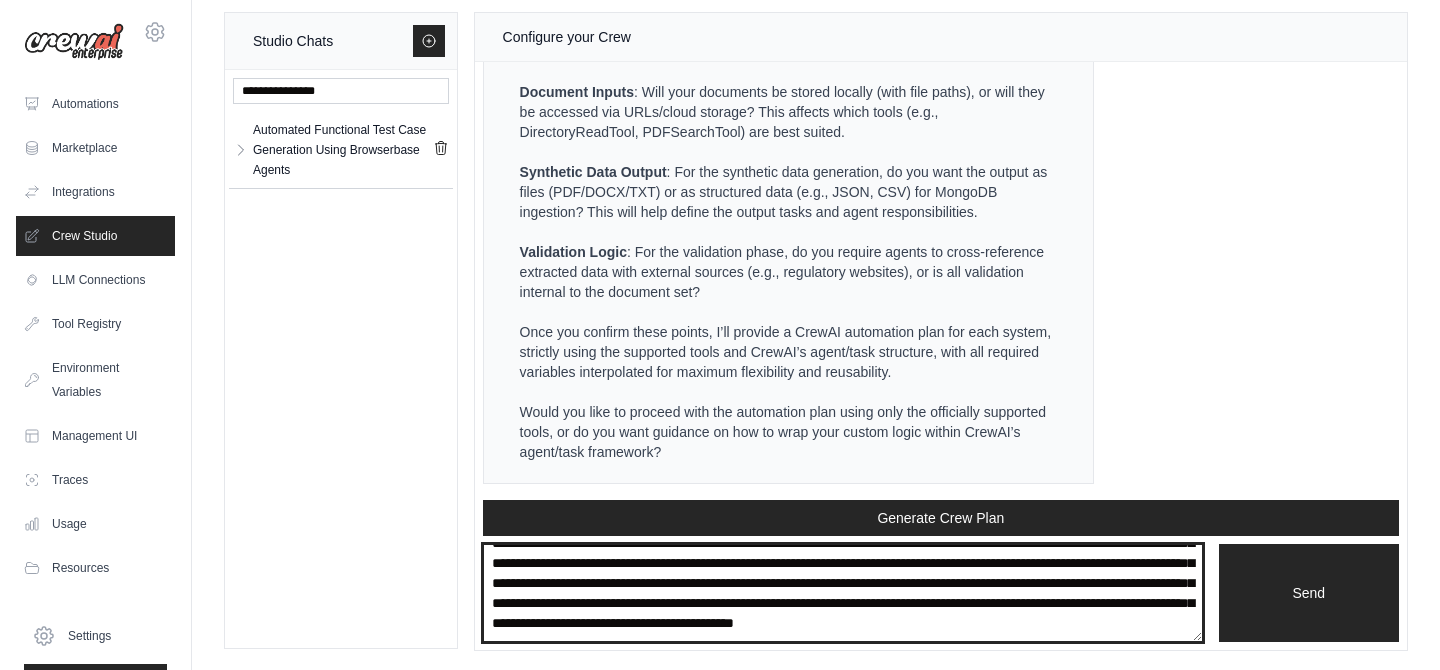 click at bounding box center [843, 593] 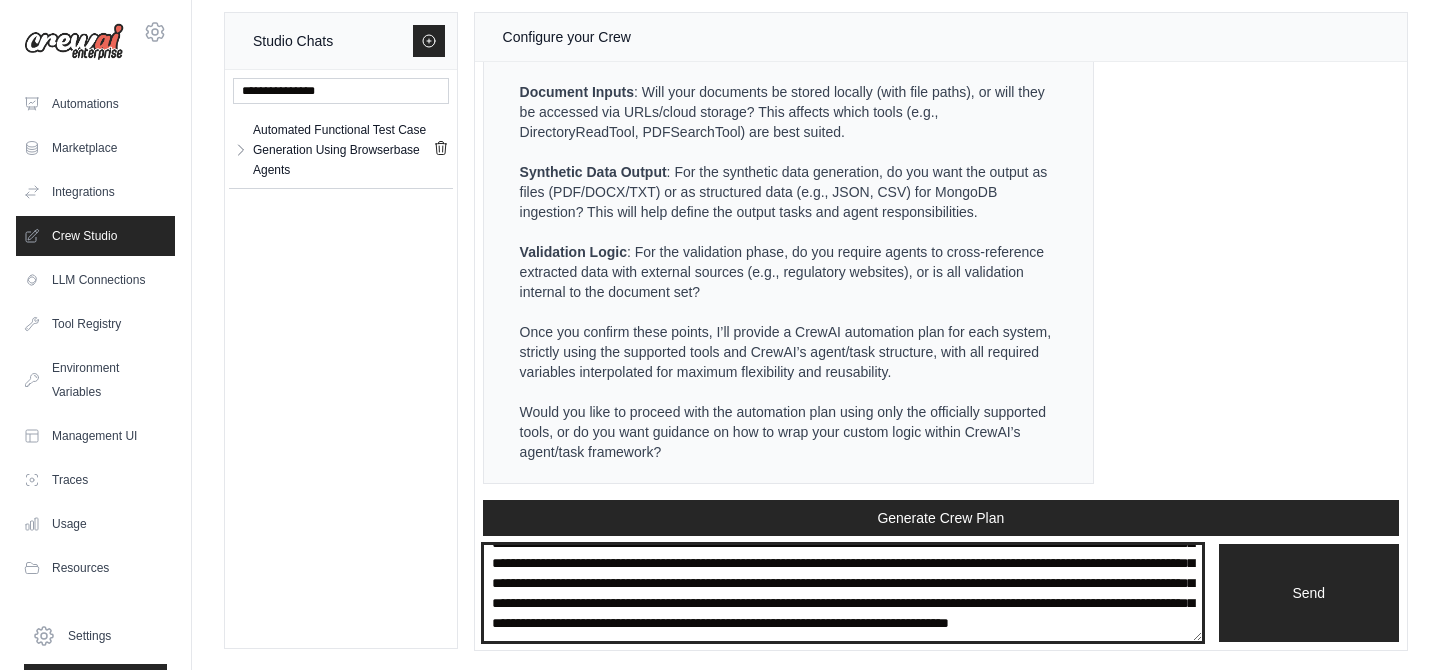 scroll, scrollTop: 150, scrollLeft: 0, axis: vertical 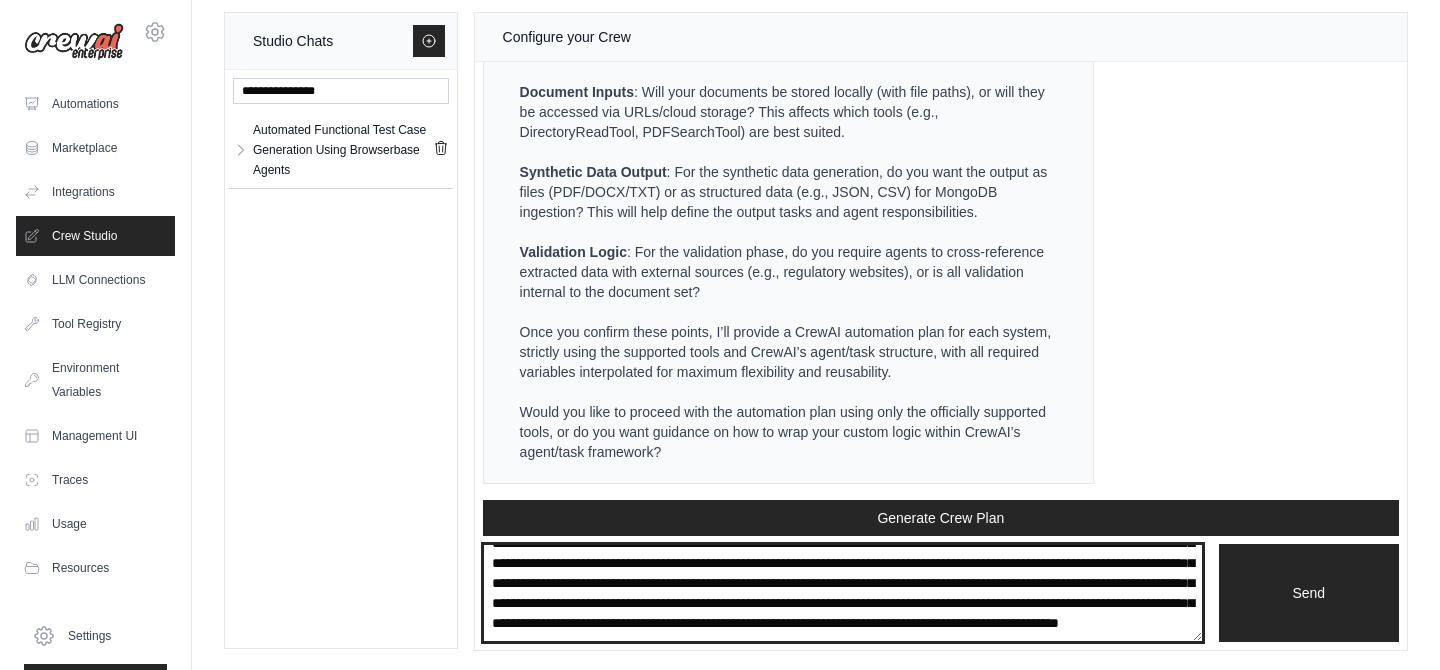 drag, startPoint x: 940, startPoint y: 574, endPoint x: 1050, endPoint y: 574, distance: 110 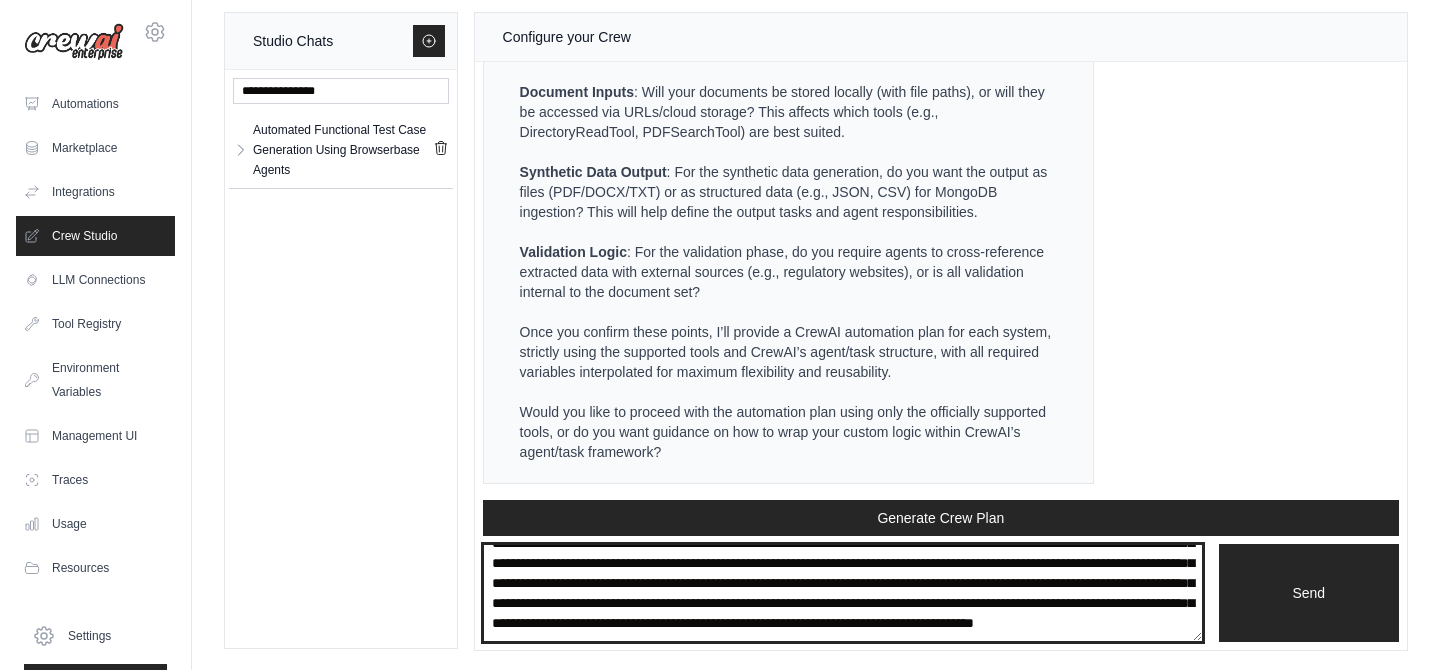 click at bounding box center [843, 593] 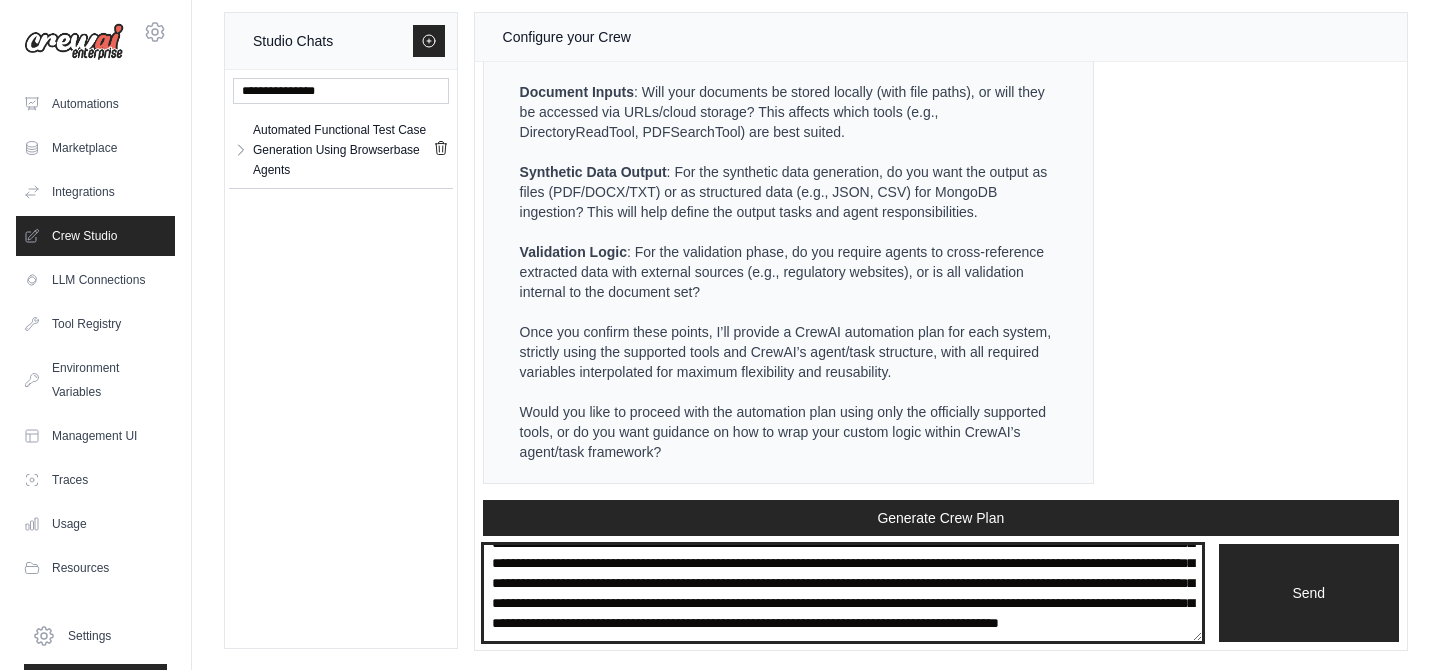 scroll, scrollTop: 160, scrollLeft: 0, axis: vertical 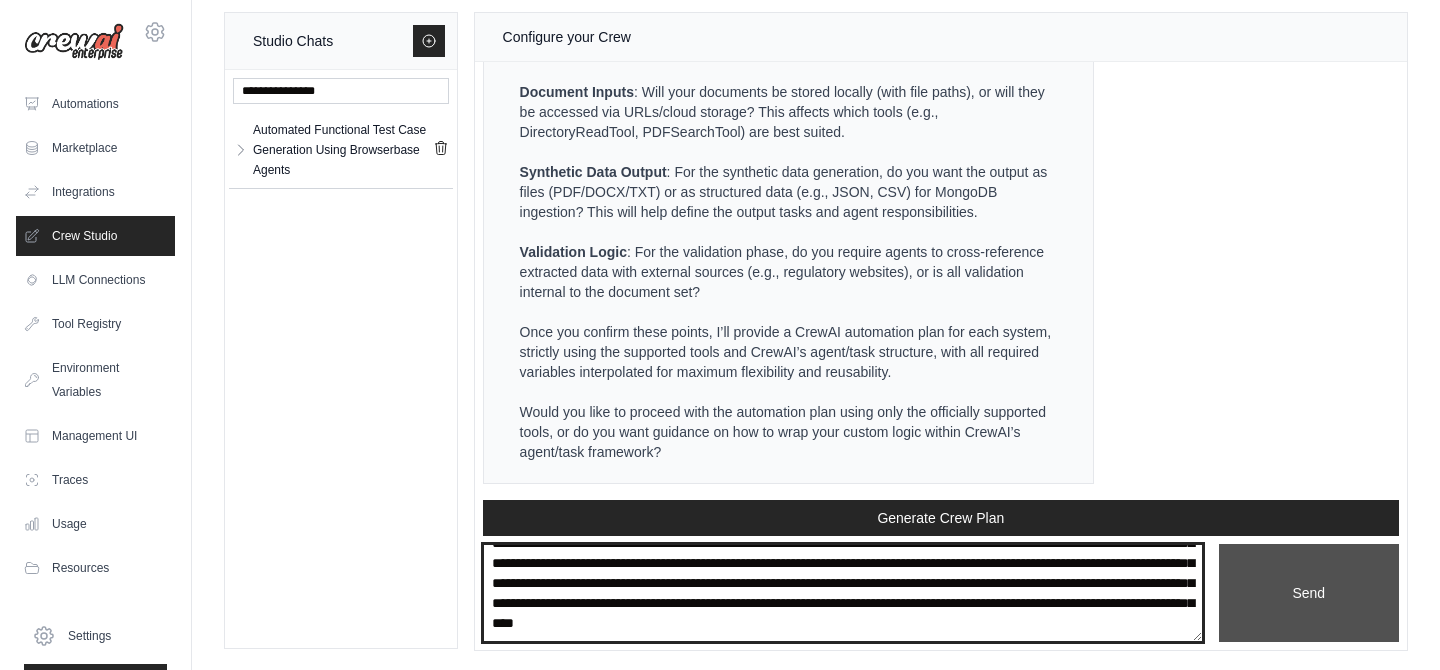 type on "**********" 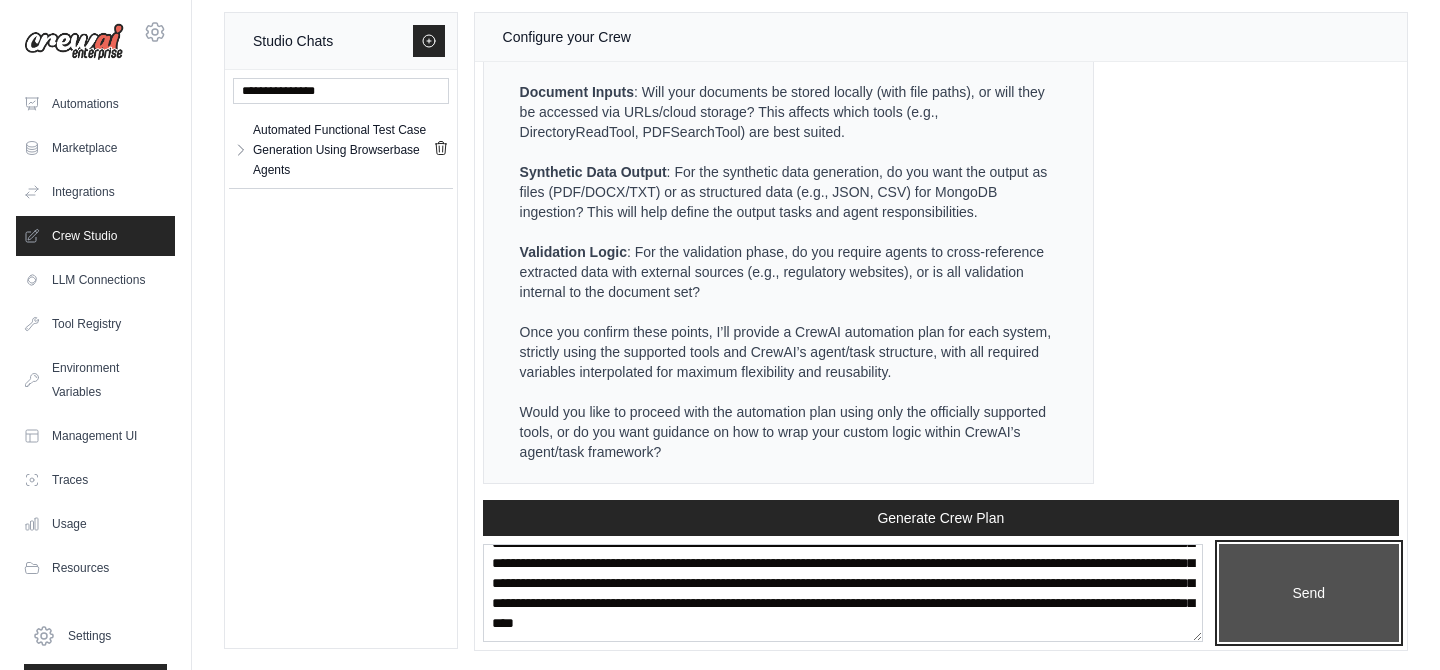 click on "Send" at bounding box center (1309, 593) 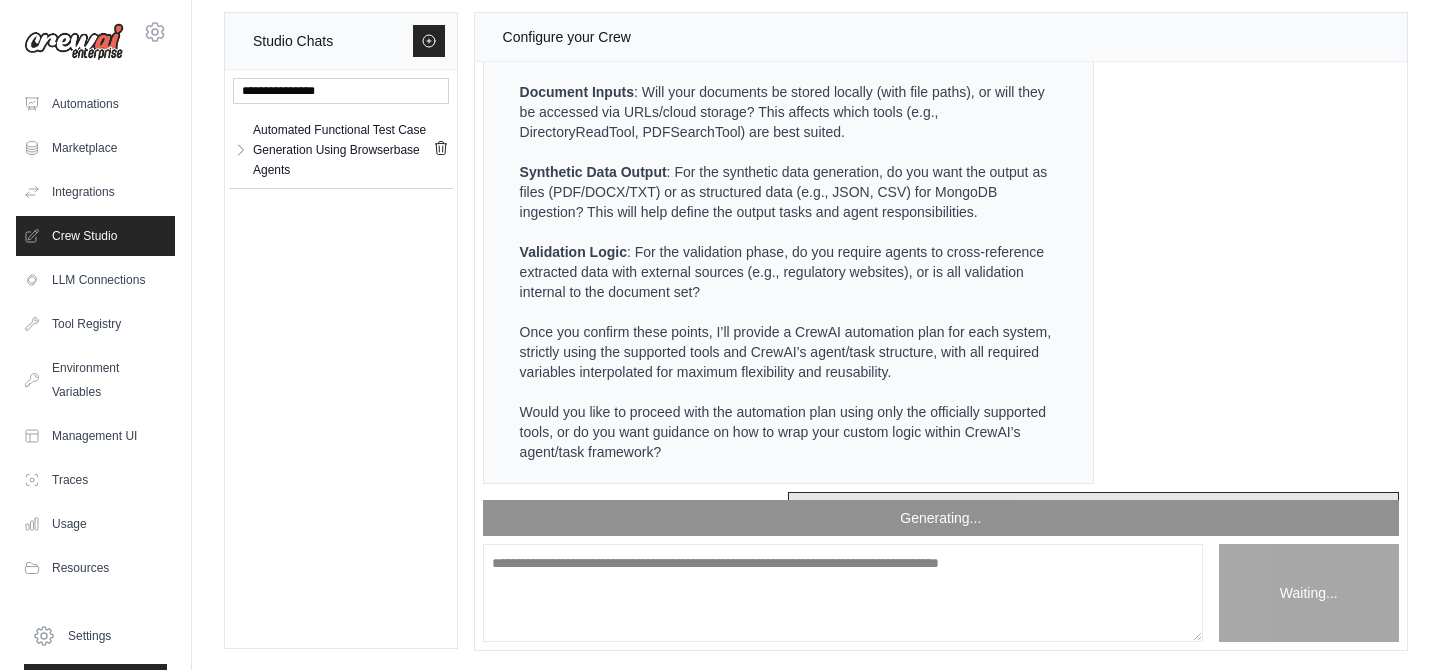 scroll, scrollTop: 0, scrollLeft: 0, axis: both 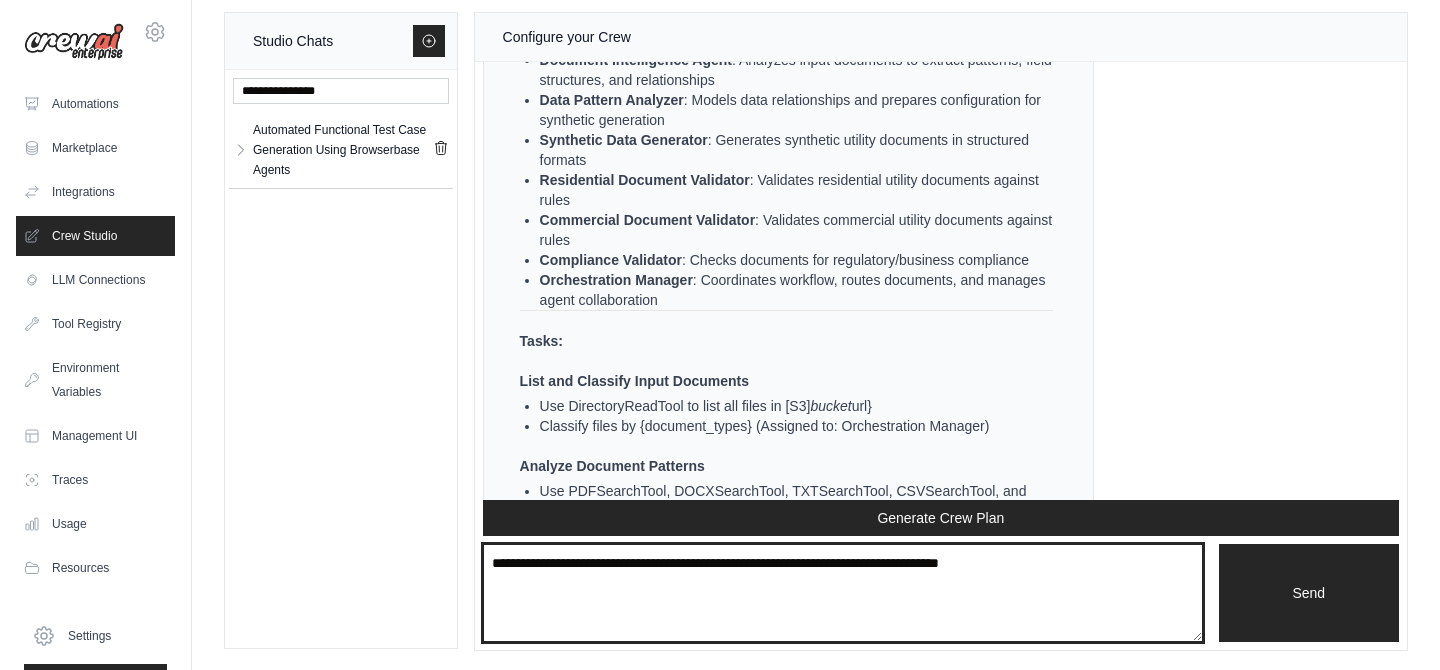 click at bounding box center [843, 593] 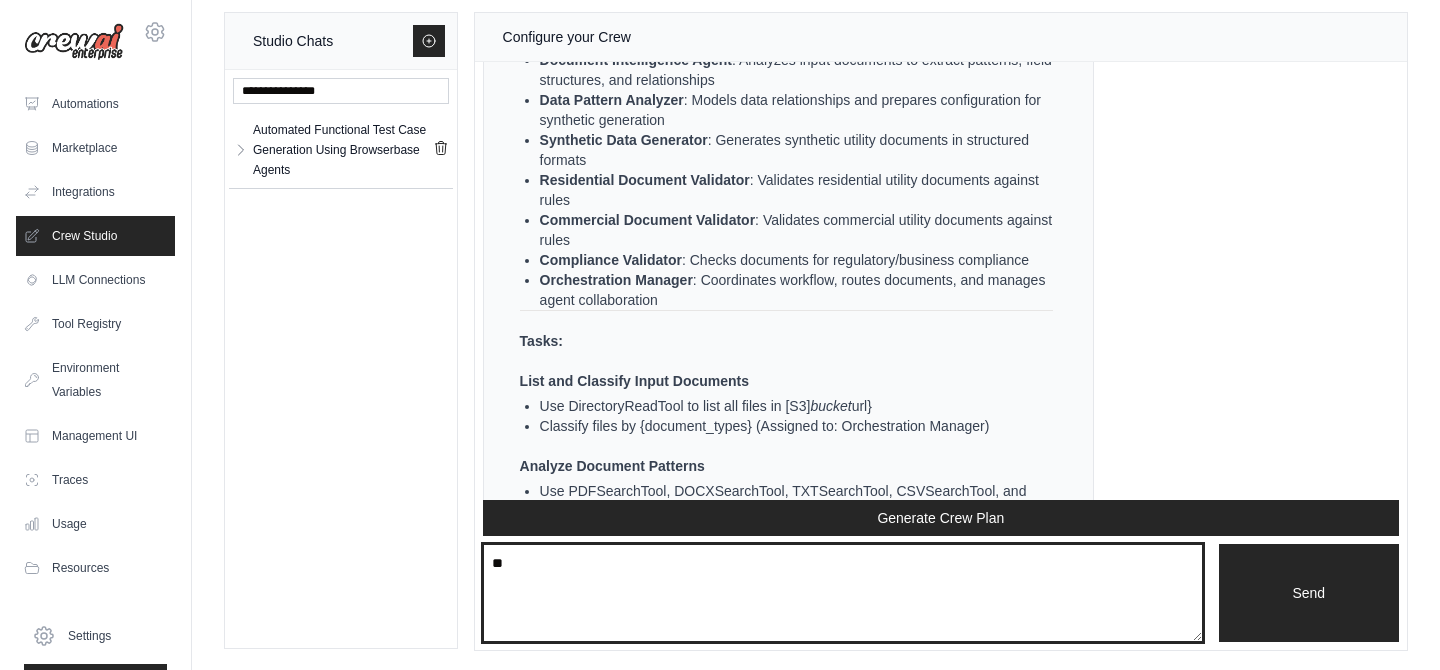 type on "*" 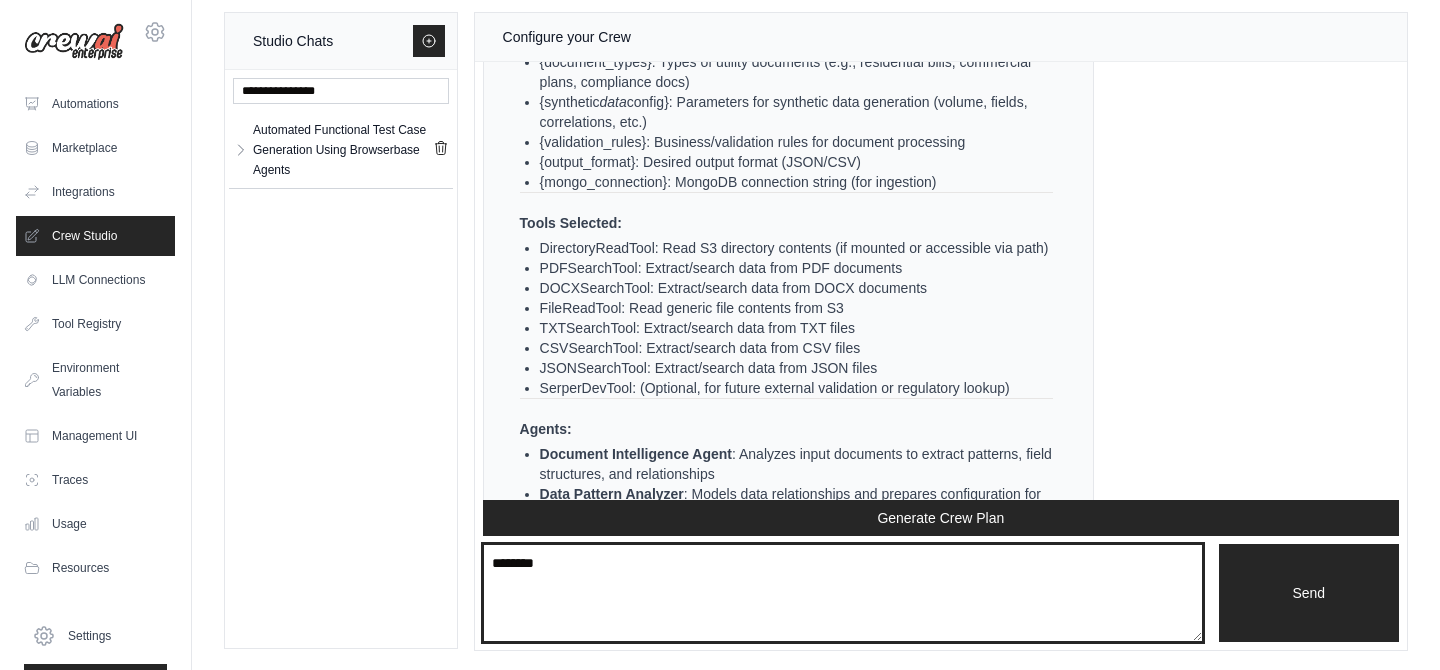 scroll, scrollTop: 8374, scrollLeft: 0, axis: vertical 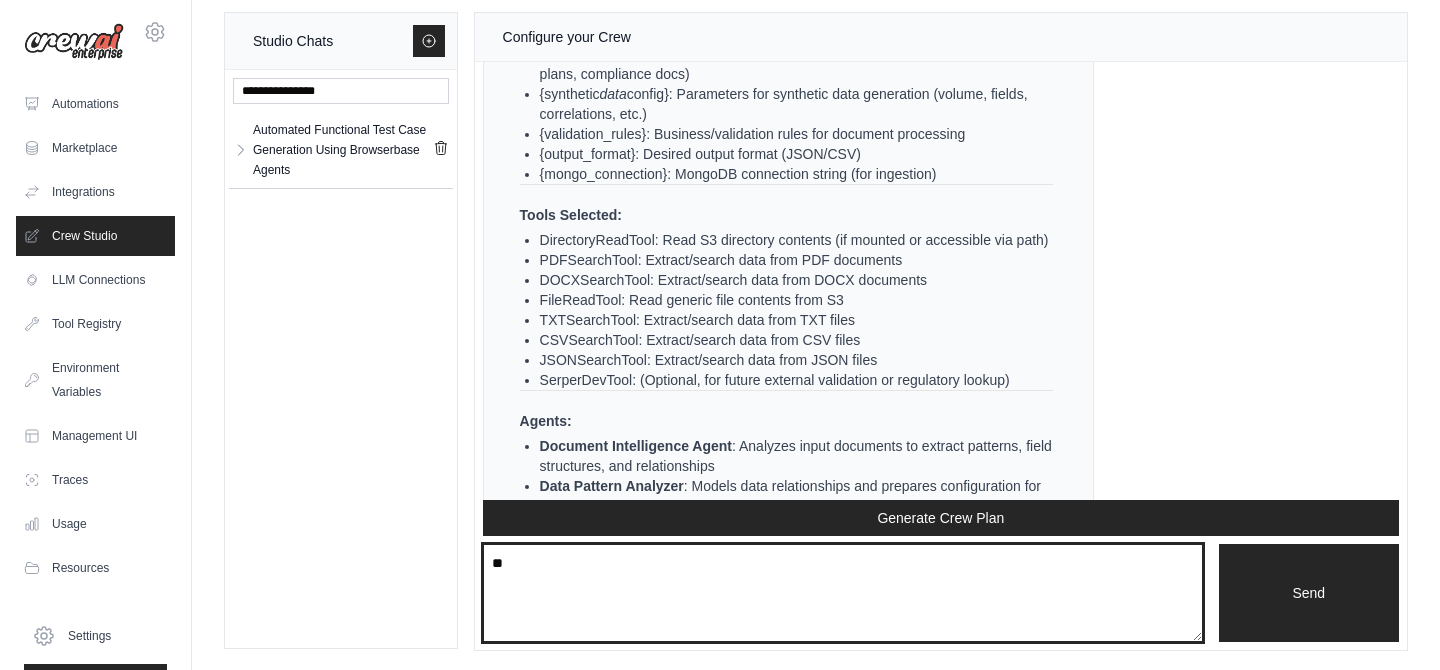 type on "*" 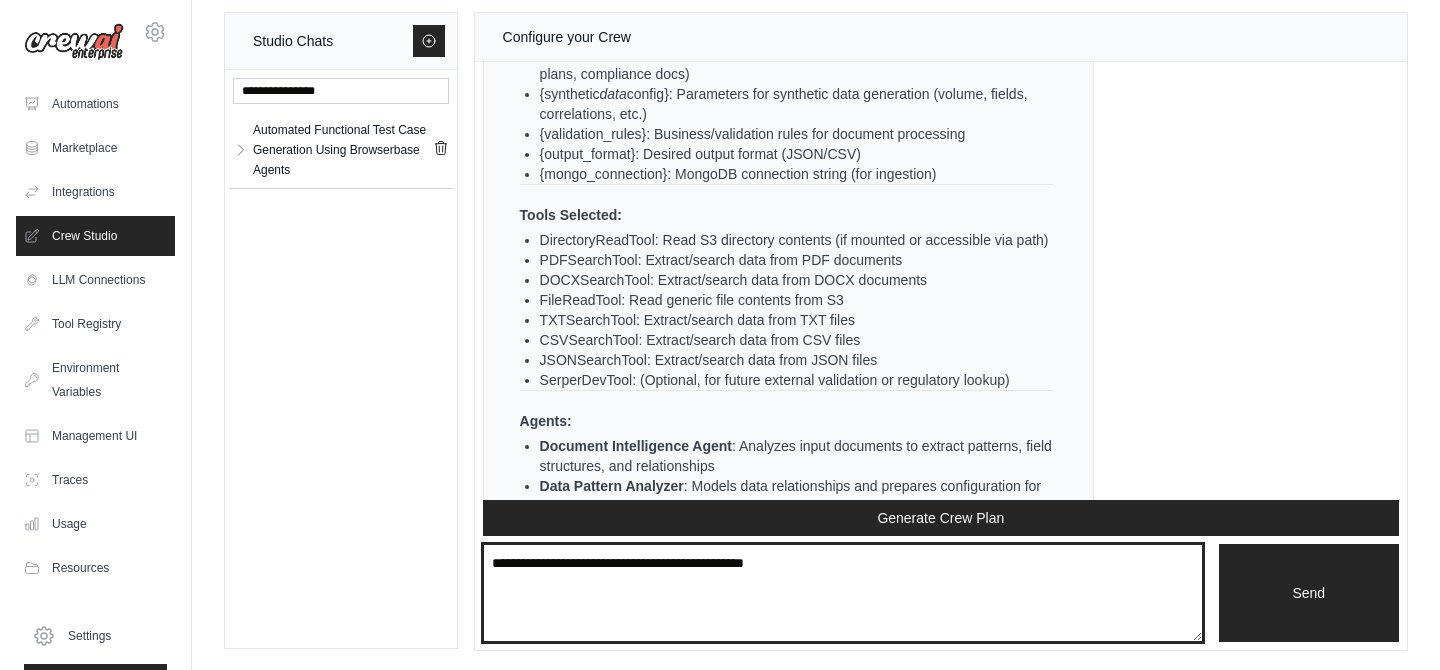 paste on "**********" 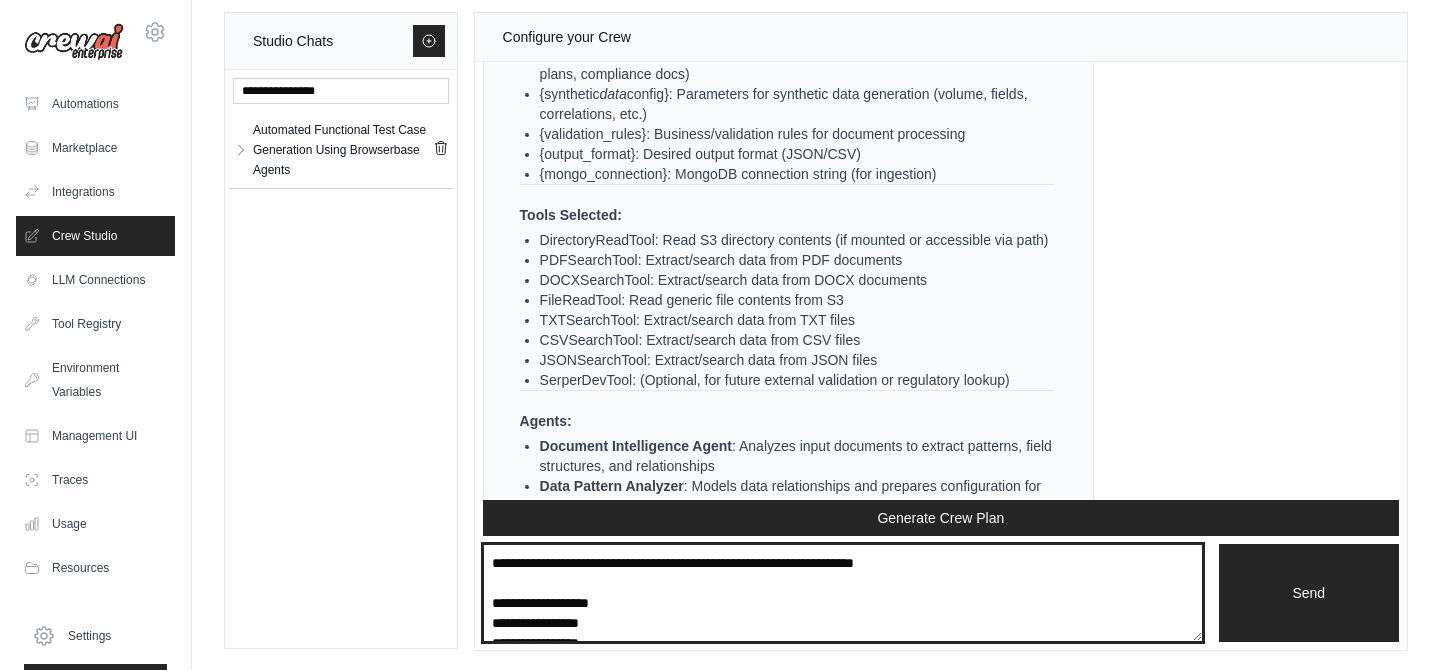 scroll, scrollTop: 70, scrollLeft: 0, axis: vertical 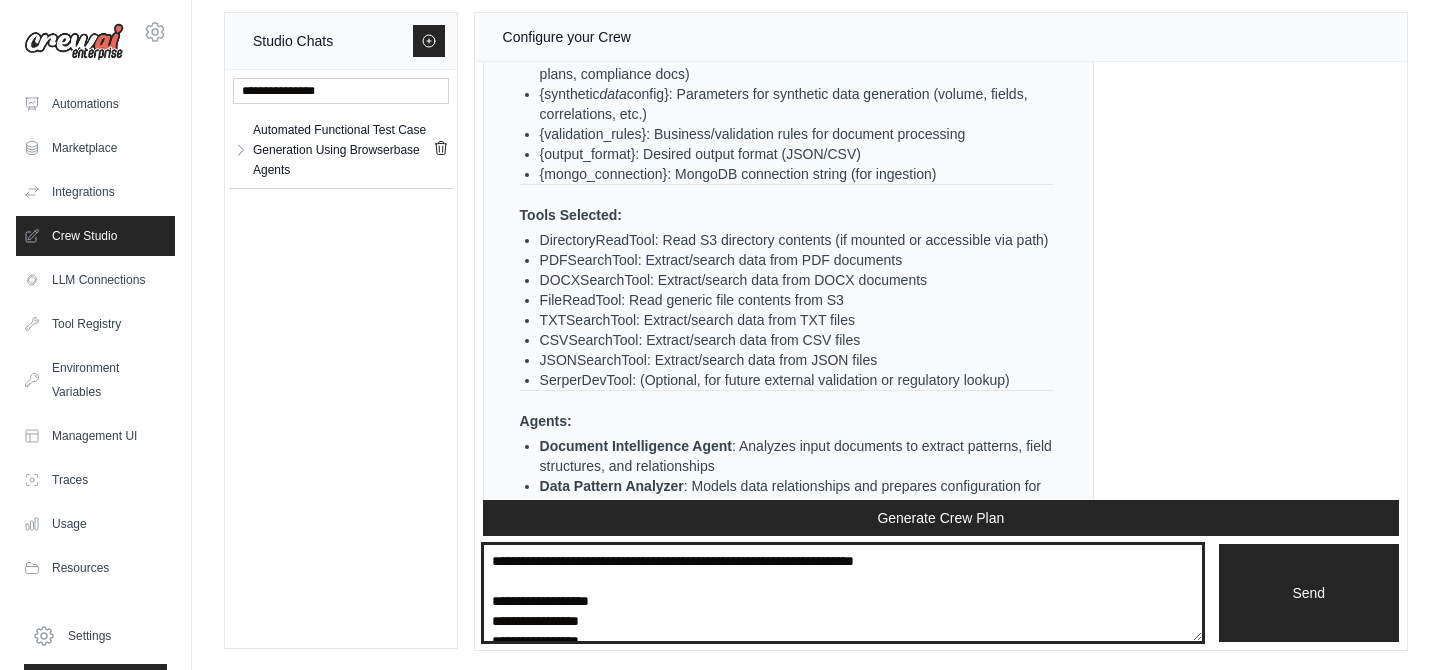 click on "**********" at bounding box center (843, 593) 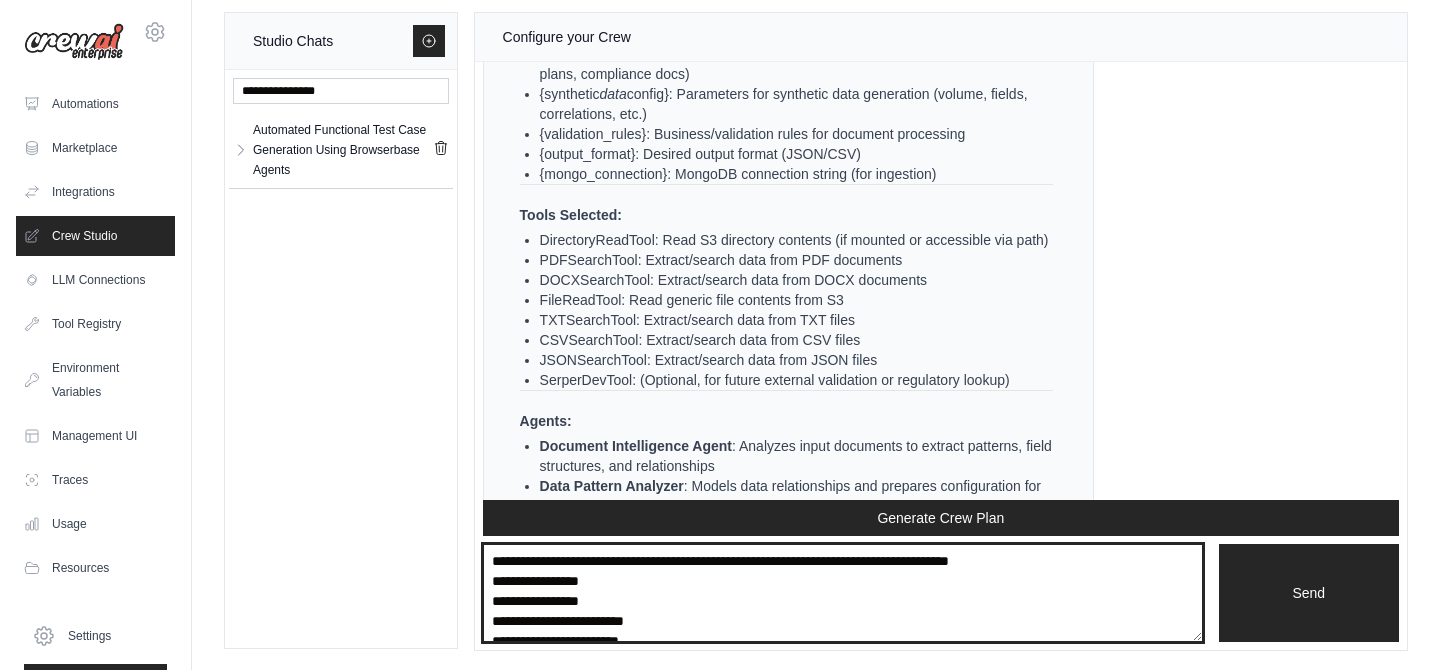 scroll, scrollTop: 0, scrollLeft: 0, axis: both 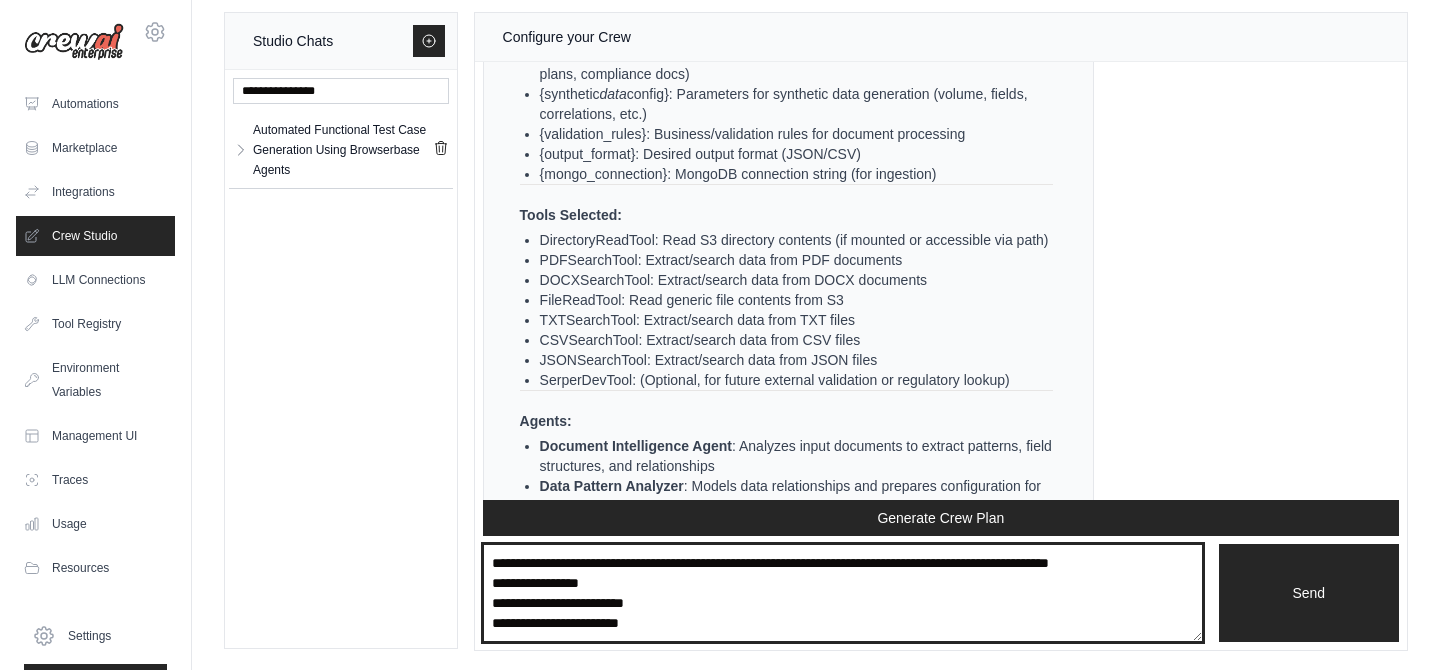 click on "**********" at bounding box center [843, 593] 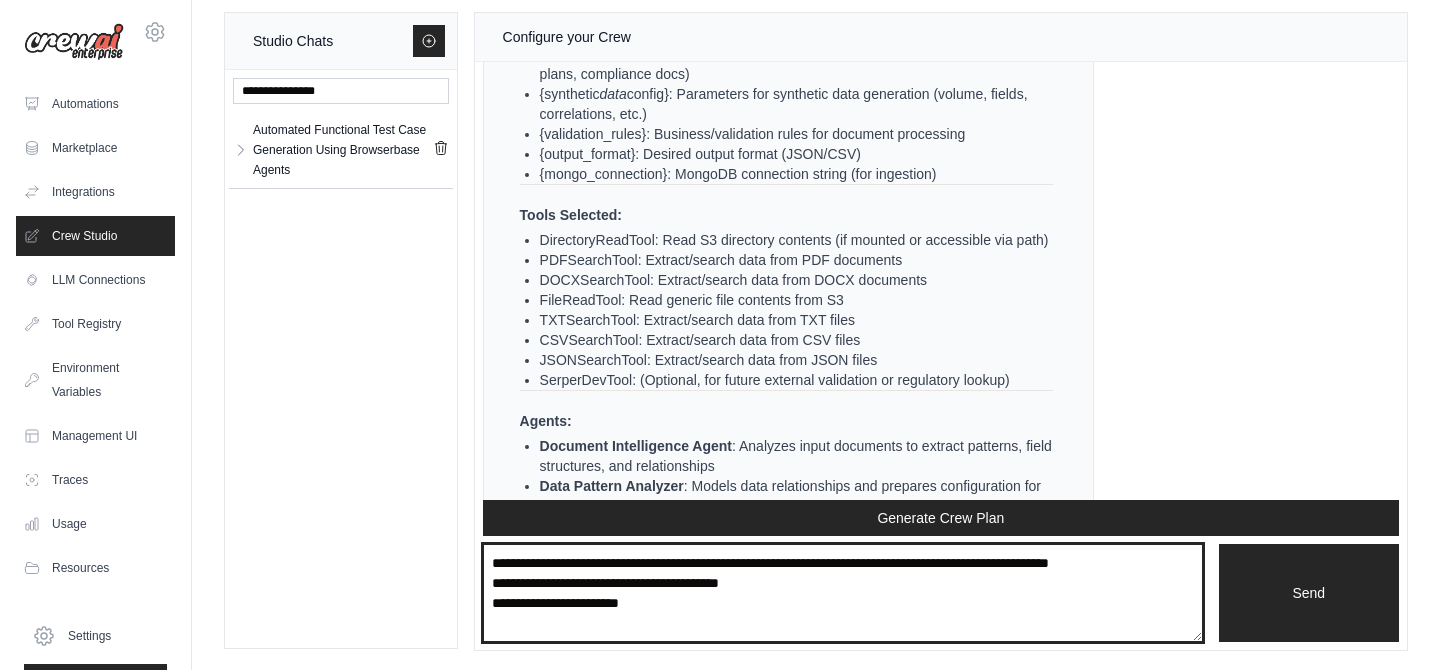 click on "**********" at bounding box center [843, 593] 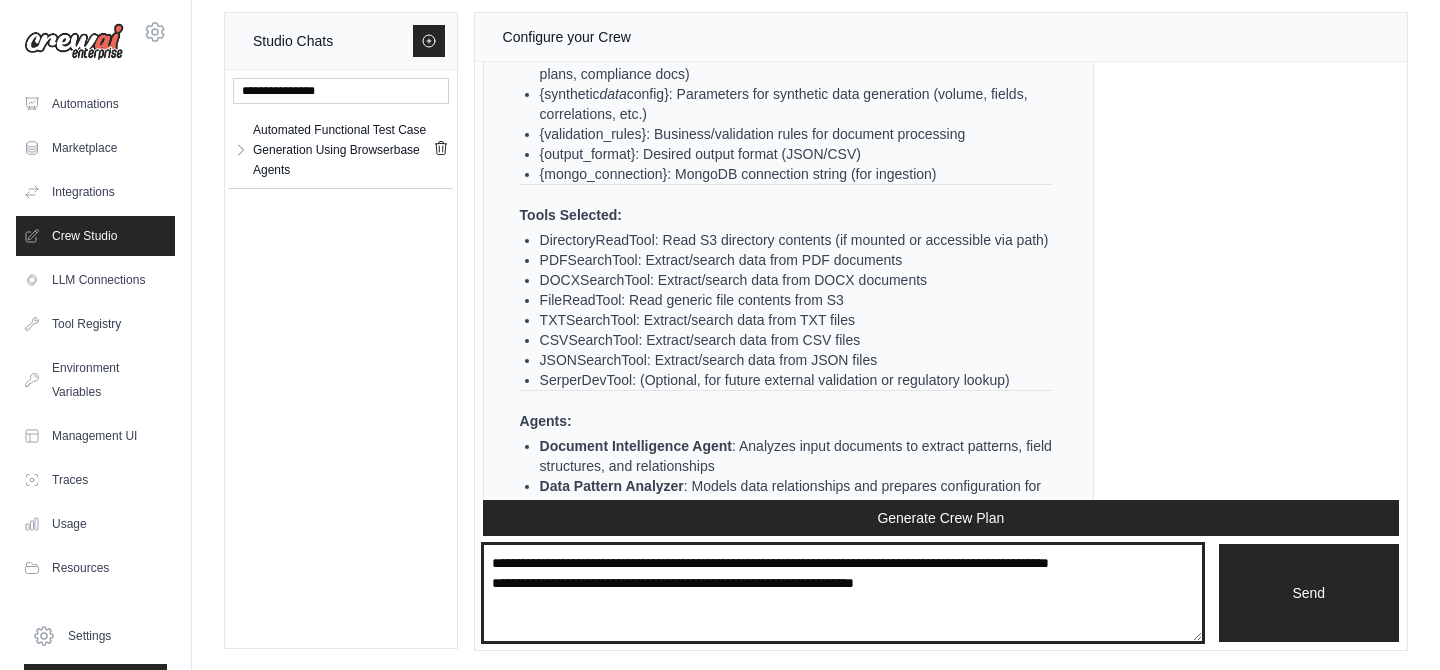 click on "**********" at bounding box center [843, 593] 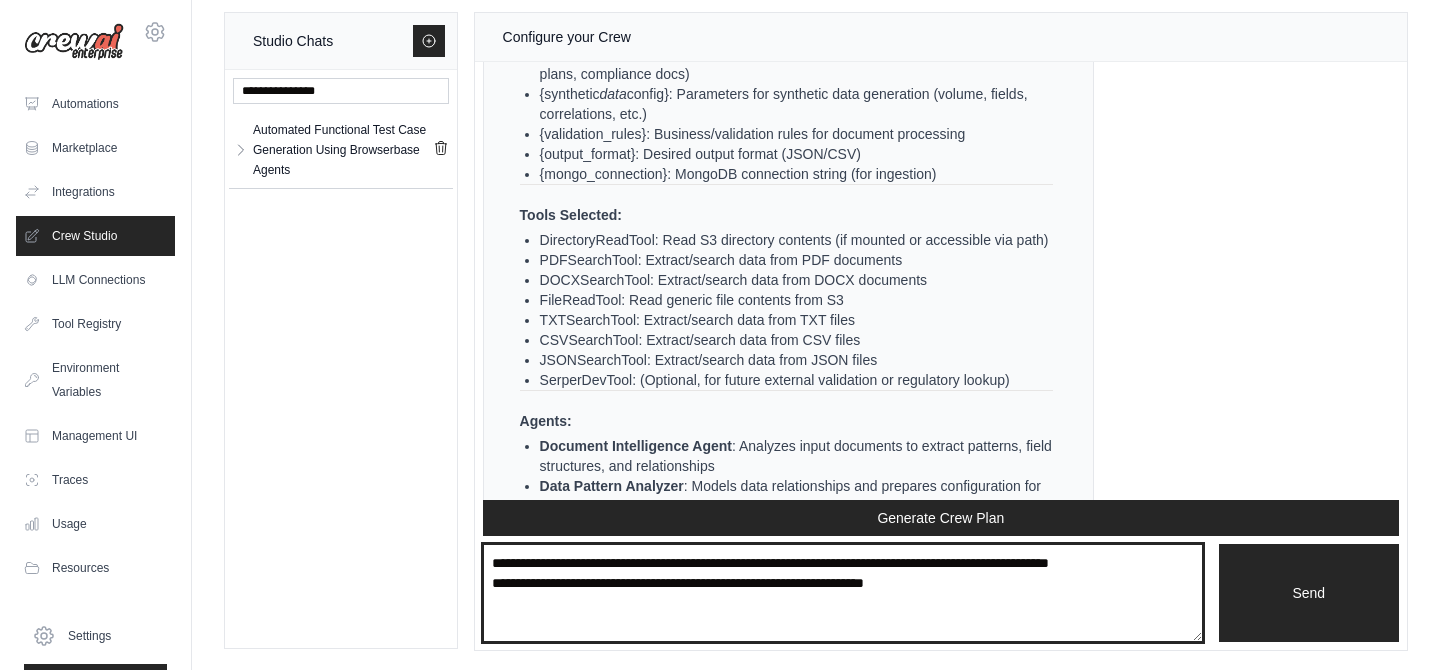 paste on "**********" 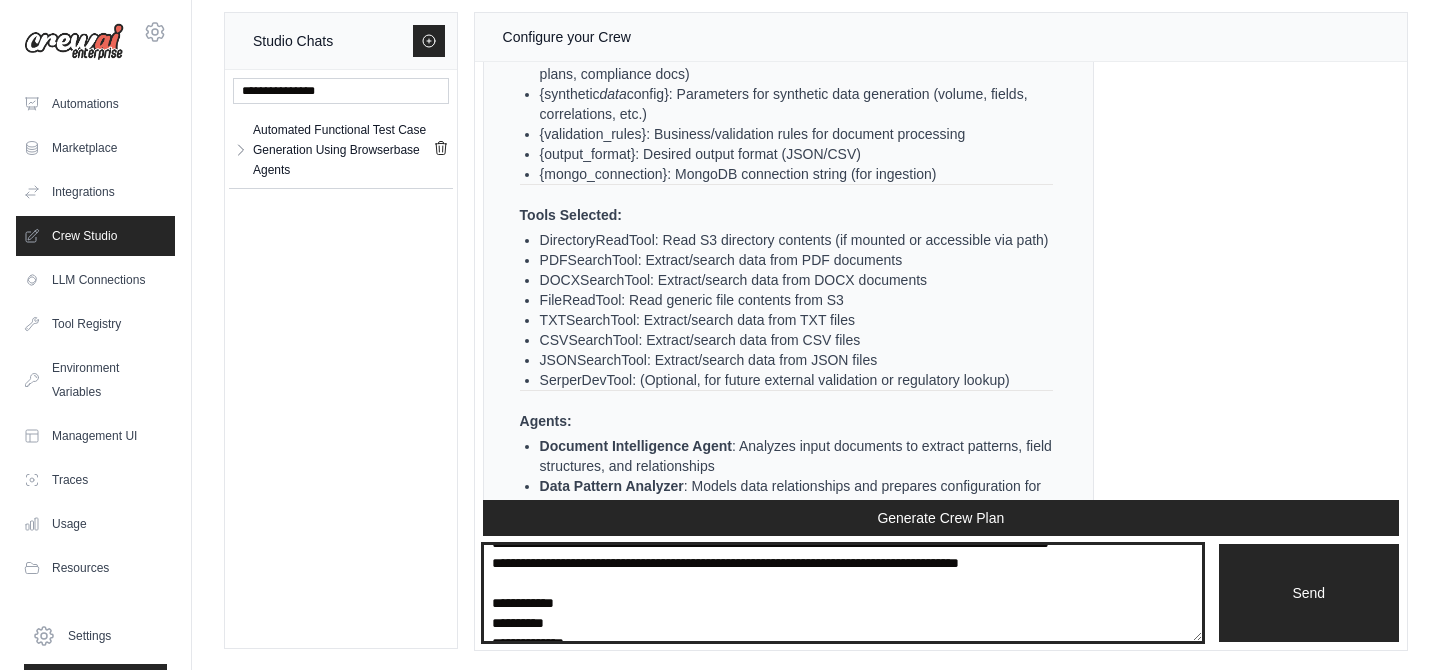 scroll, scrollTop: 16, scrollLeft: 0, axis: vertical 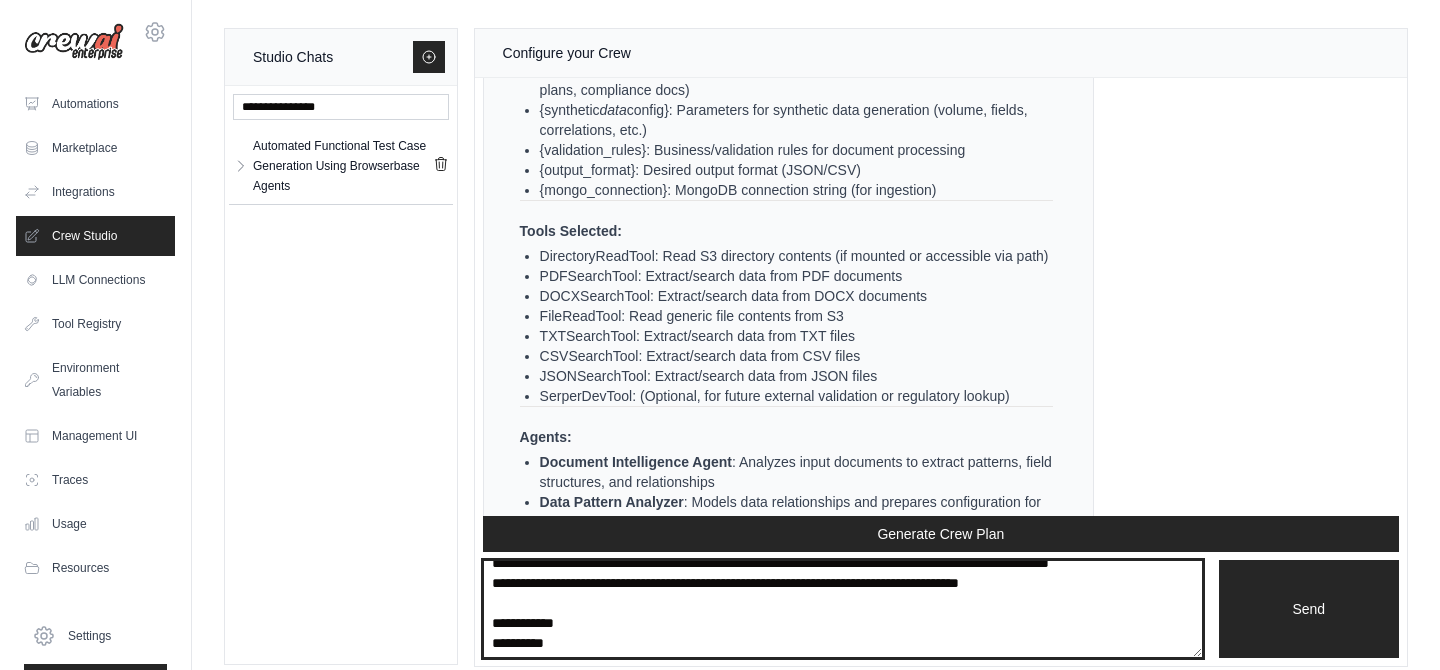 click on "**********" at bounding box center (843, 609) 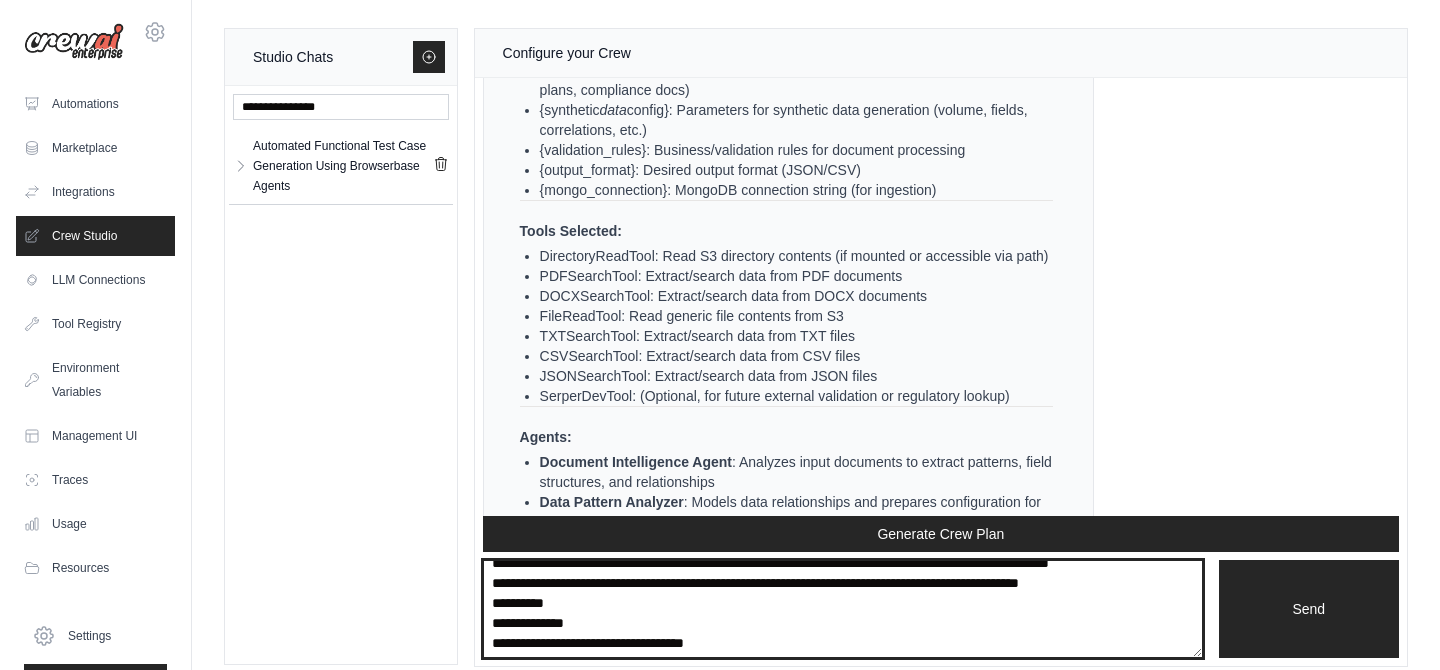 scroll, scrollTop: 10, scrollLeft: 0, axis: vertical 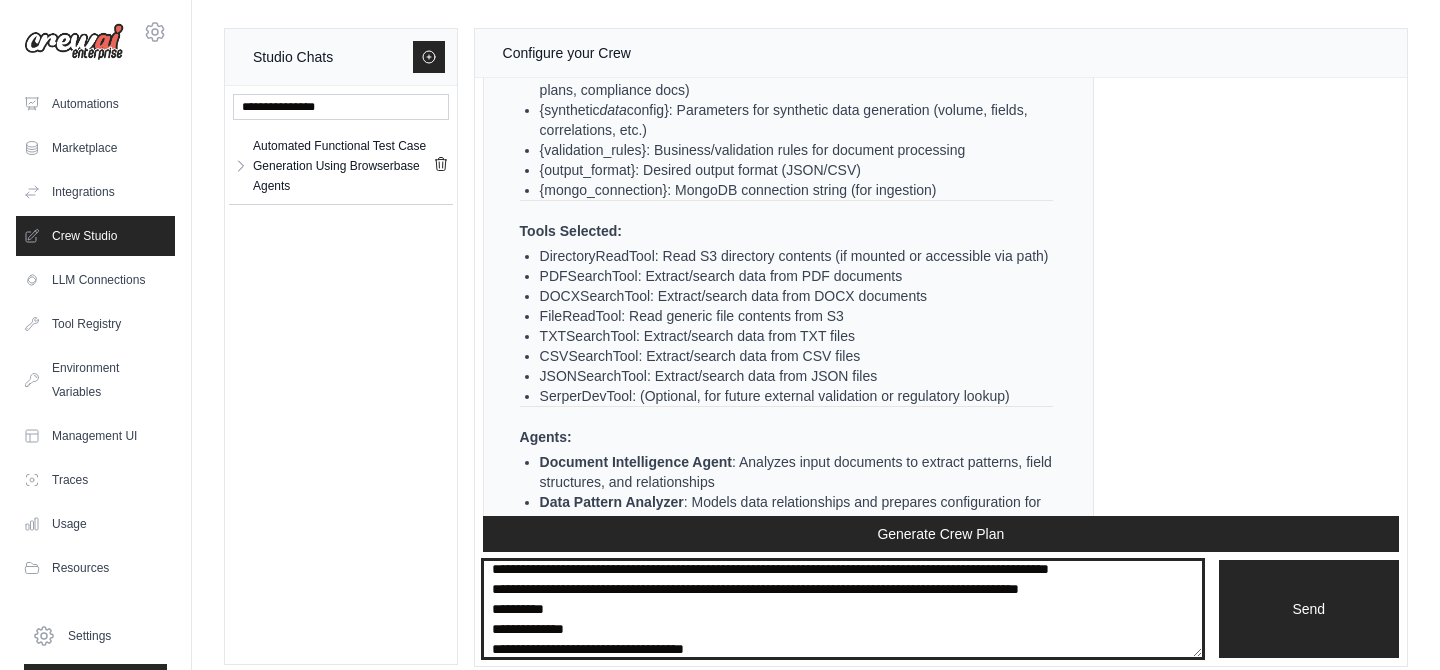 click on "**********" at bounding box center [843, 609] 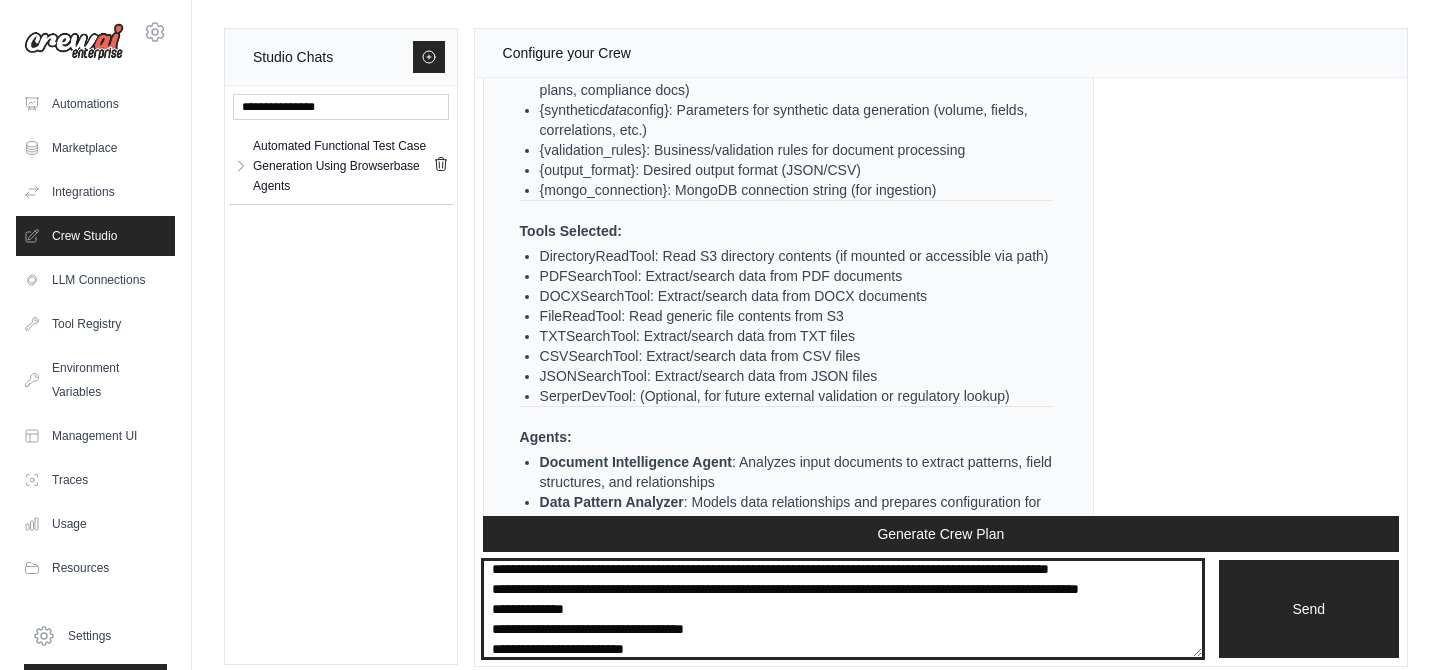 click on "**********" at bounding box center (843, 609) 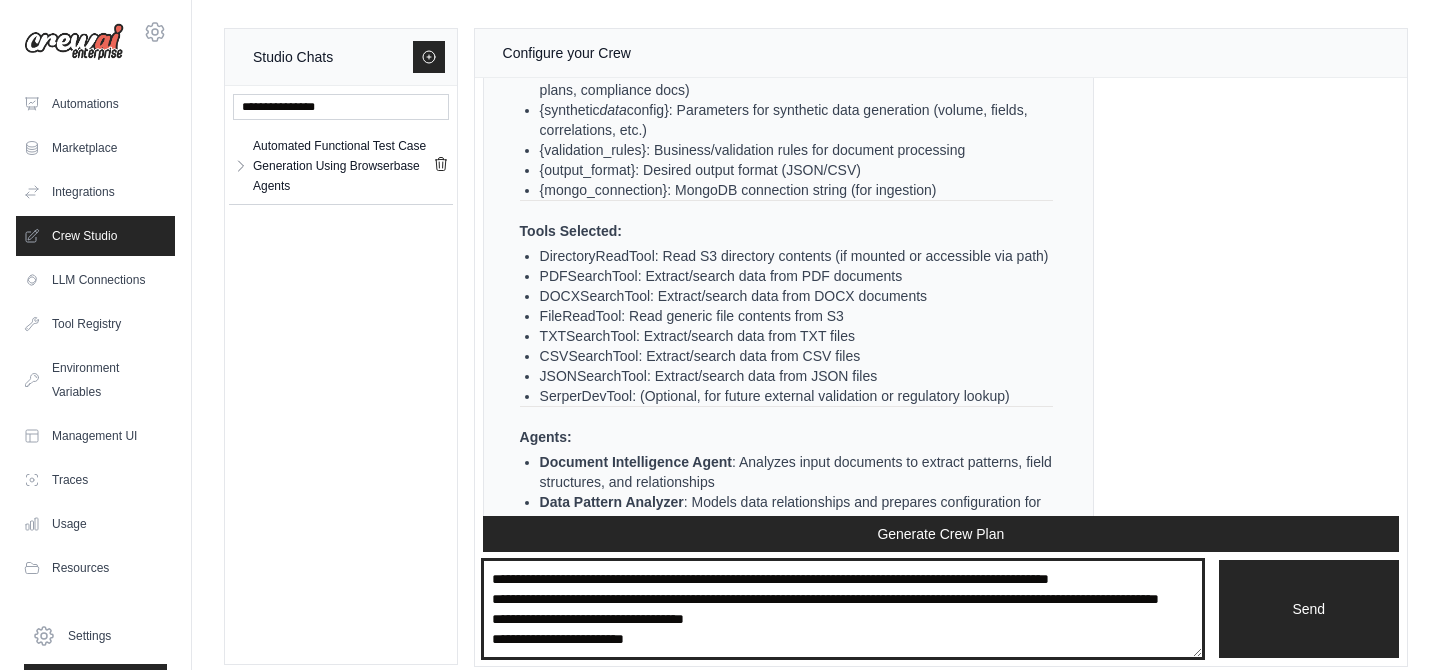 click on "**********" at bounding box center [843, 609] 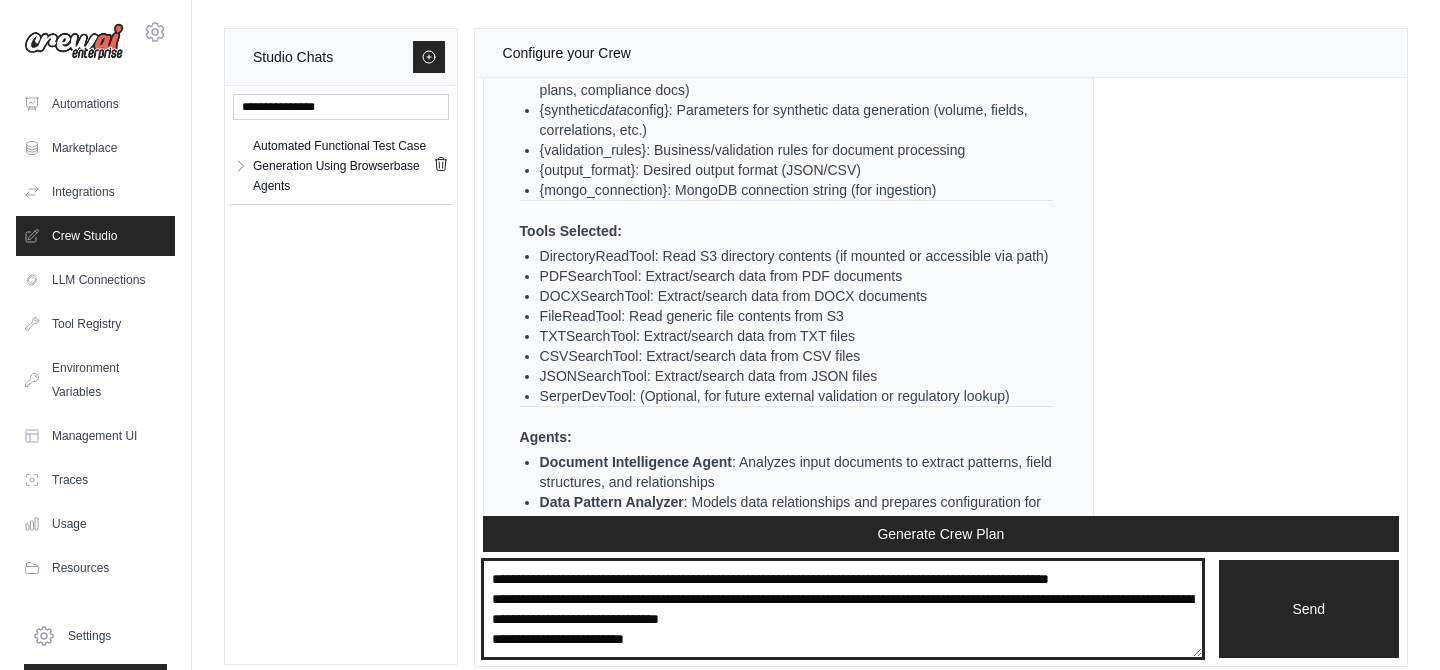 click on "**********" at bounding box center (843, 609) 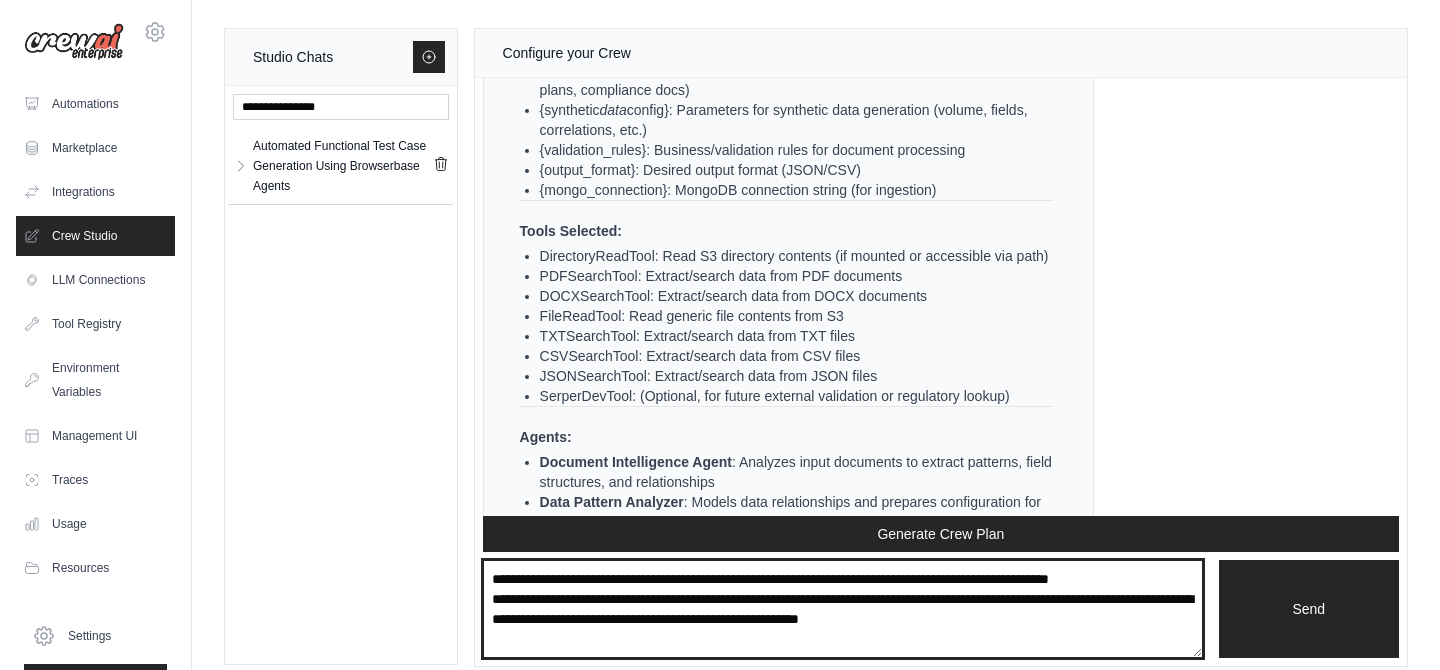 click on "**********" at bounding box center (843, 609) 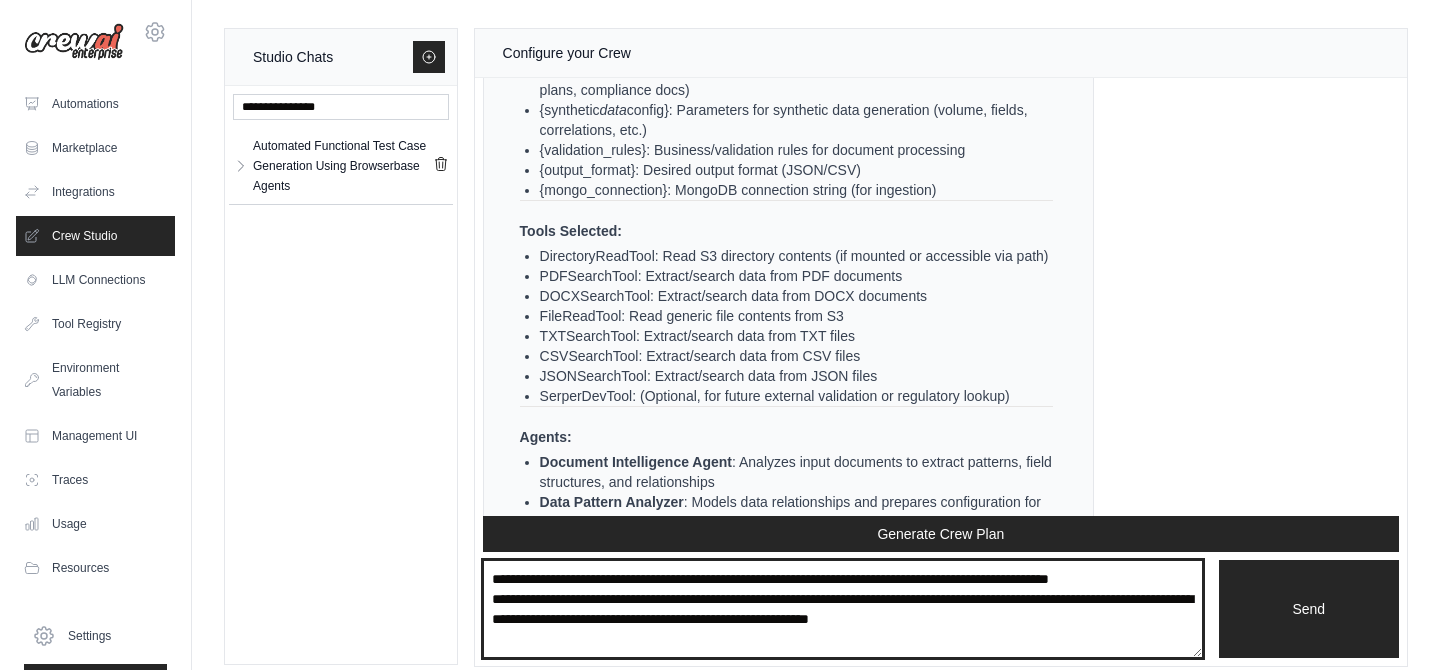 paste on "**********" 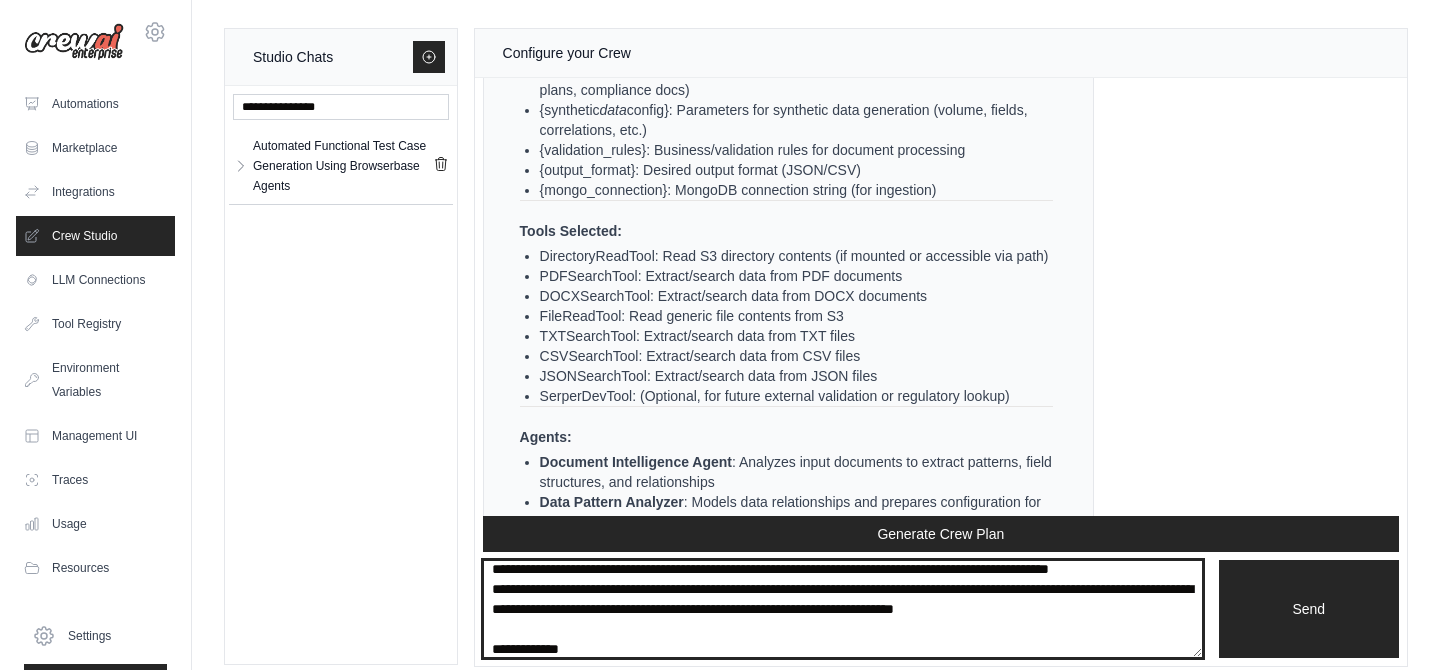 scroll, scrollTop: 56, scrollLeft: 0, axis: vertical 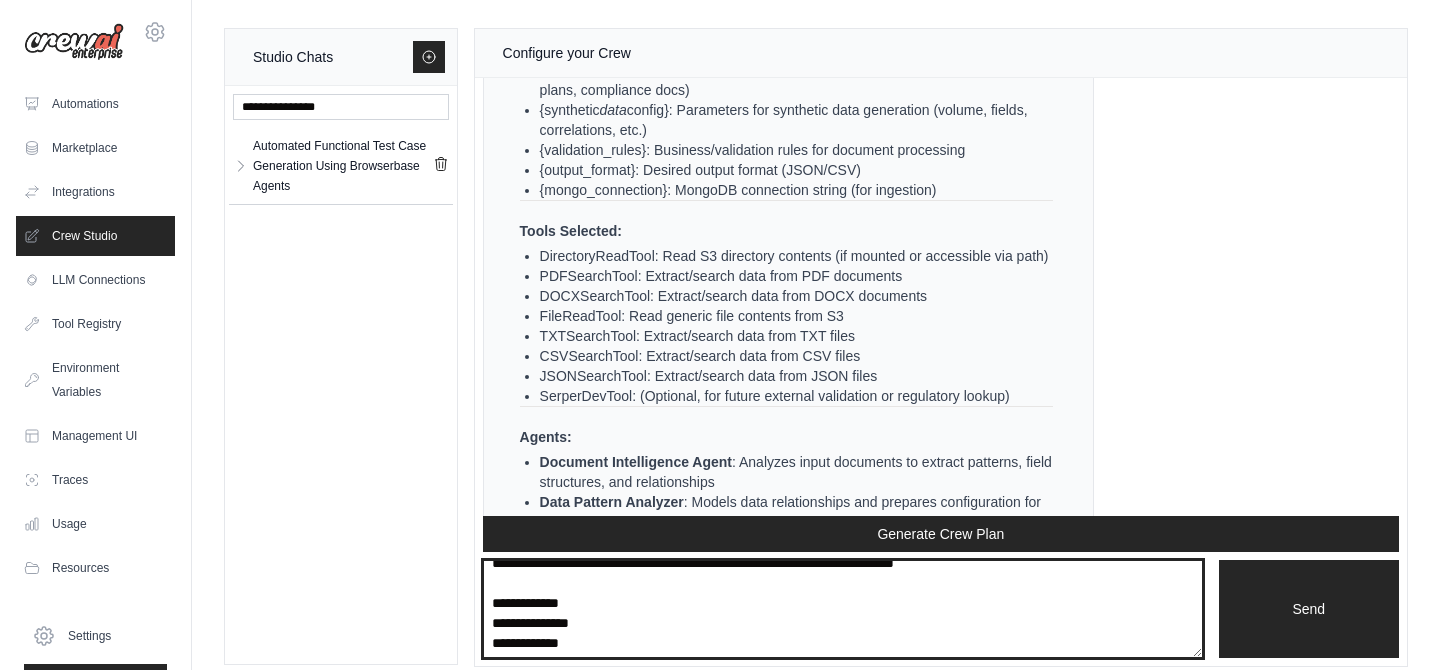 click on "**********" at bounding box center [843, 609] 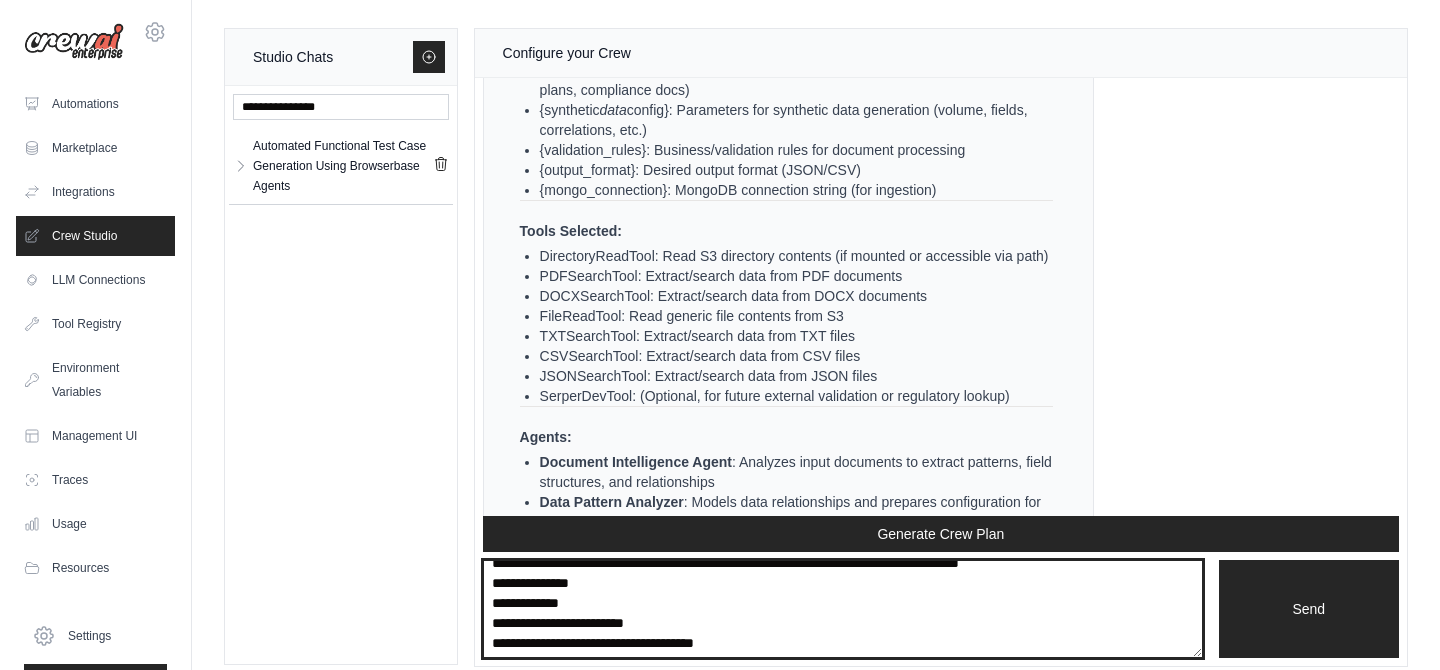 scroll, scrollTop: 36, scrollLeft: 0, axis: vertical 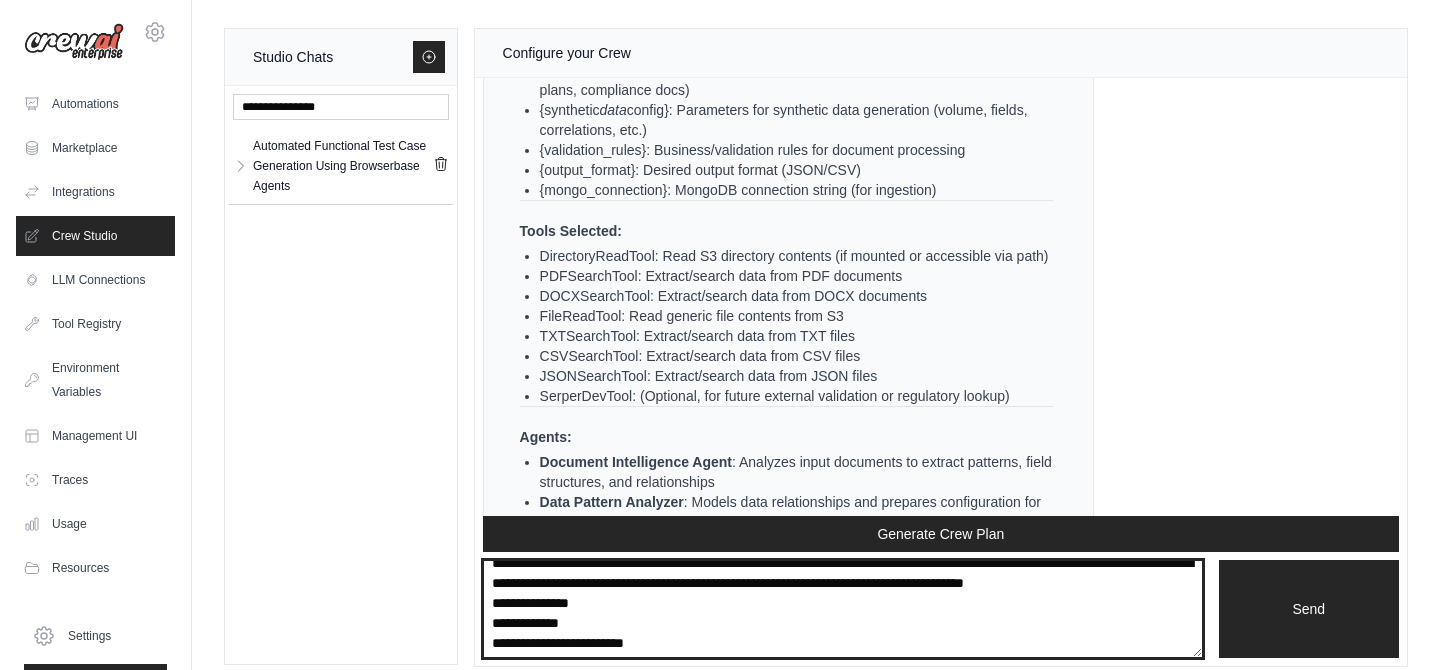 click on "**********" at bounding box center [843, 609] 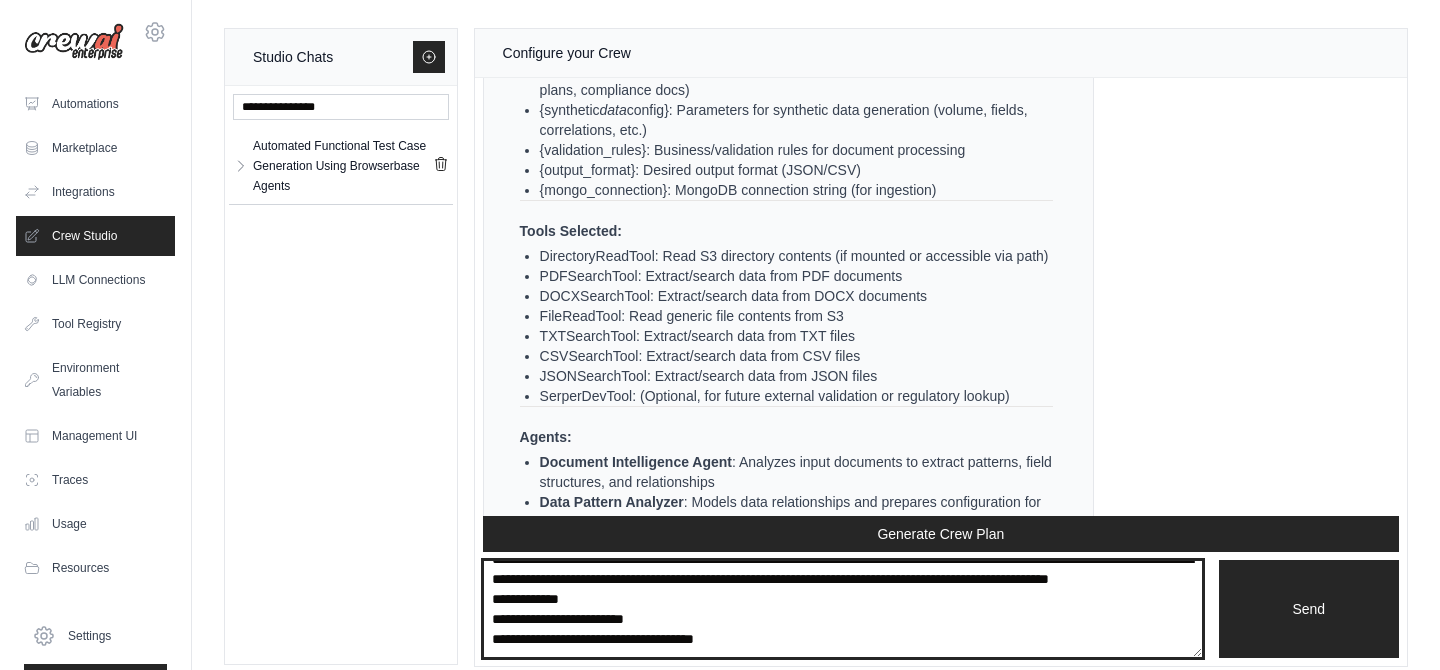 scroll, scrollTop: 45, scrollLeft: 0, axis: vertical 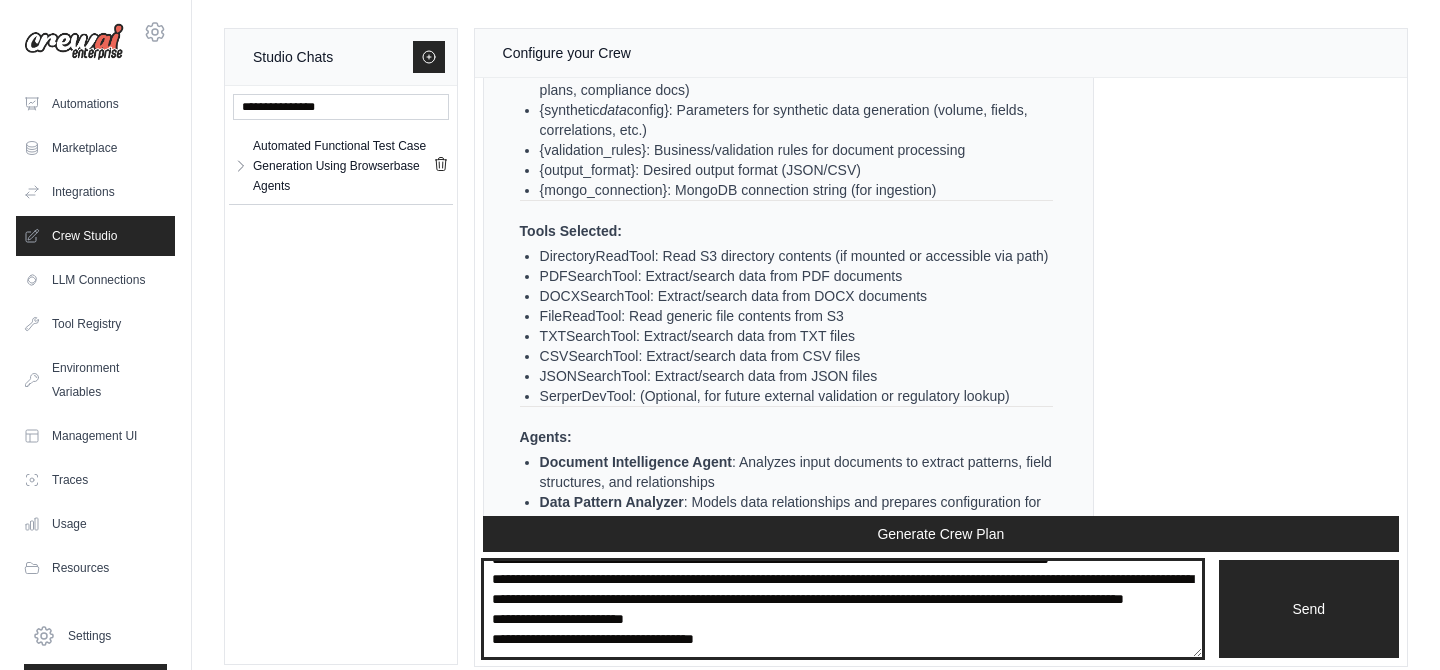 click on "**********" at bounding box center [843, 609] 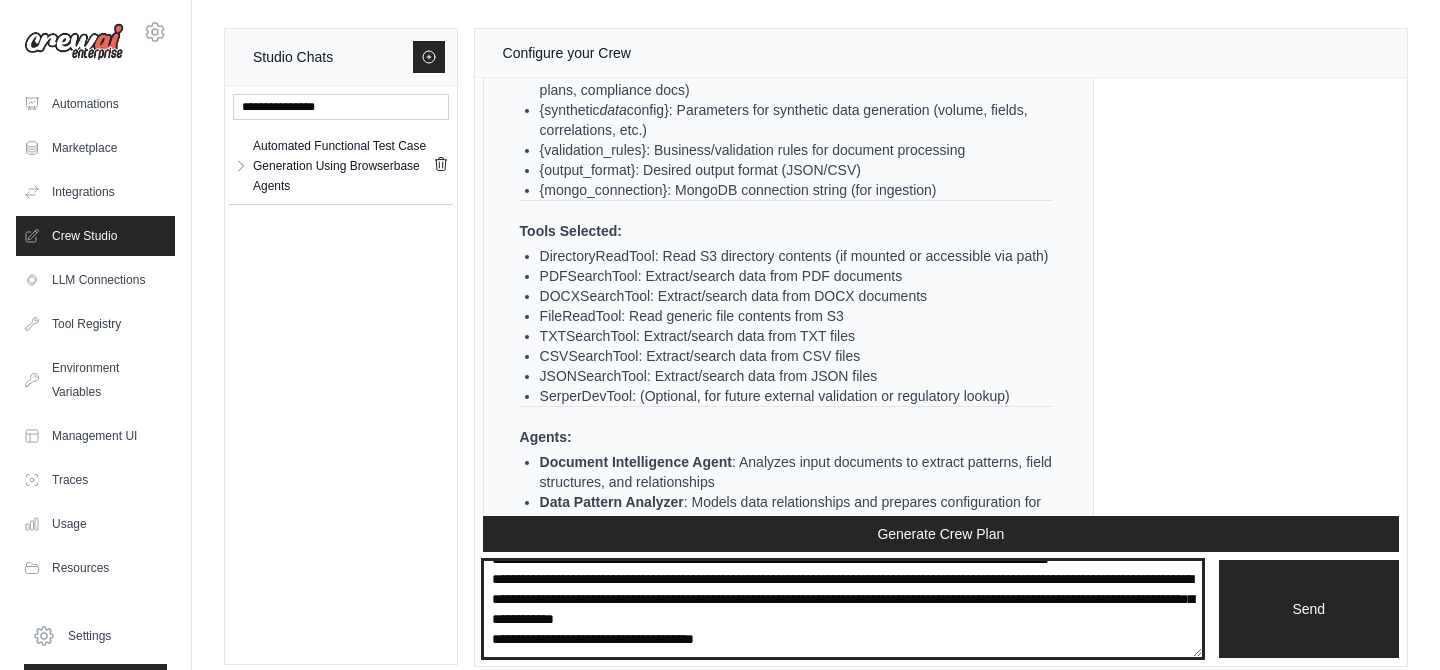 scroll, scrollTop: 45, scrollLeft: 0, axis: vertical 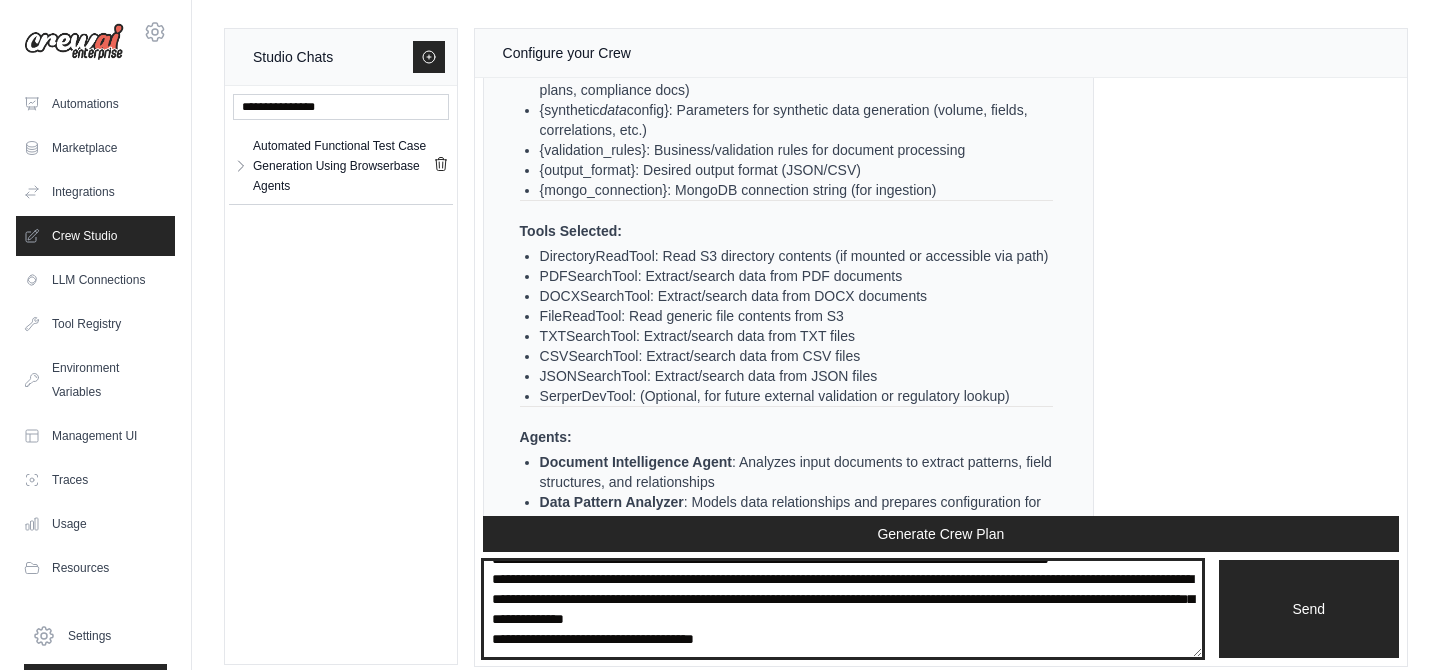 click on "**********" at bounding box center [843, 609] 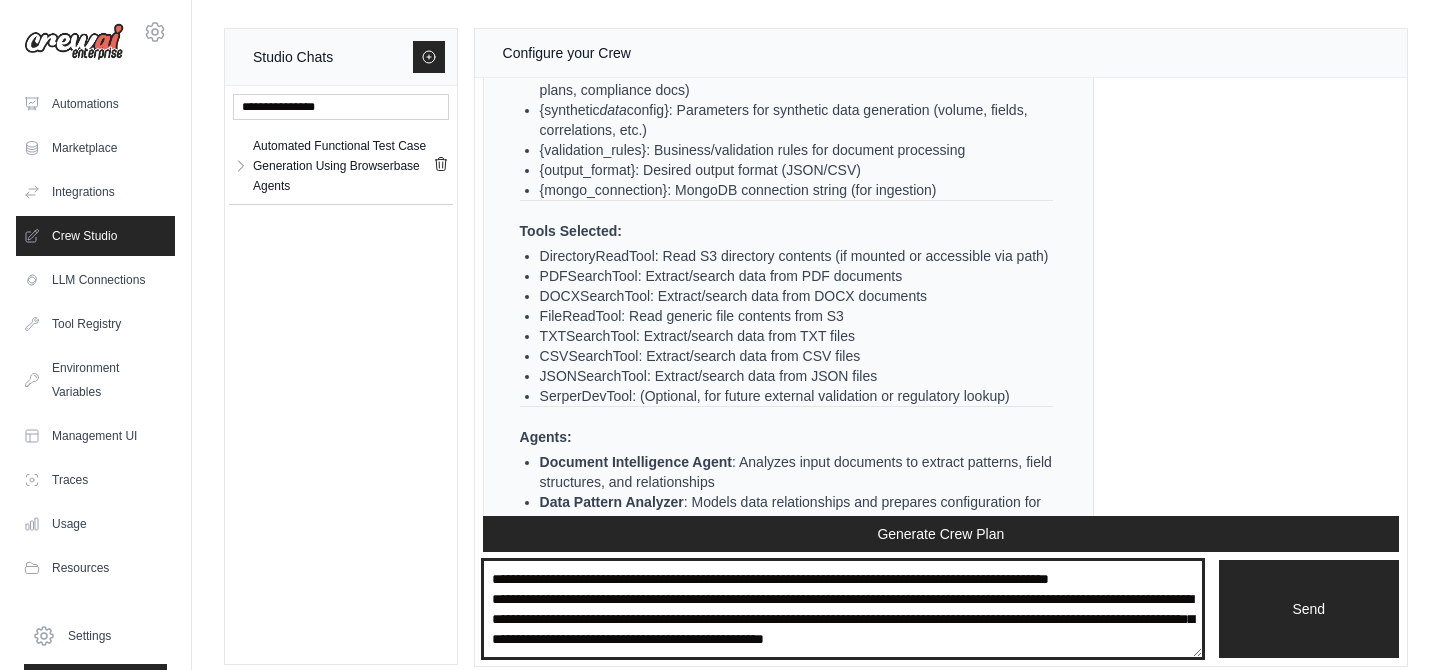 scroll, scrollTop: 25, scrollLeft: 0, axis: vertical 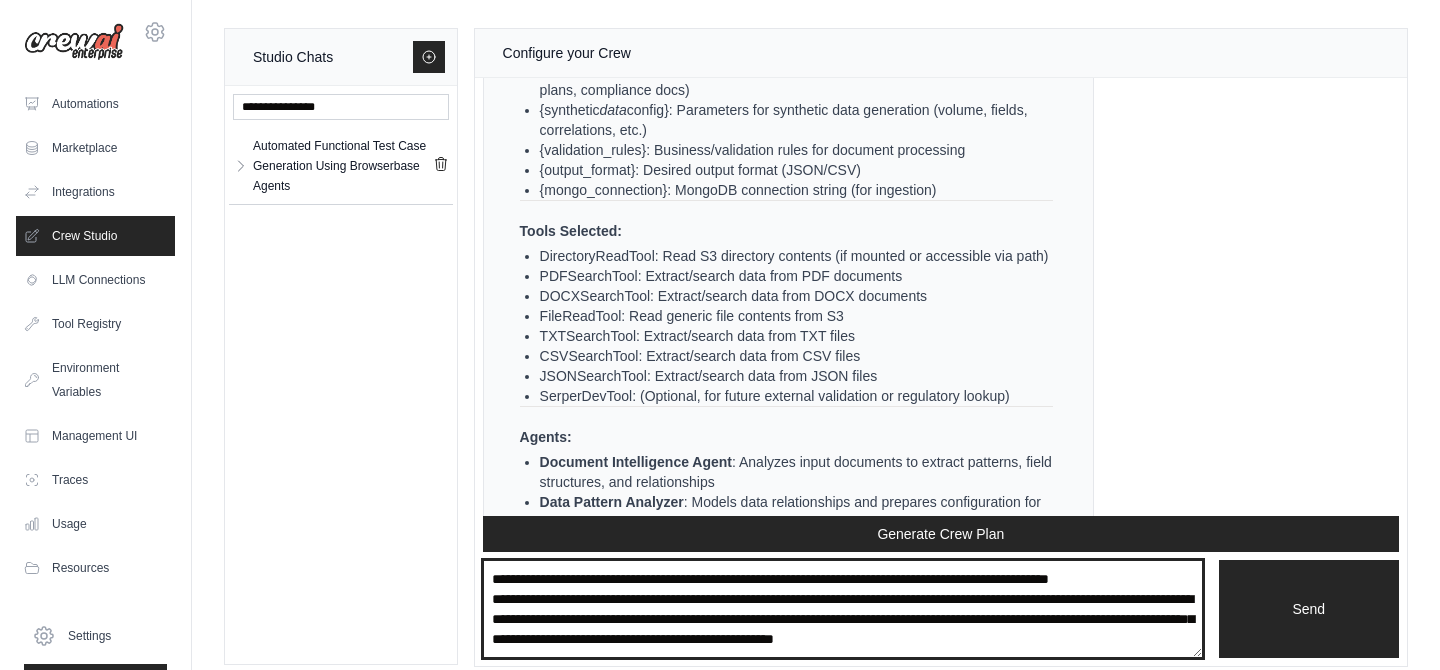 click on "**********" at bounding box center (843, 609) 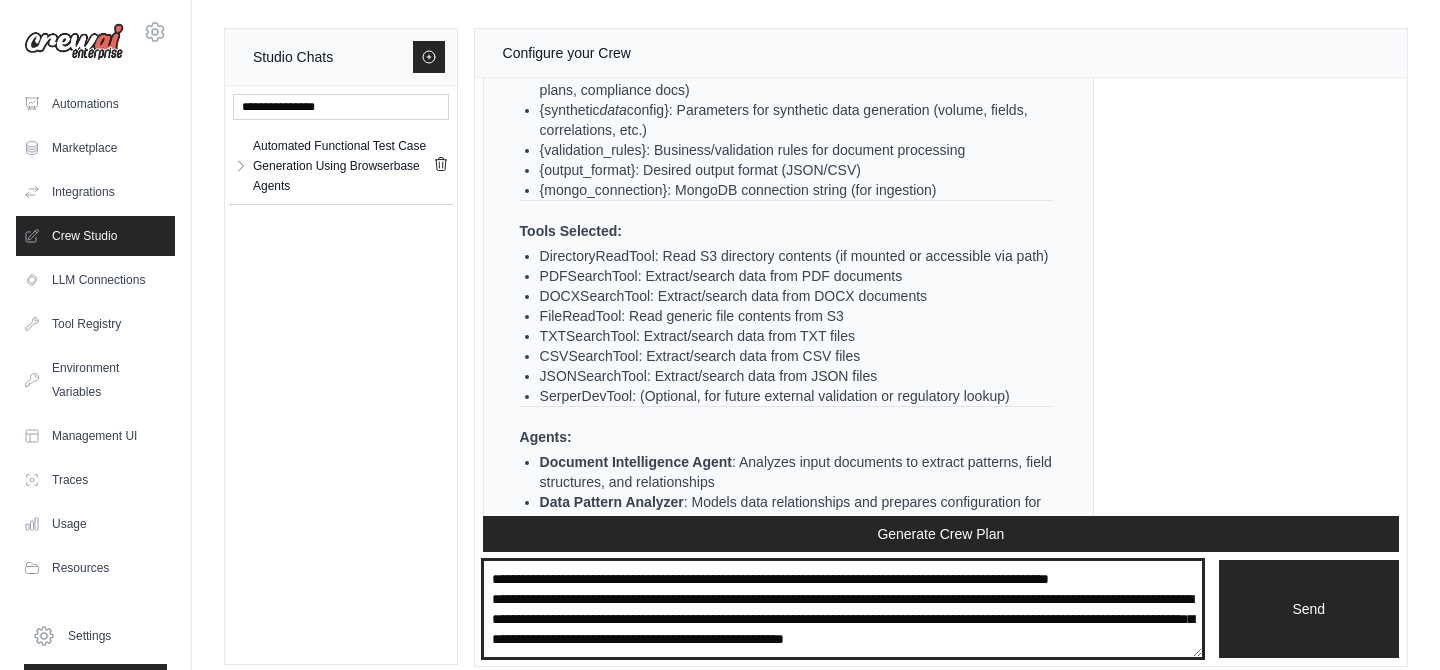 paste on "**********" 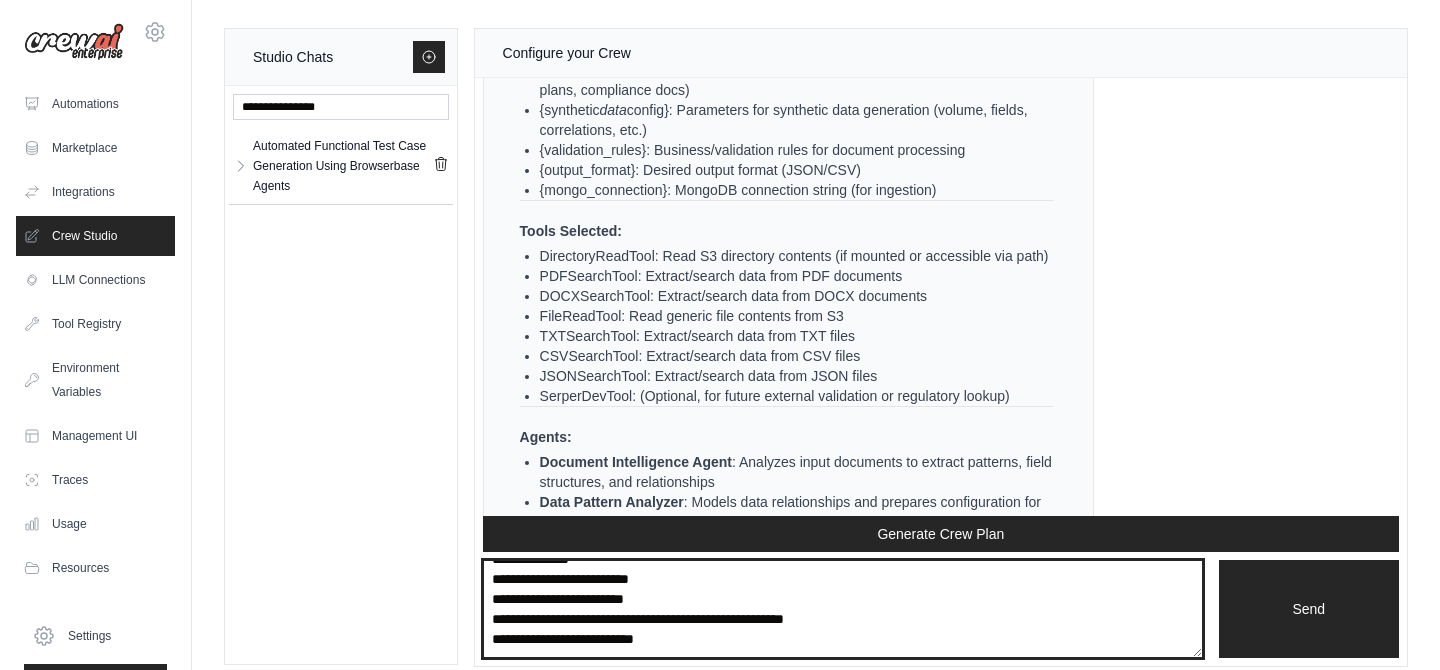 scroll, scrollTop: 56, scrollLeft: 0, axis: vertical 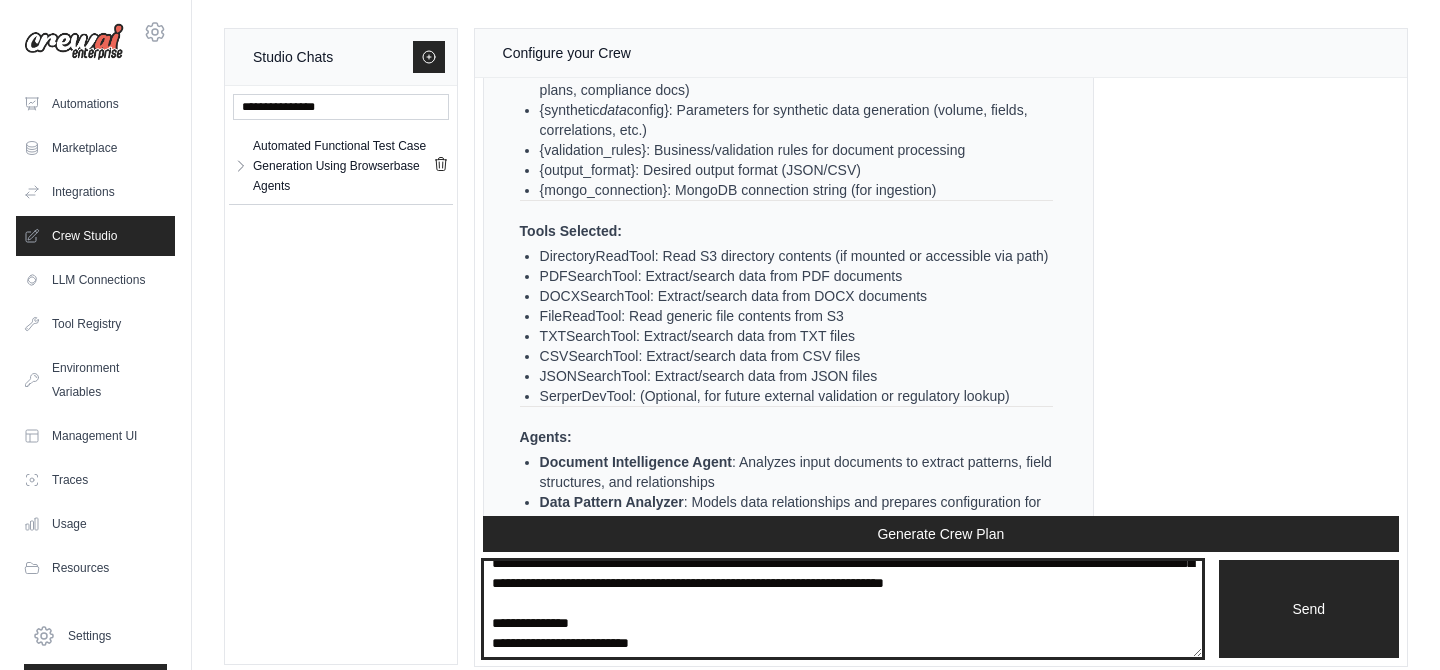 click on "**********" at bounding box center (843, 609) 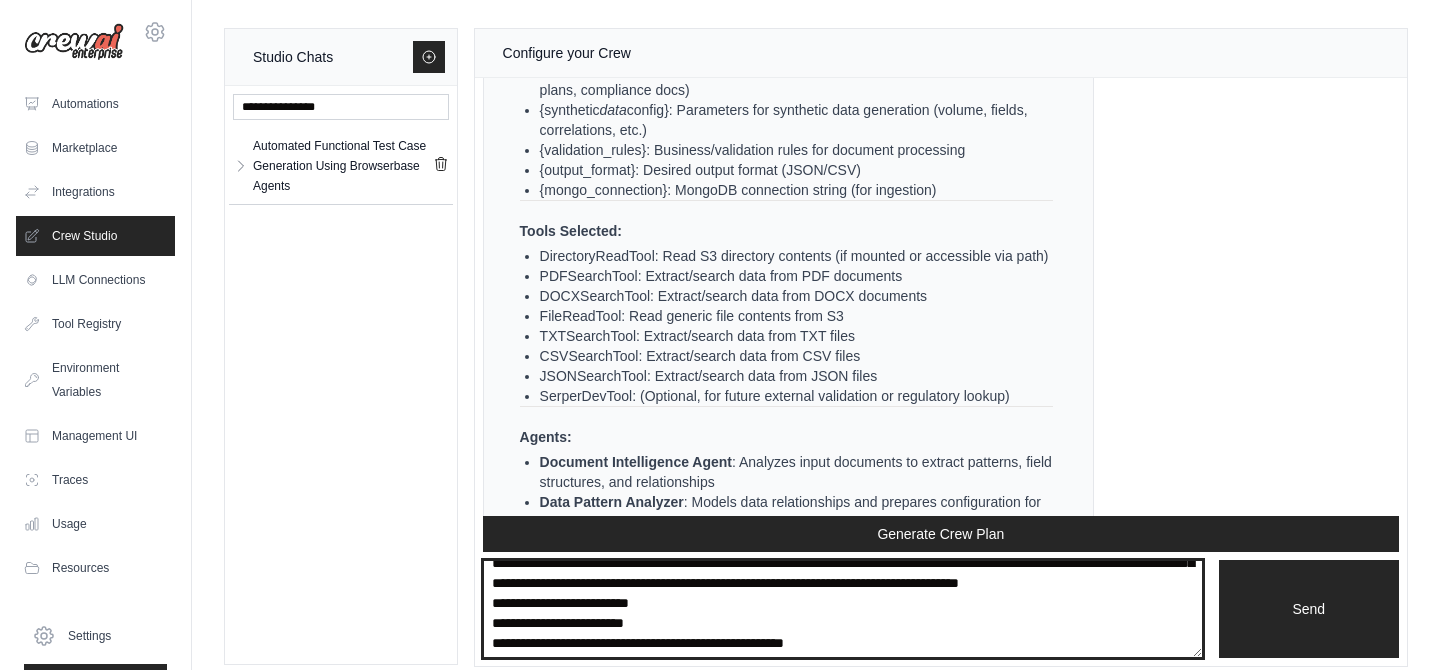 scroll, scrollTop: 36, scrollLeft: 0, axis: vertical 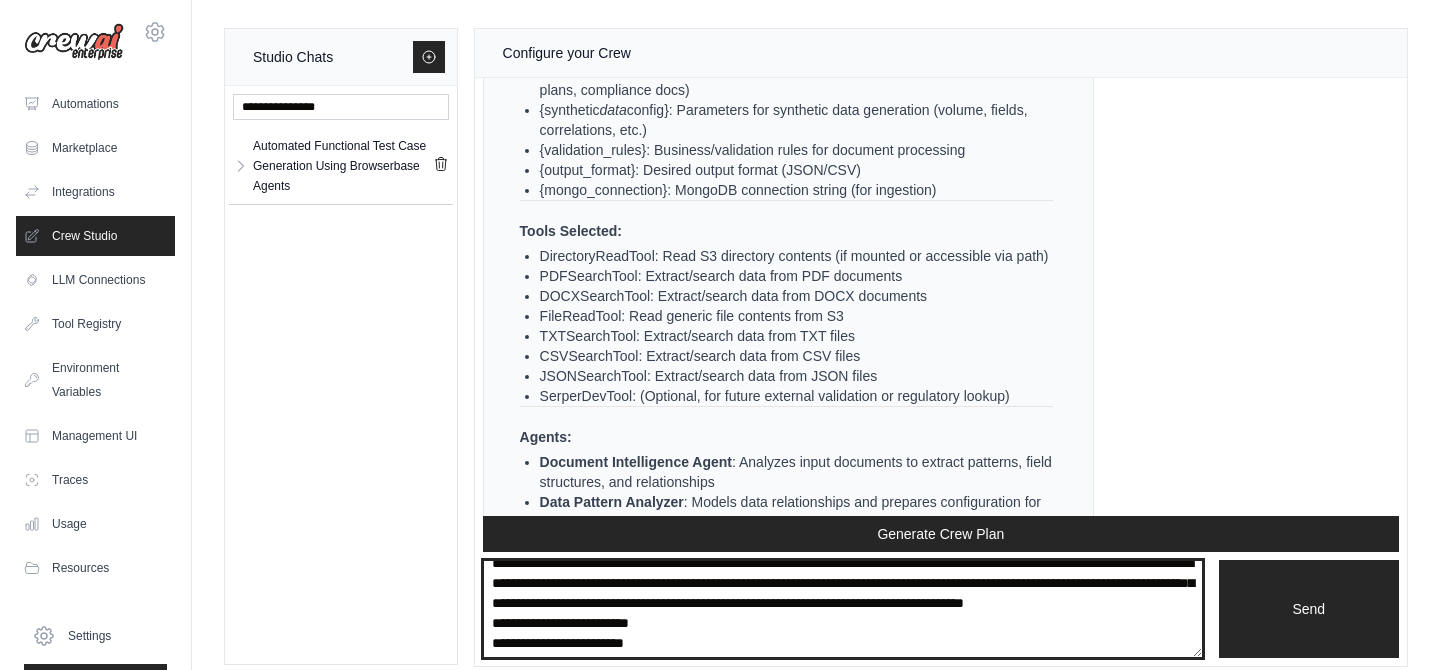 click on "**********" at bounding box center (843, 609) 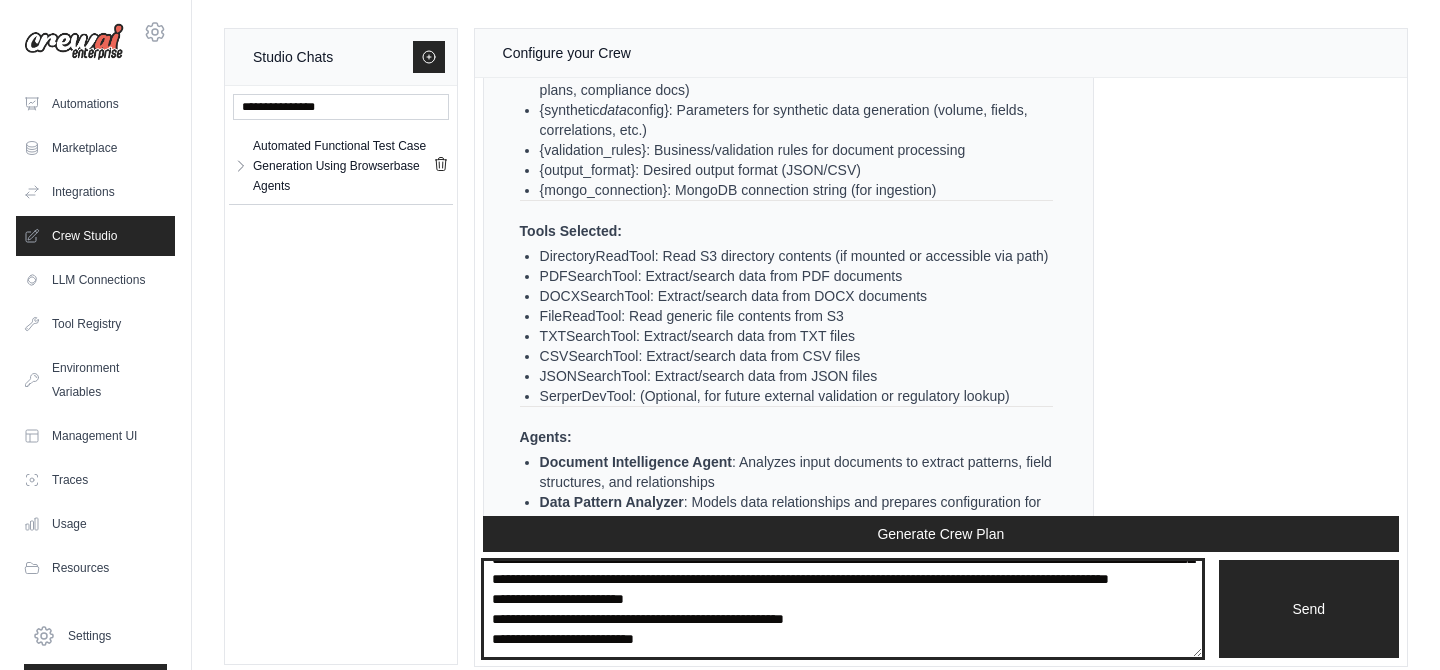 scroll, scrollTop: 85, scrollLeft: 0, axis: vertical 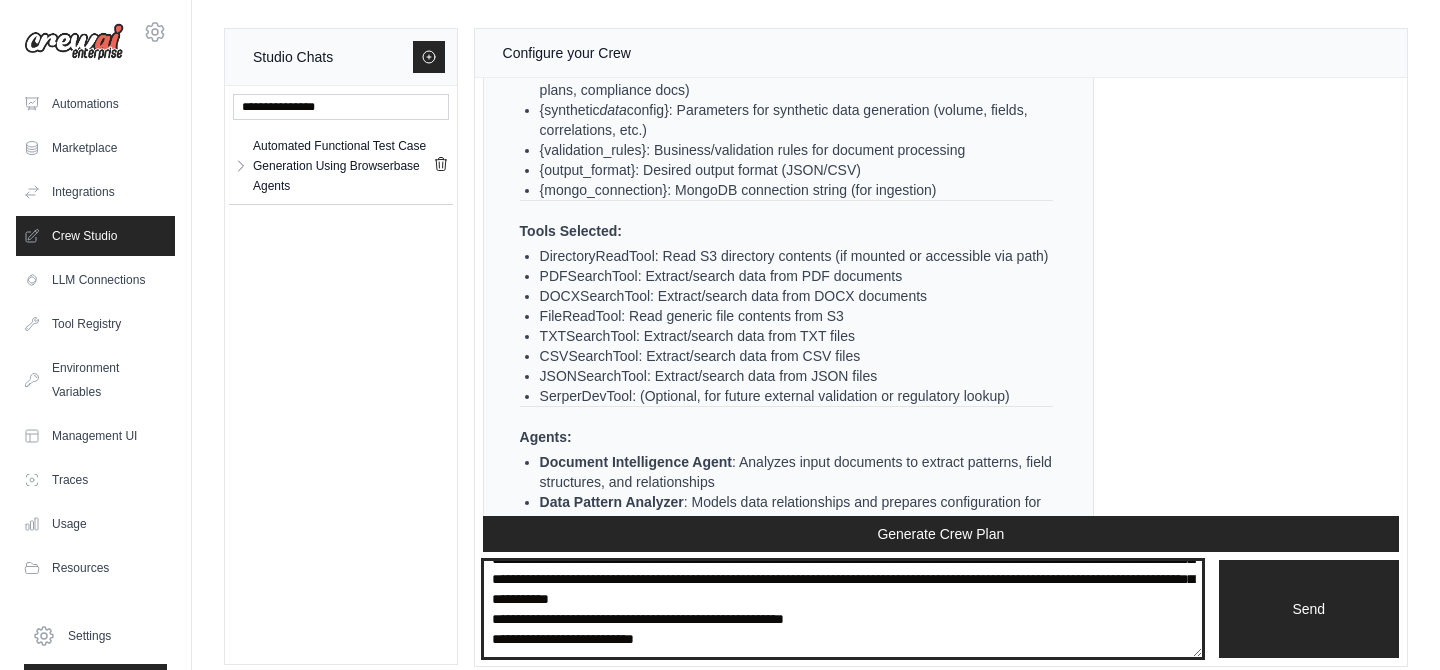 click on "**********" at bounding box center [843, 609] 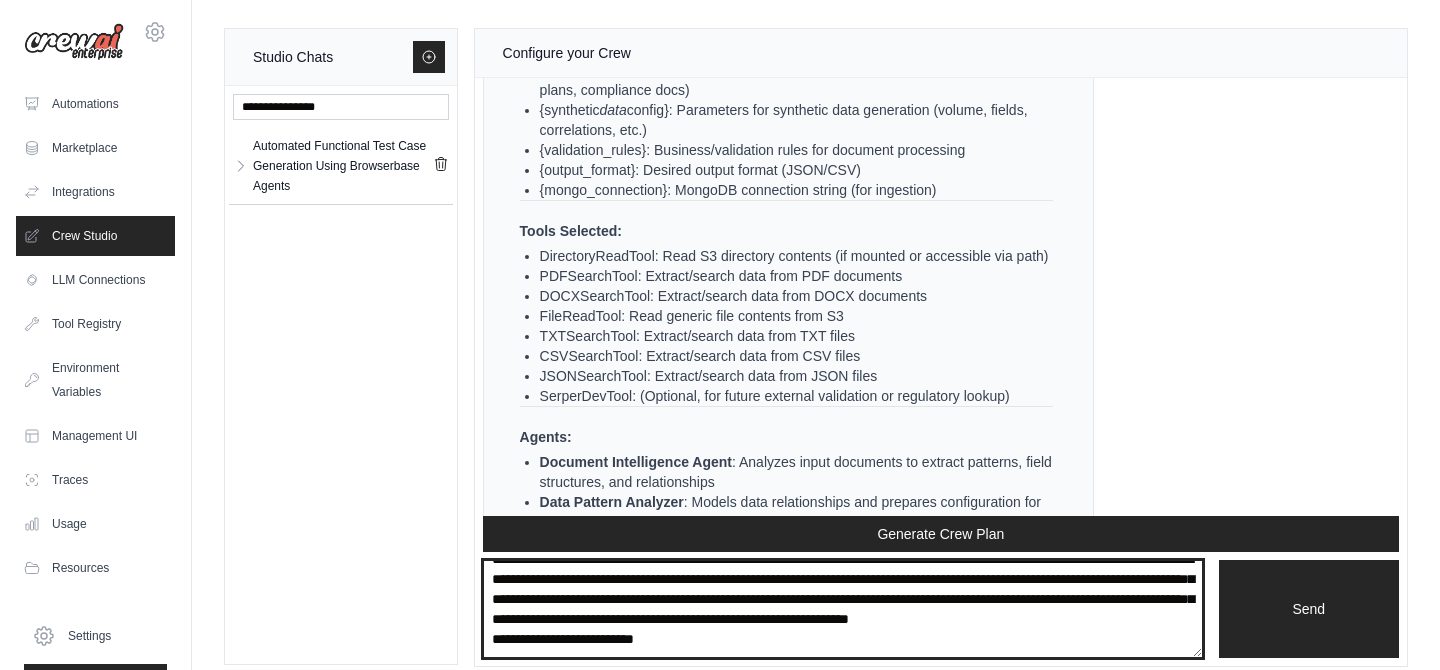 scroll, scrollTop: 85, scrollLeft: 0, axis: vertical 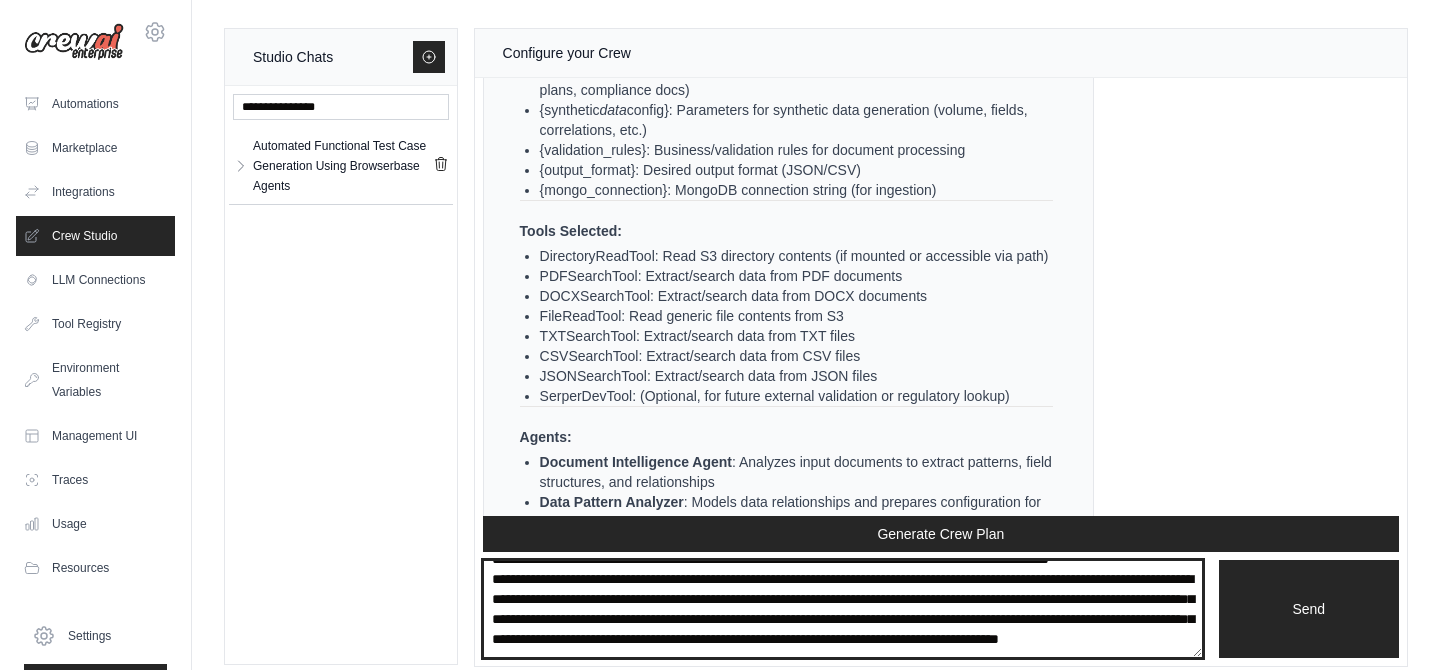 click on "**********" at bounding box center [843, 609] 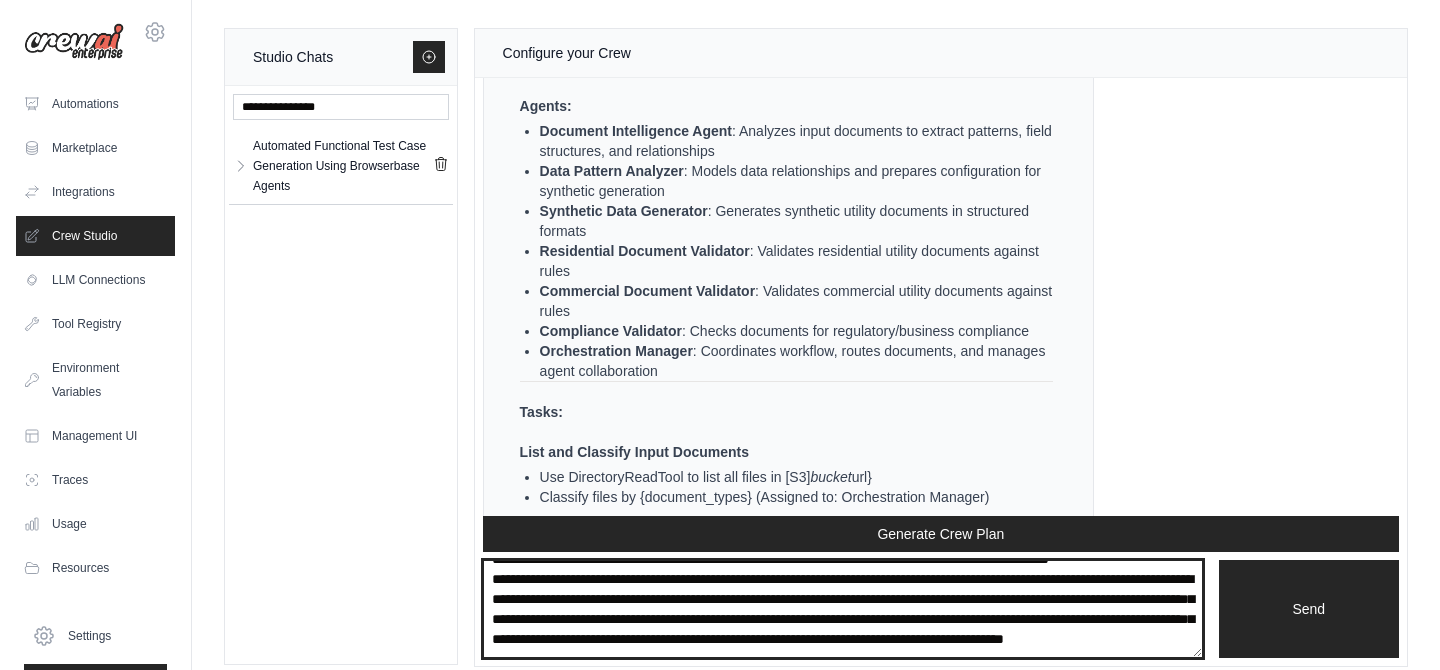 scroll, scrollTop: 8708, scrollLeft: 0, axis: vertical 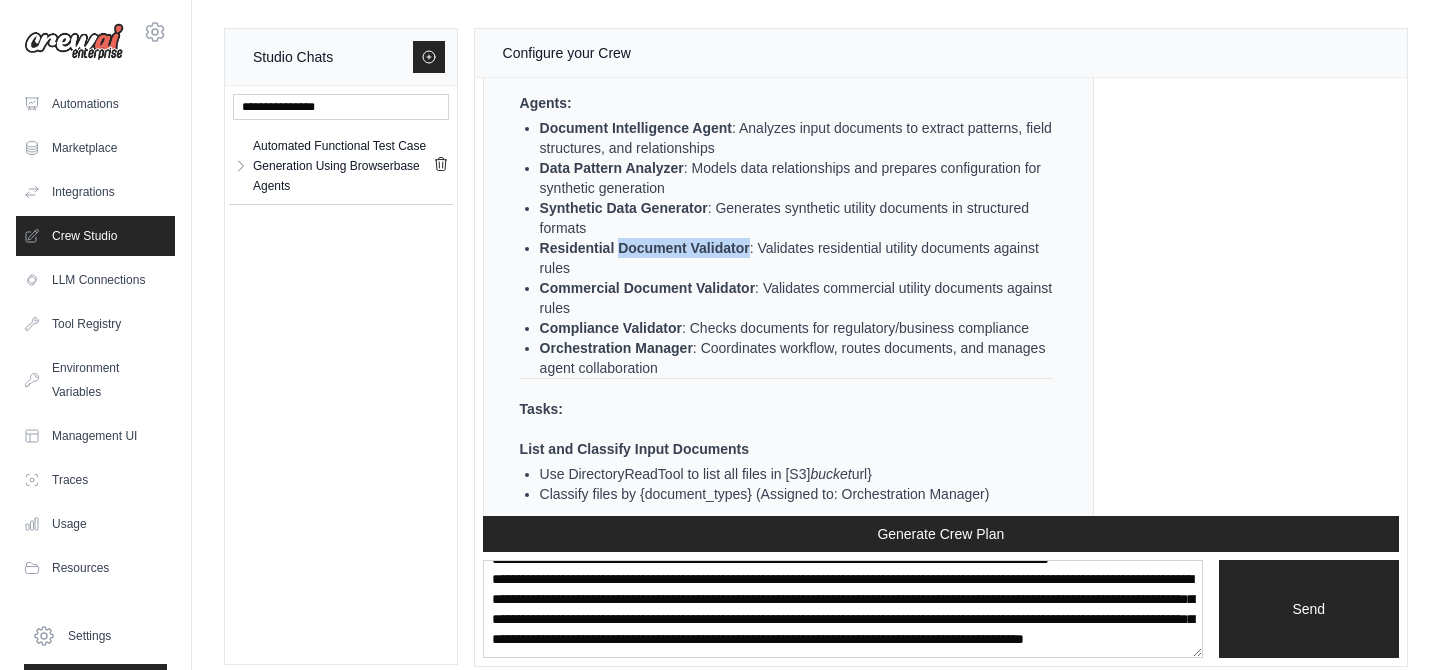 drag, startPoint x: 618, startPoint y: 247, endPoint x: 747, endPoint y: 243, distance: 129.062 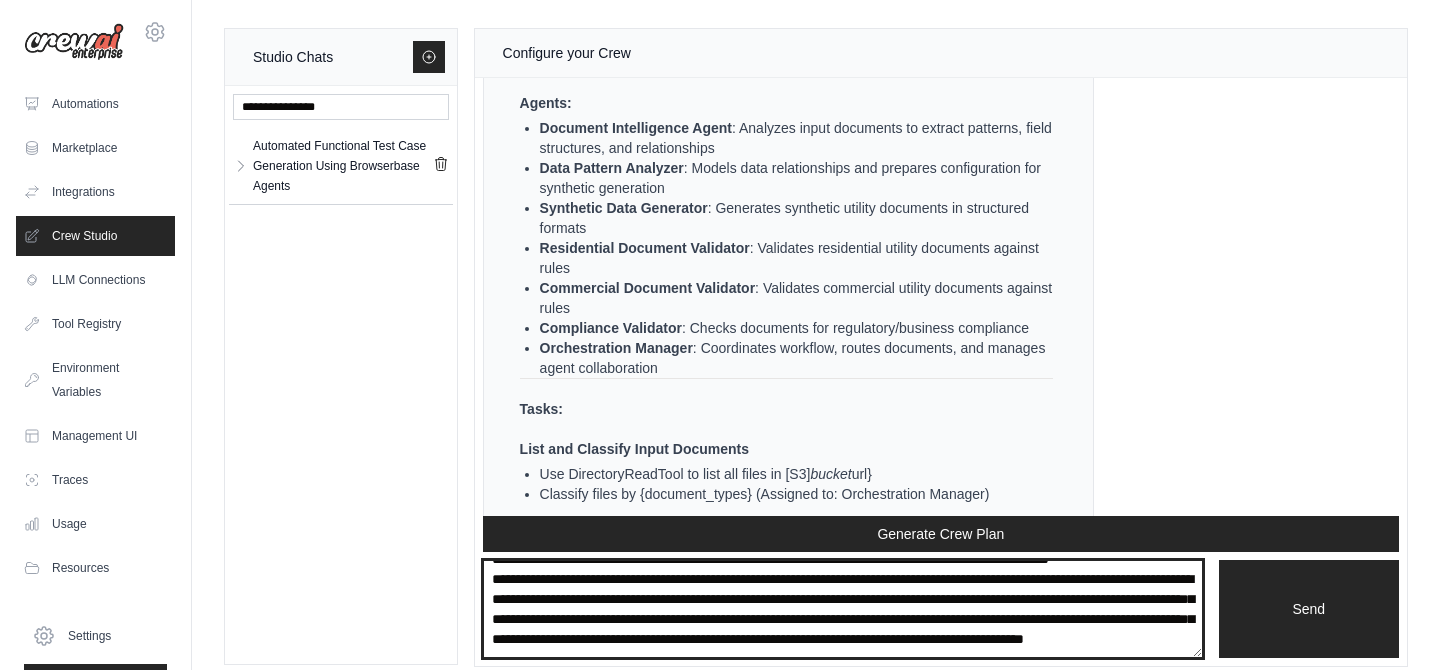 click on "**********" at bounding box center (843, 609) 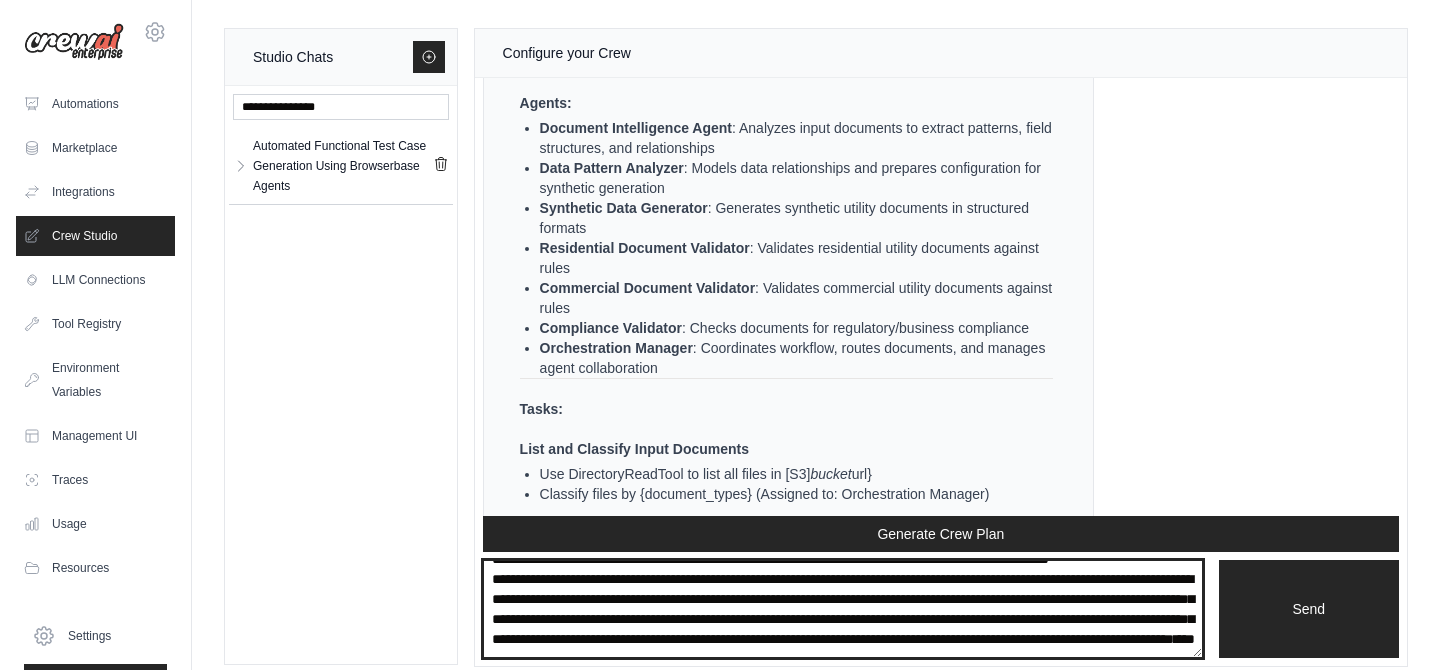 click on "**********" at bounding box center [843, 609] 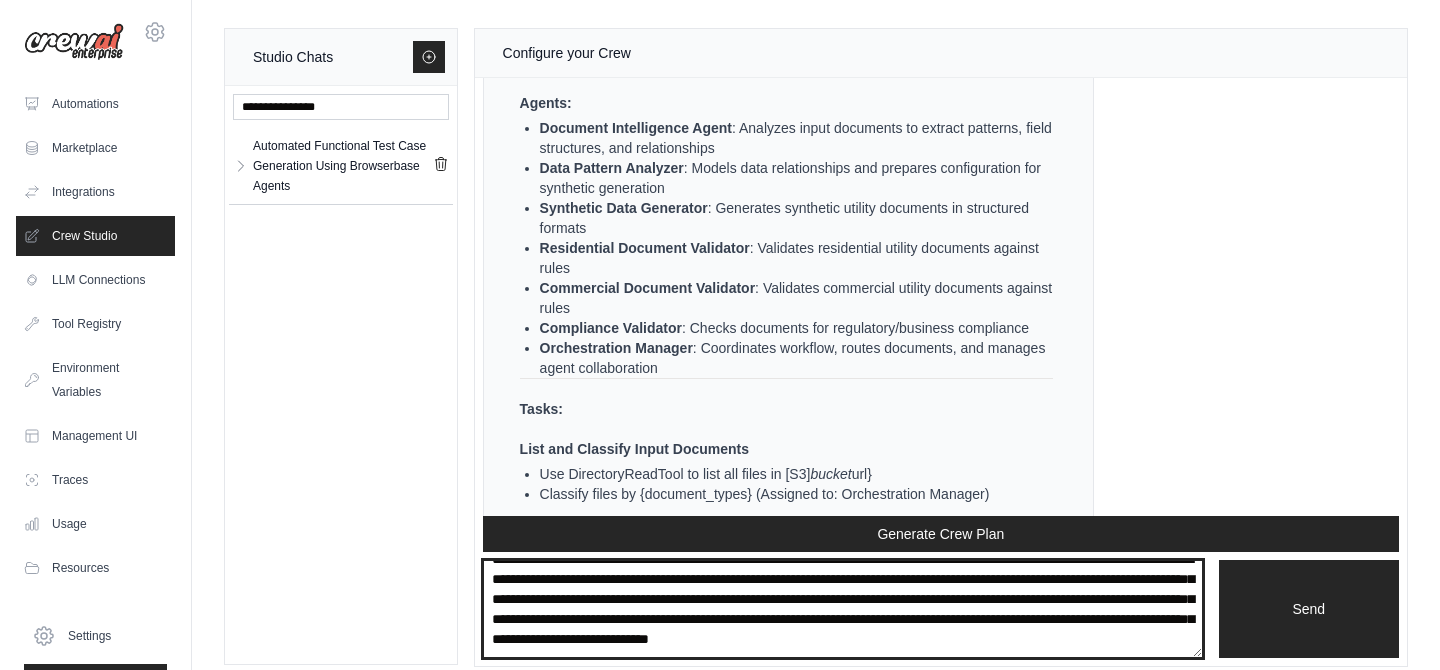 click on "**********" at bounding box center (843, 609) 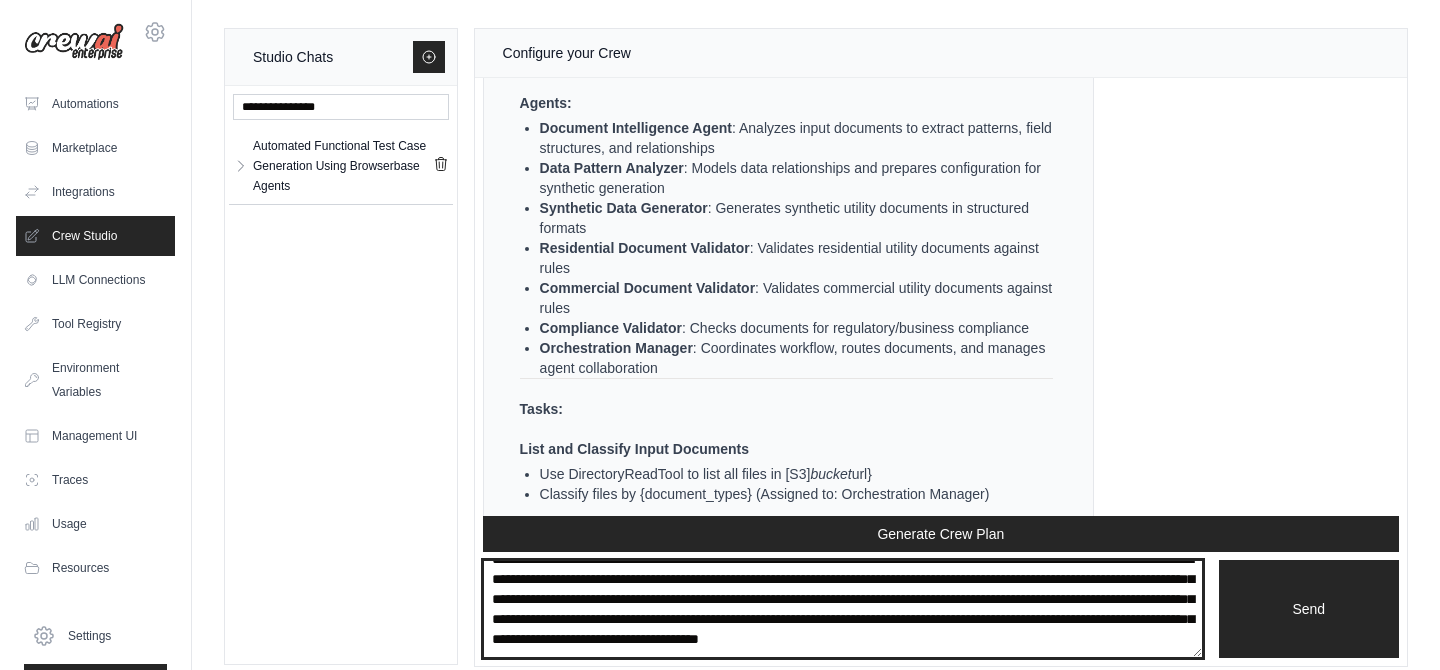 paste on "**********" 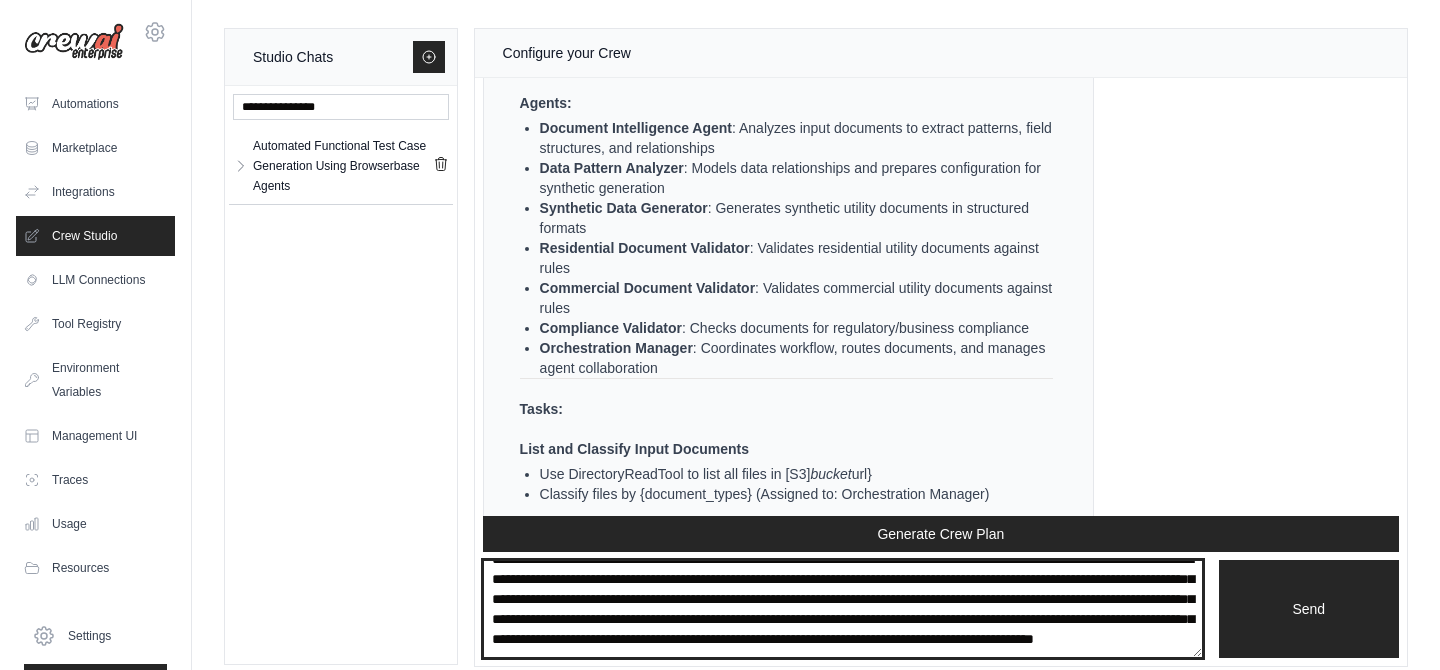 scroll, scrollTop: 90, scrollLeft: 0, axis: vertical 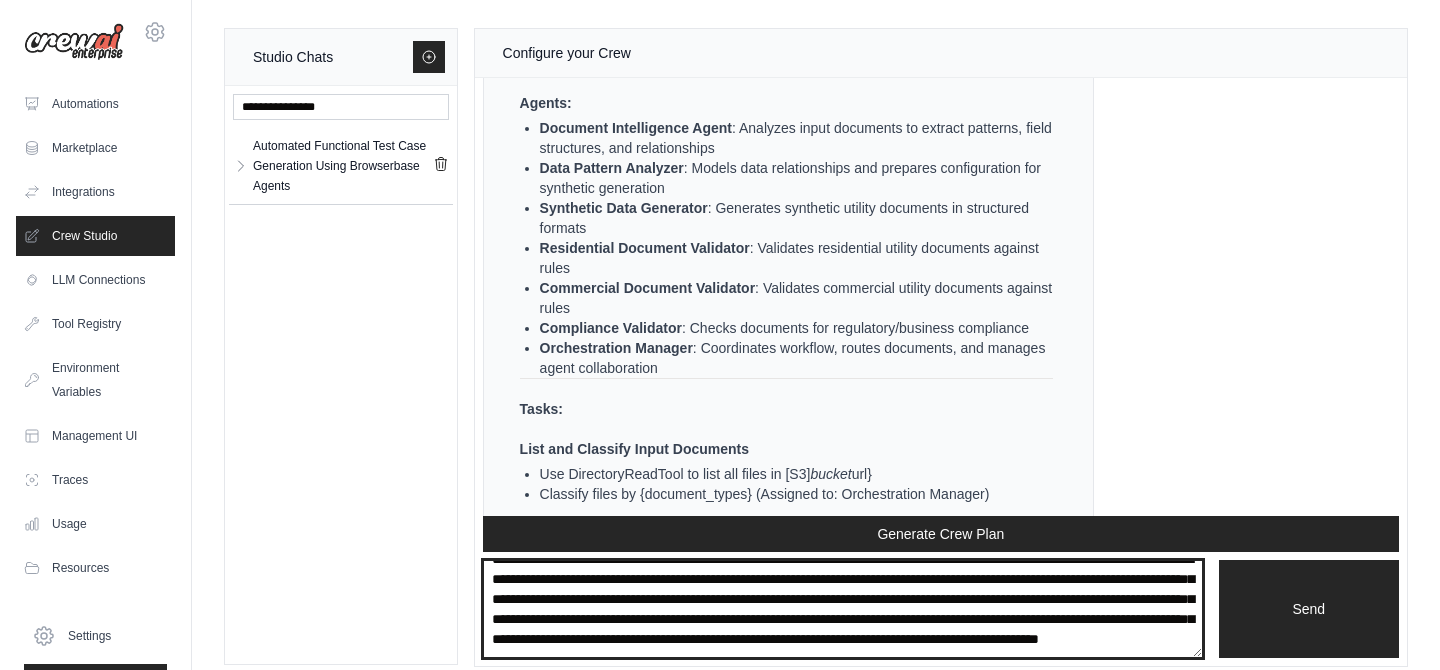 paste on "**********" 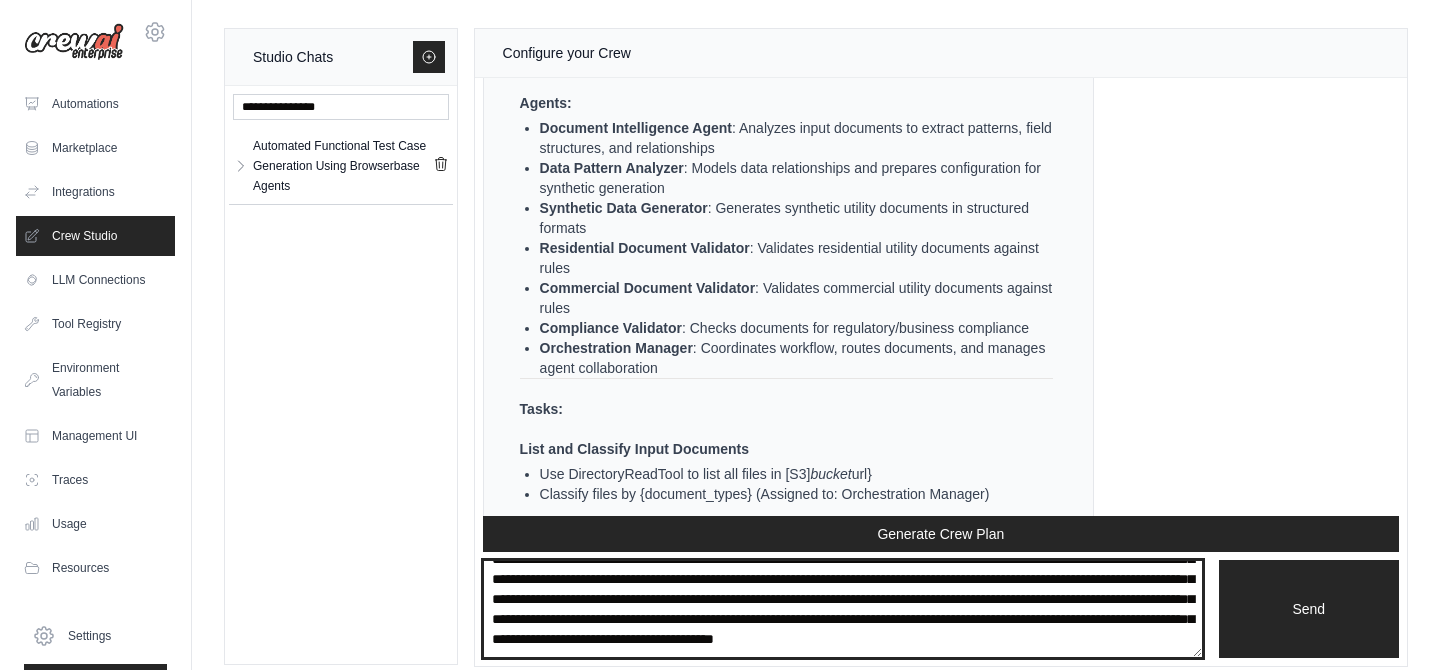 paste on "**********" 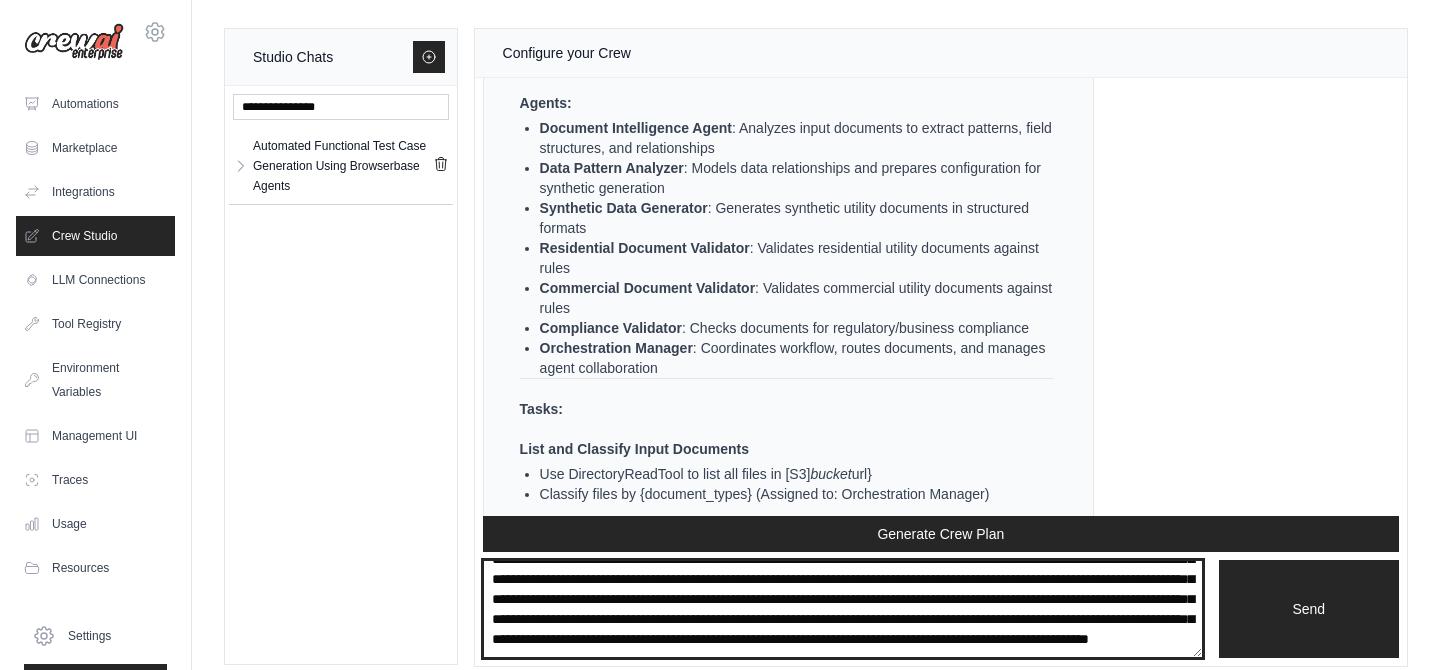 scroll, scrollTop: 110, scrollLeft: 0, axis: vertical 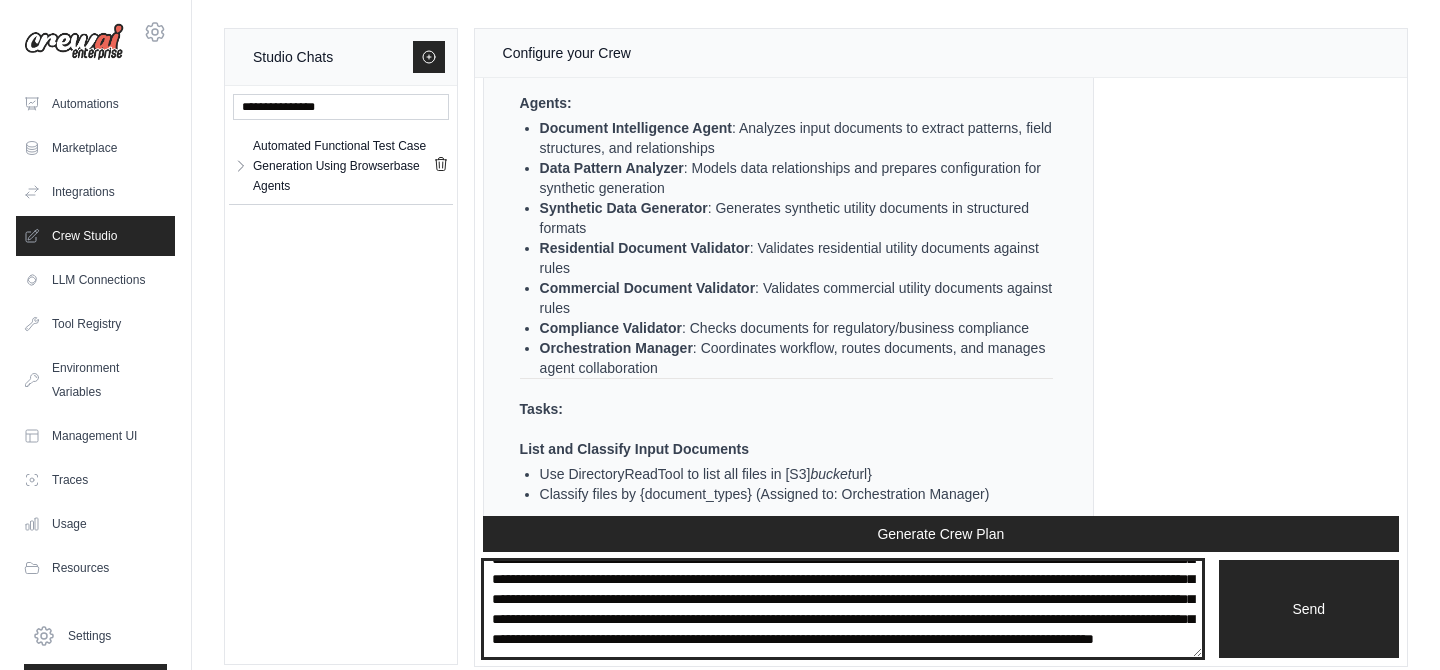 paste on "**********" 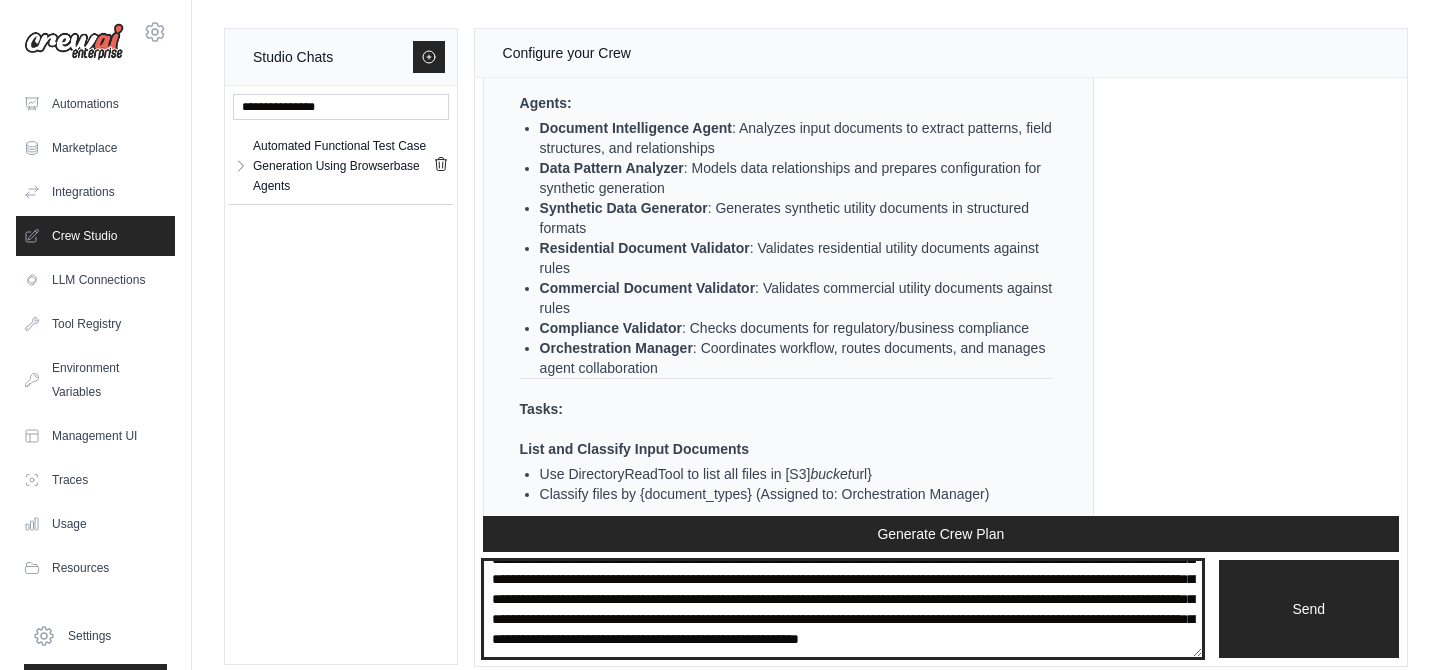 scroll, scrollTop: 130, scrollLeft: 0, axis: vertical 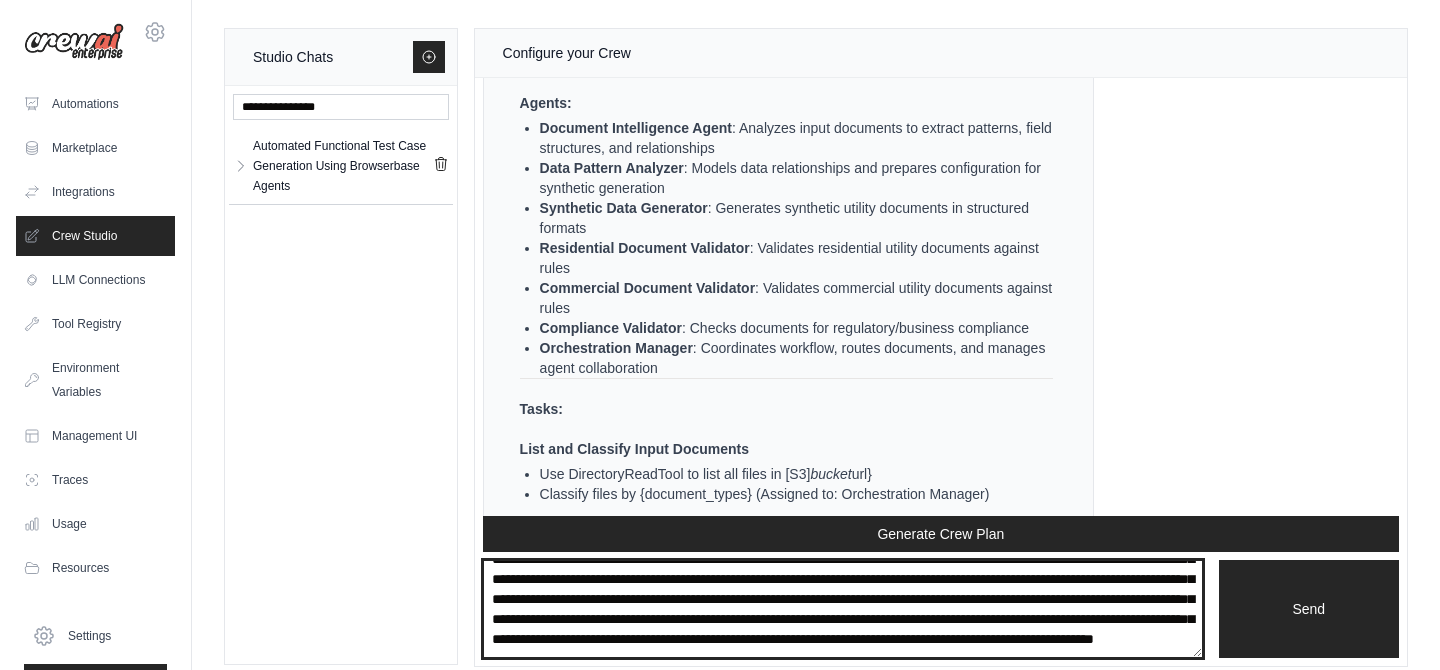 type on "**********" 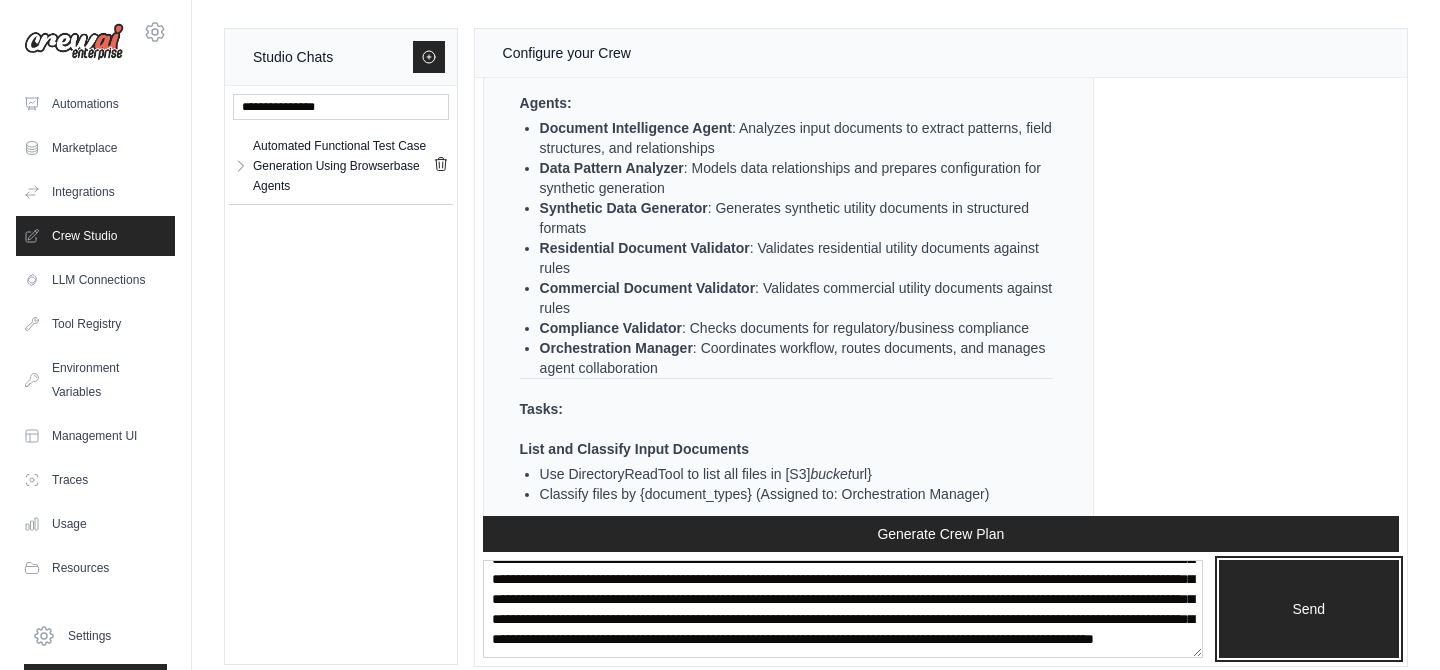 type 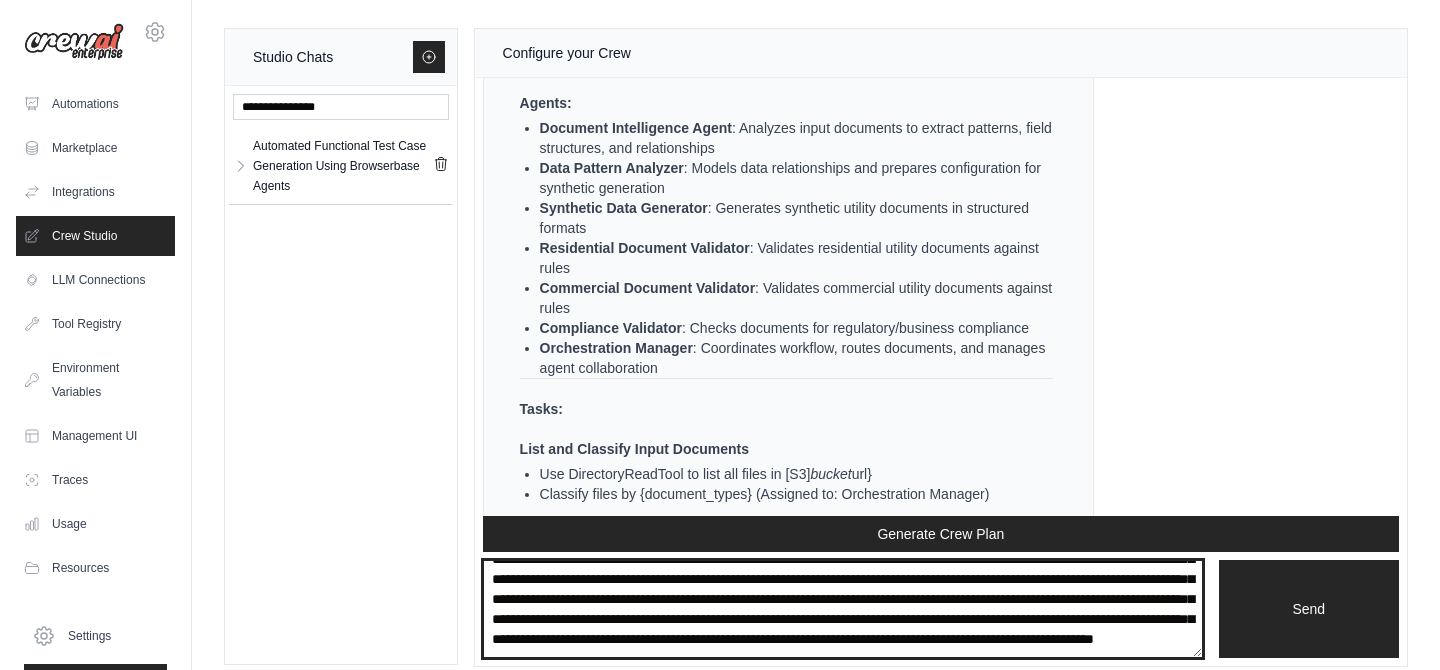 click at bounding box center (843, 609) 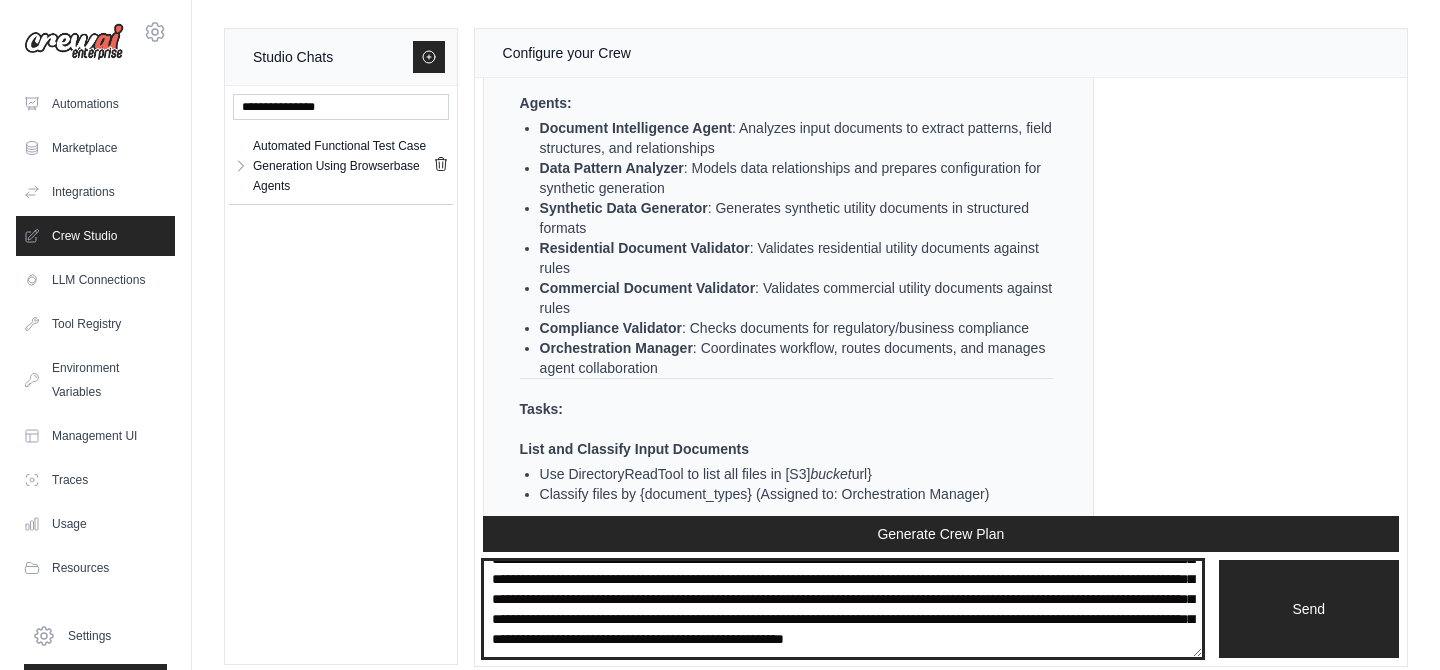 scroll, scrollTop: 150, scrollLeft: 0, axis: vertical 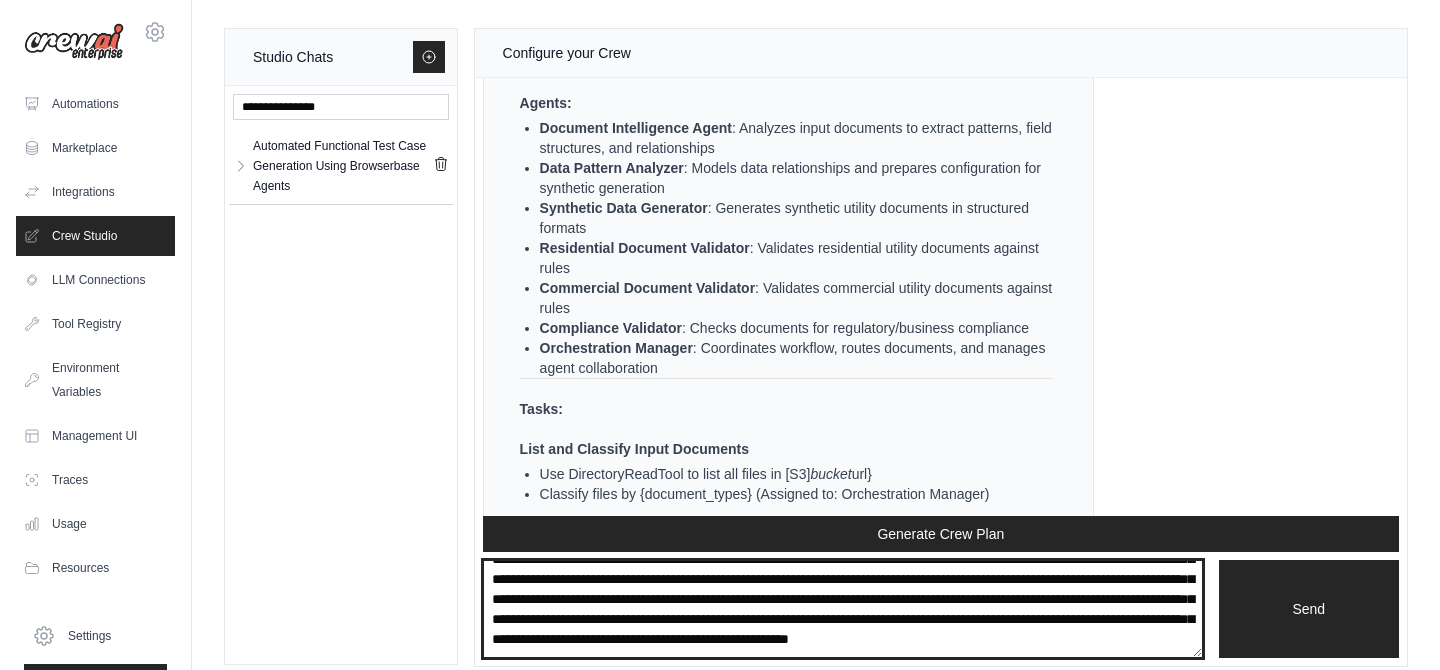 paste on "**********" 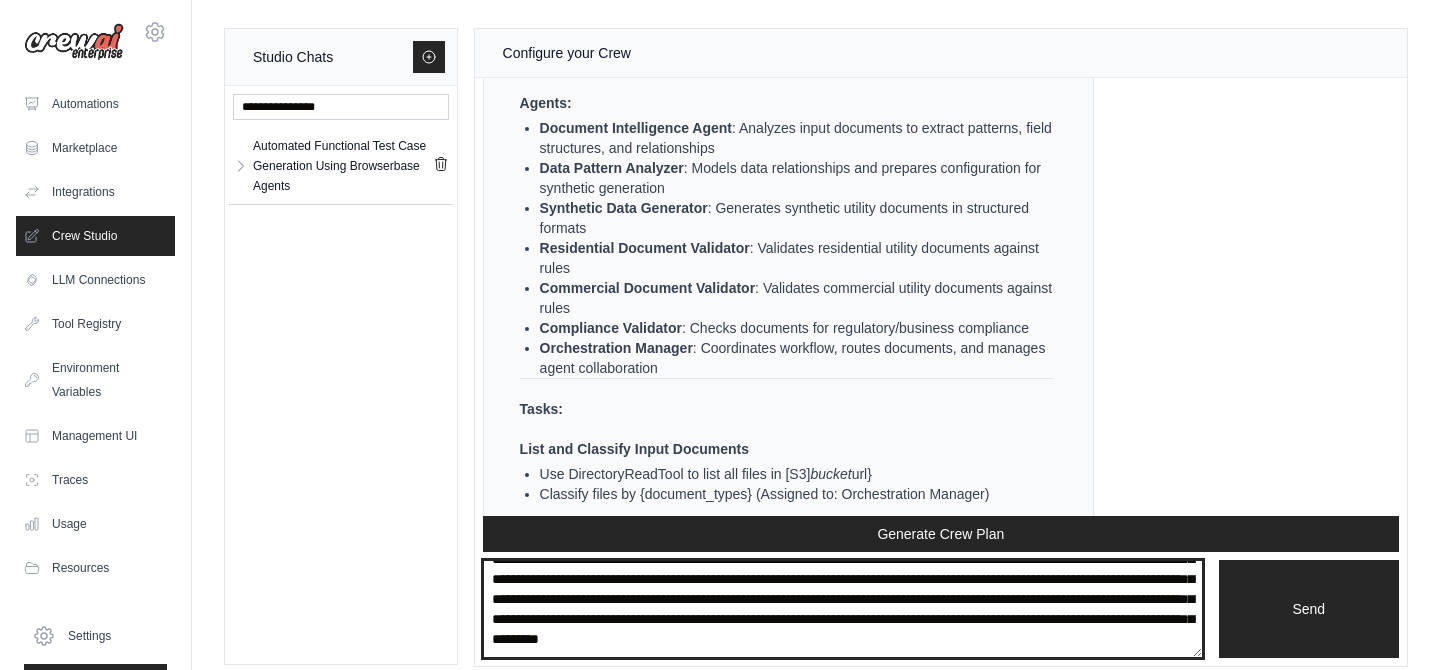 scroll, scrollTop: 170, scrollLeft: 0, axis: vertical 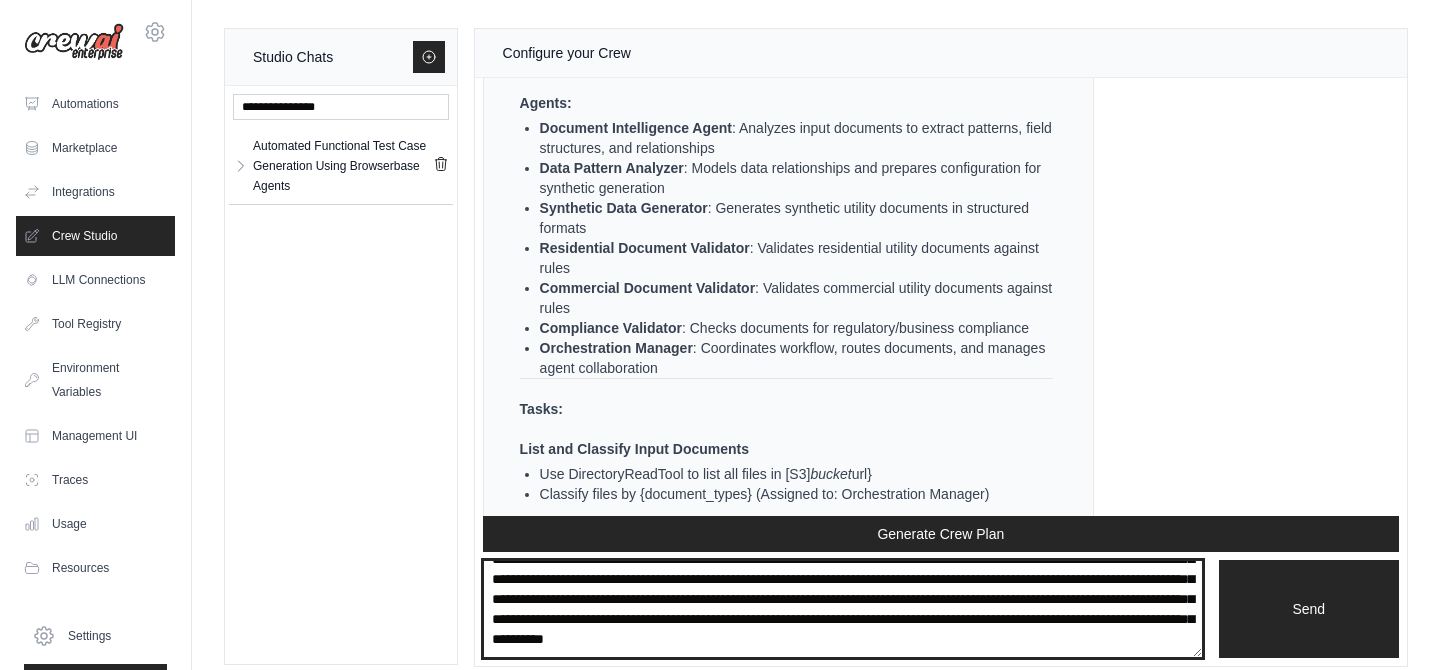 paste on "**********" 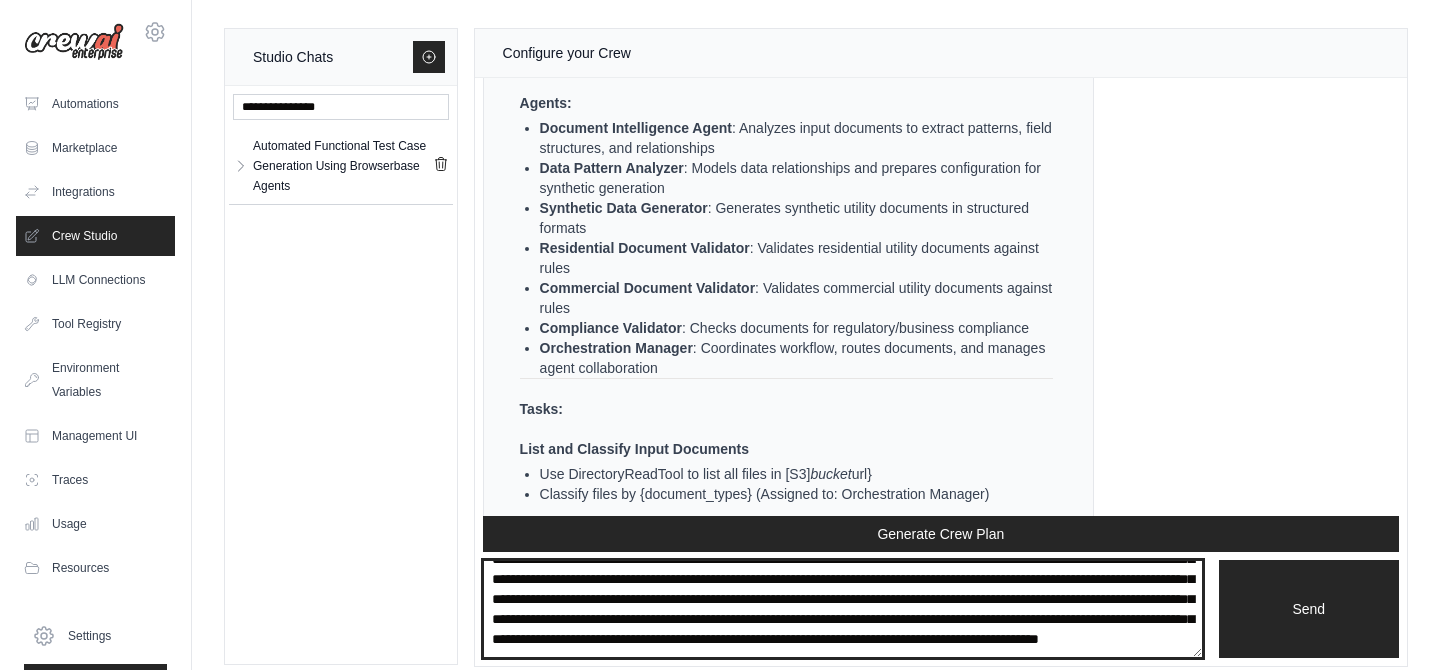 scroll, scrollTop: 190, scrollLeft: 0, axis: vertical 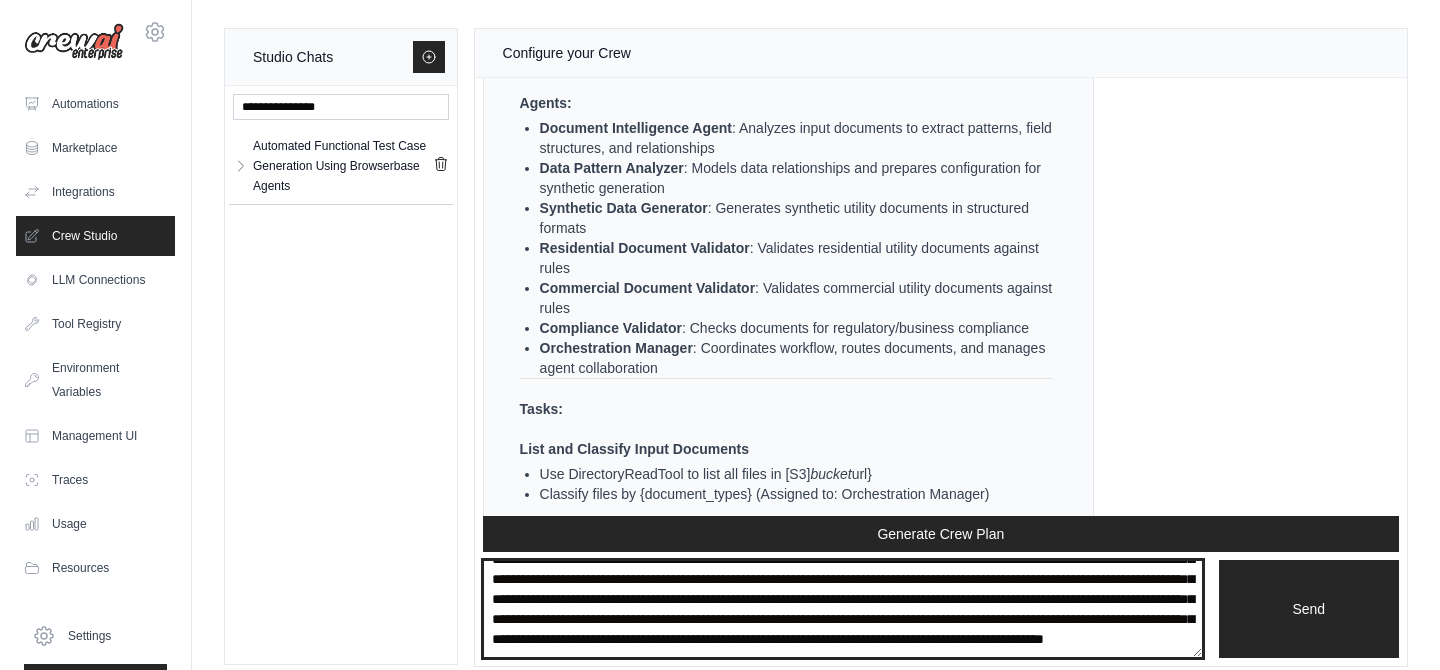 click at bounding box center [843, 609] 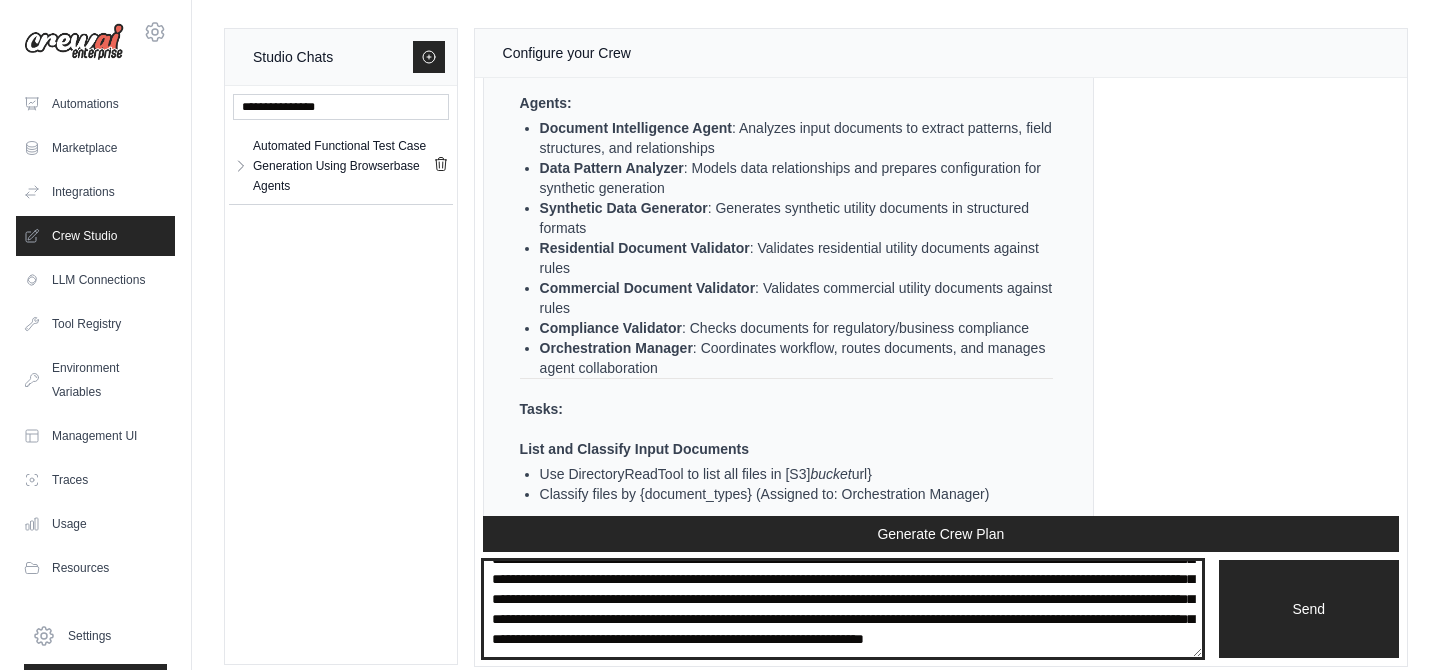 scroll, scrollTop: 210, scrollLeft: 0, axis: vertical 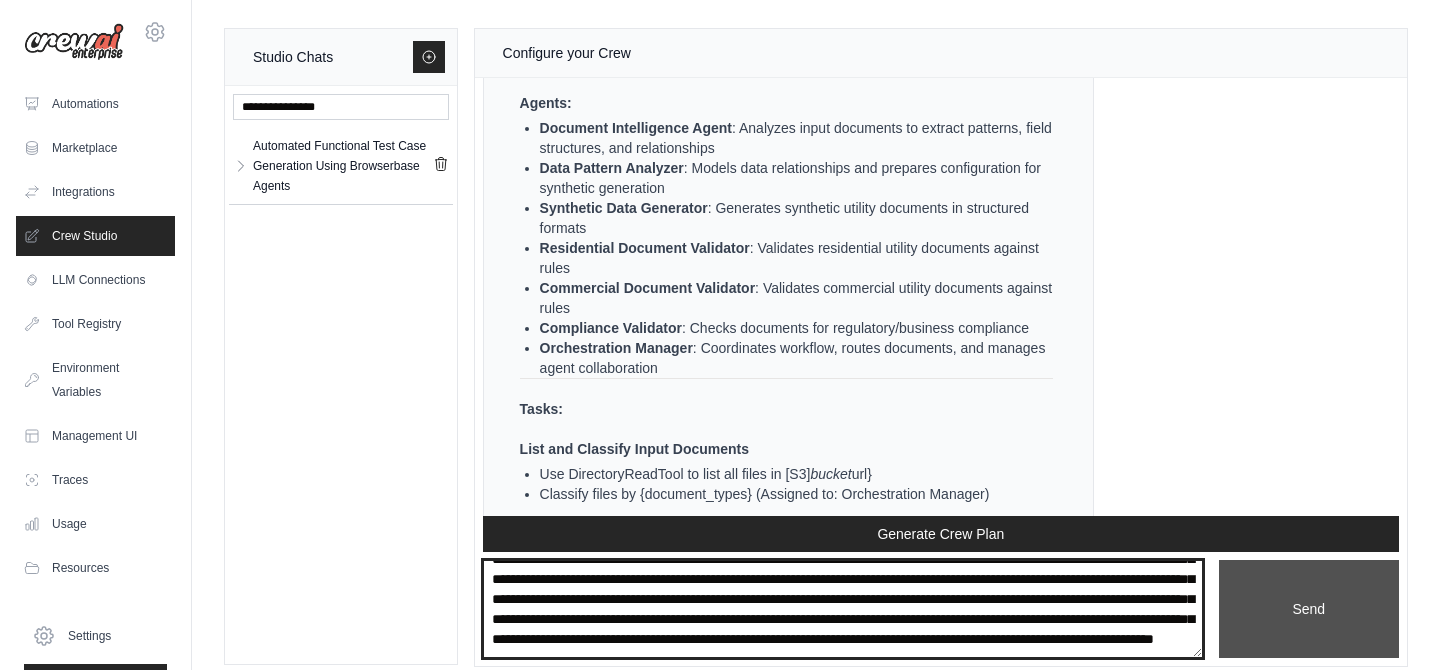 type on "**********" 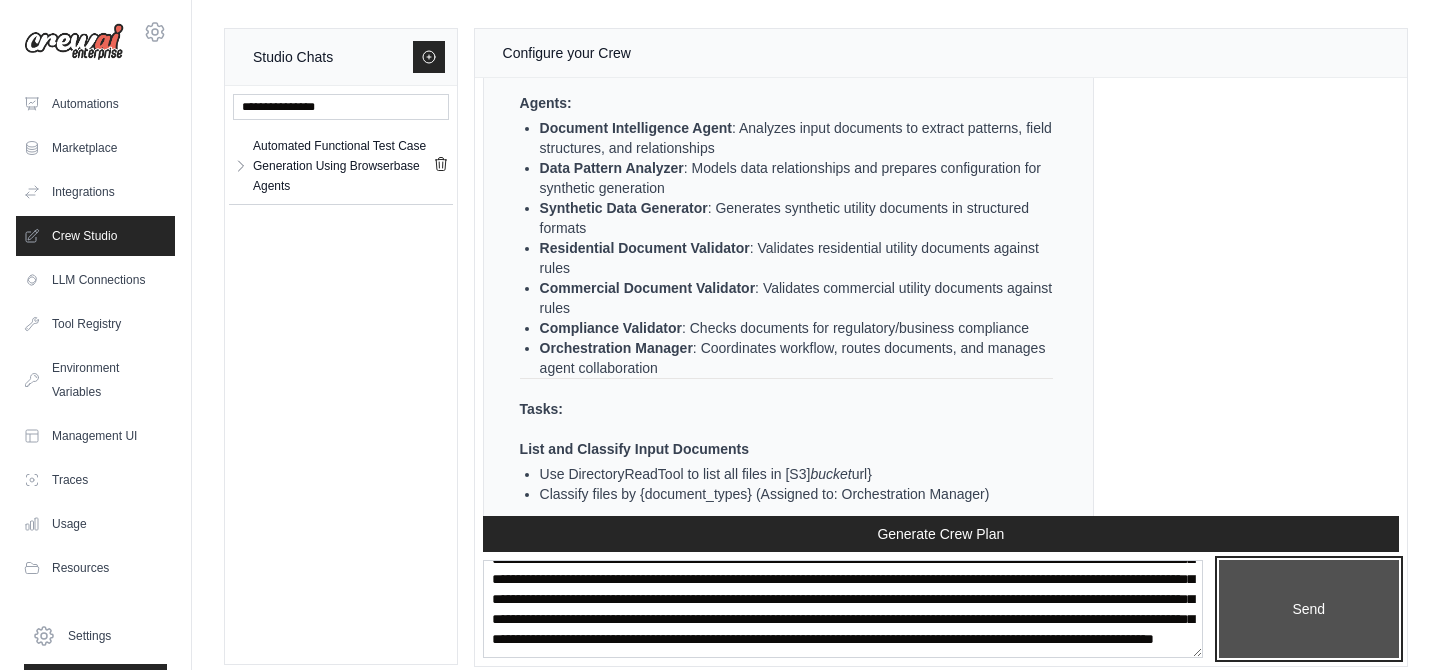 click on "Send" at bounding box center (1309, 609) 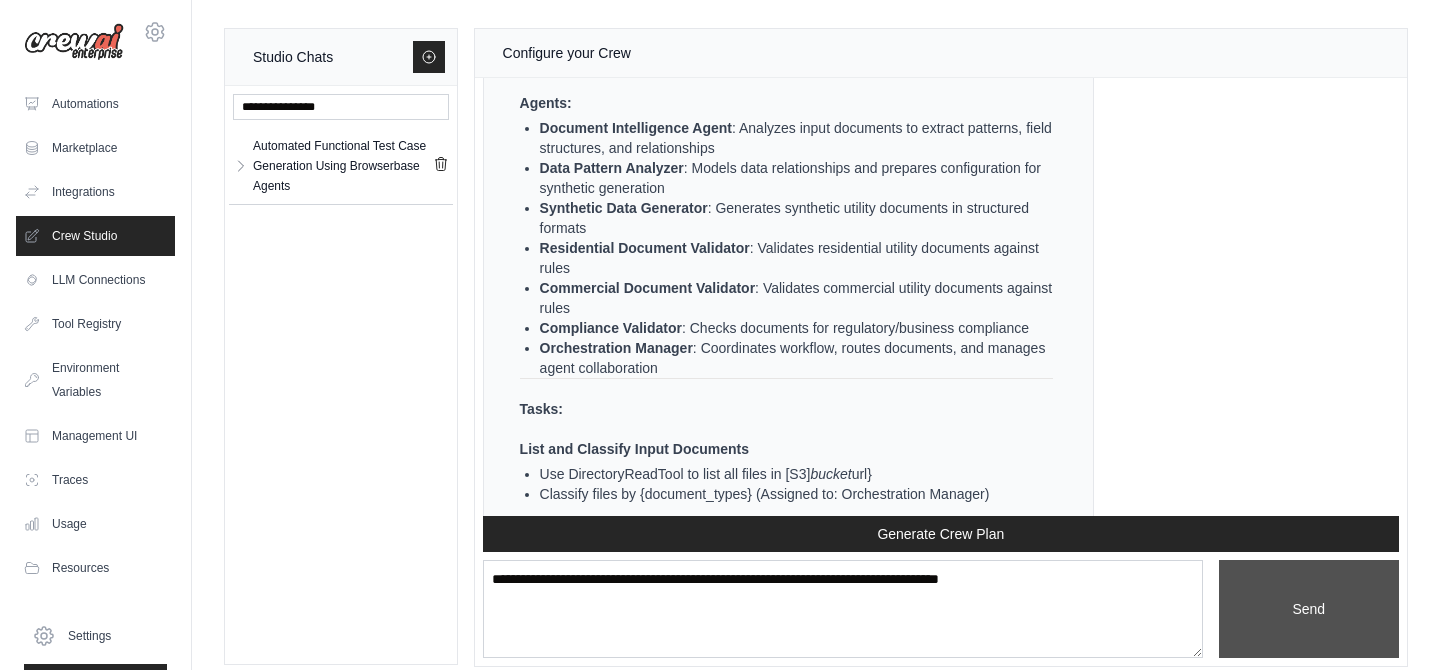scroll, scrollTop: 0, scrollLeft: 0, axis: both 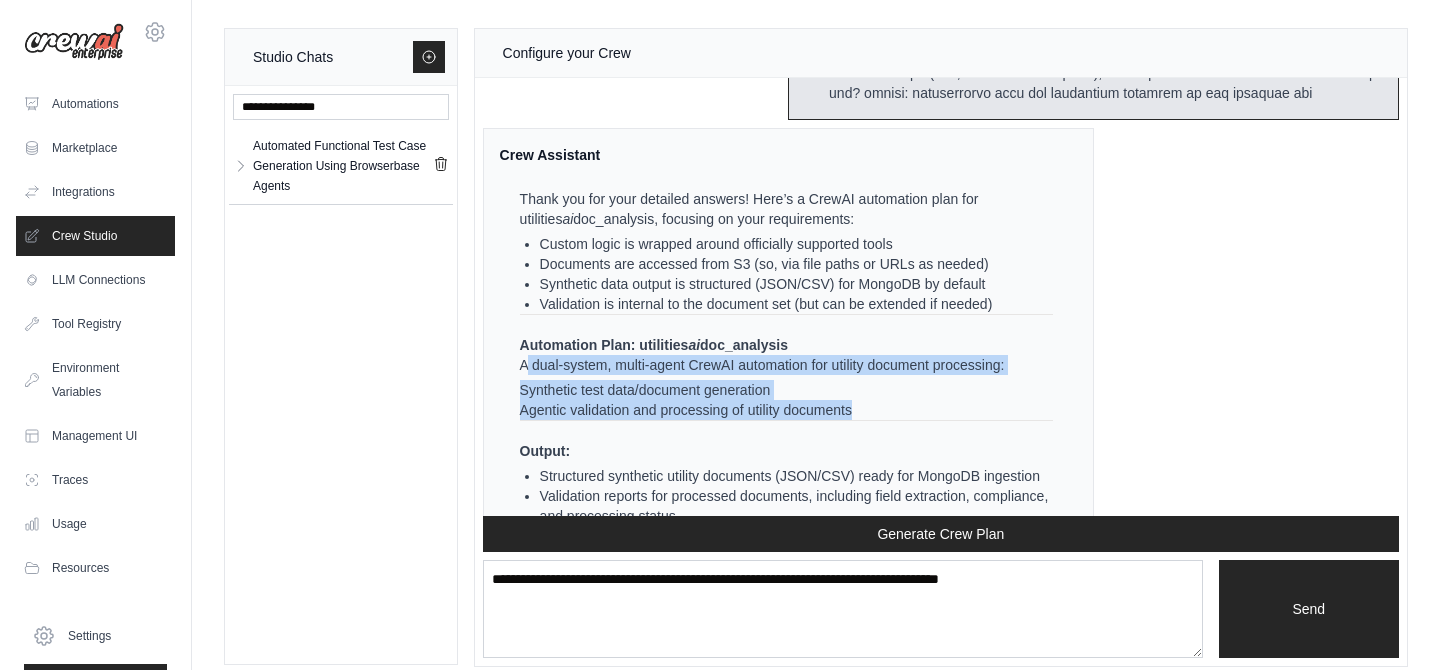 drag, startPoint x: 522, startPoint y: 365, endPoint x: 859, endPoint y: 412, distance: 340.26166 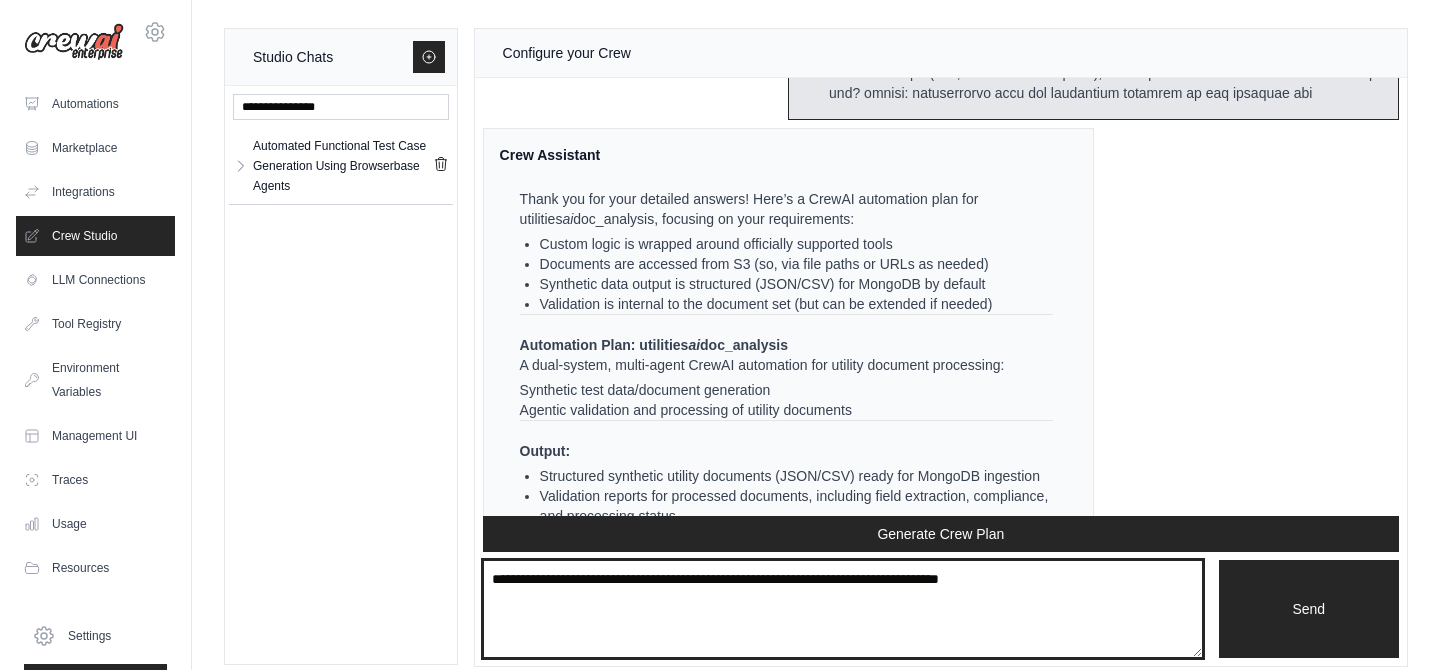 click at bounding box center (843, 609) 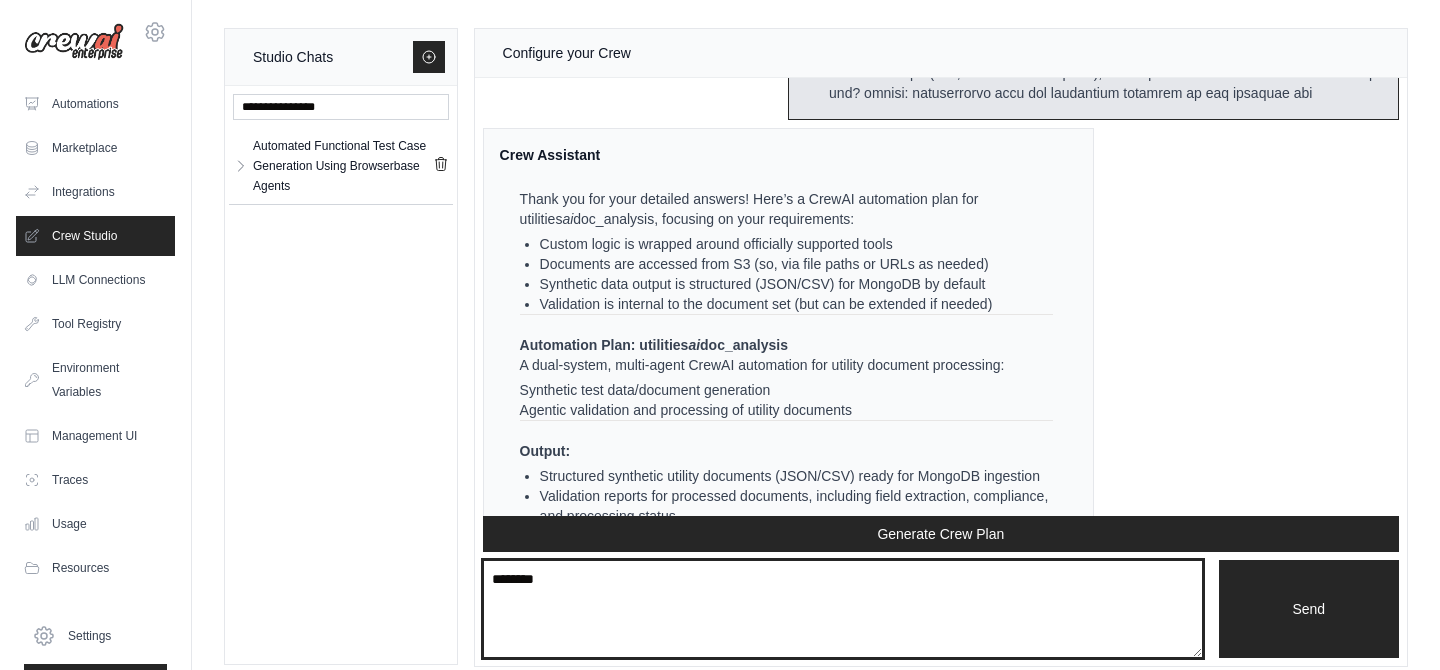 paste on "**********" 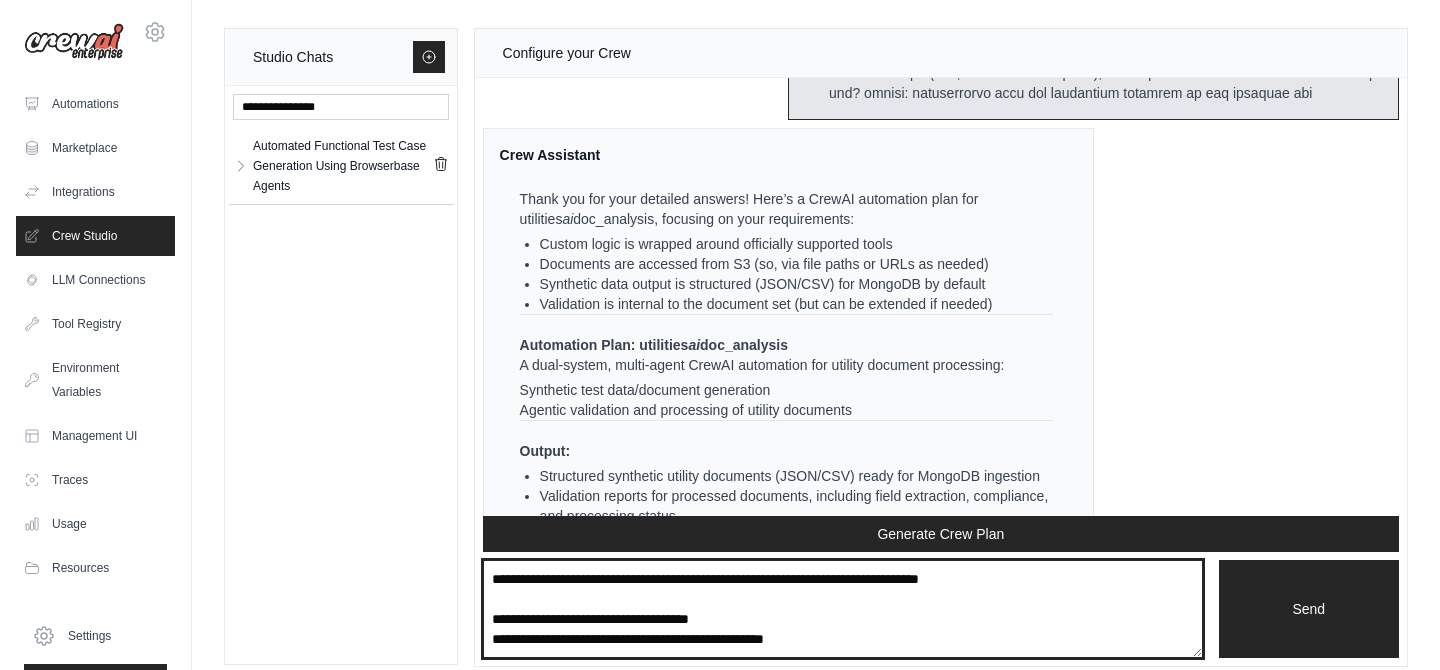 click on "**********" at bounding box center [843, 609] 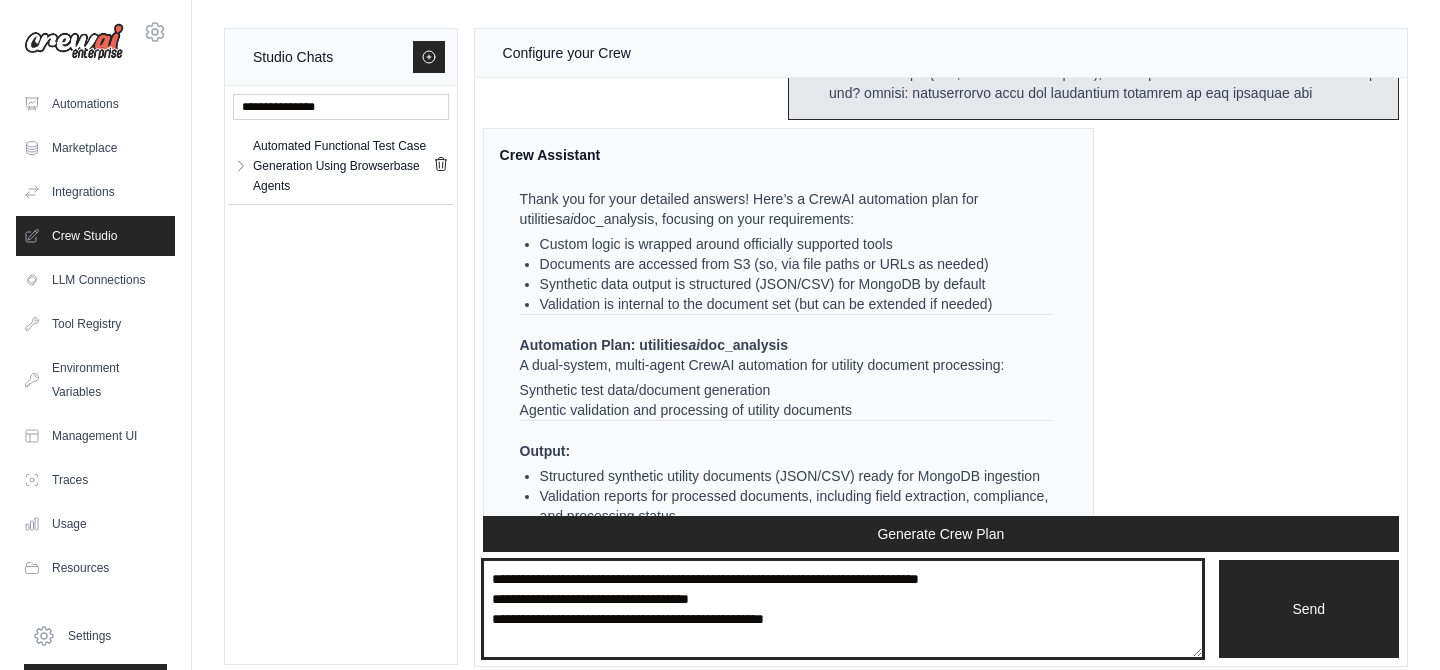 click on "**********" at bounding box center (843, 609) 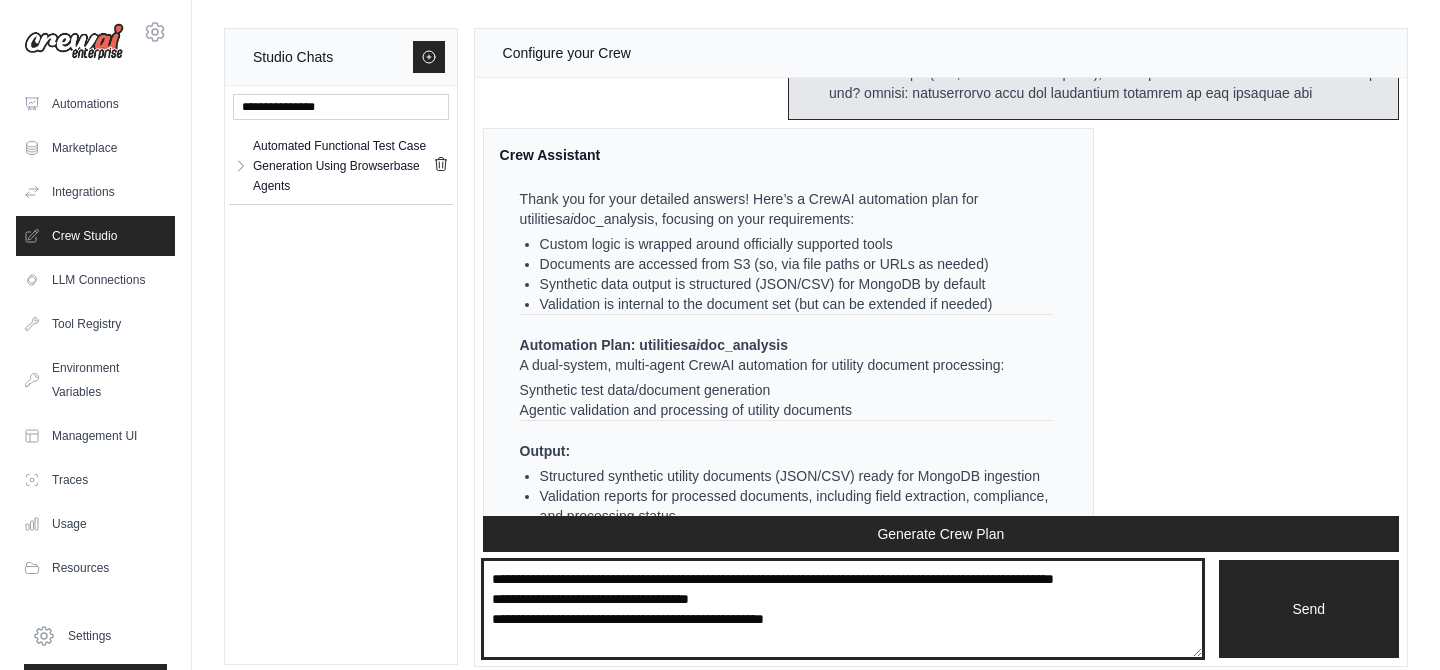 type on "**********" 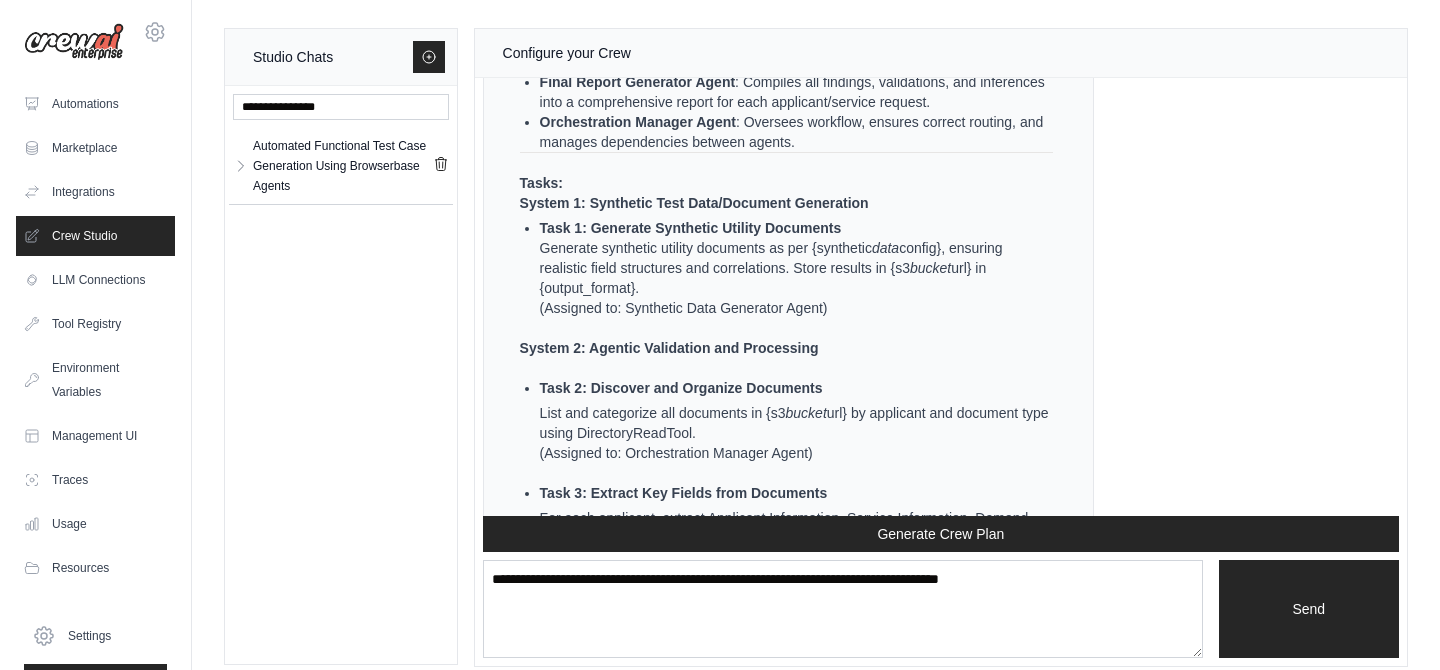 scroll, scrollTop: 13255, scrollLeft: 0, axis: vertical 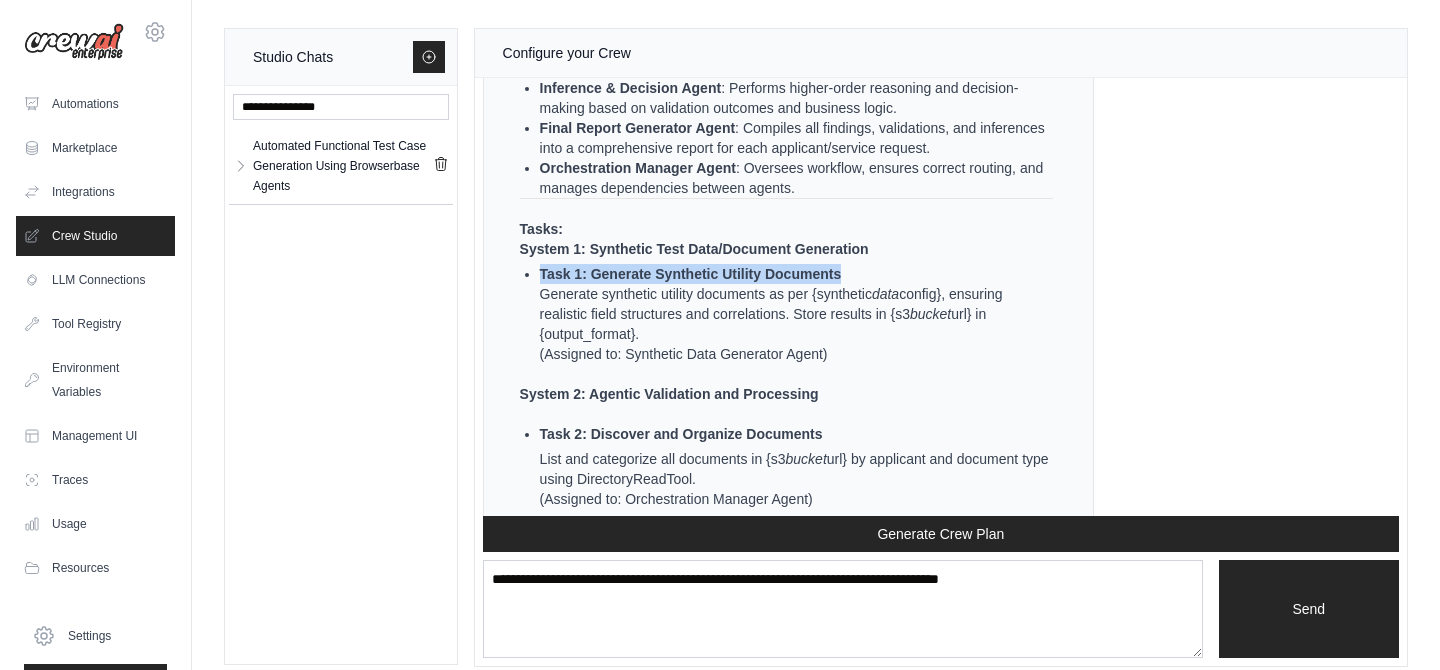 drag, startPoint x: 542, startPoint y: 273, endPoint x: 842, endPoint y: 274, distance: 300.00168 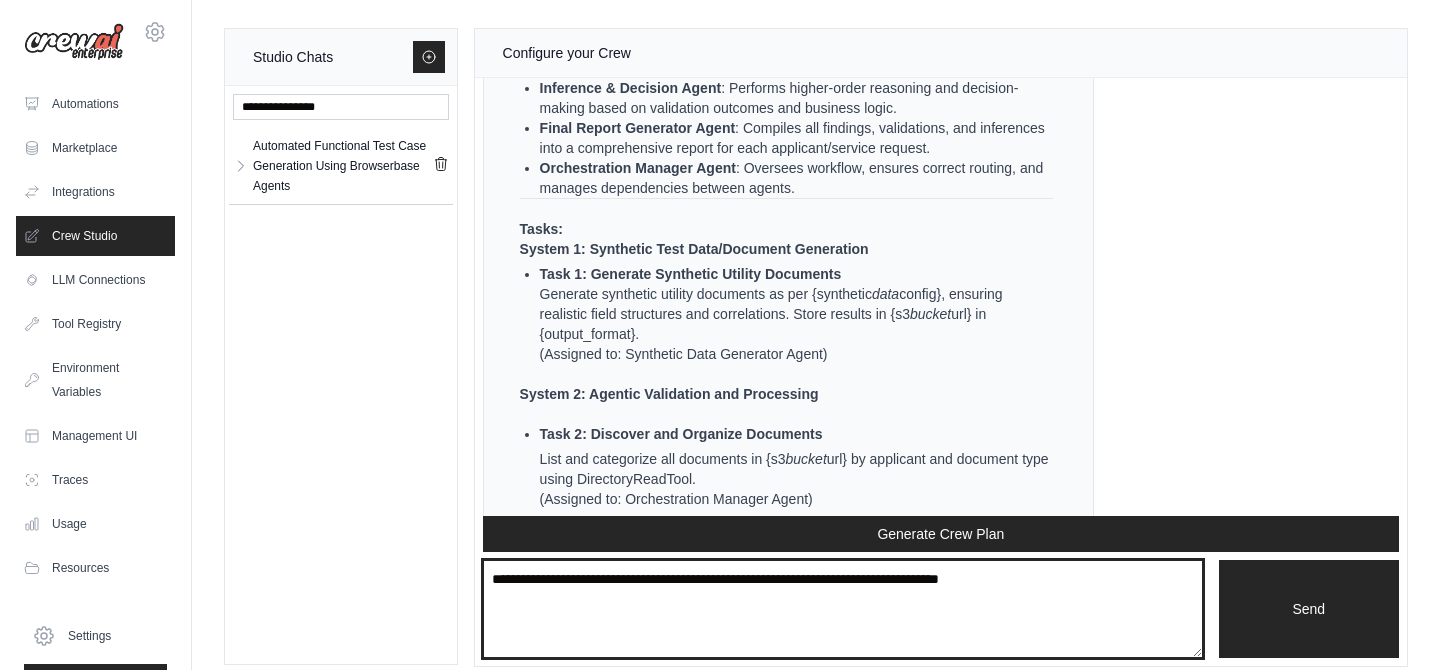 click at bounding box center [843, 609] 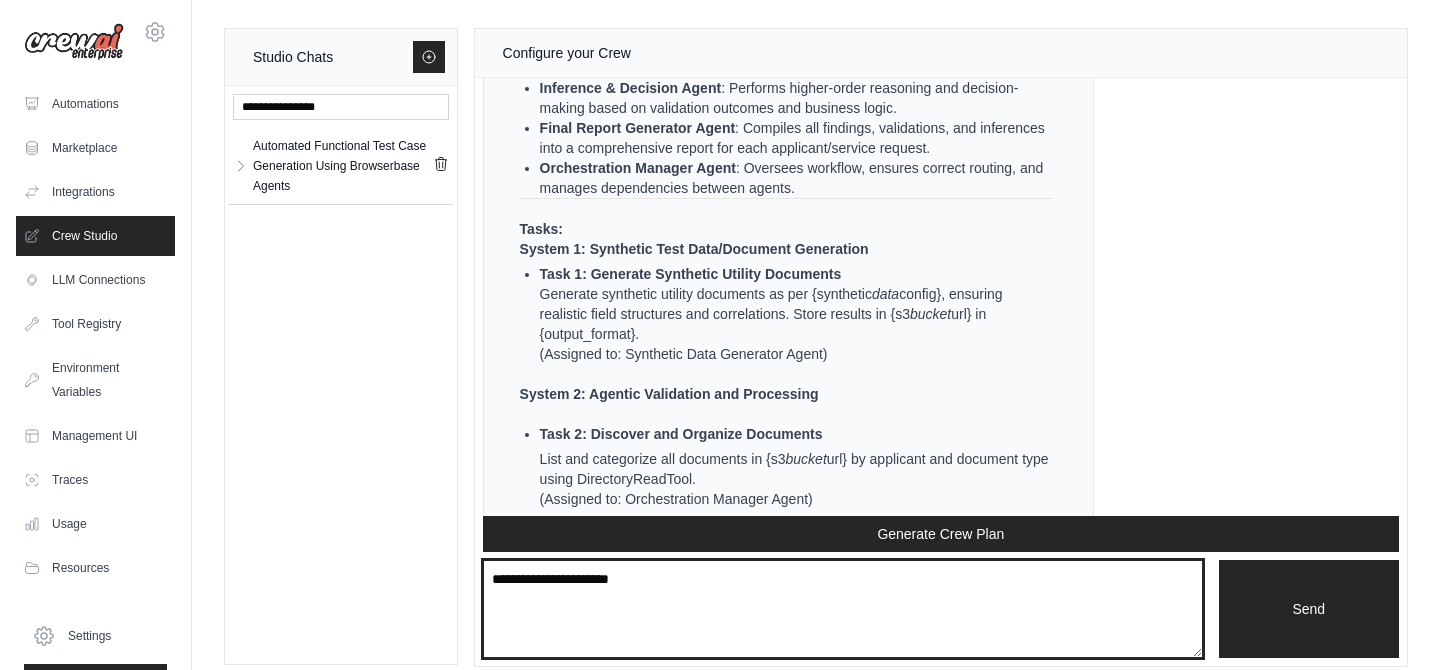 paste on "**********" 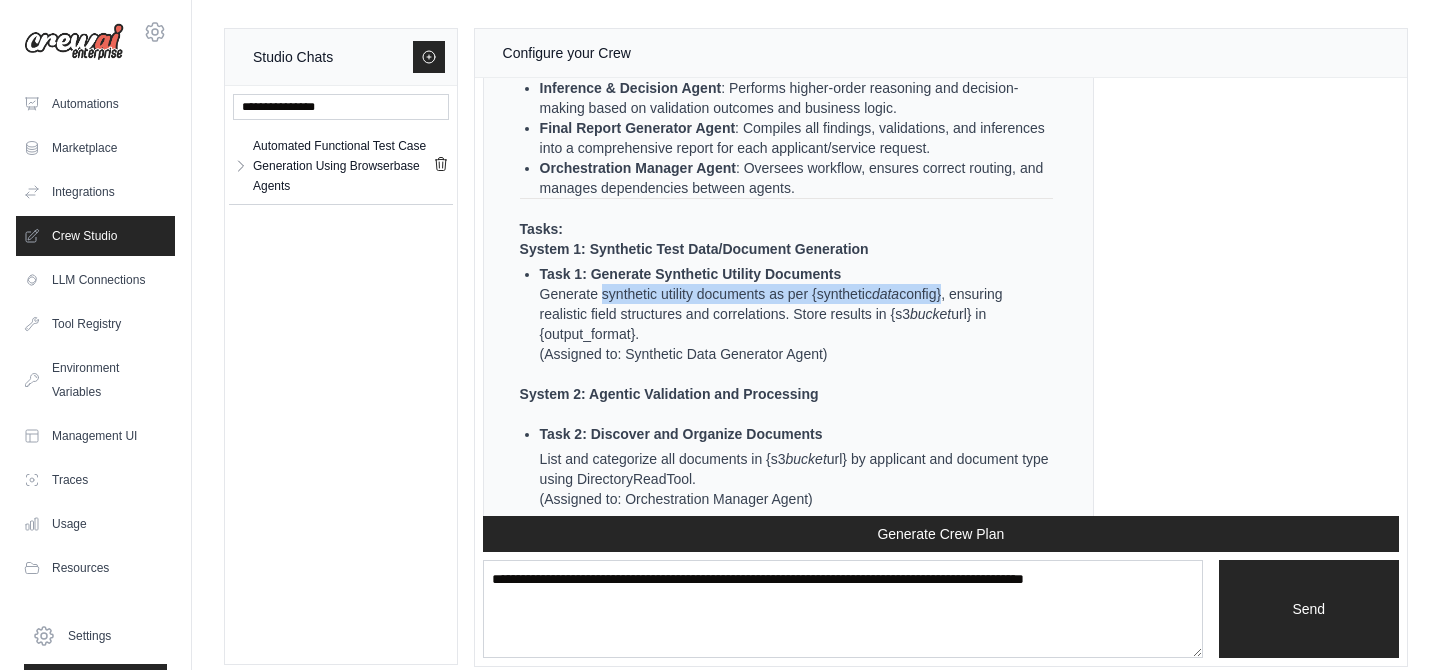 drag, startPoint x: 604, startPoint y: 295, endPoint x: 943, endPoint y: 295, distance: 339 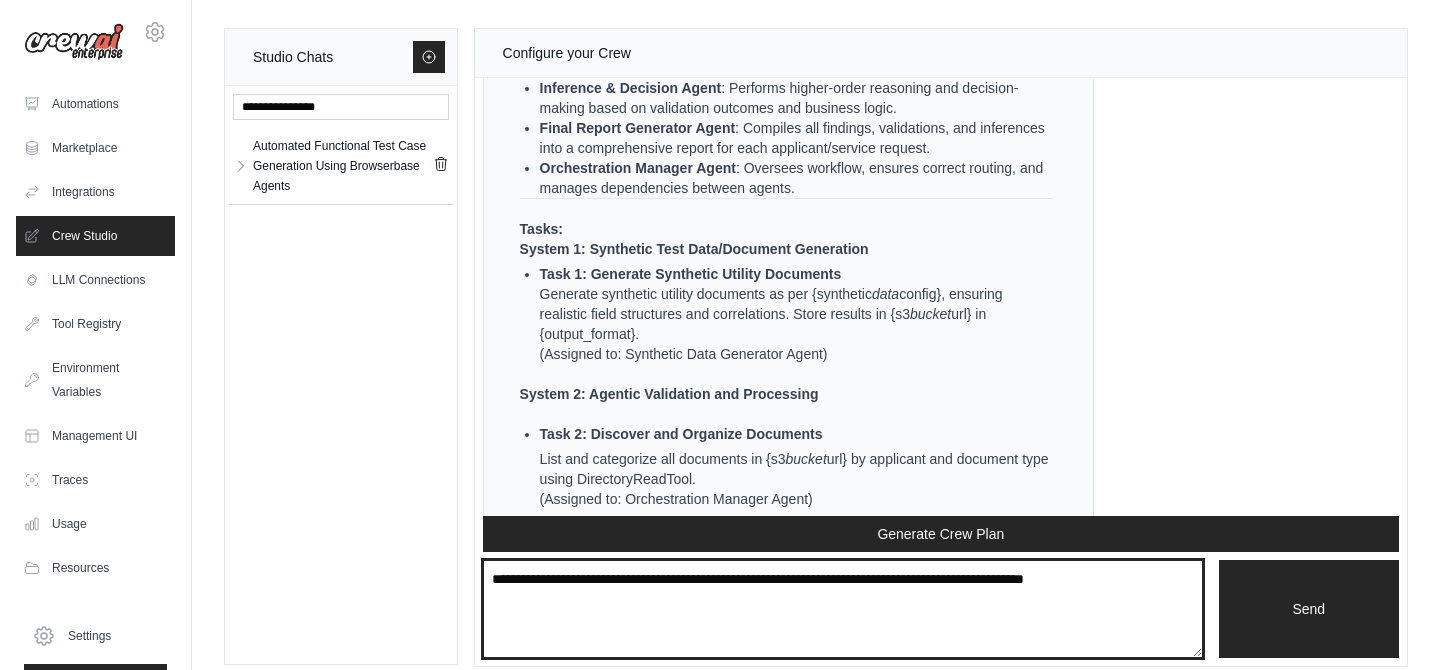 click on "**********" at bounding box center [843, 609] 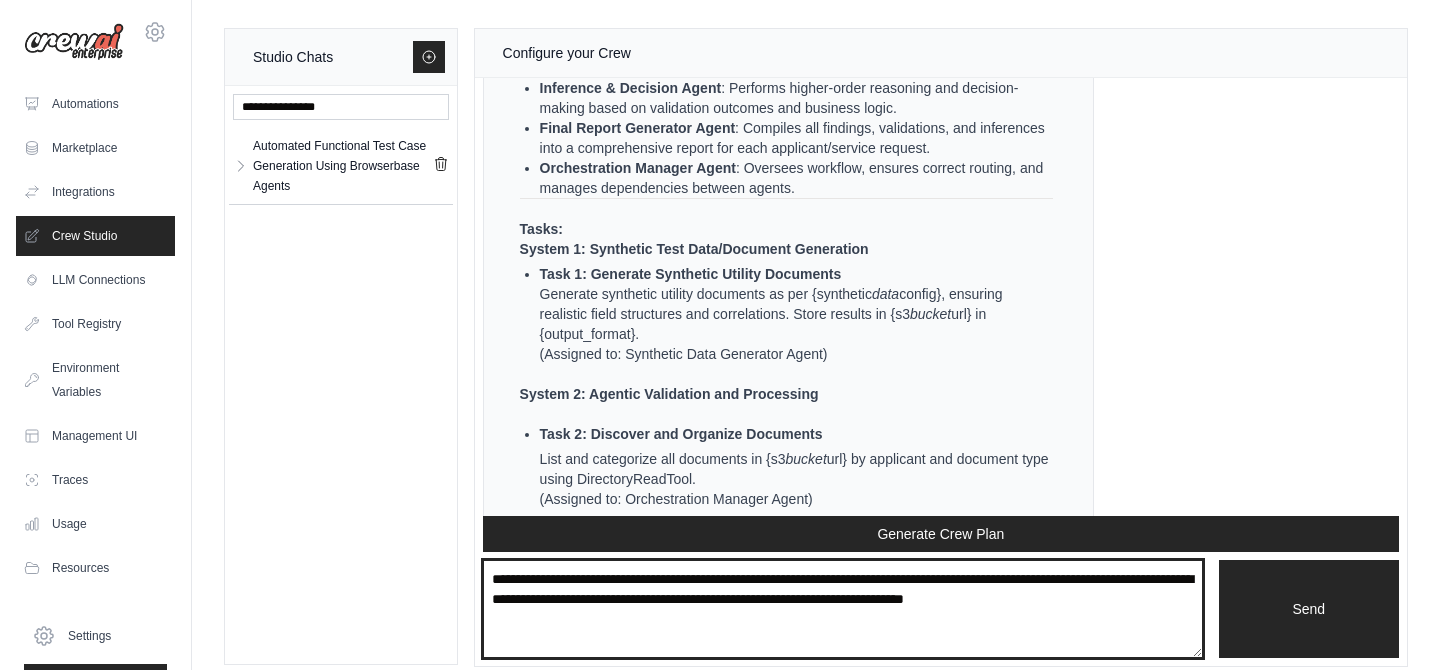 drag, startPoint x: 854, startPoint y: 602, endPoint x: 1047, endPoint y: 603, distance: 193.0026 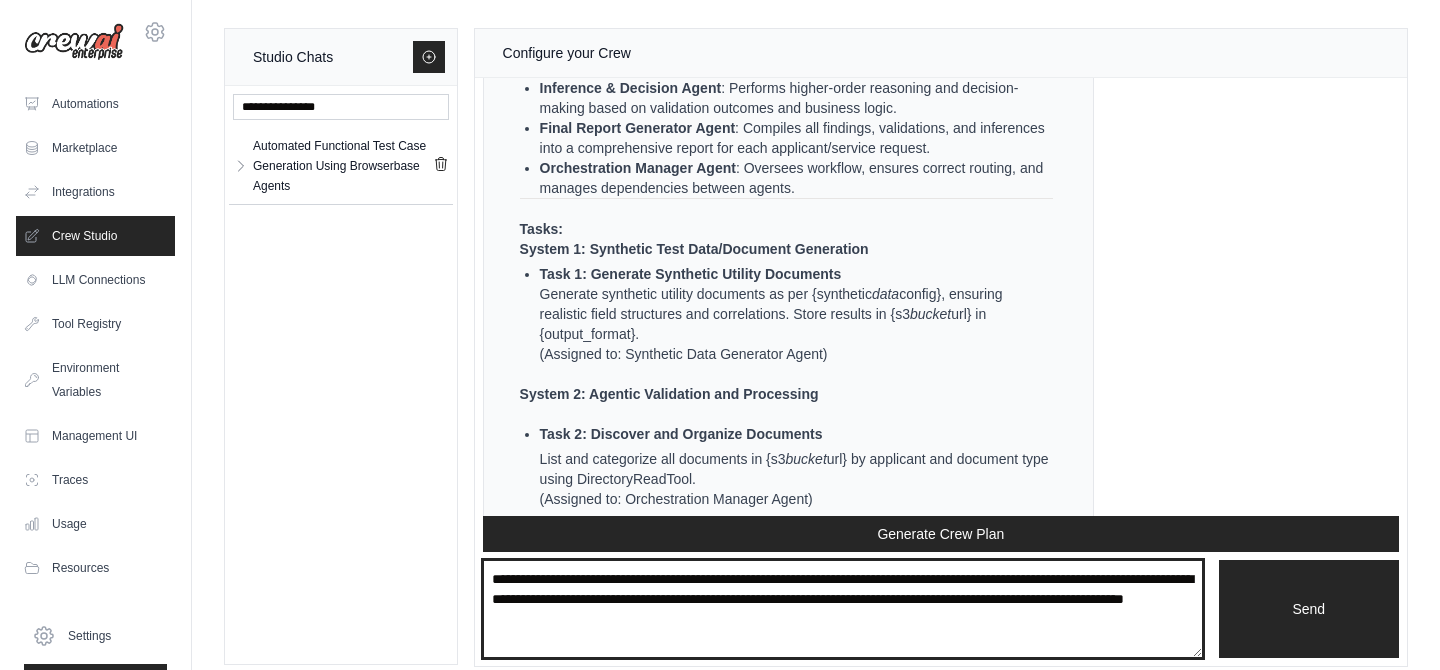 type on "**********" 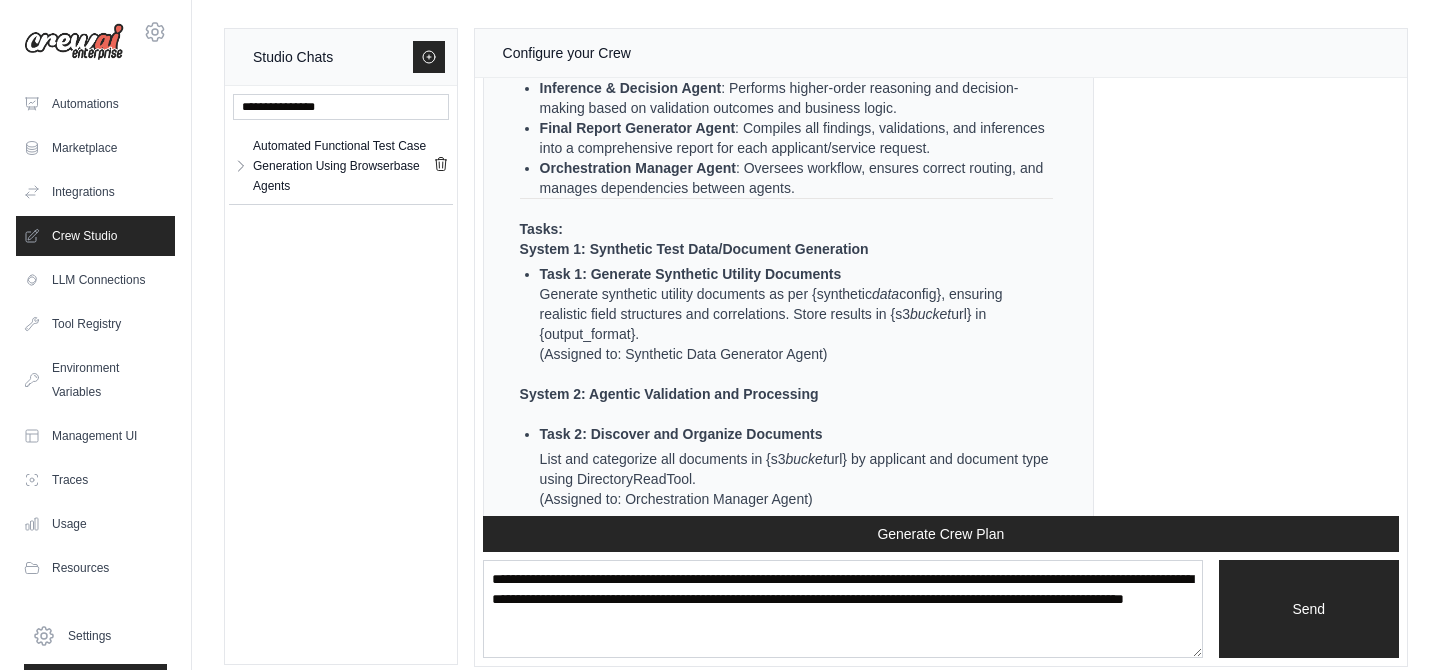 type 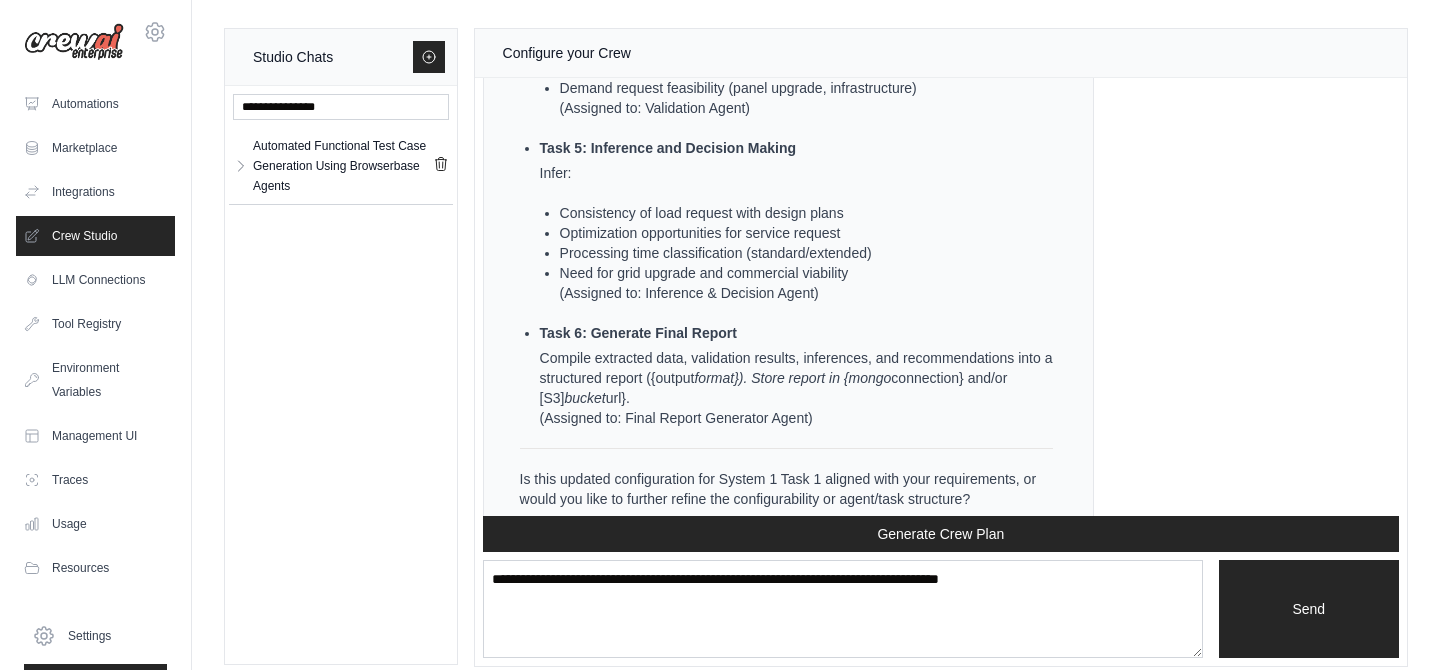 scroll, scrollTop: 16185, scrollLeft: 0, axis: vertical 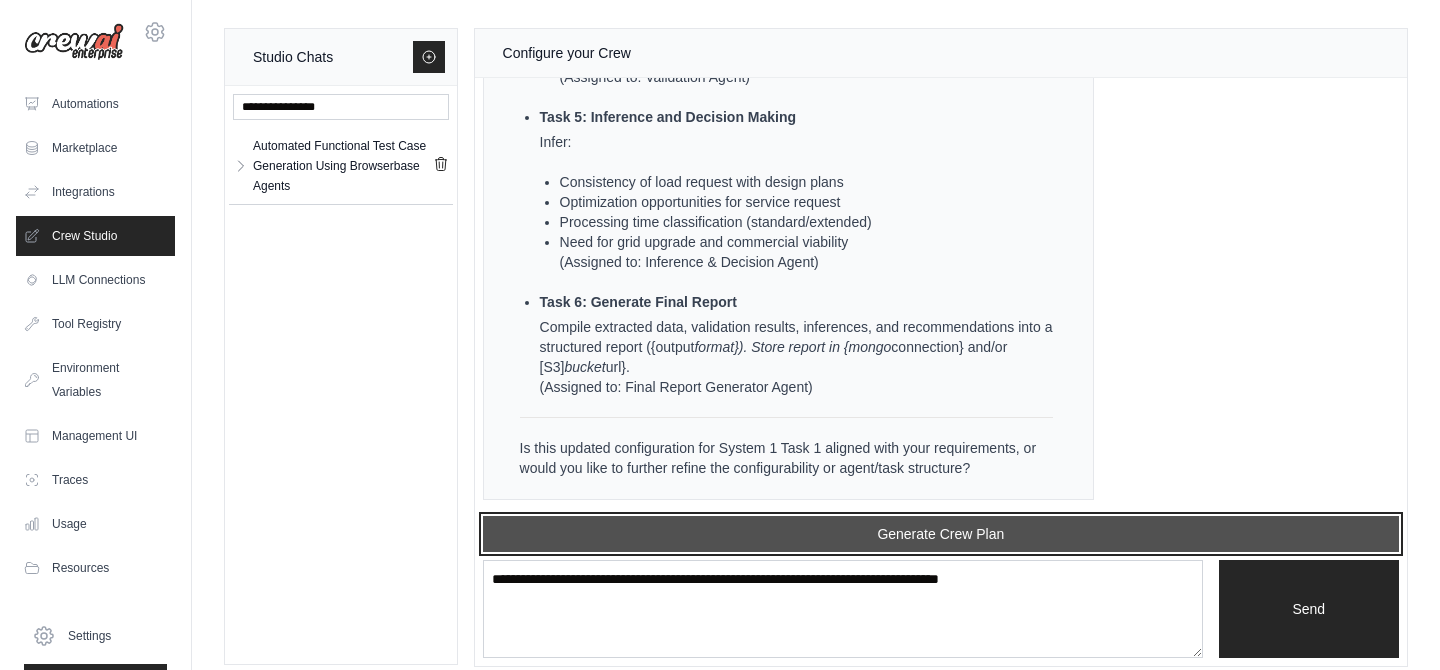 click on "Generate Crew Plan" at bounding box center [941, 534] 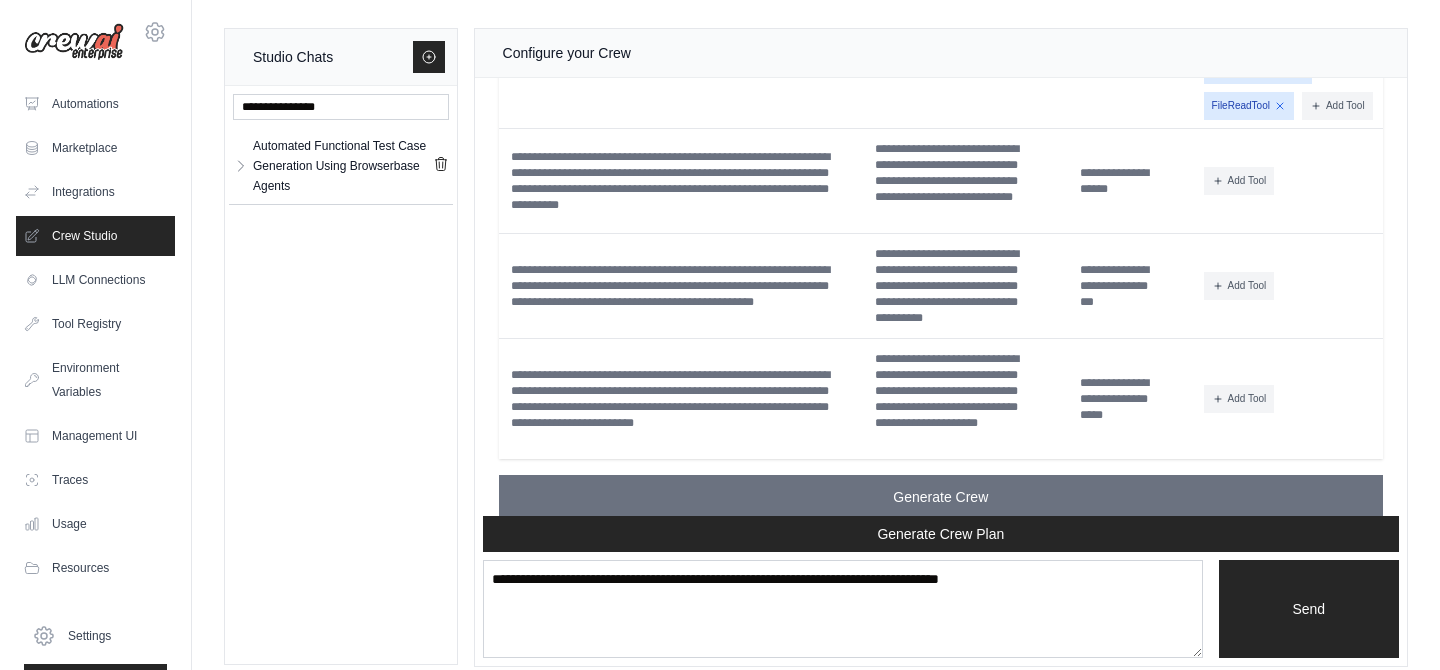 scroll, scrollTop: 18133, scrollLeft: 0, axis: vertical 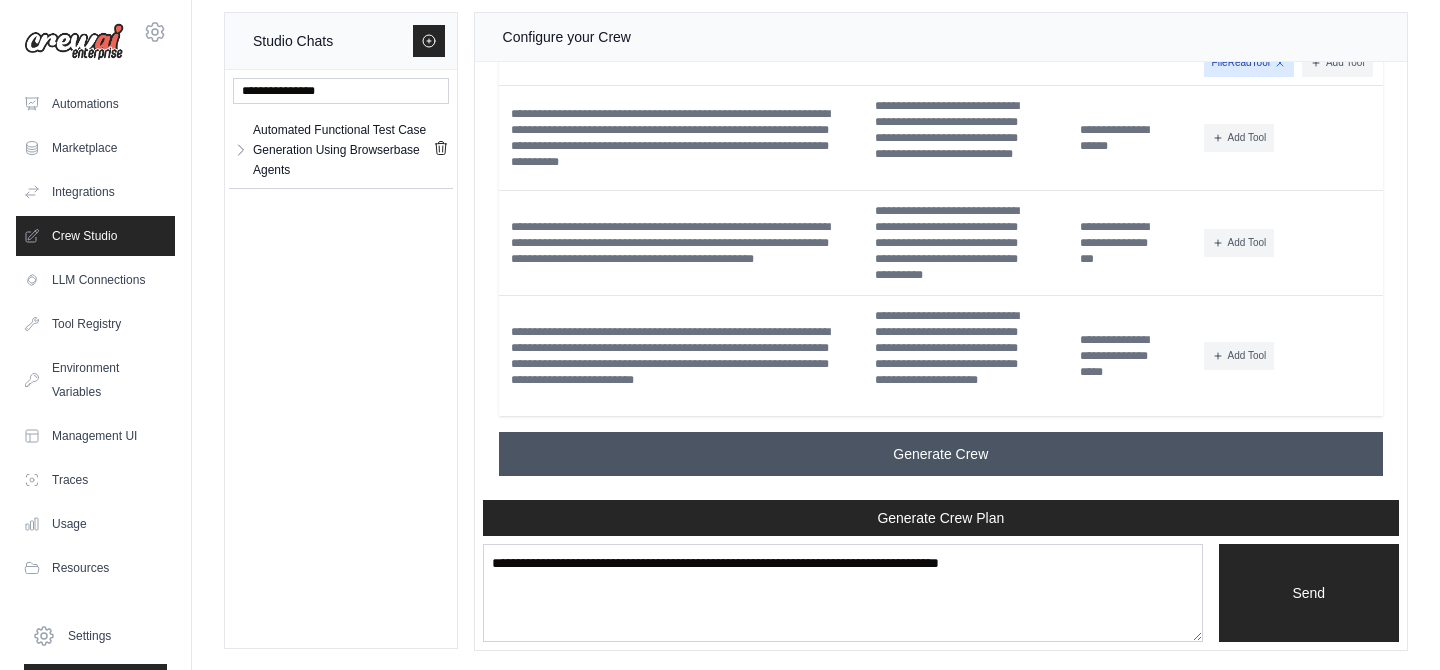 click on "Generate Crew" at bounding box center [940, 454] 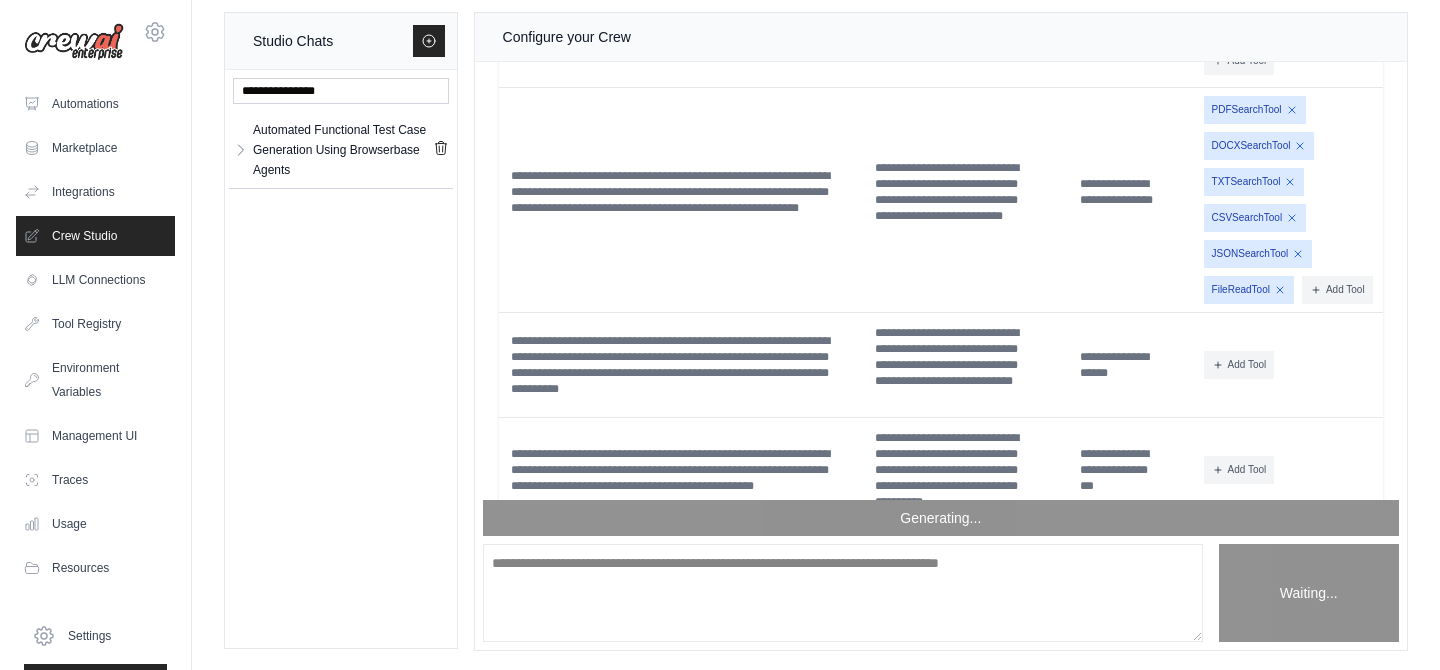 scroll, scrollTop: 18133, scrollLeft: 0, axis: vertical 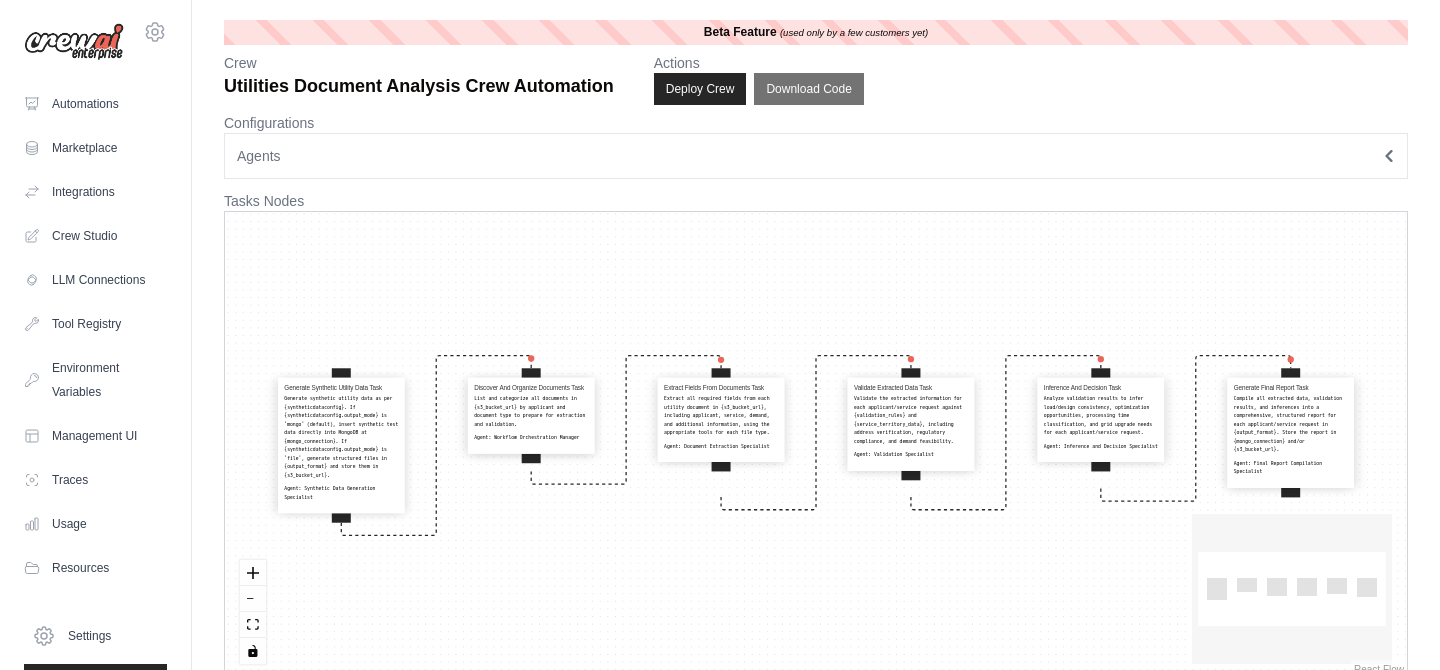 click on "Agents" at bounding box center [816, 156] 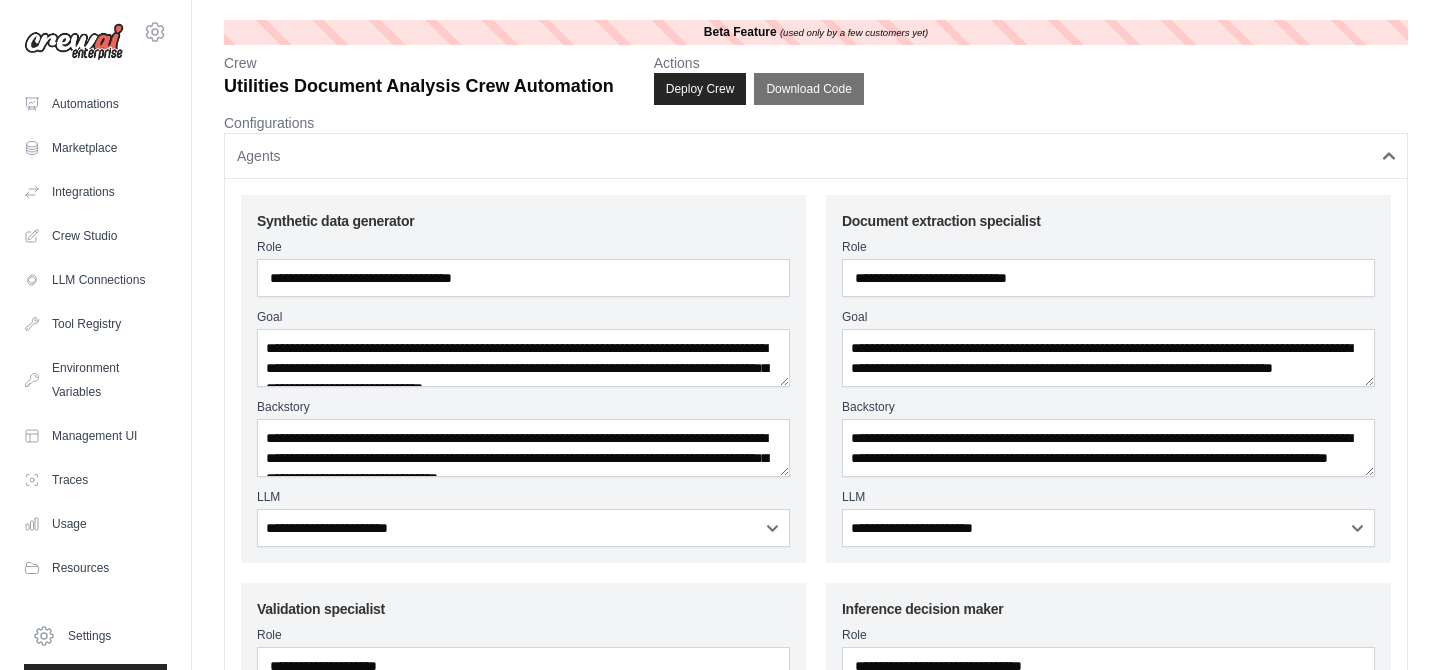 click on "Agents" at bounding box center (816, 156) 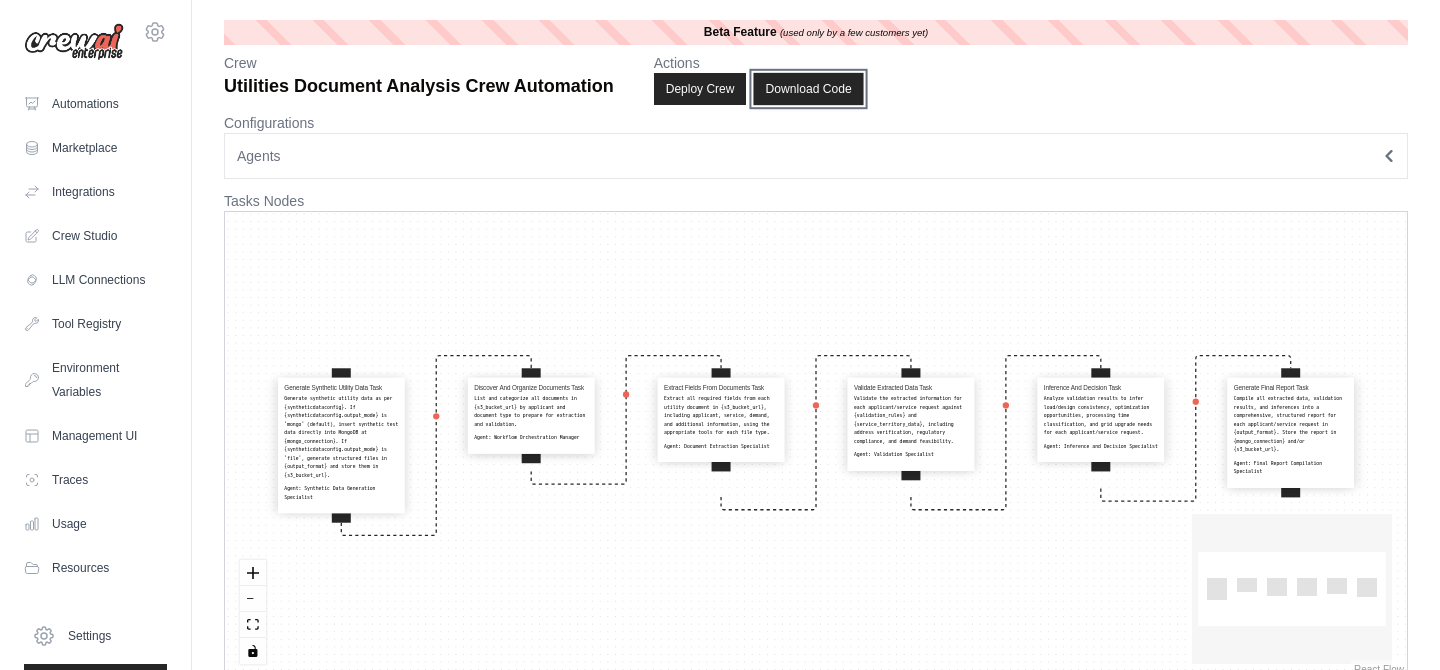 click on "Download Code" at bounding box center (809, 89) 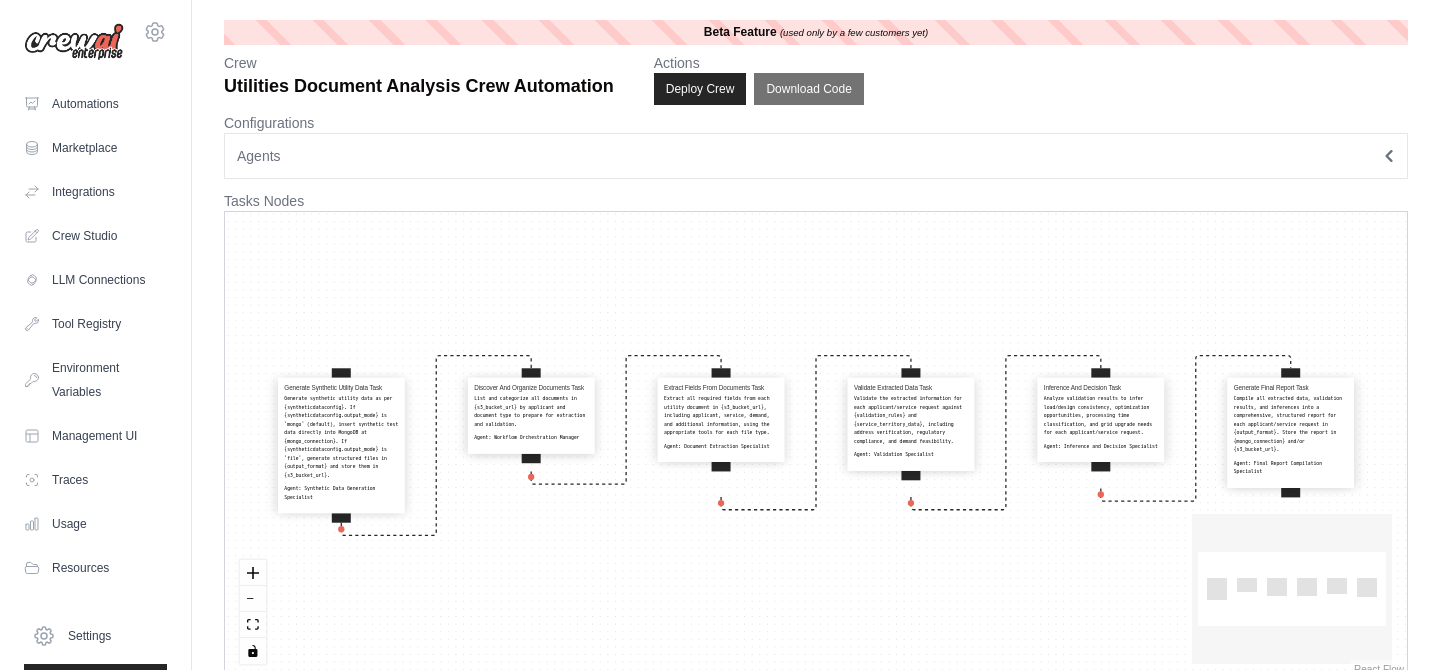 click on "Agents" at bounding box center (816, 156) 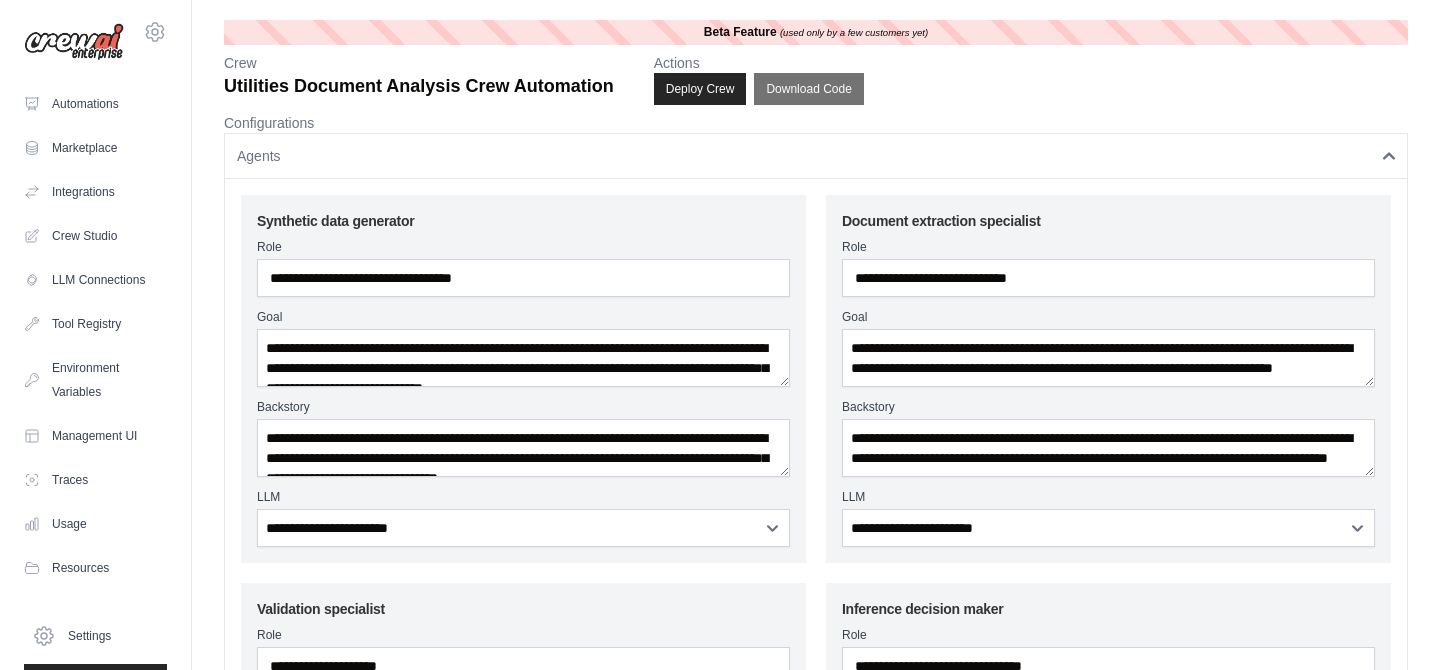 click on "Agents" at bounding box center (816, 156) 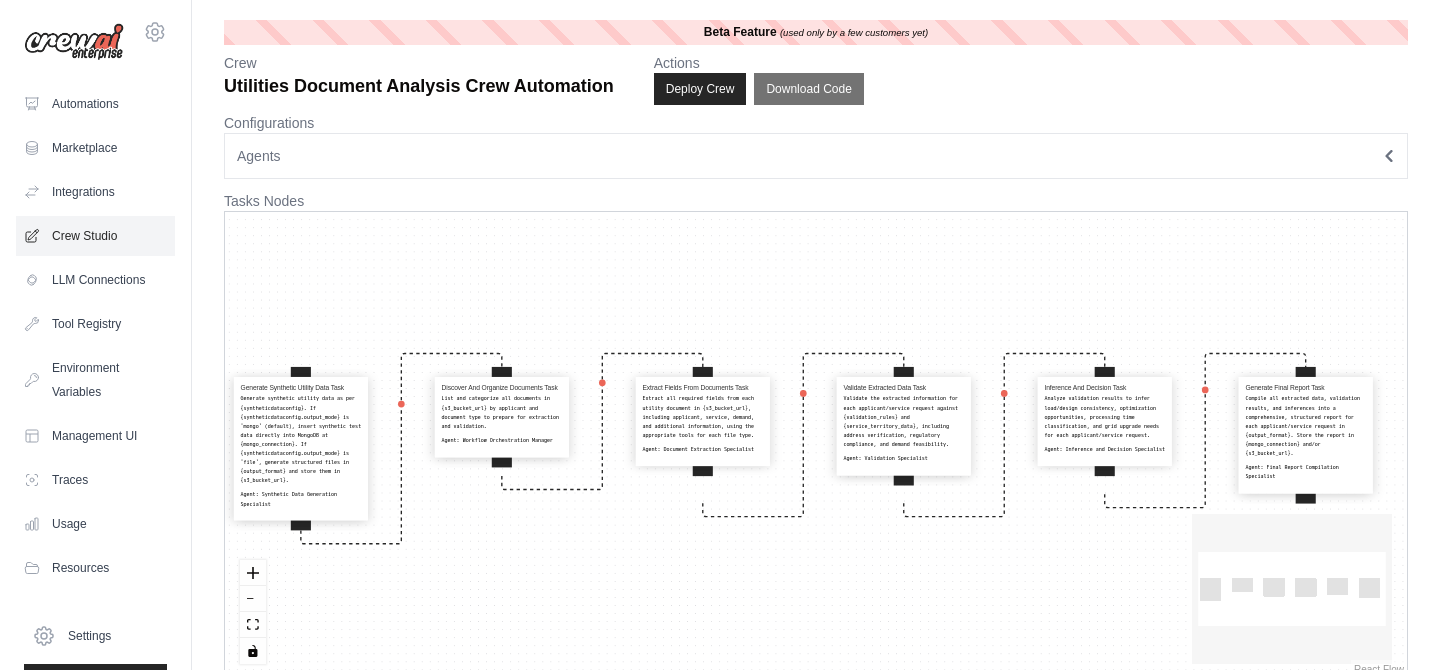 click on "Crew Studio" at bounding box center [95, 236] 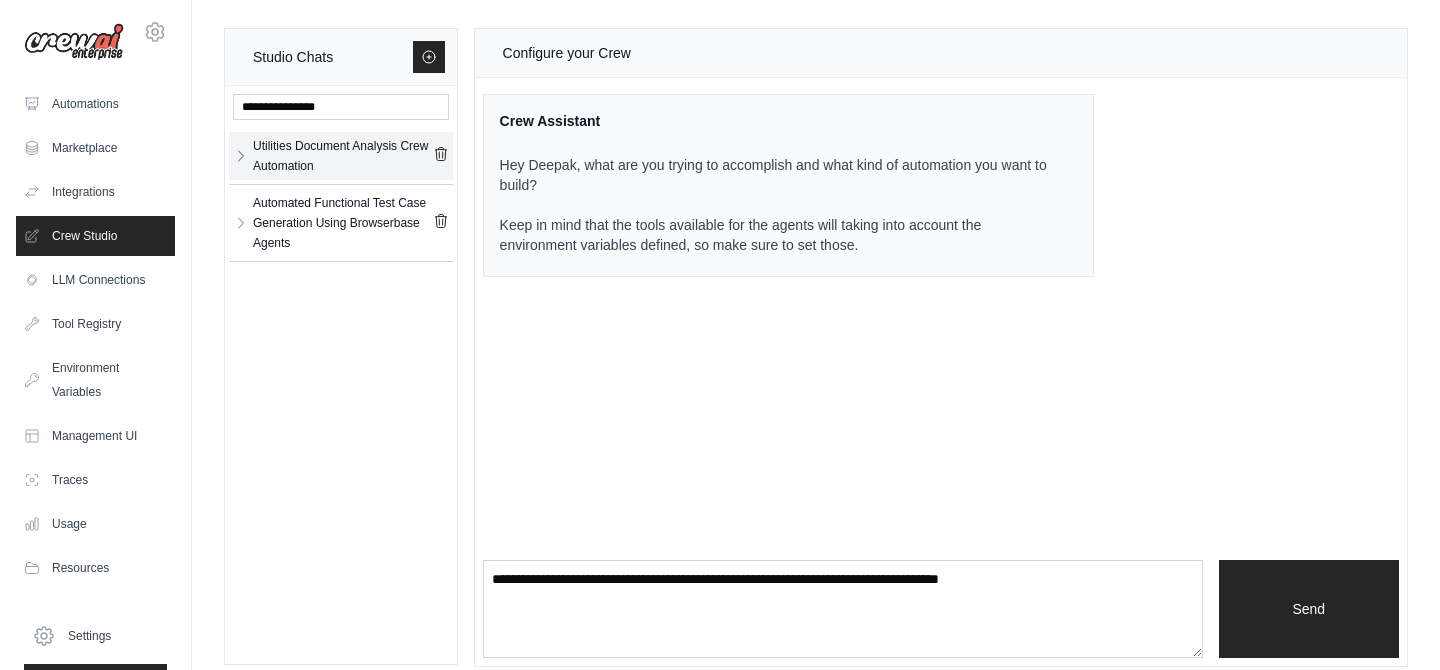 click 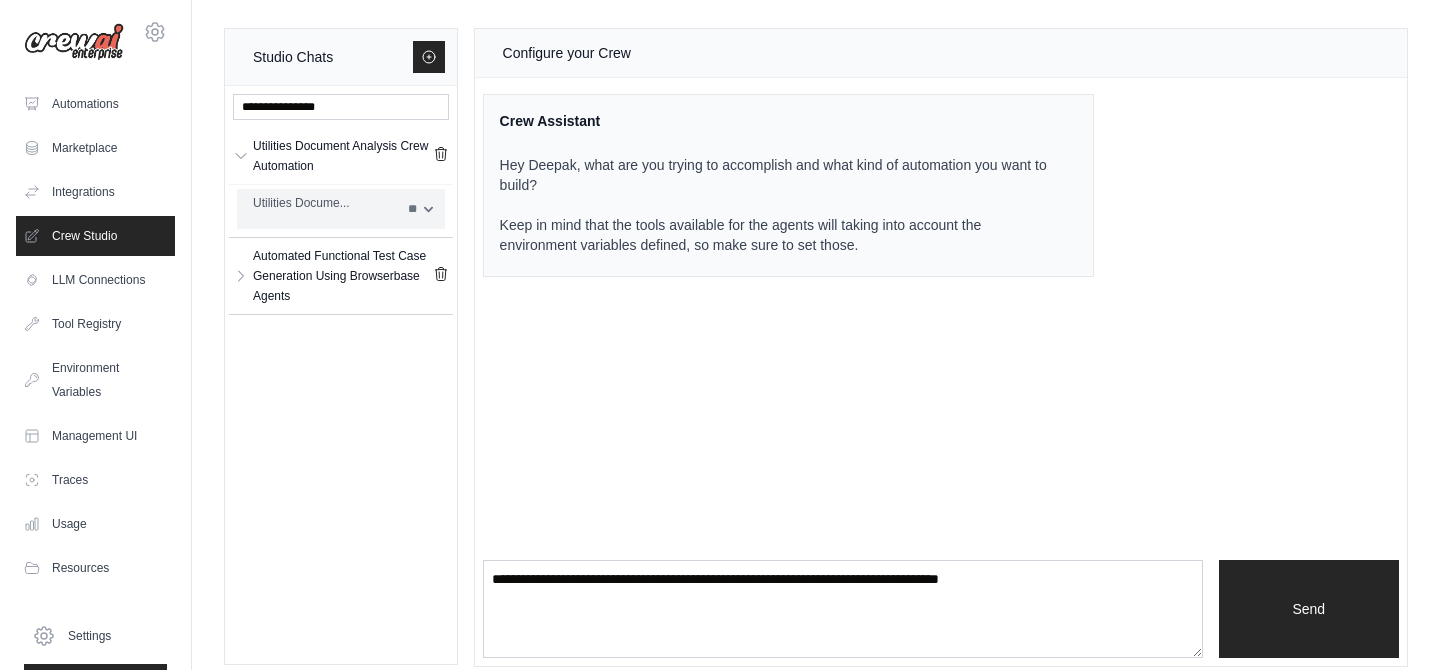 click on "**" at bounding box center (420, 209) 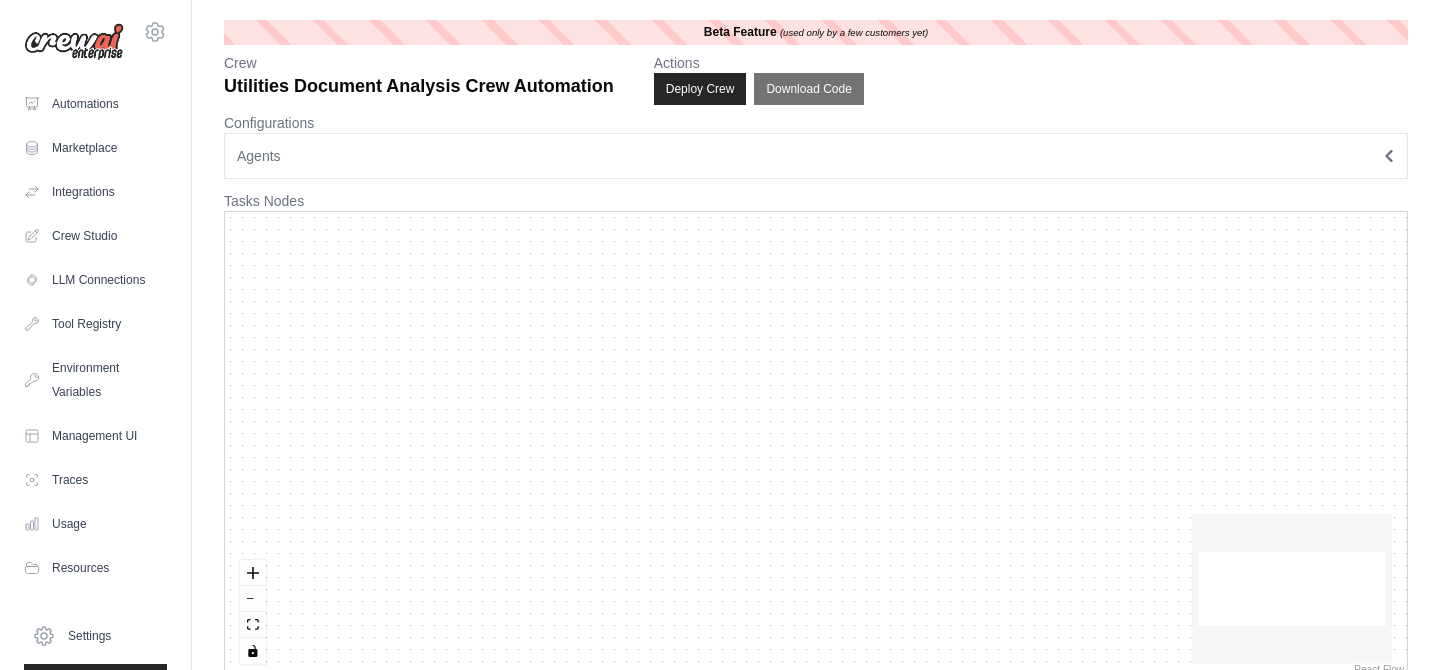 scroll, scrollTop: 0, scrollLeft: 0, axis: both 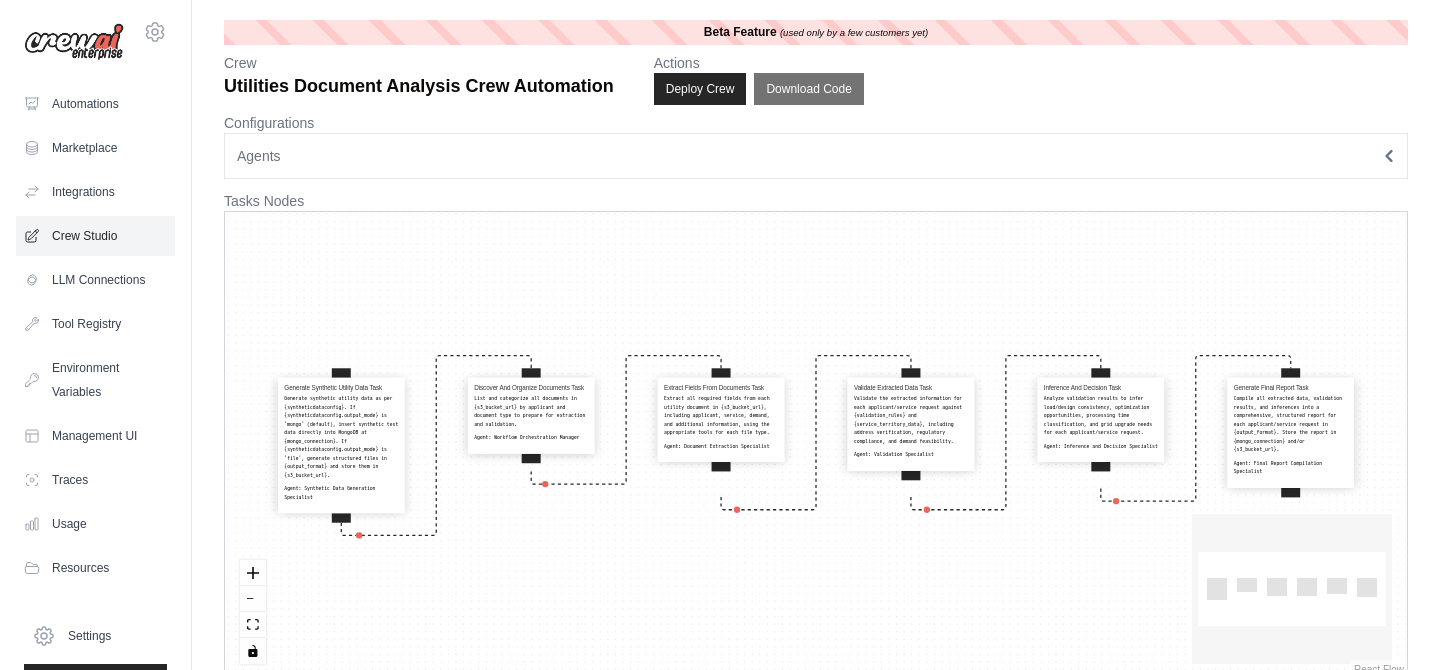 click on "Crew Studio" at bounding box center [95, 236] 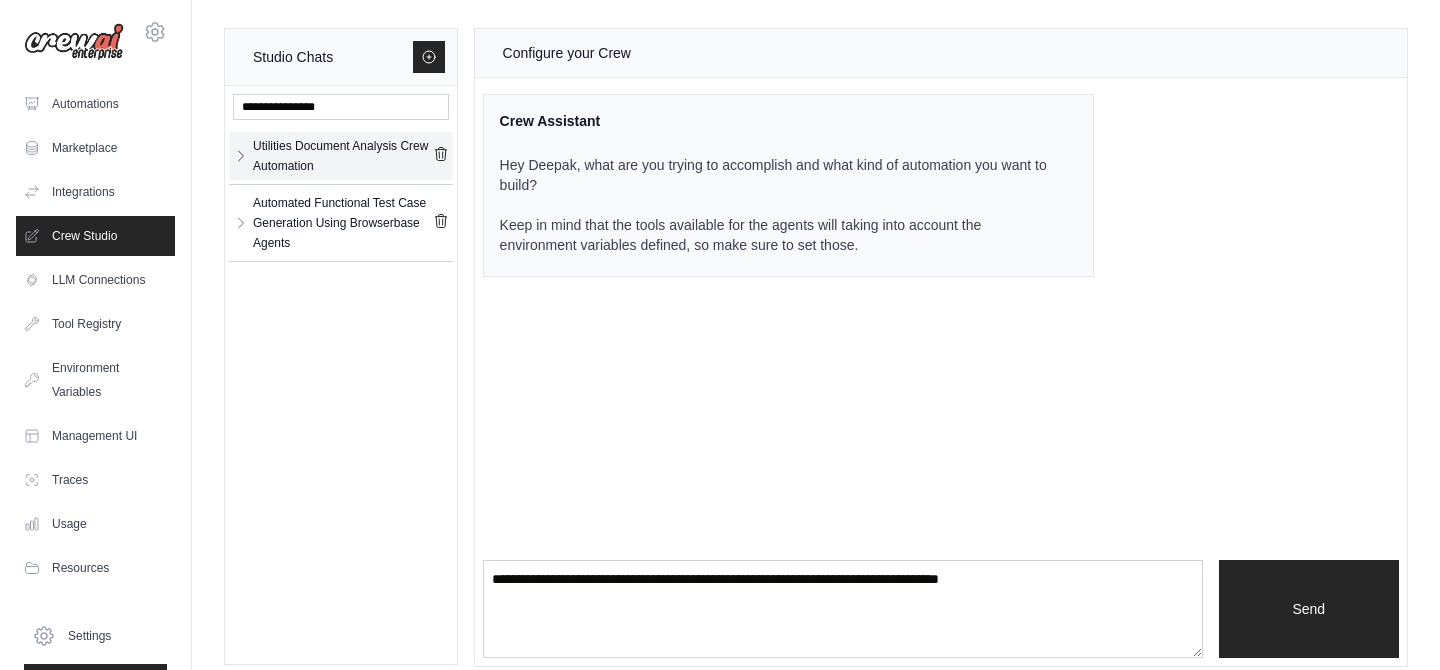click 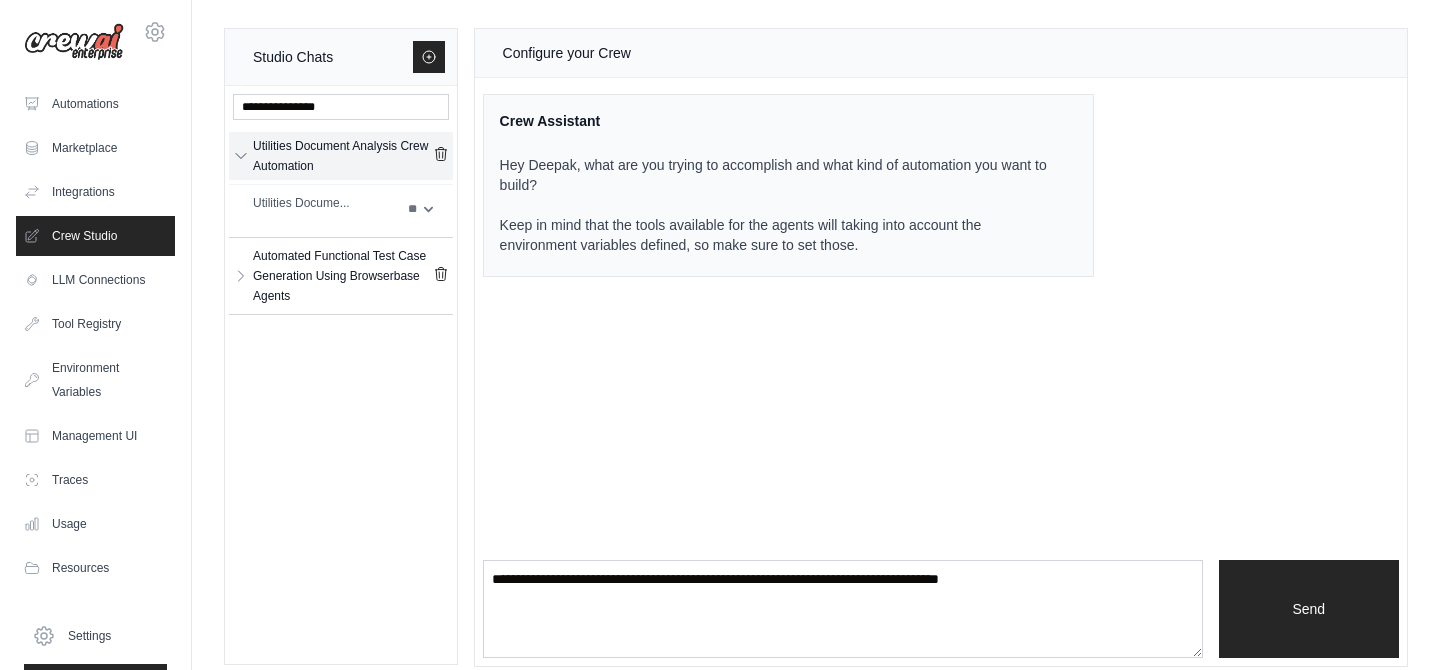 click 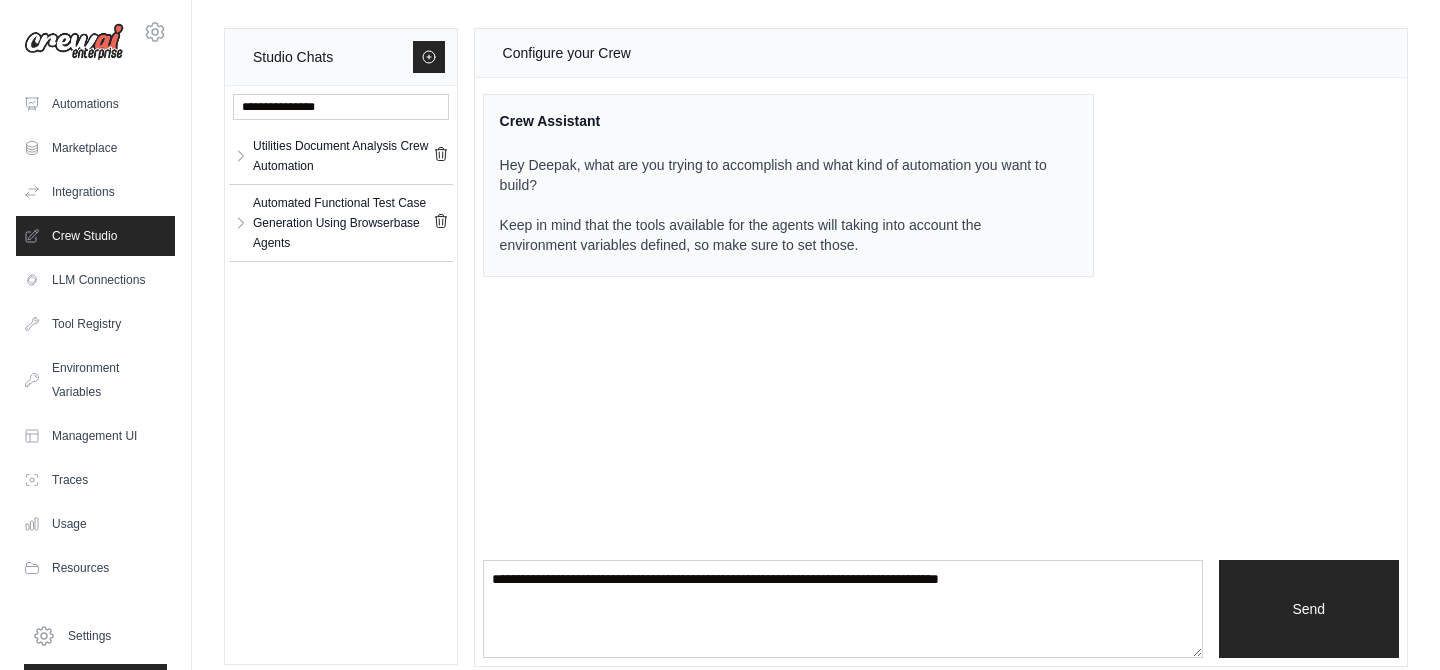 type 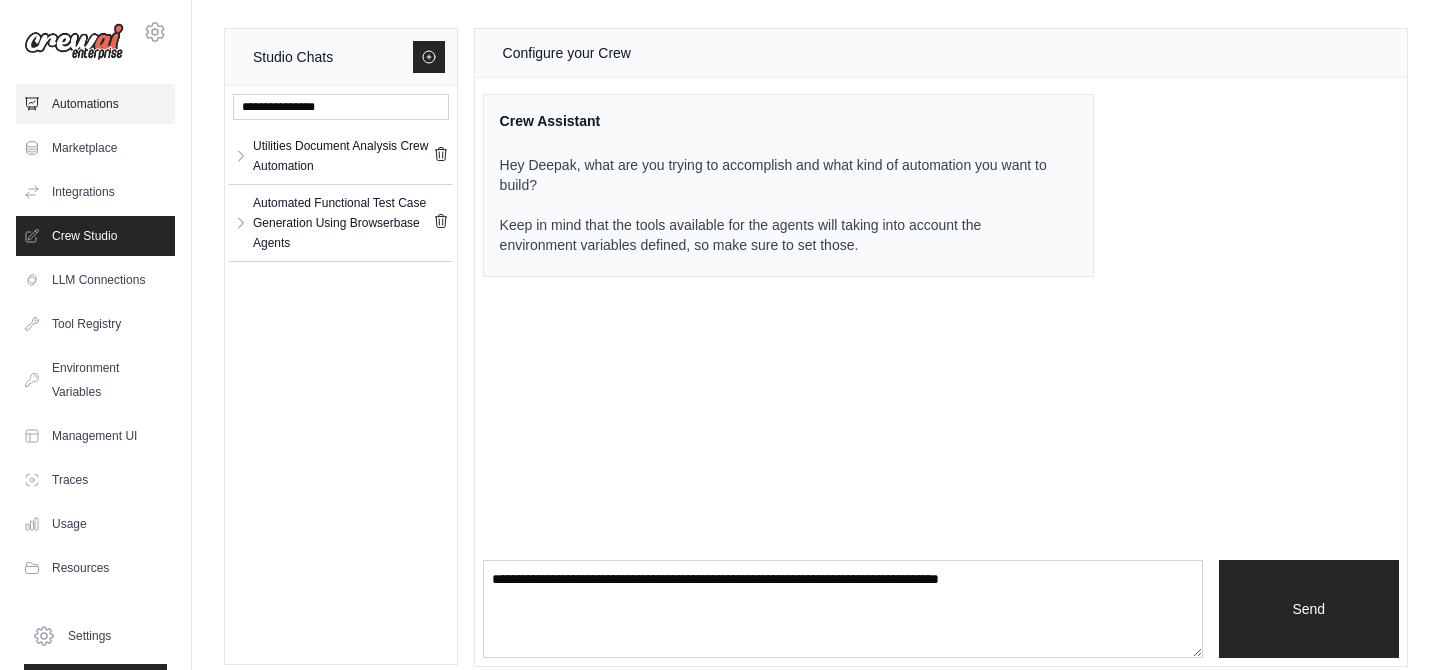 click on "Automations" at bounding box center (95, 104) 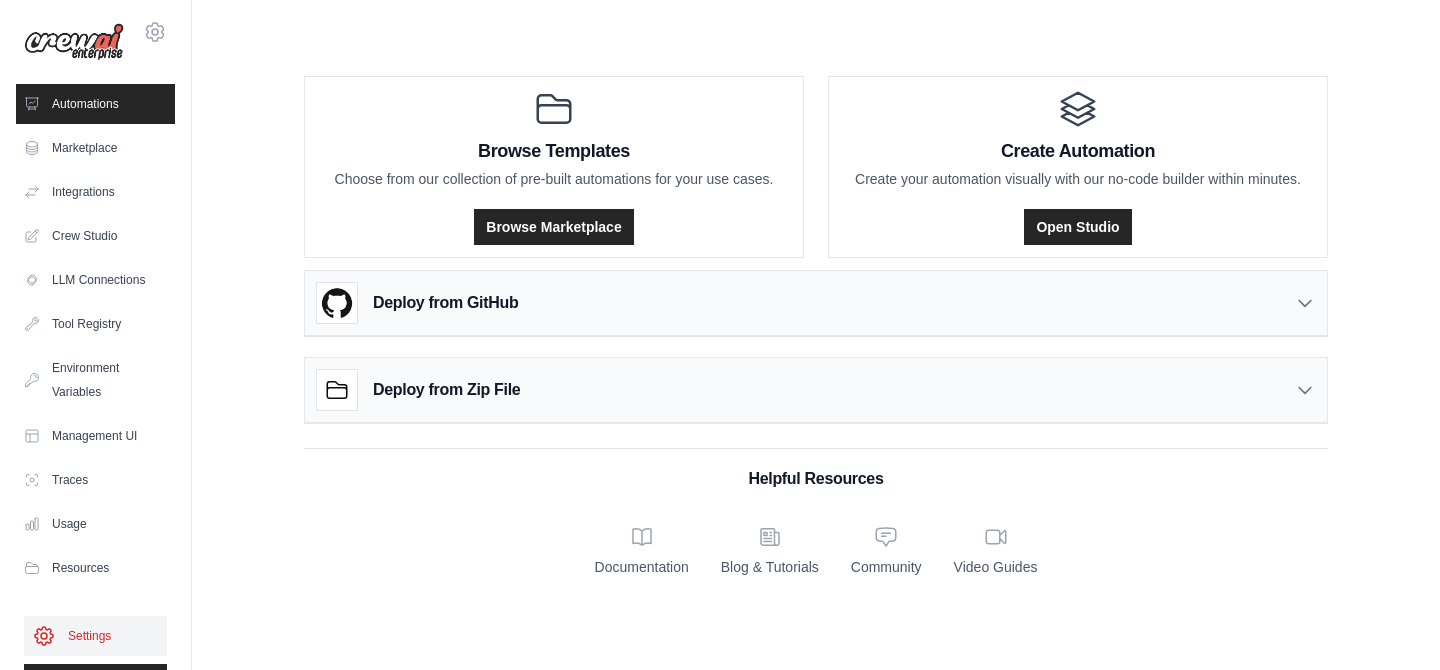 click on "Settings" at bounding box center [95, 636] 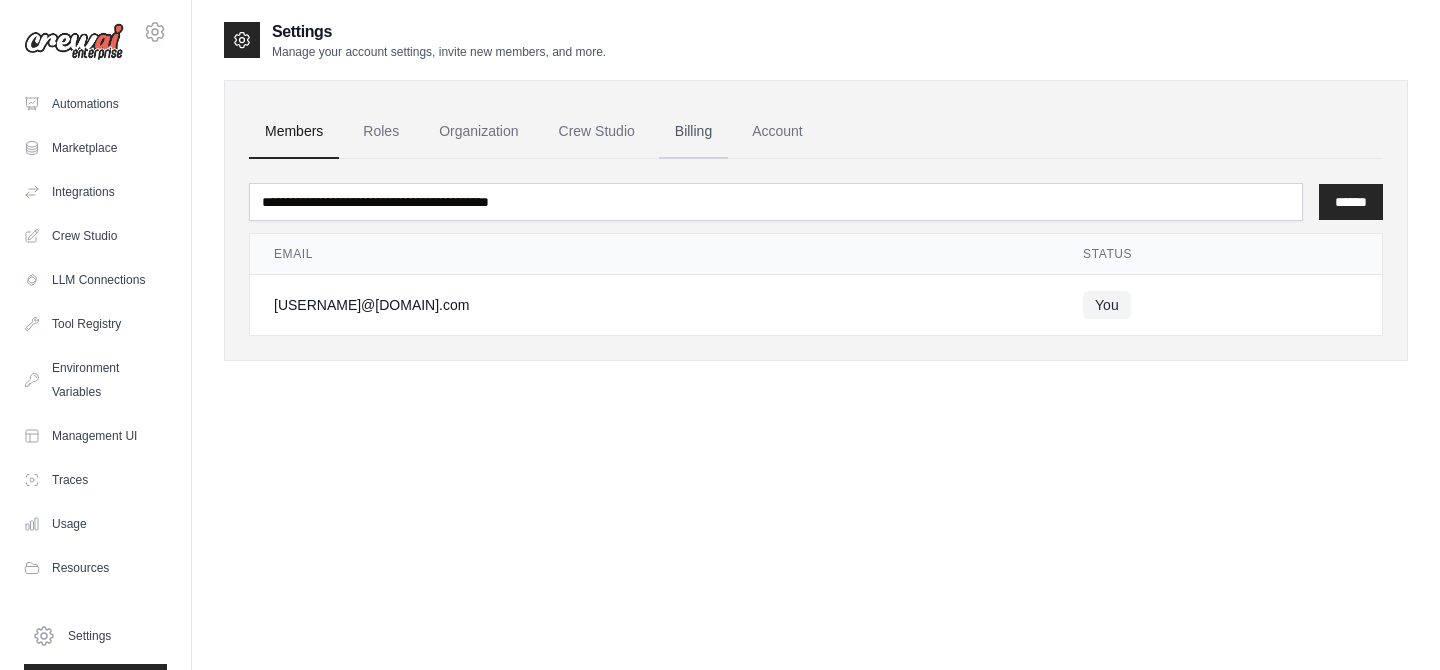 click on "Billing" at bounding box center (693, 132) 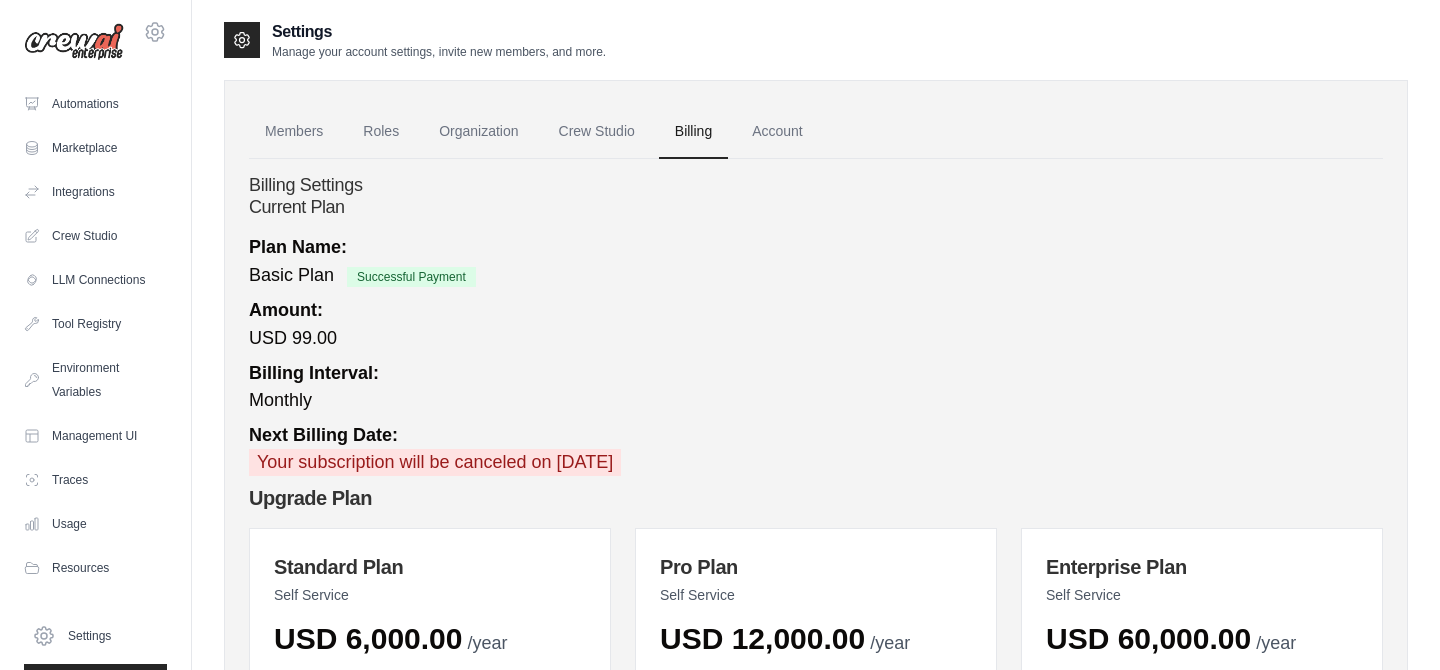 scroll, scrollTop: 0, scrollLeft: 0, axis: both 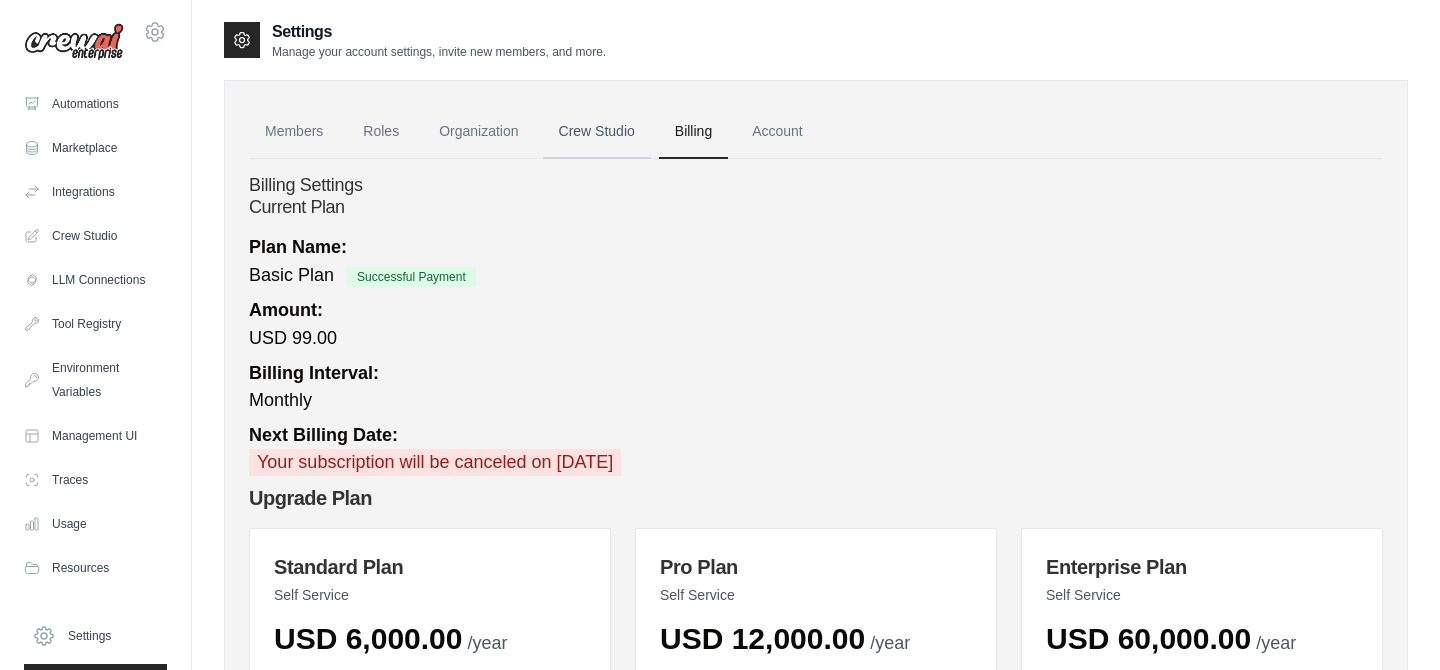 click on "Crew Studio" at bounding box center (597, 132) 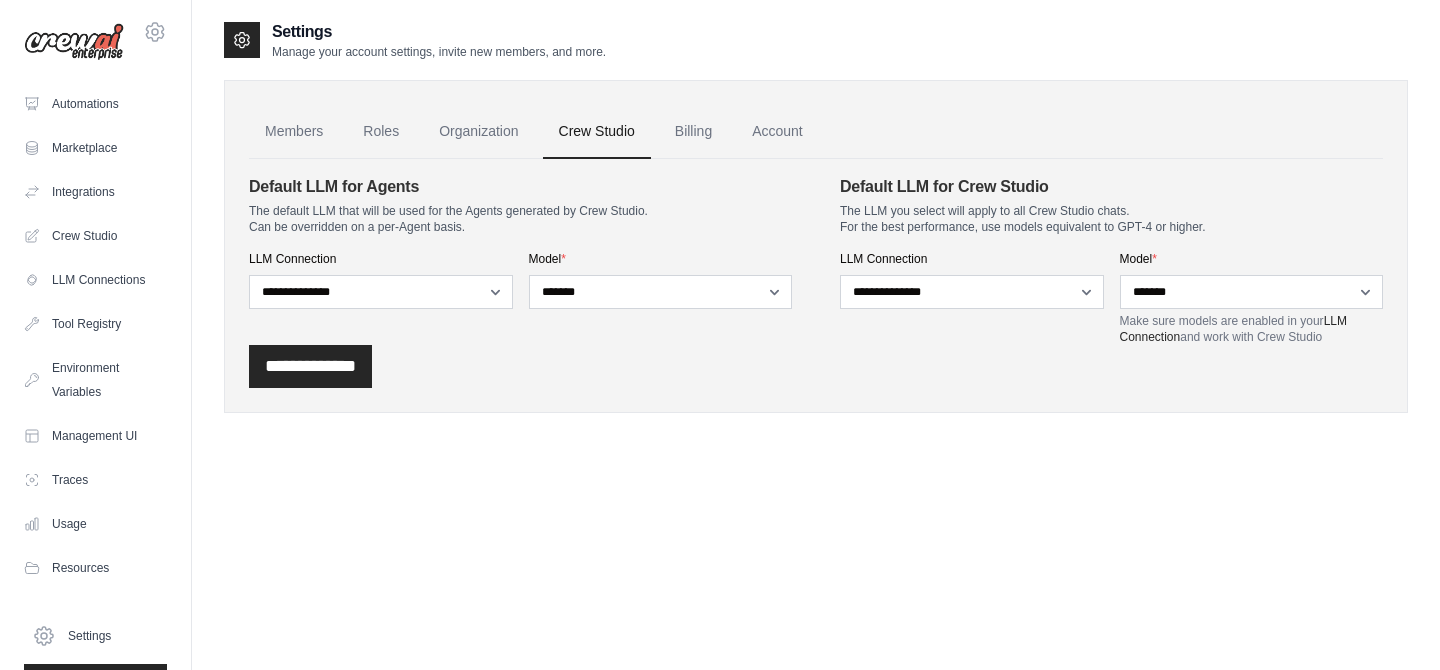 scroll, scrollTop: 0, scrollLeft: 0, axis: both 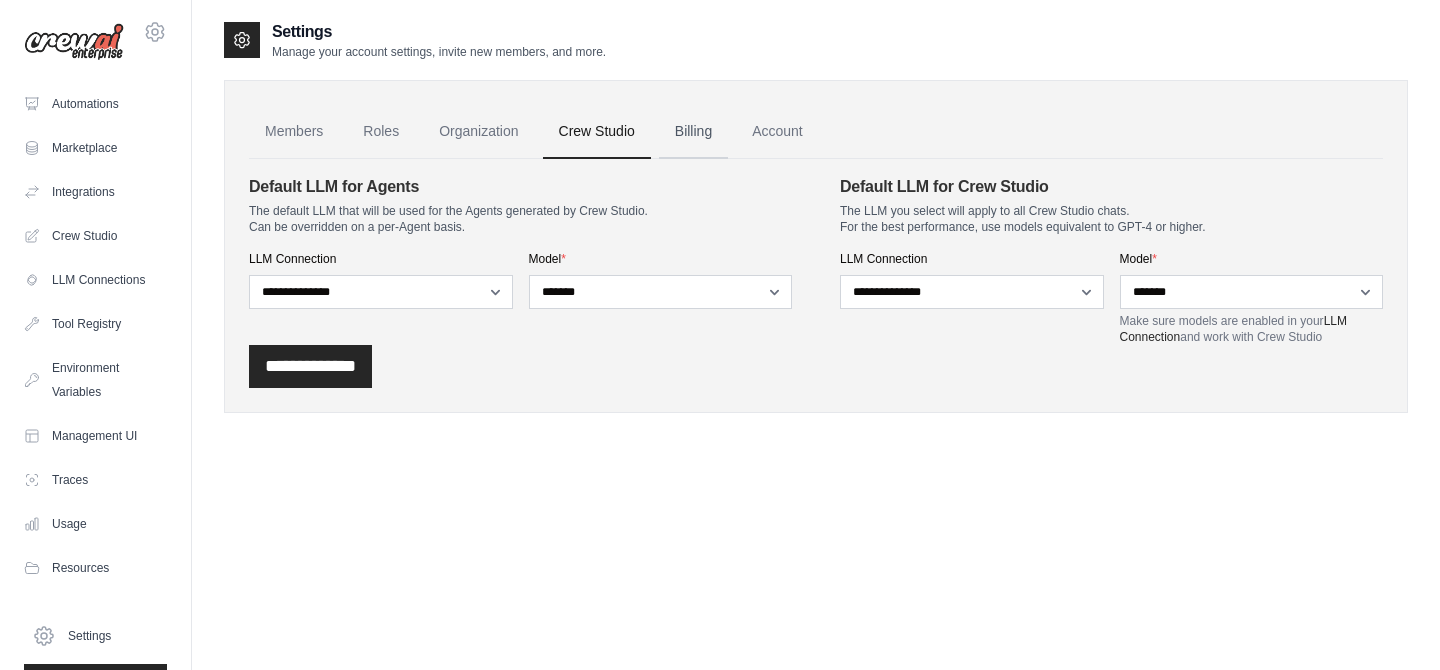 click on "Billing" at bounding box center [693, 132] 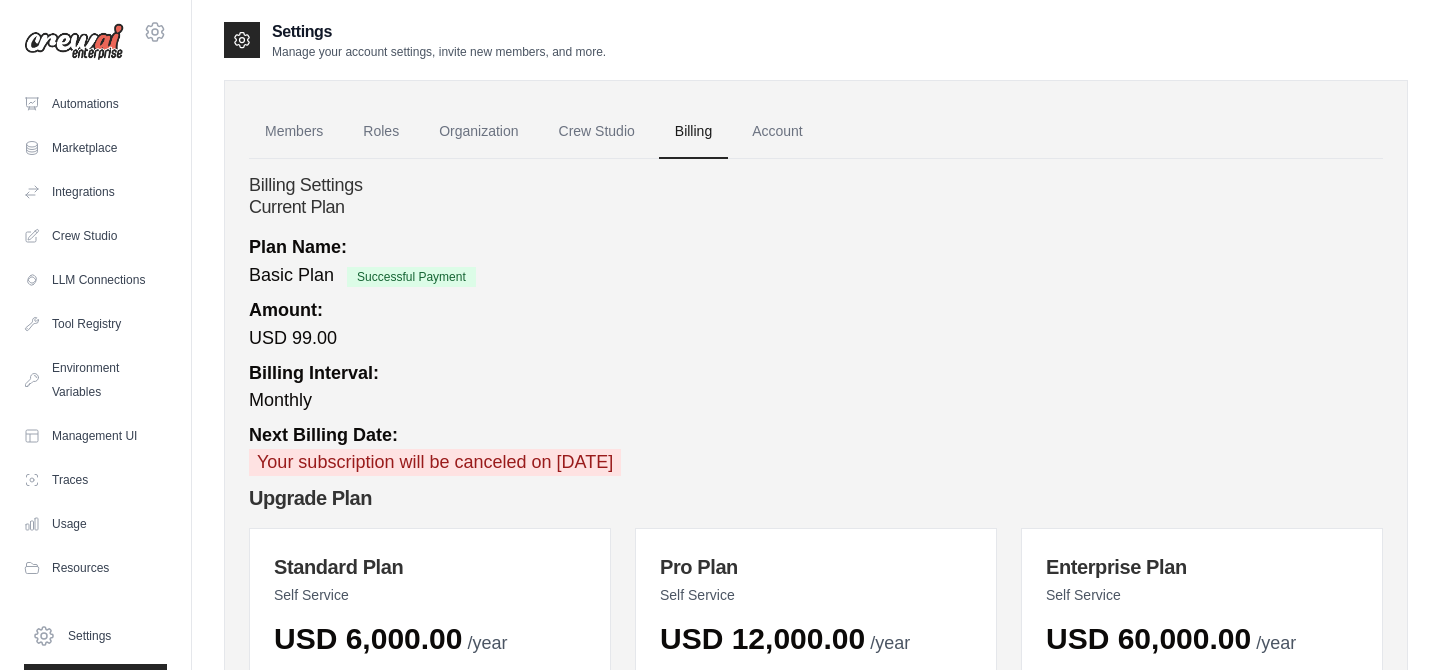 scroll, scrollTop: 0, scrollLeft: 0, axis: both 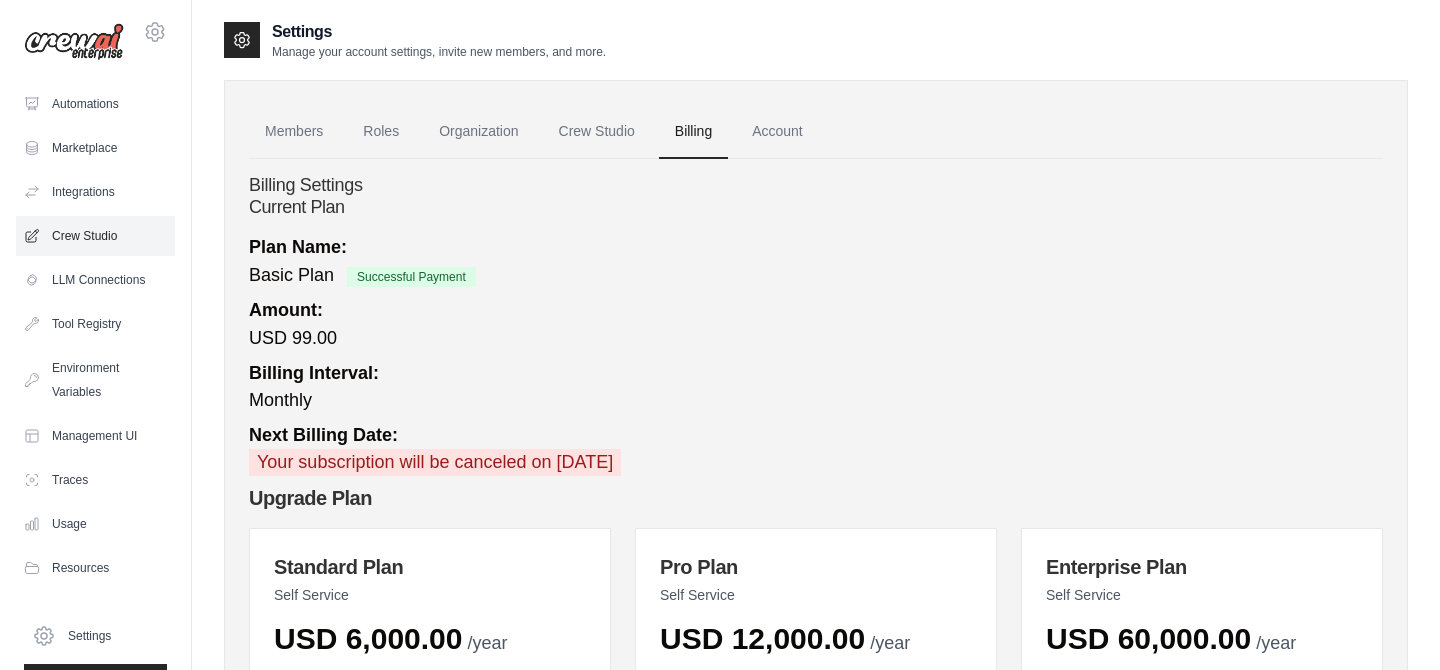 click on "Crew Studio" at bounding box center (95, 236) 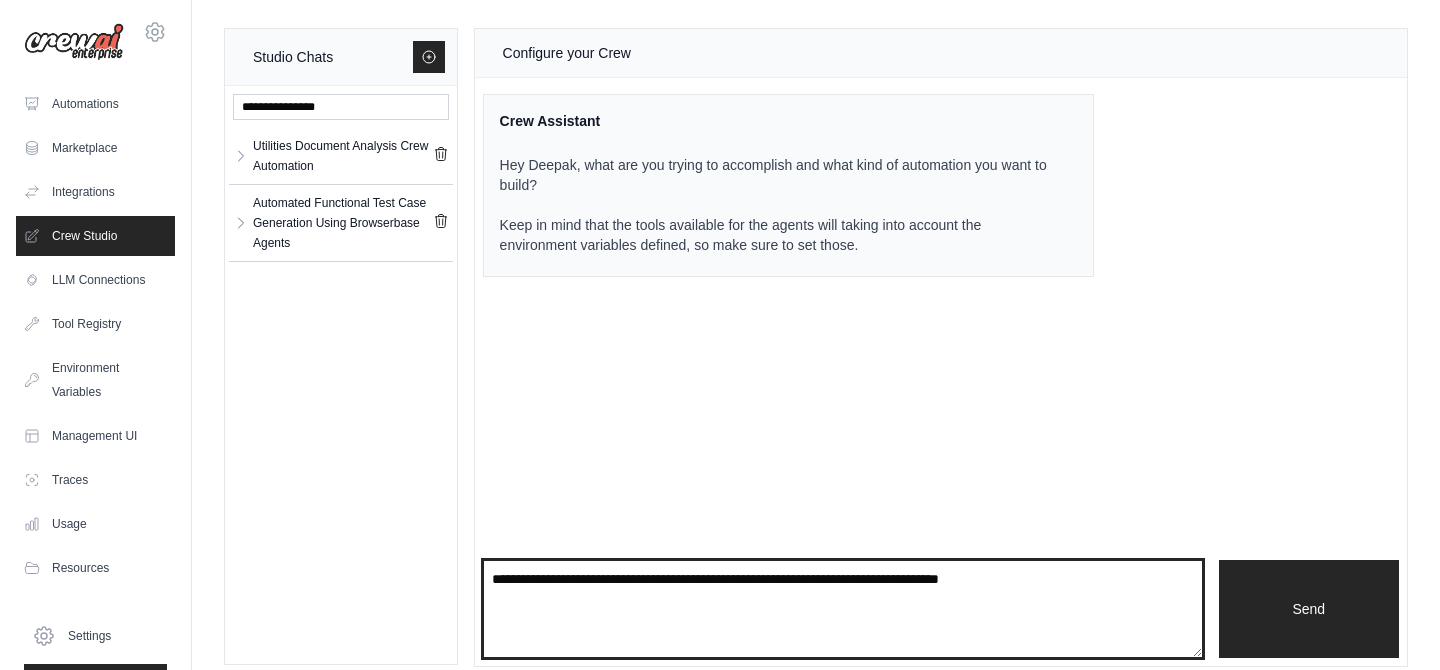 click at bounding box center [843, 609] 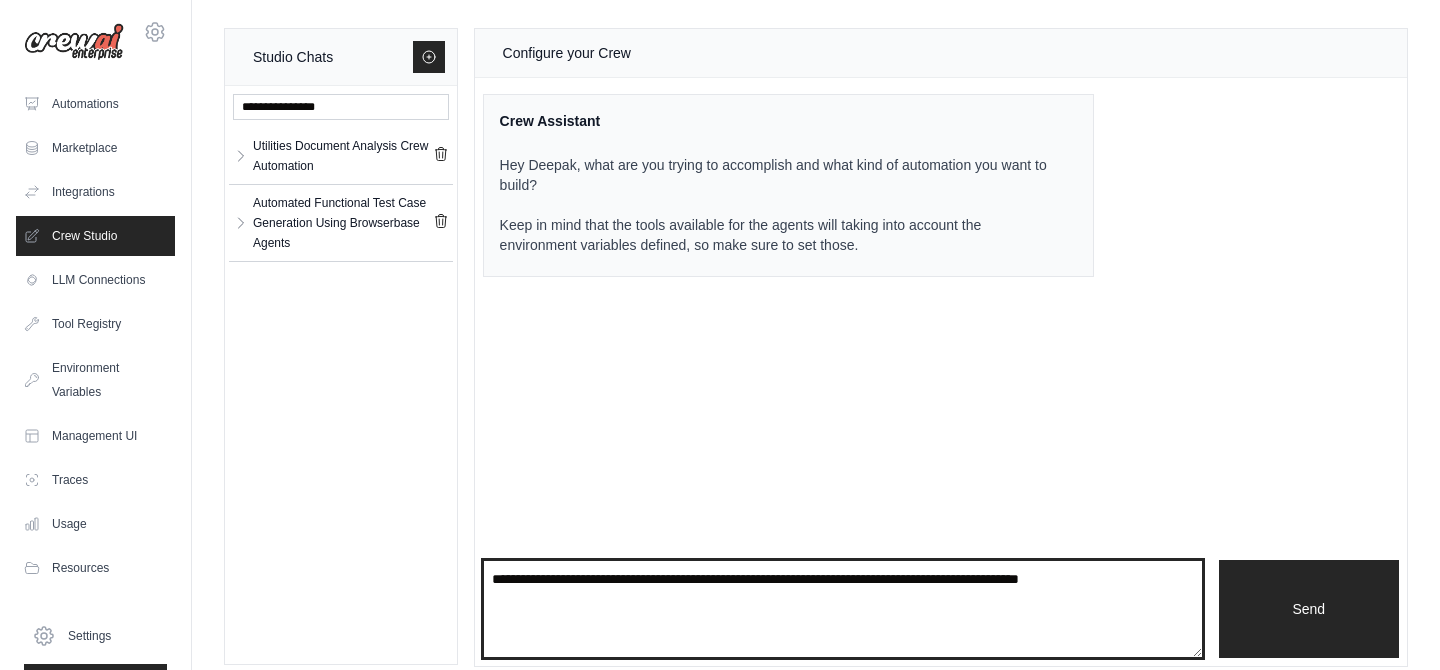 click on "**********" at bounding box center [843, 609] 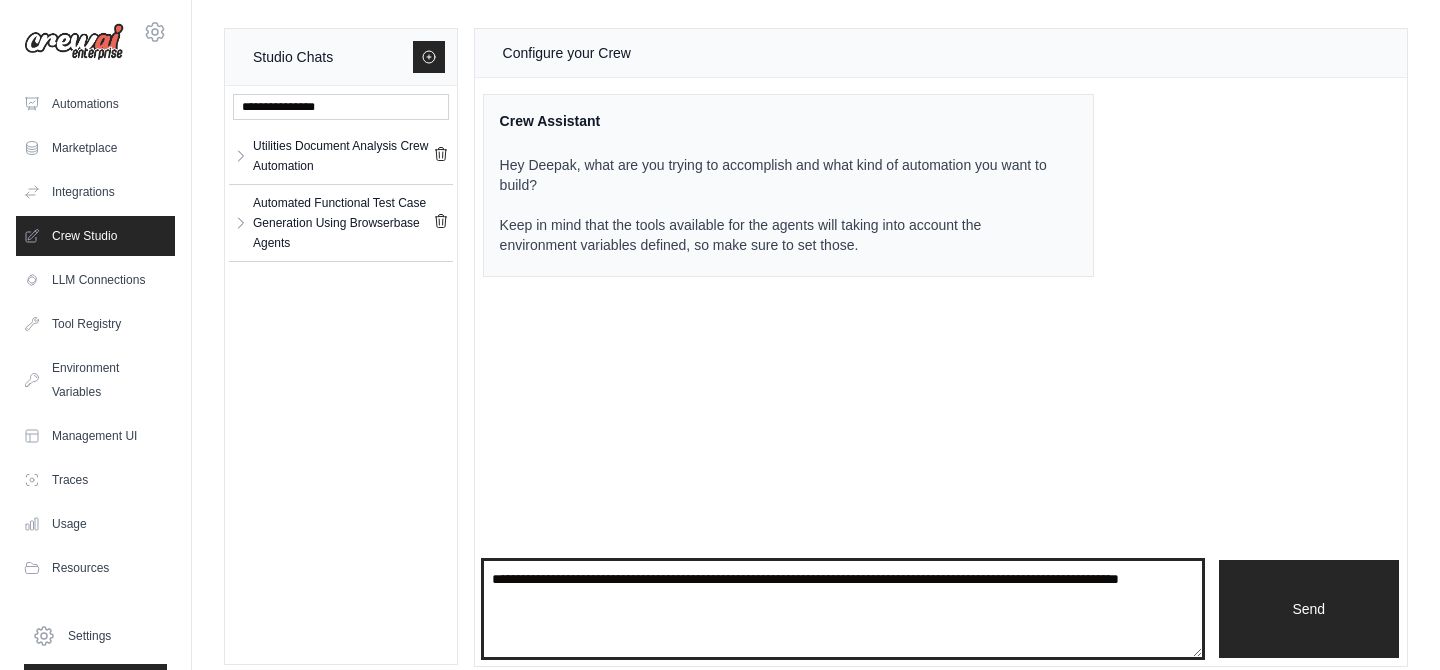drag, startPoint x: 842, startPoint y: 582, endPoint x: 991, endPoint y: 585, distance: 149.0302 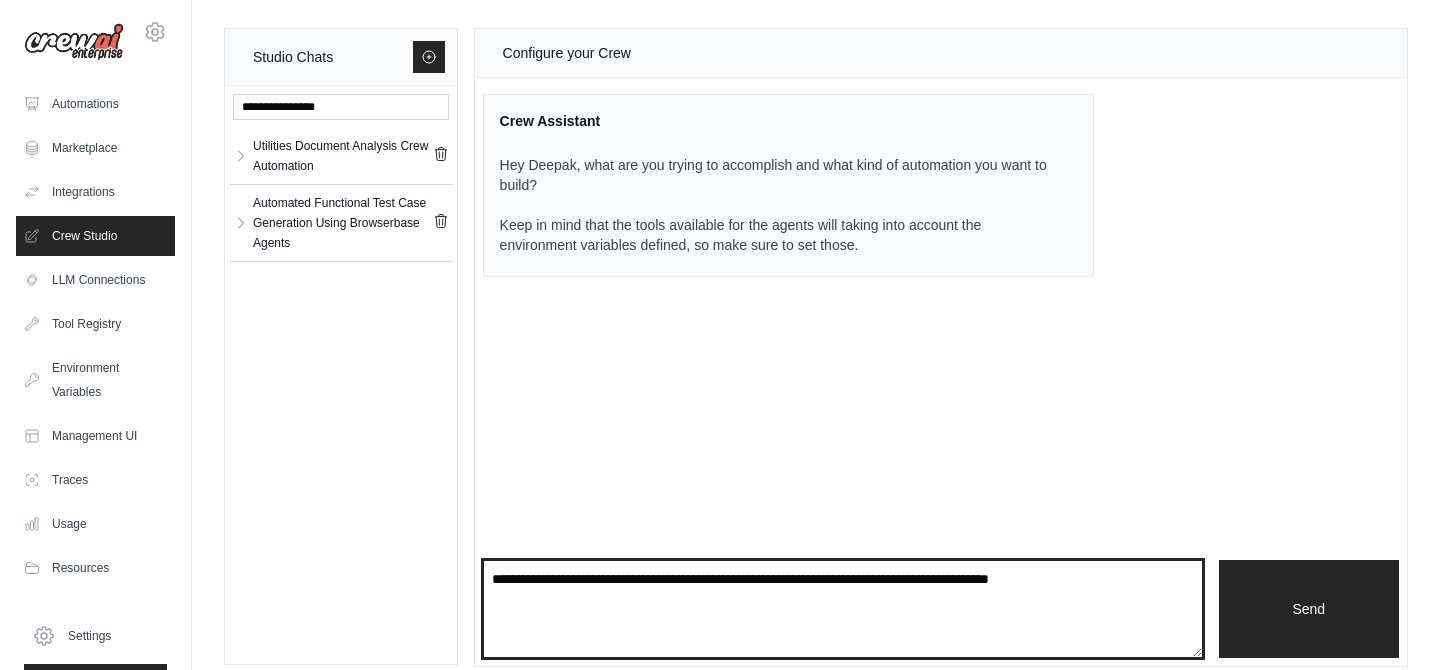 click on "**********" at bounding box center (843, 609) 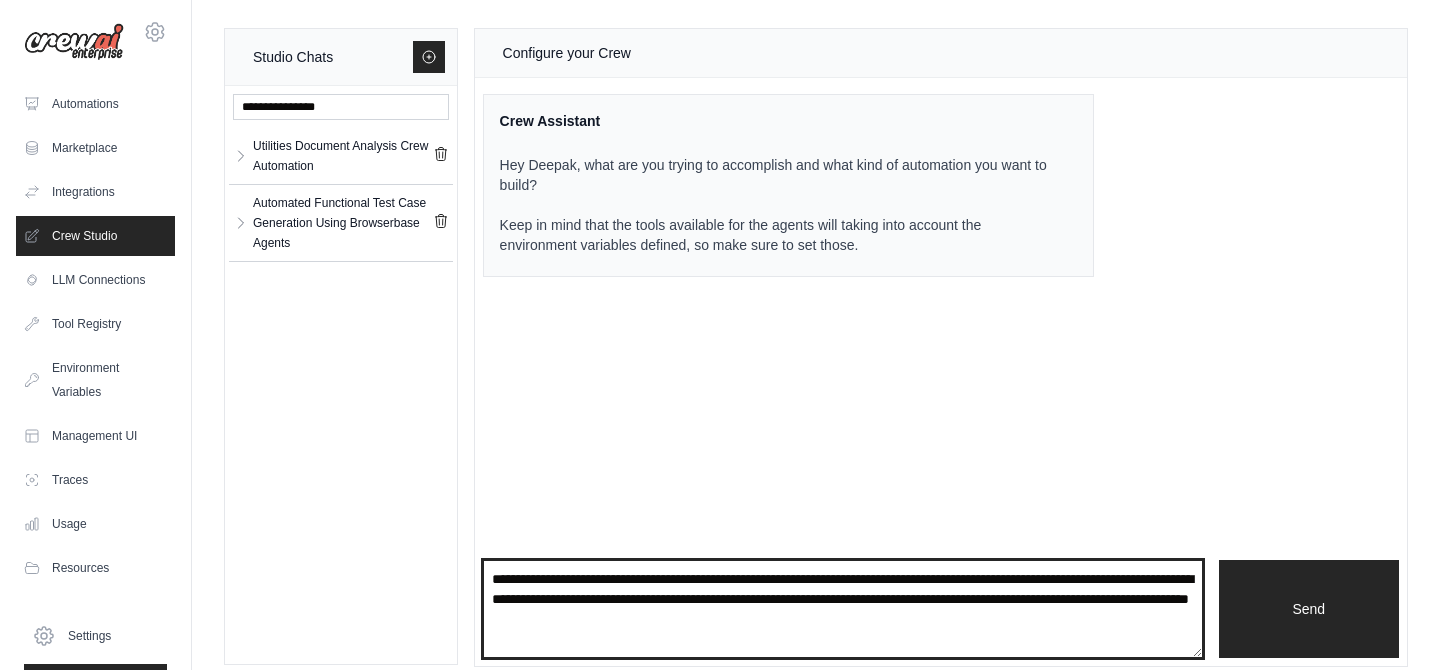 click on "**********" at bounding box center [843, 609] 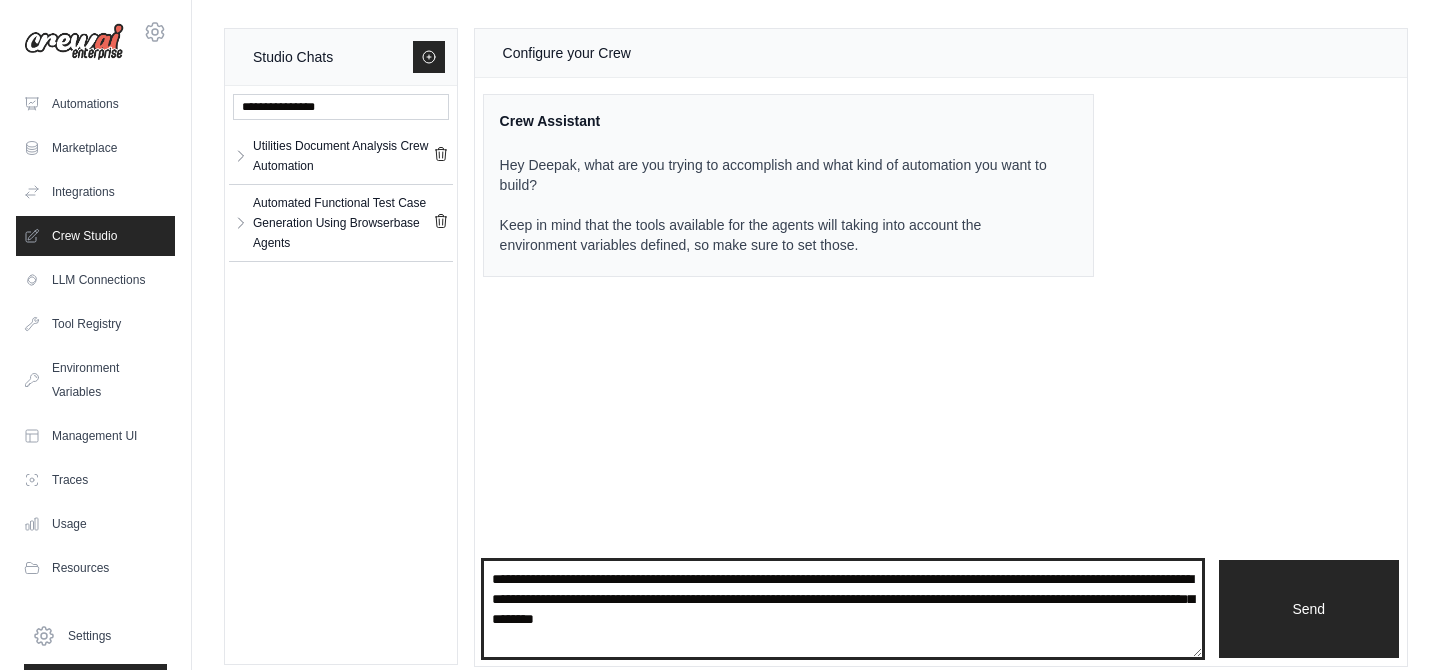 click on "**********" at bounding box center (843, 609) 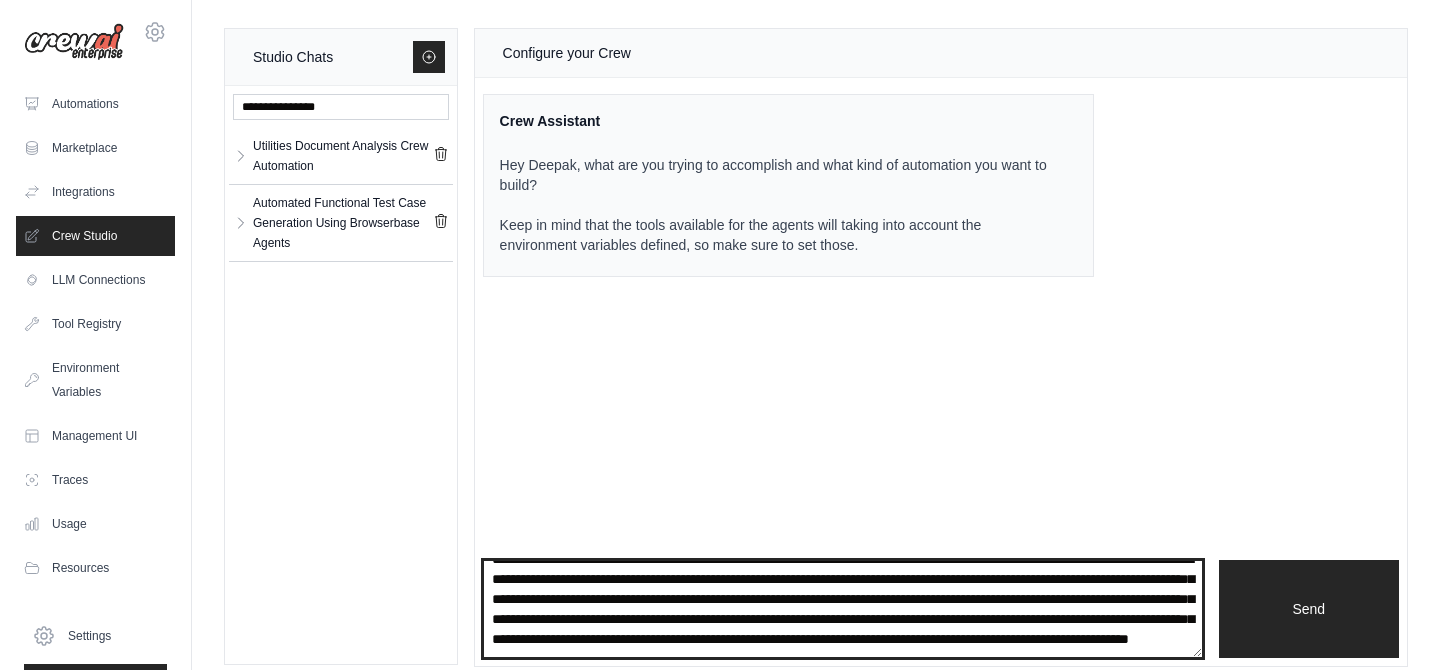 scroll, scrollTop: 50, scrollLeft: 0, axis: vertical 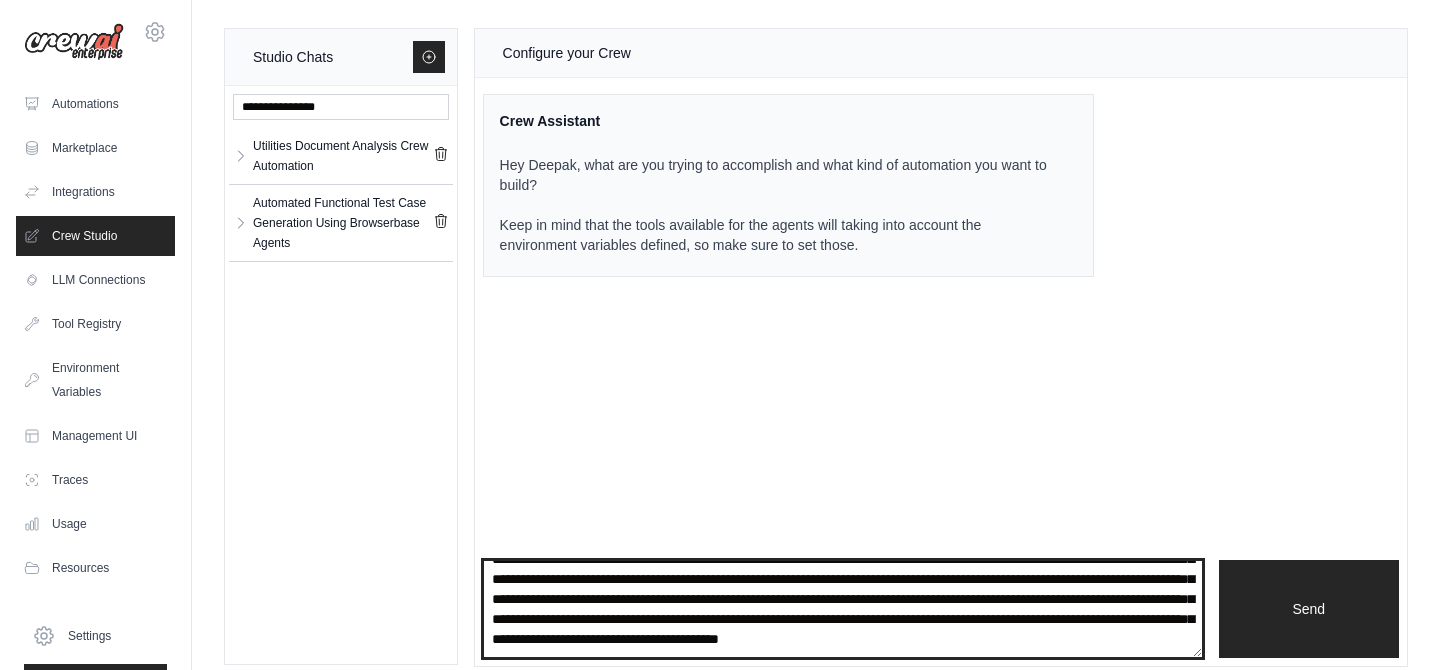 type on "**********" 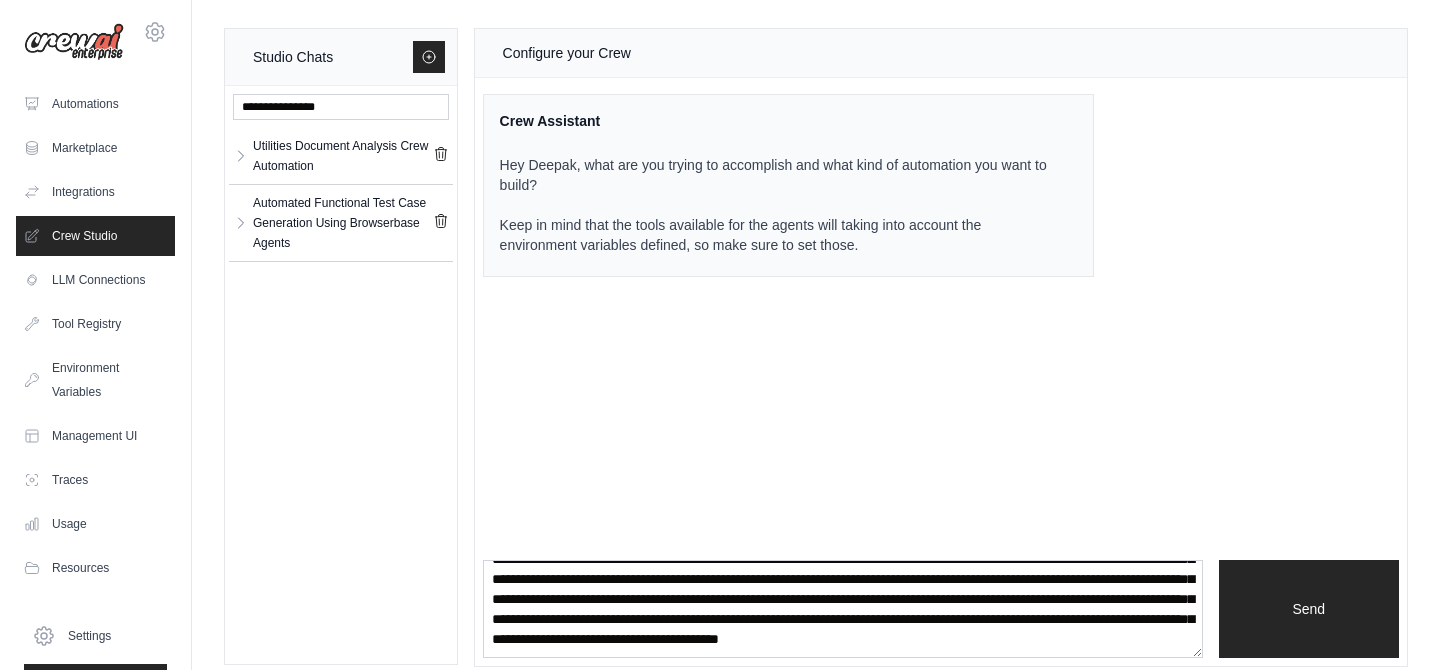 type 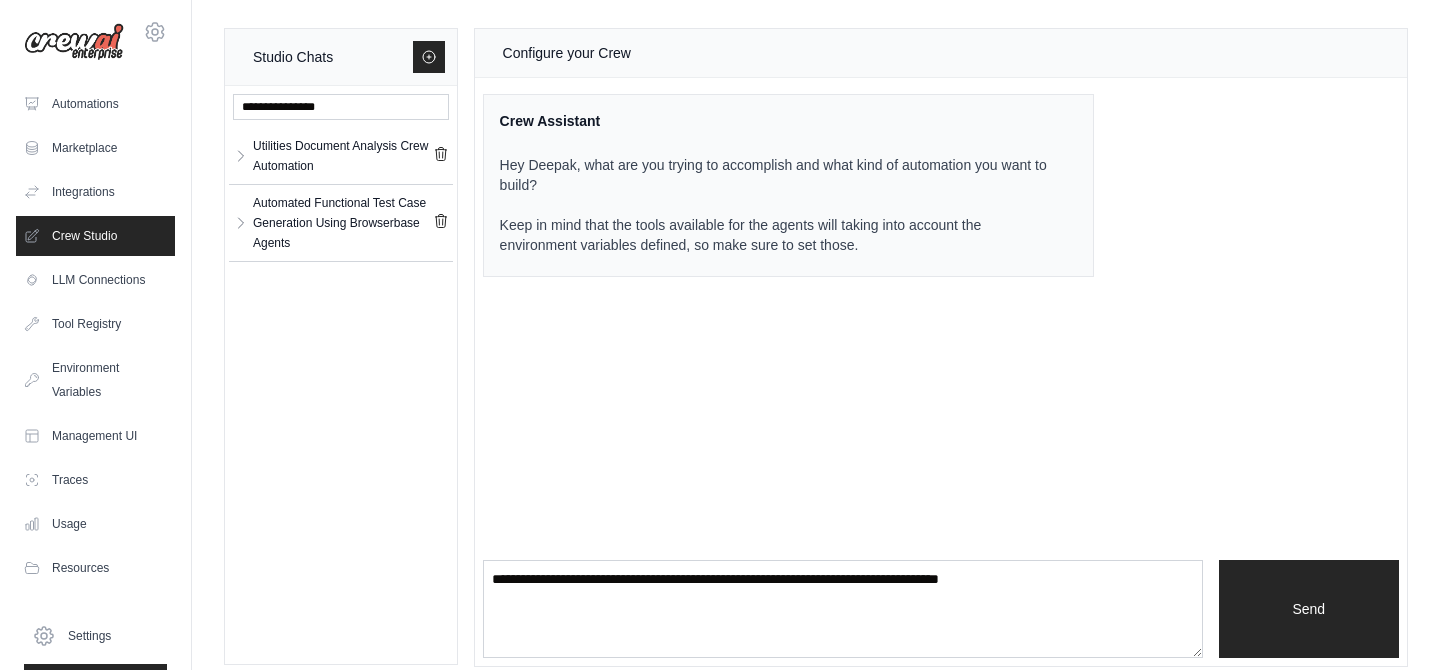 scroll, scrollTop: 0, scrollLeft: 0, axis: both 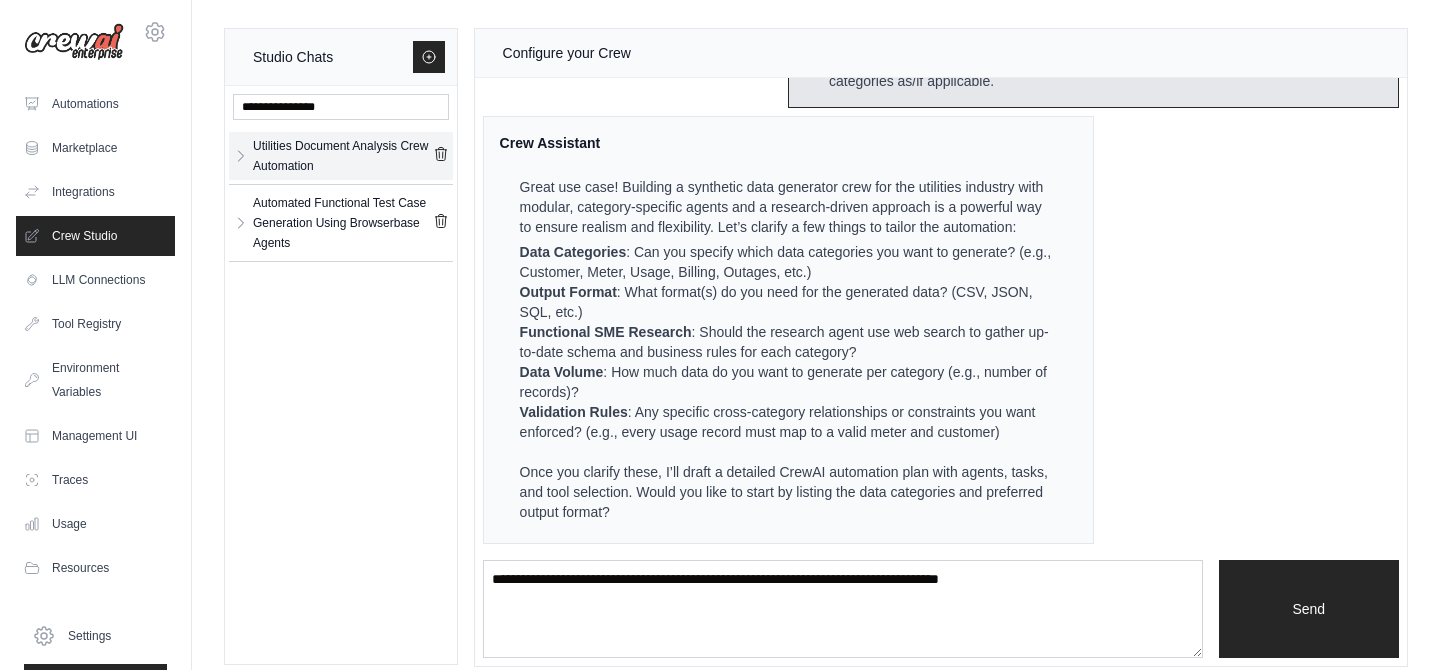 click on "Utilities Document Analysis Crew Automation" at bounding box center [343, 156] 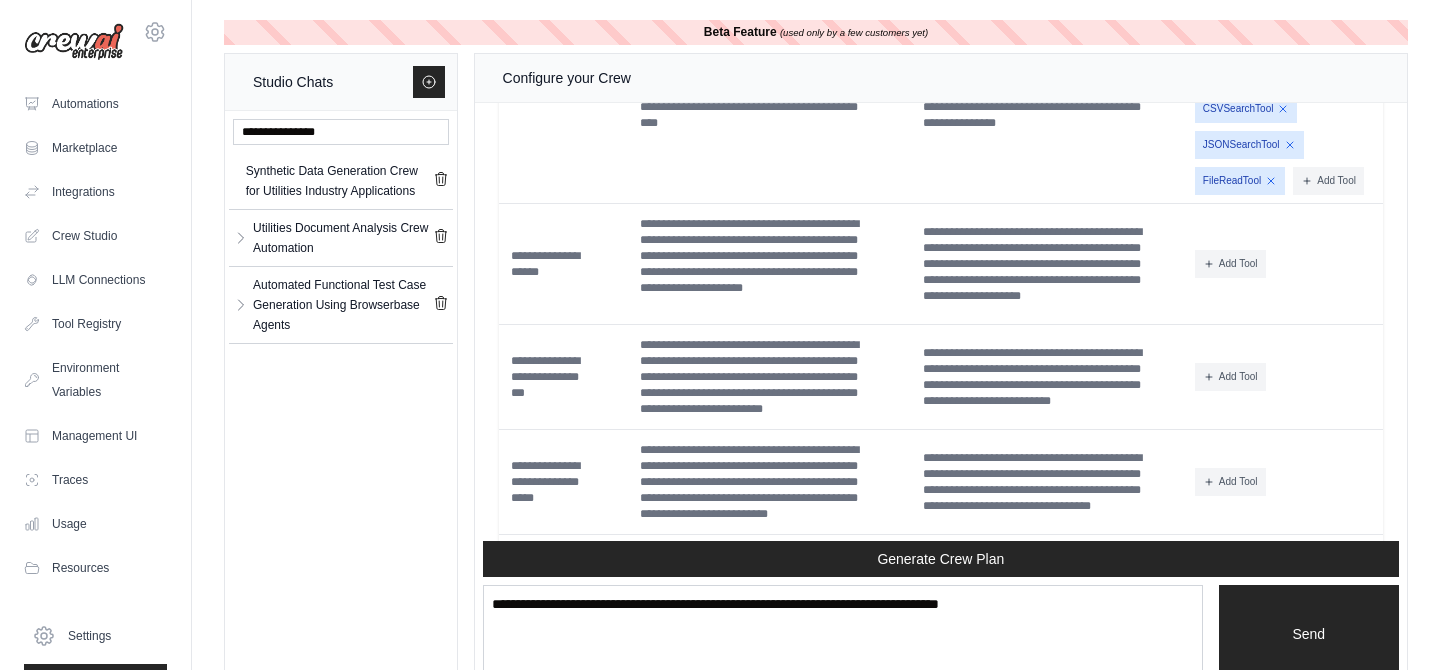 scroll, scrollTop: 17044, scrollLeft: 0, axis: vertical 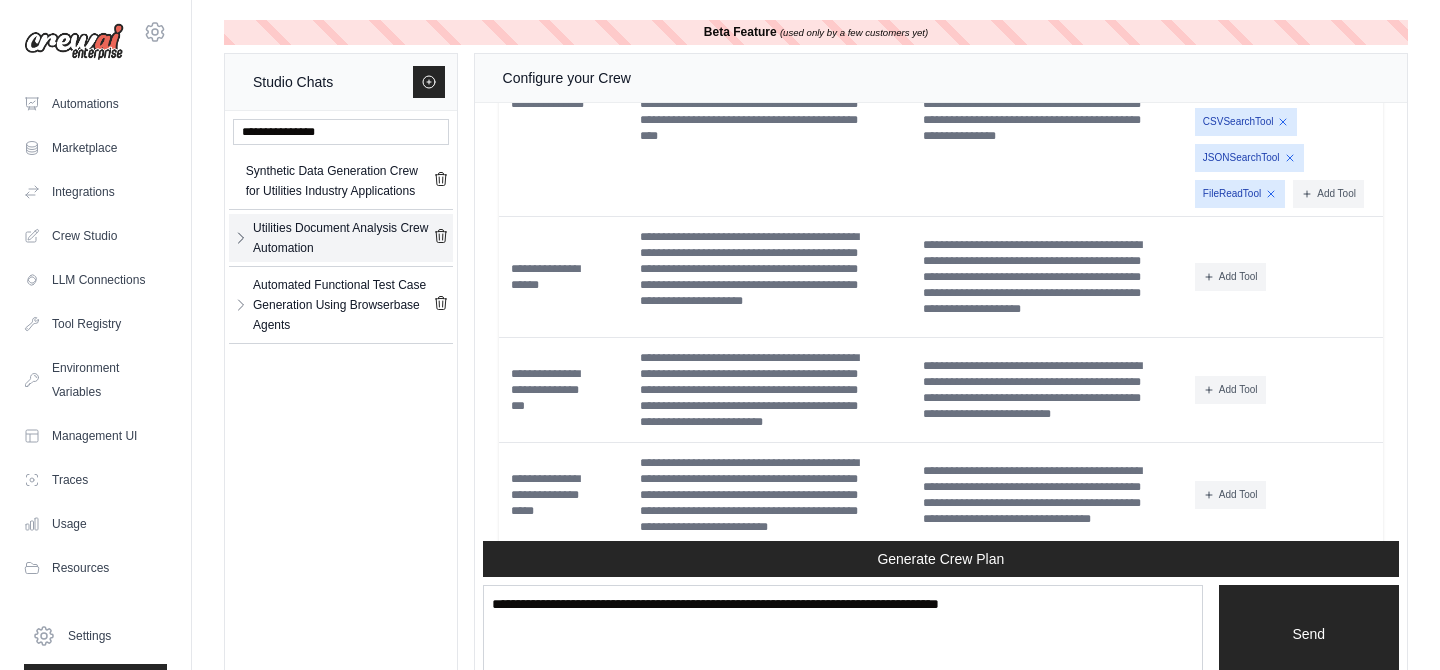 click 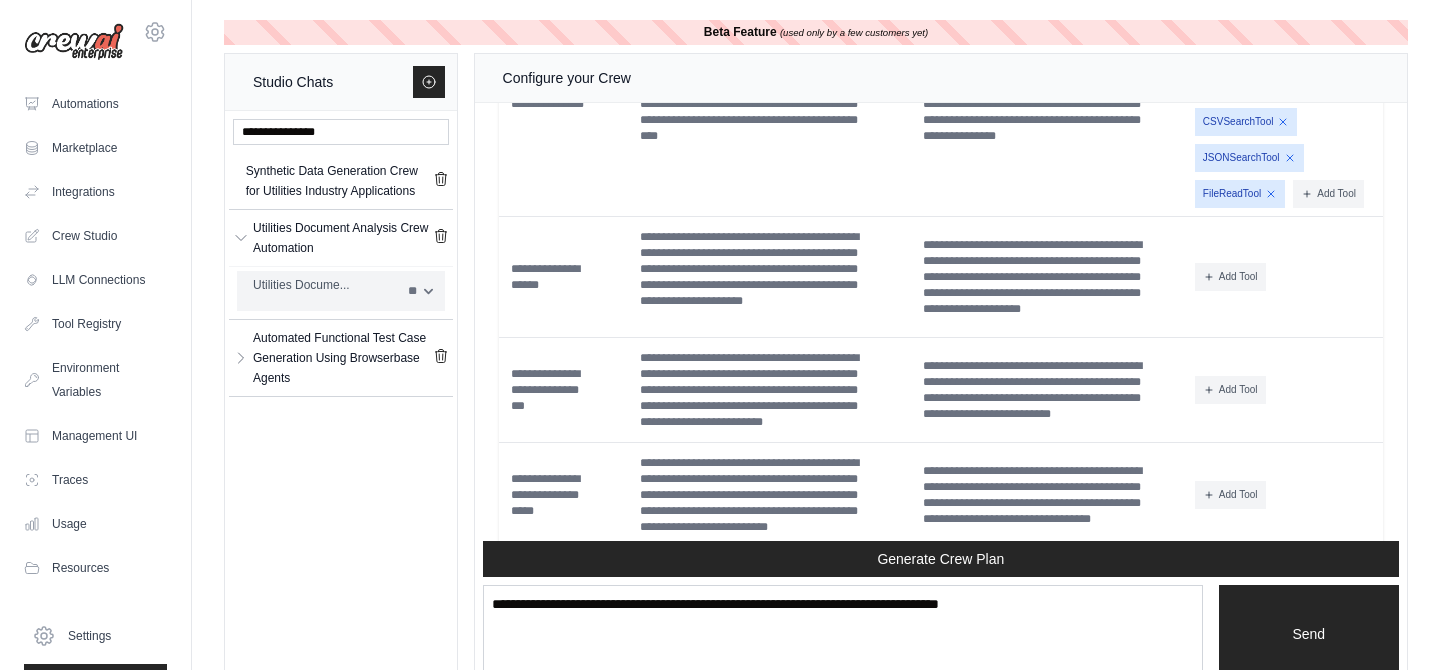 click on "Utilities Docume..." at bounding box center (324, 285) 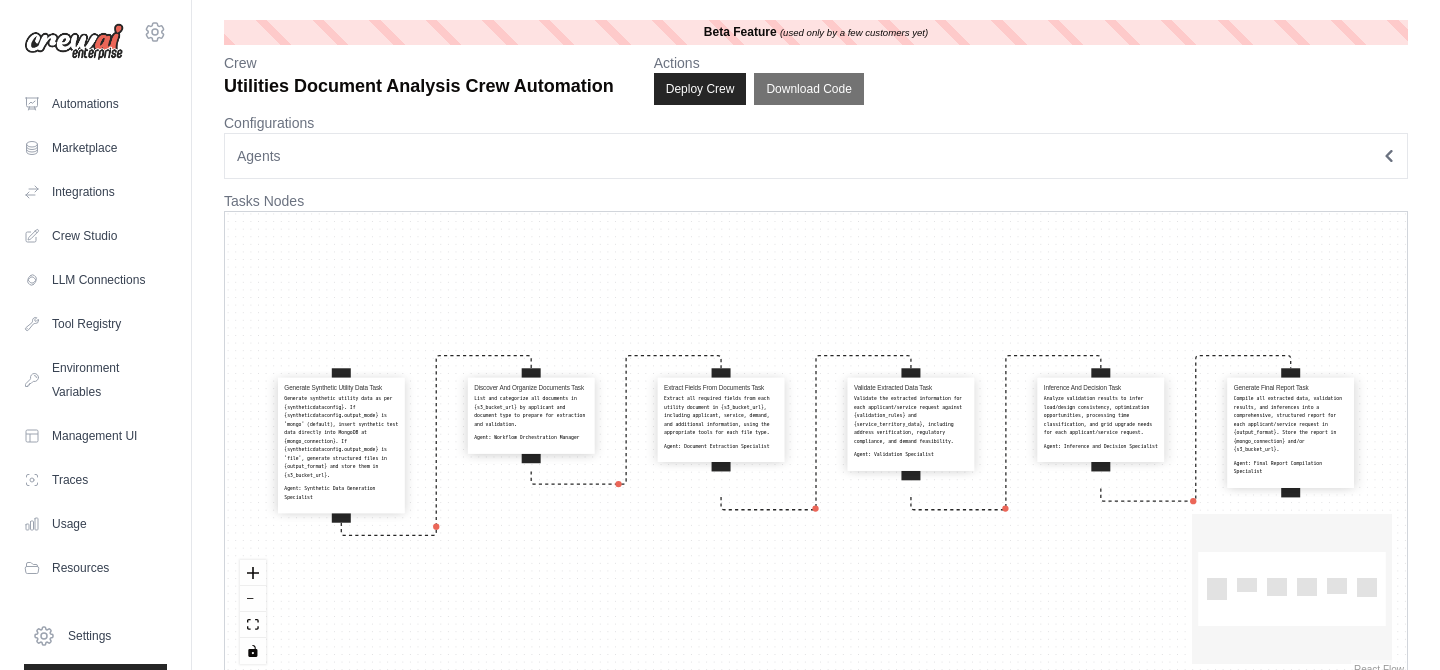 scroll, scrollTop: 0, scrollLeft: 0, axis: both 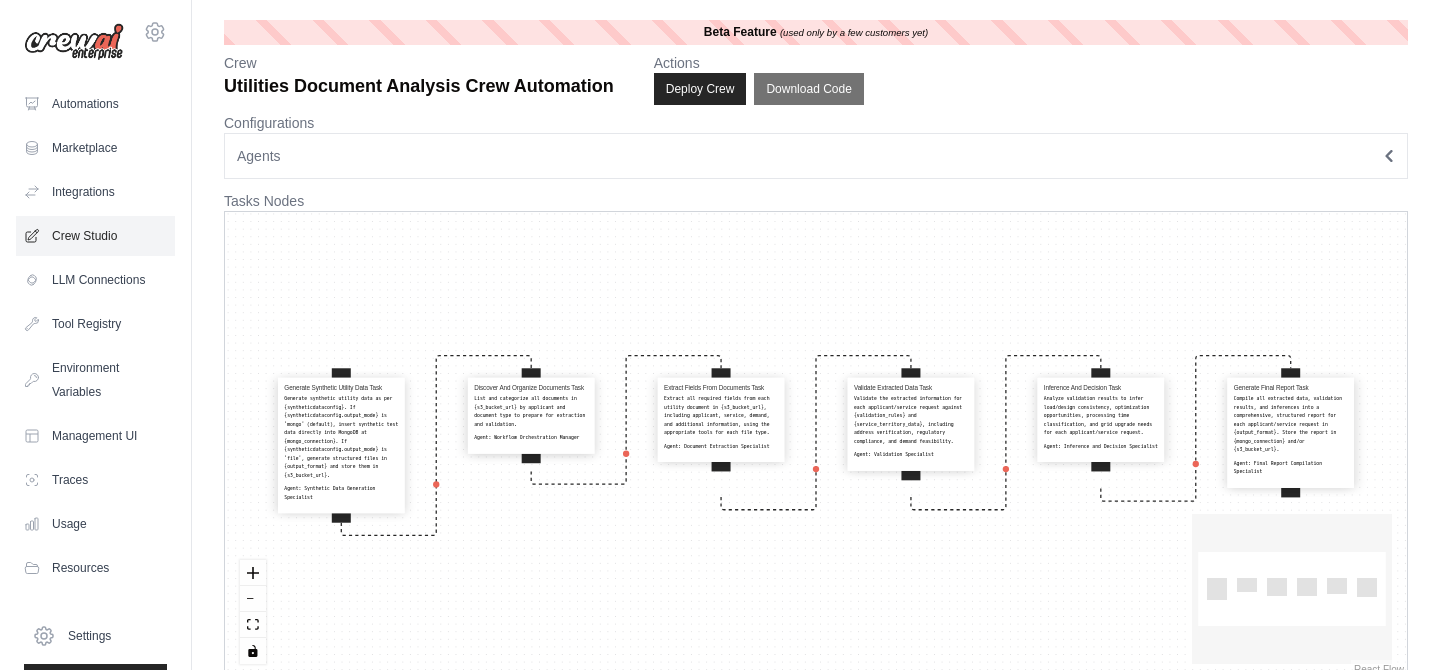click on "Crew Studio" at bounding box center (95, 236) 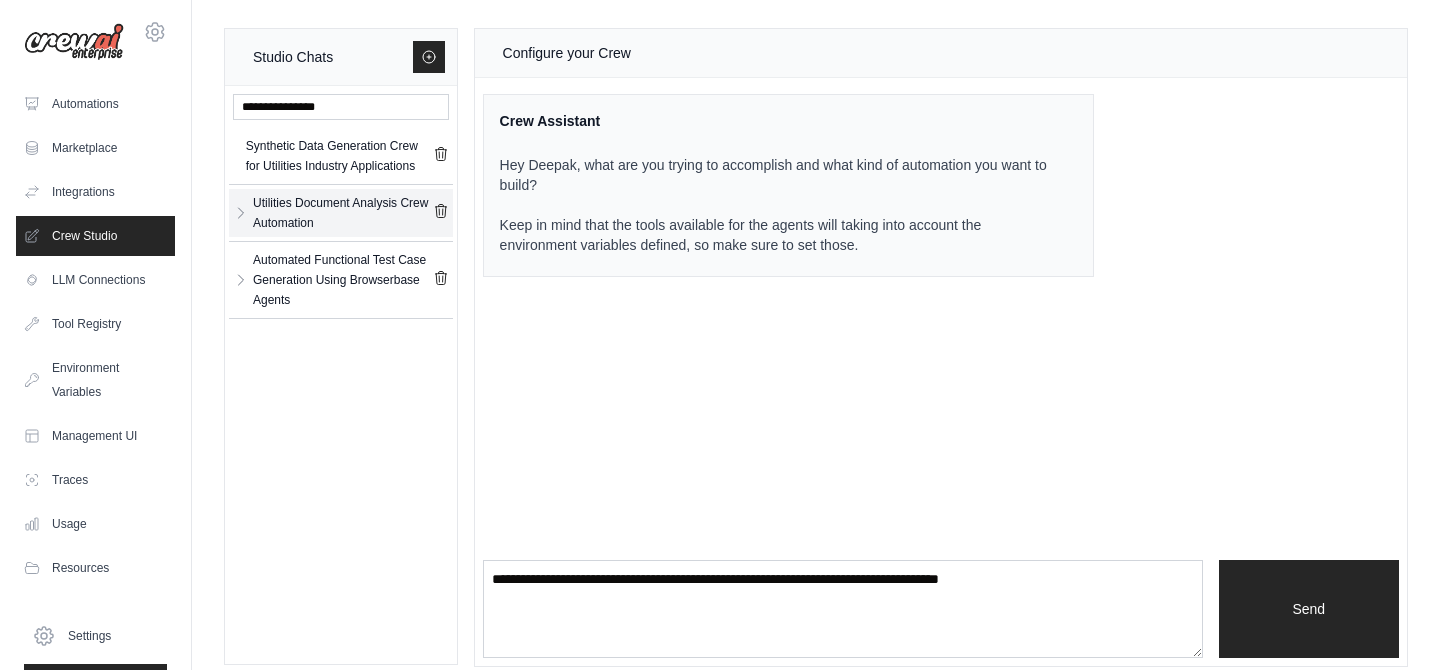 click on "Utilities Document Analysis Crew Automation" at bounding box center [343, 213] 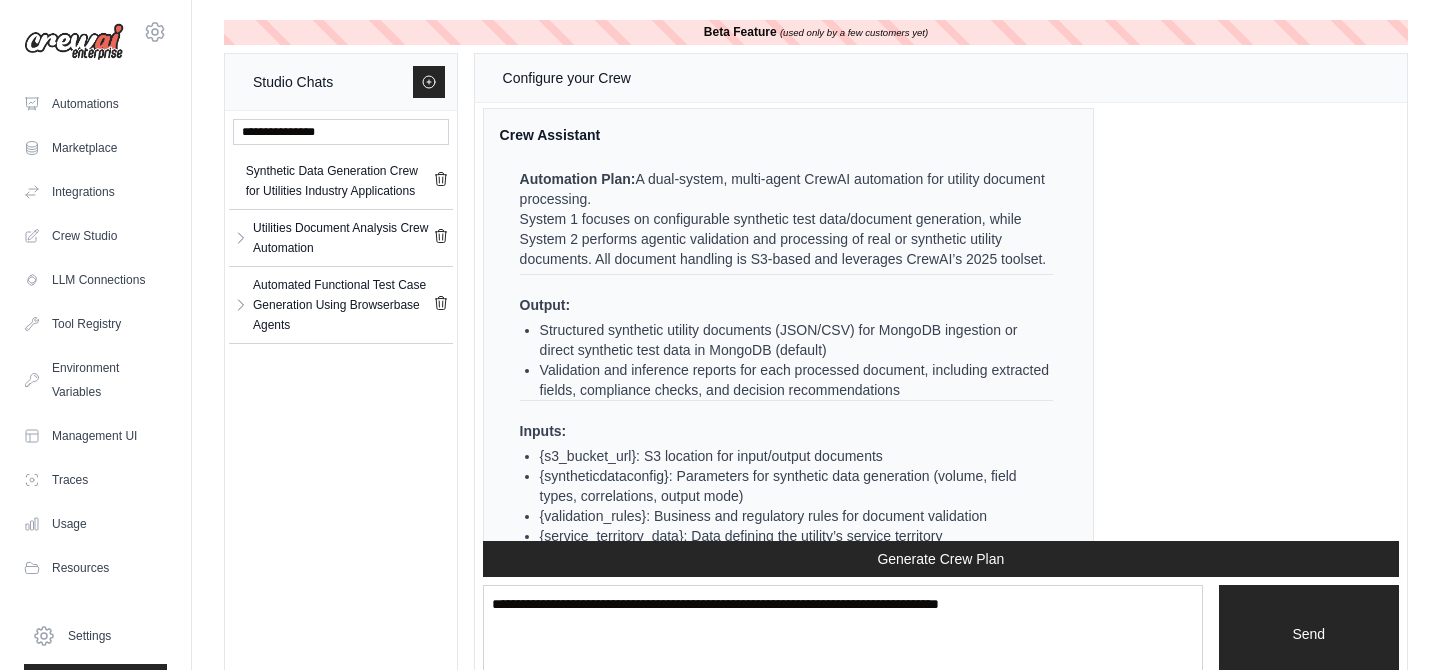 scroll, scrollTop: 14252, scrollLeft: 0, axis: vertical 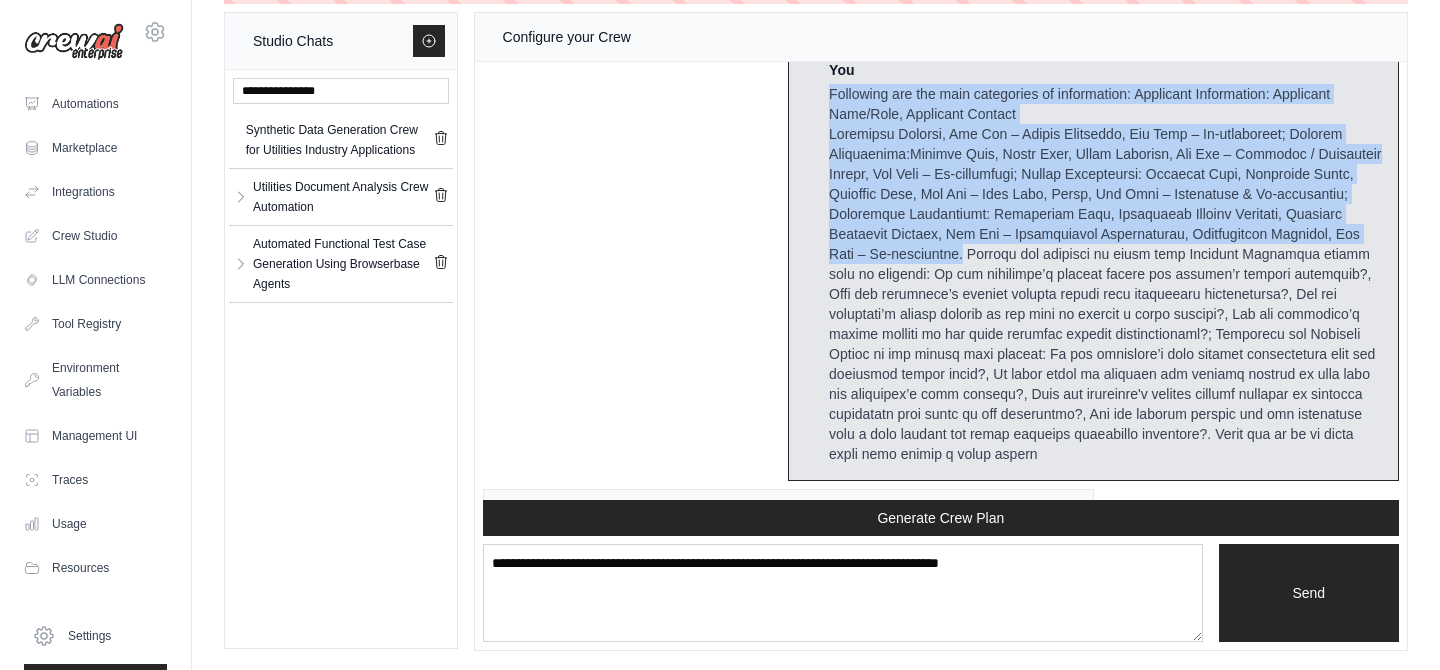 drag, startPoint x: 831, startPoint y: 94, endPoint x: 1059, endPoint y: 257, distance: 280.27307 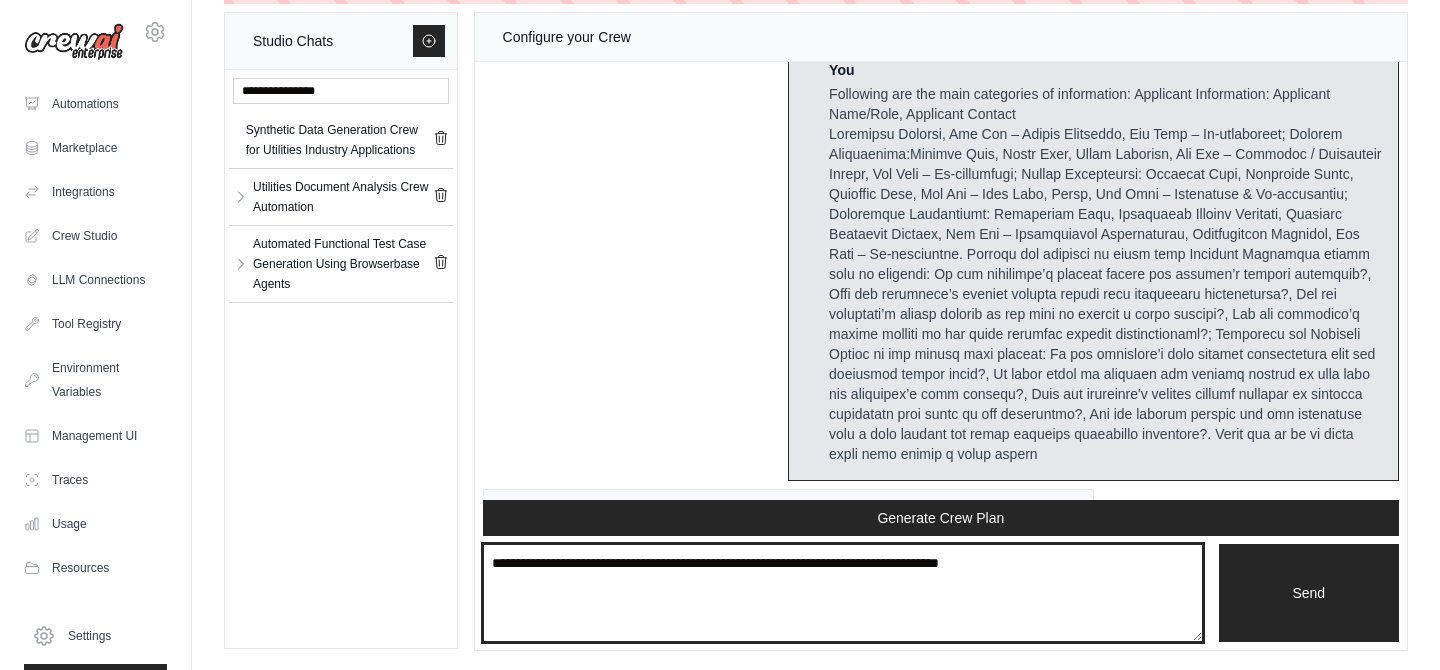 click at bounding box center (843, 593) 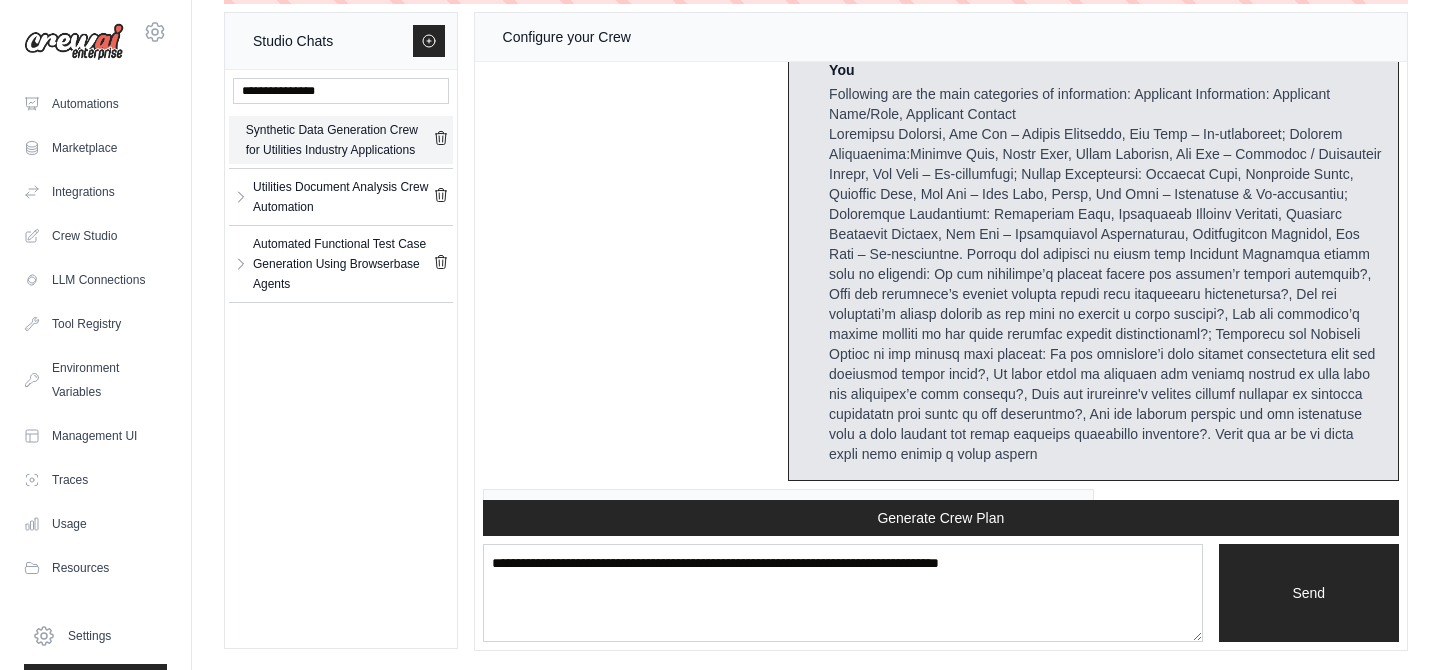 click on "Synthetic Data Generation Crew for Utilities Industry Applications" at bounding box center [339, 140] 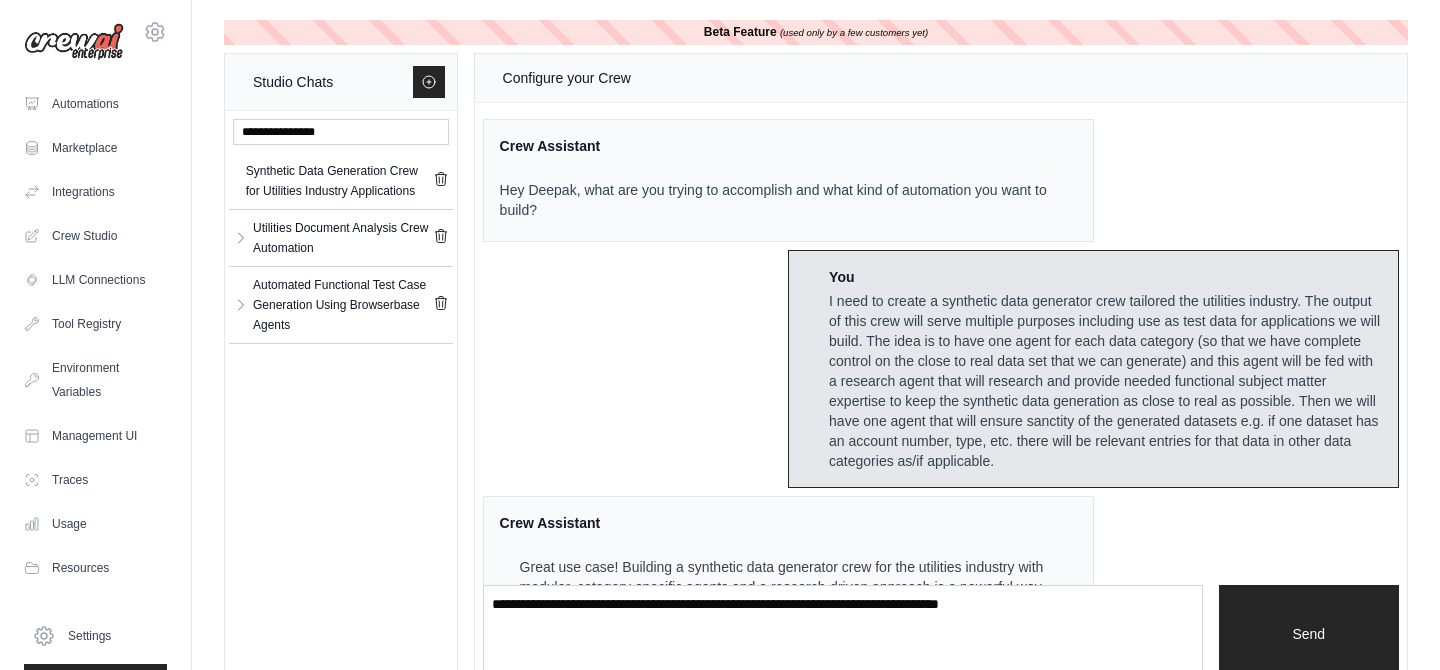scroll, scrollTop: 355, scrollLeft: 0, axis: vertical 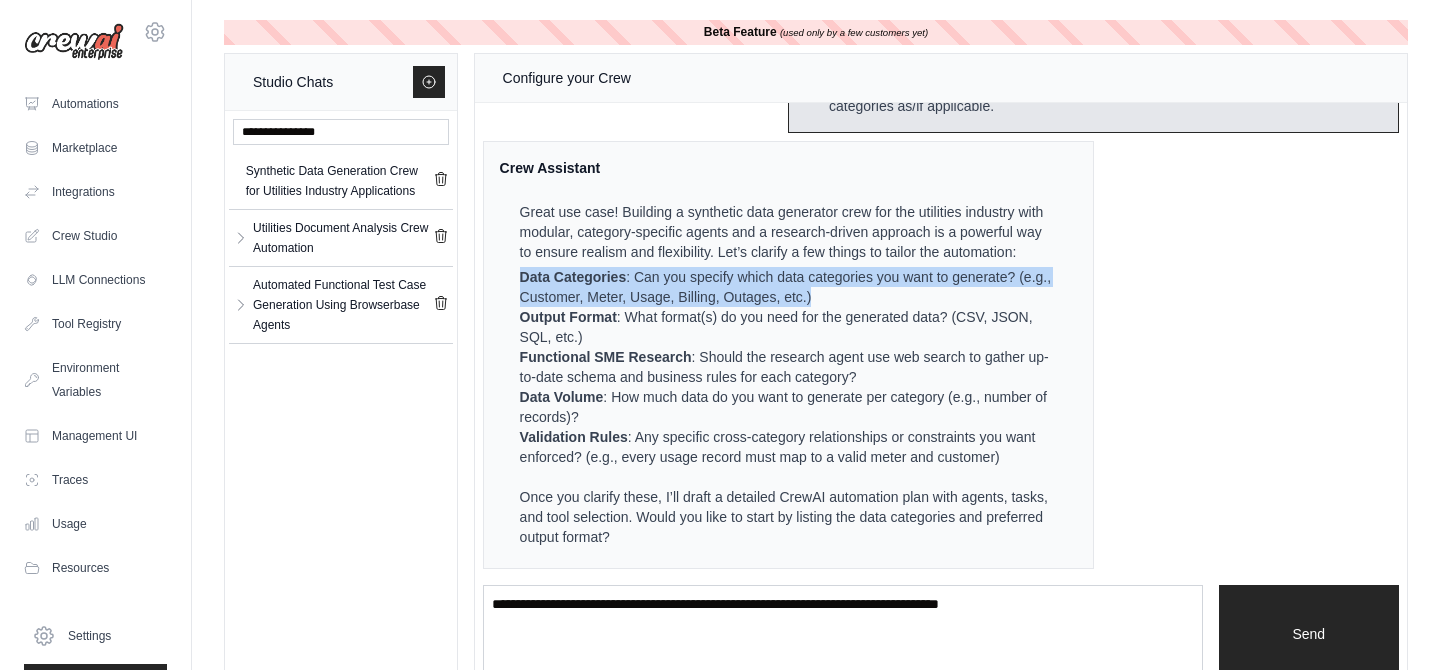 drag, startPoint x: 522, startPoint y: 278, endPoint x: 816, endPoint y: 297, distance: 294.6133 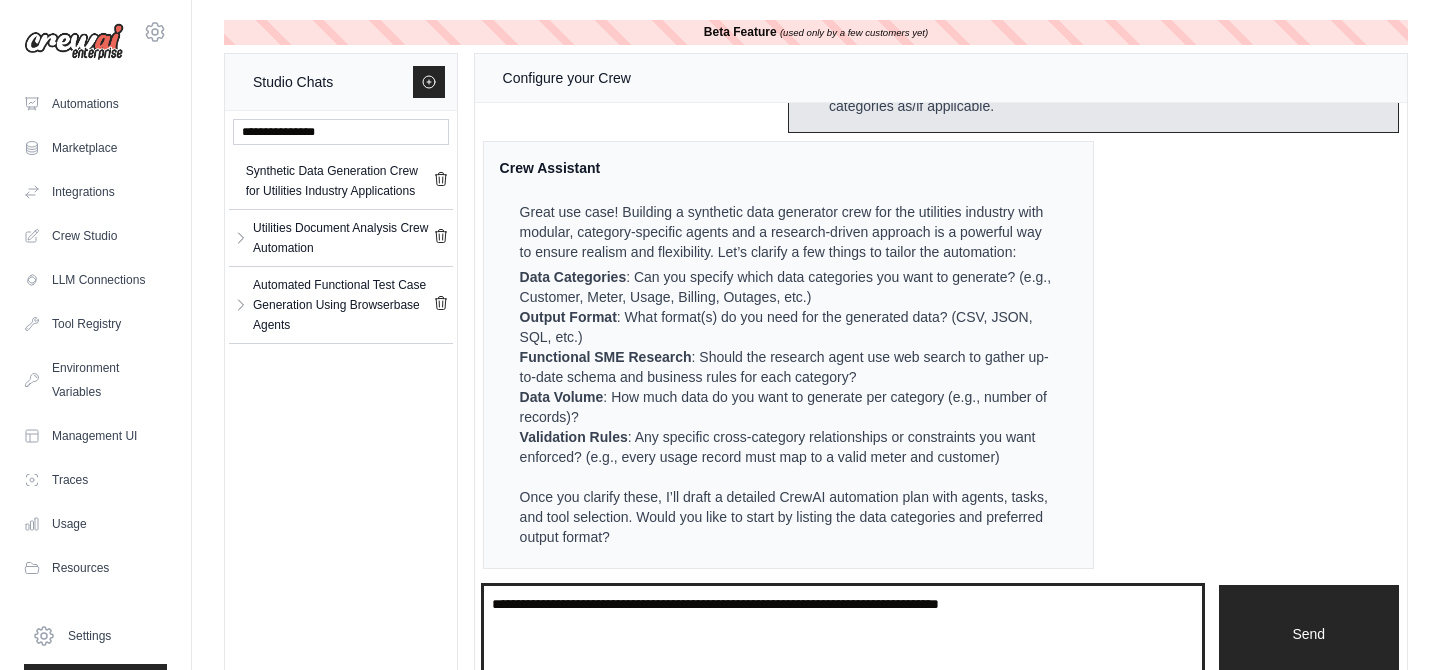click at bounding box center (843, 634) 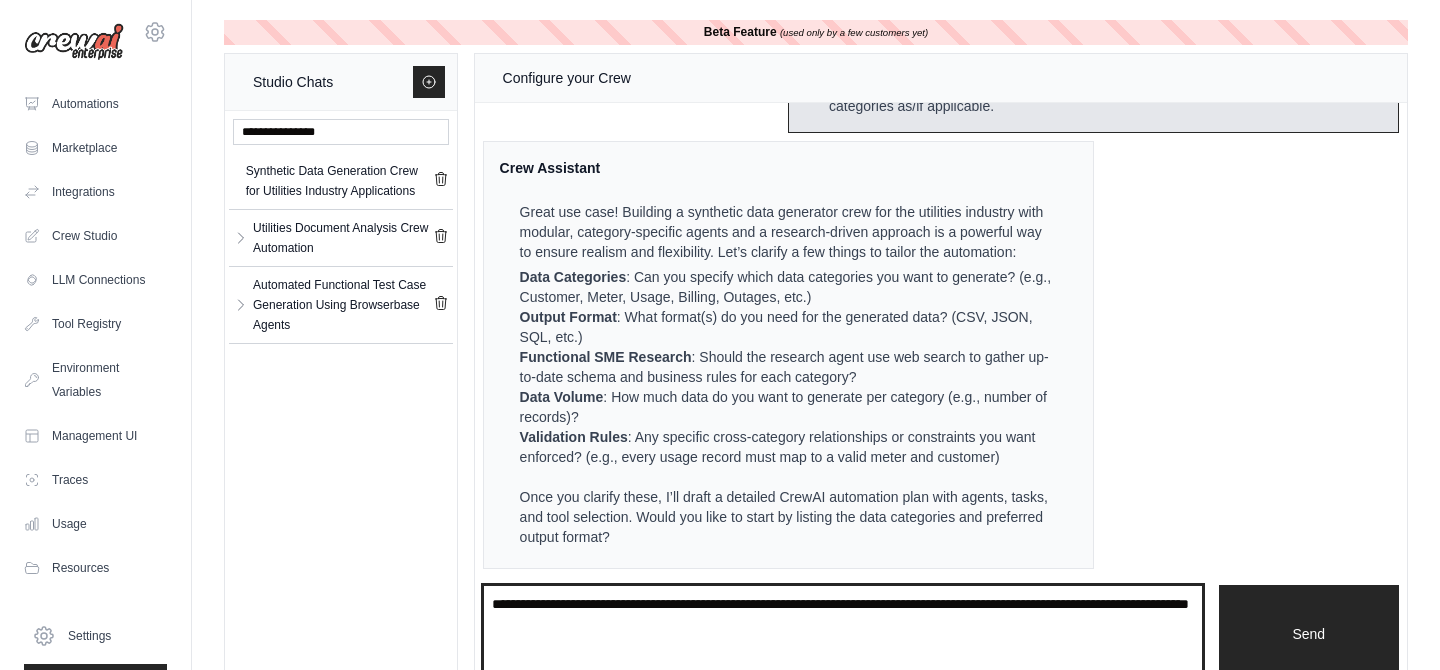 drag, startPoint x: 1024, startPoint y: 604, endPoint x: 595, endPoint y: 623, distance: 429.42053 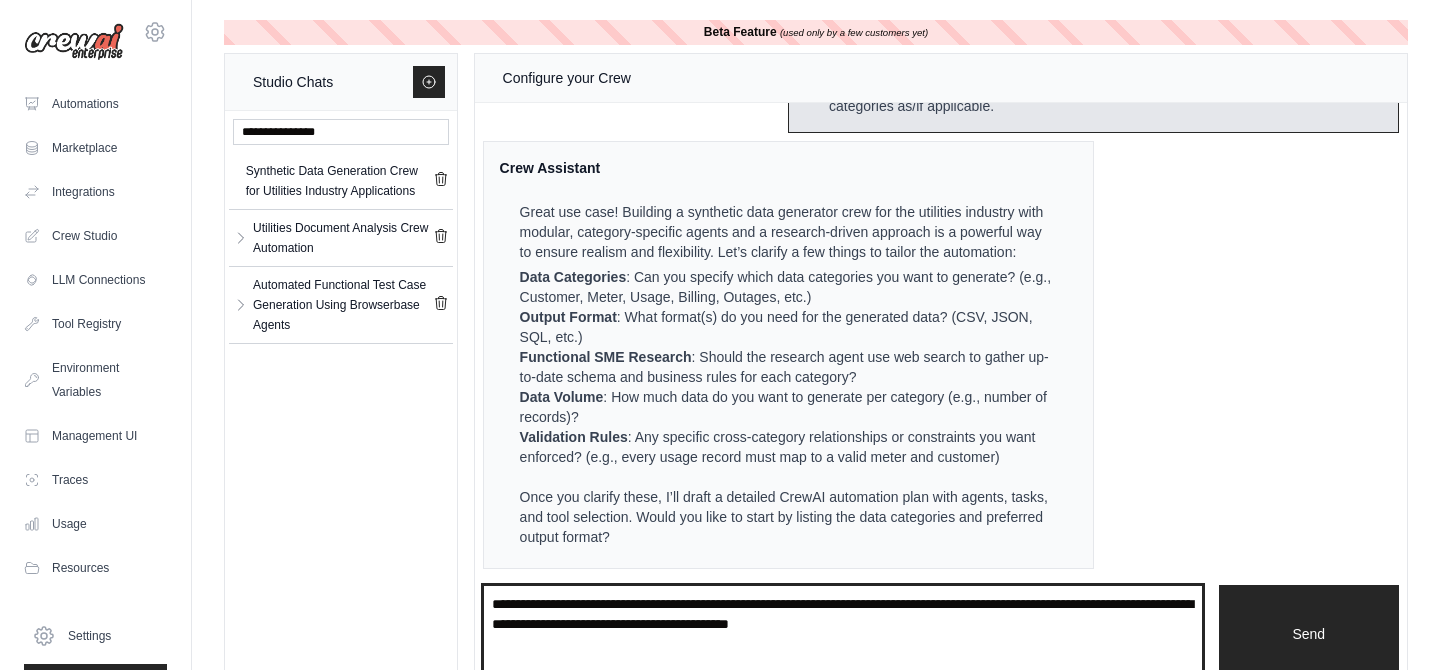 scroll, scrollTop: 41, scrollLeft: 0, axis: vertical 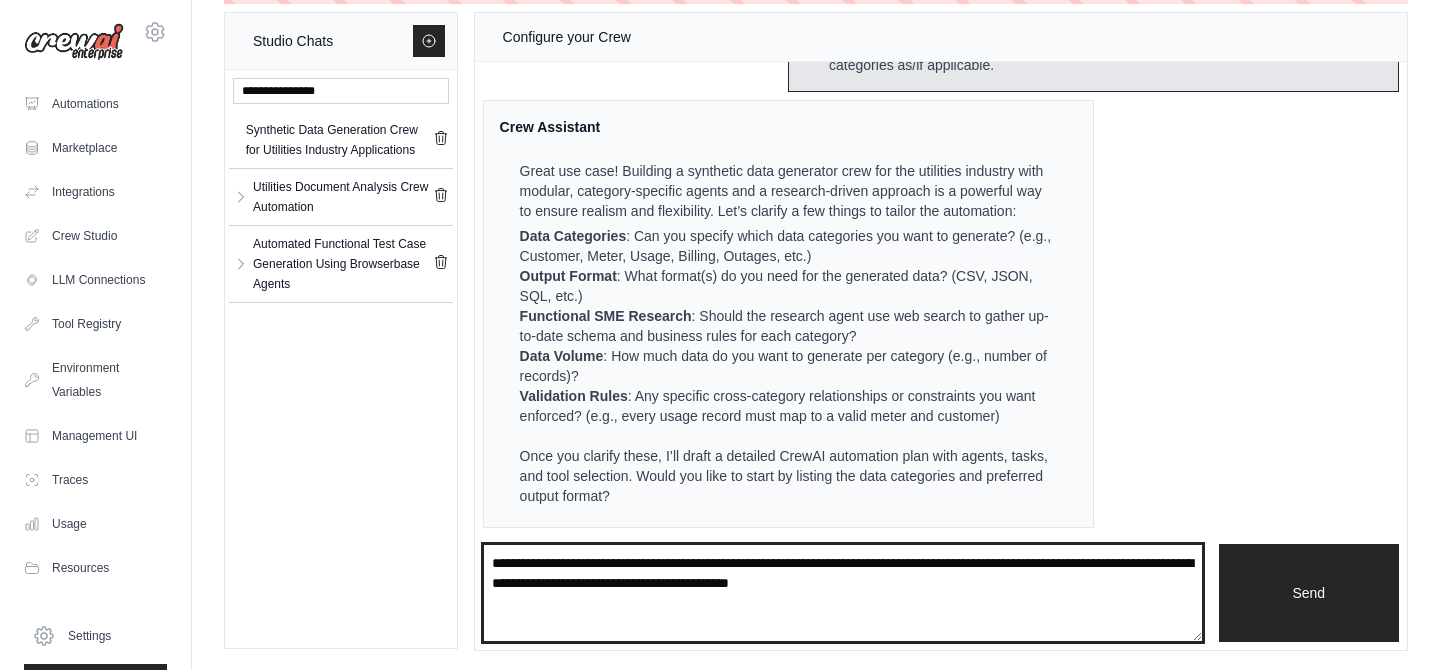 paste on "**********" 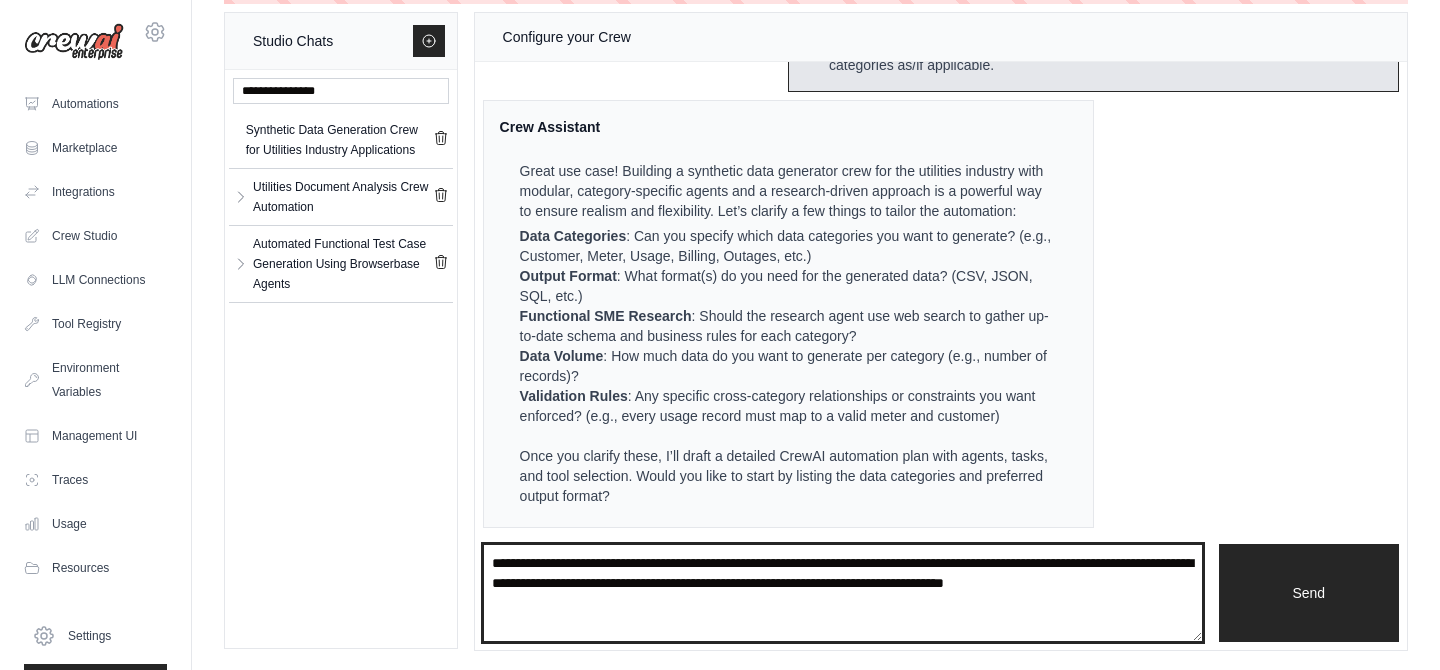 type on "**********" 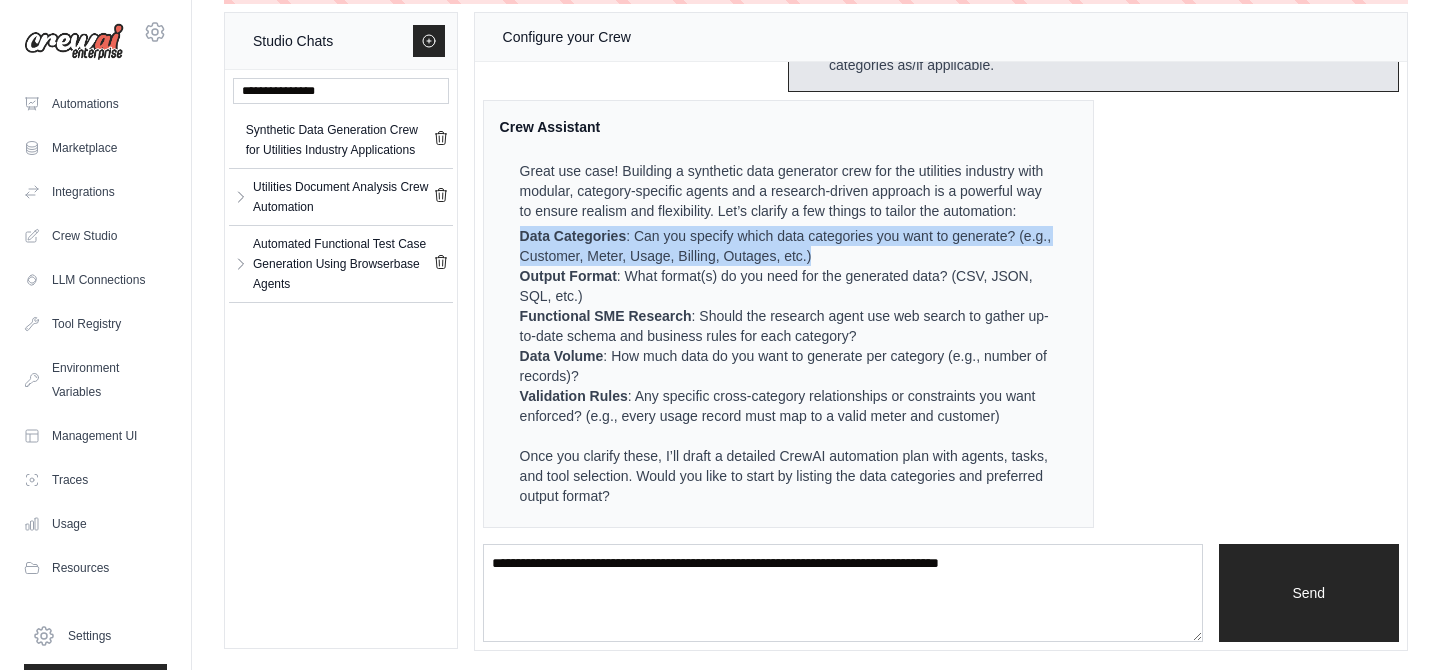 drag, startPoint x: 522, startPoint y: 233, endPoint x: 829, endPoint y: 260, distance: 308.185 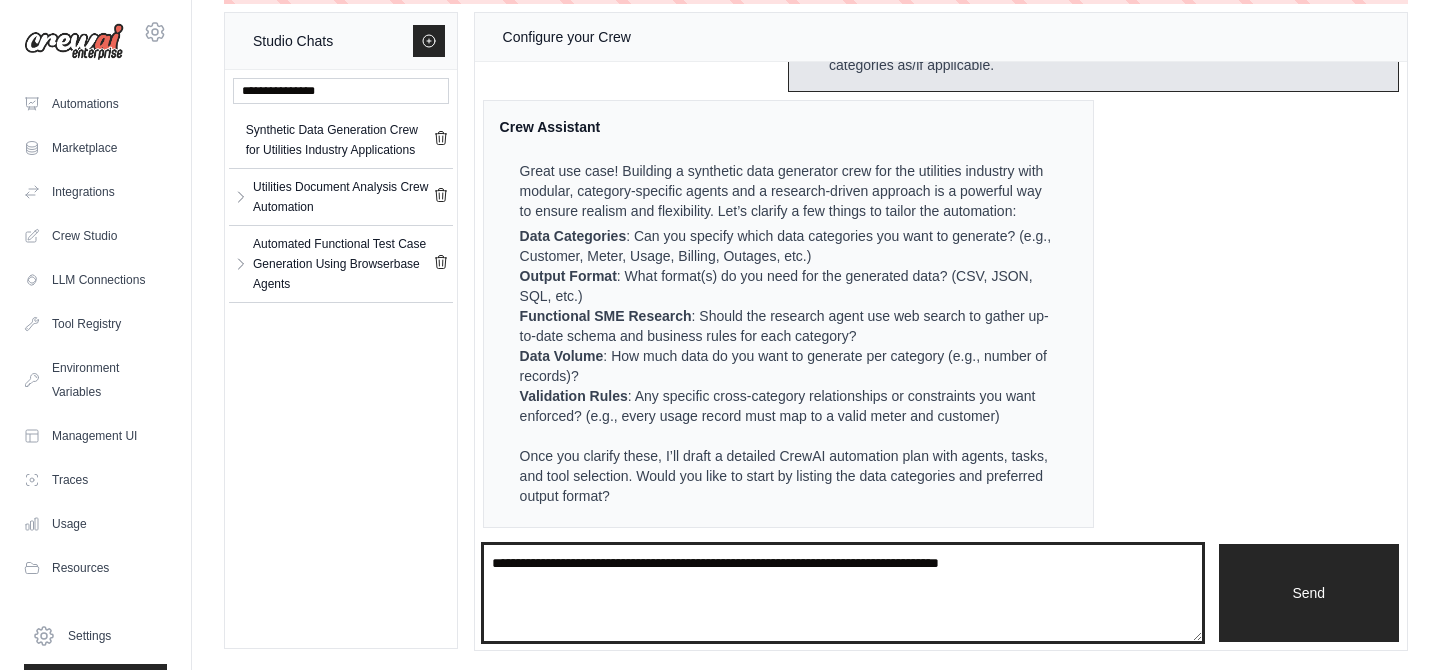click at bounding box center (843, 593) 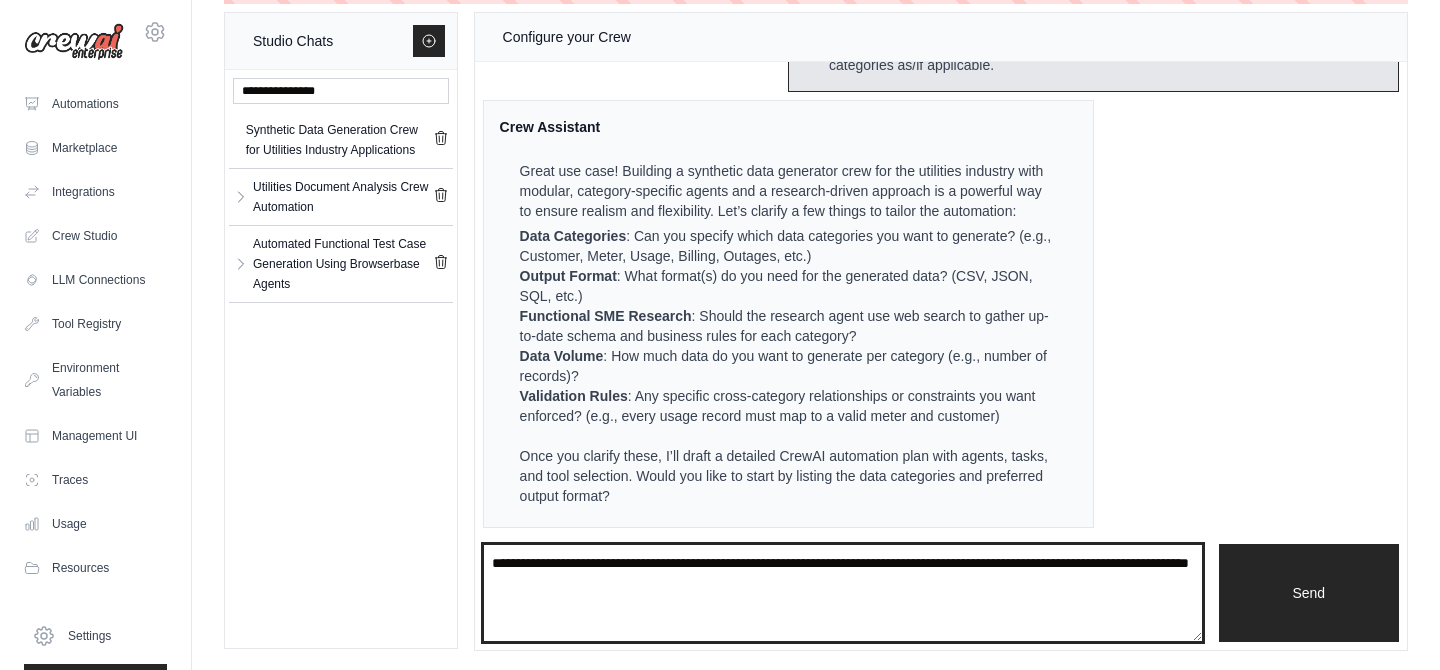 drag, startPoint x: 1023, startPoint y: 564, endPoint x: 595, endPoint y: 584, distance: 428.46704 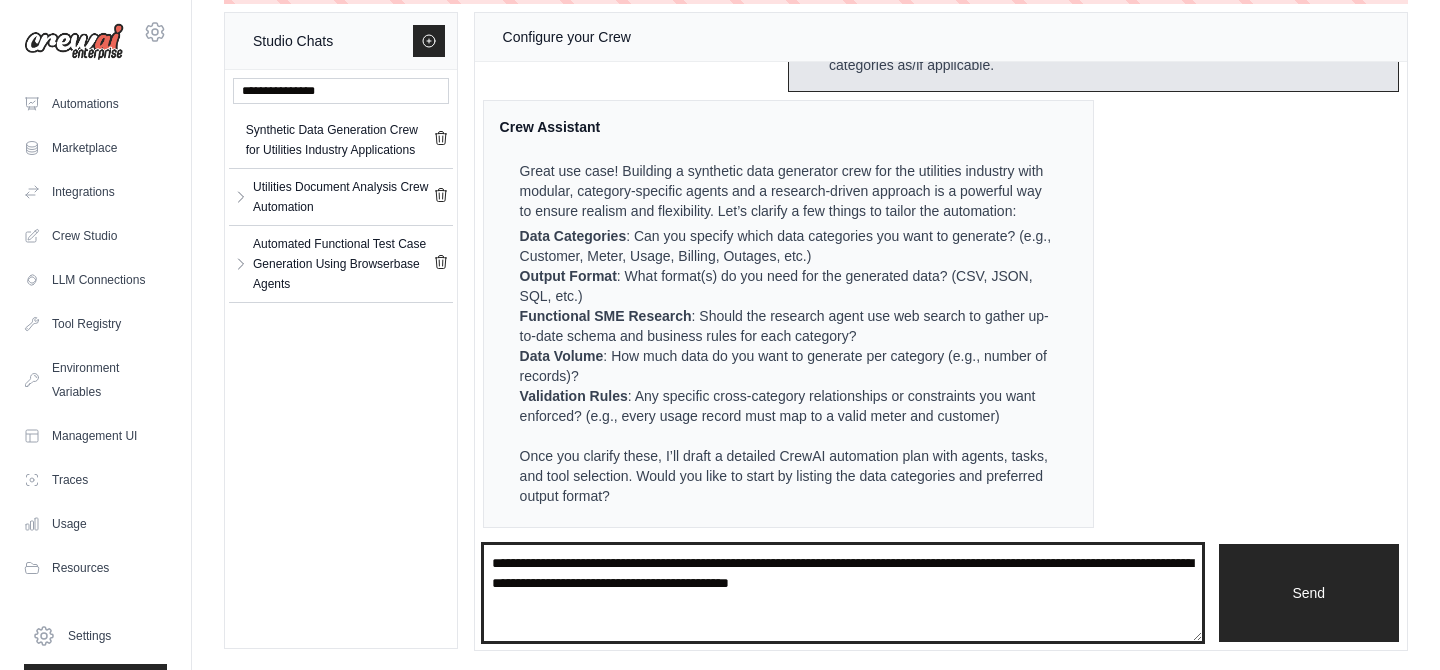 paste on "**********" 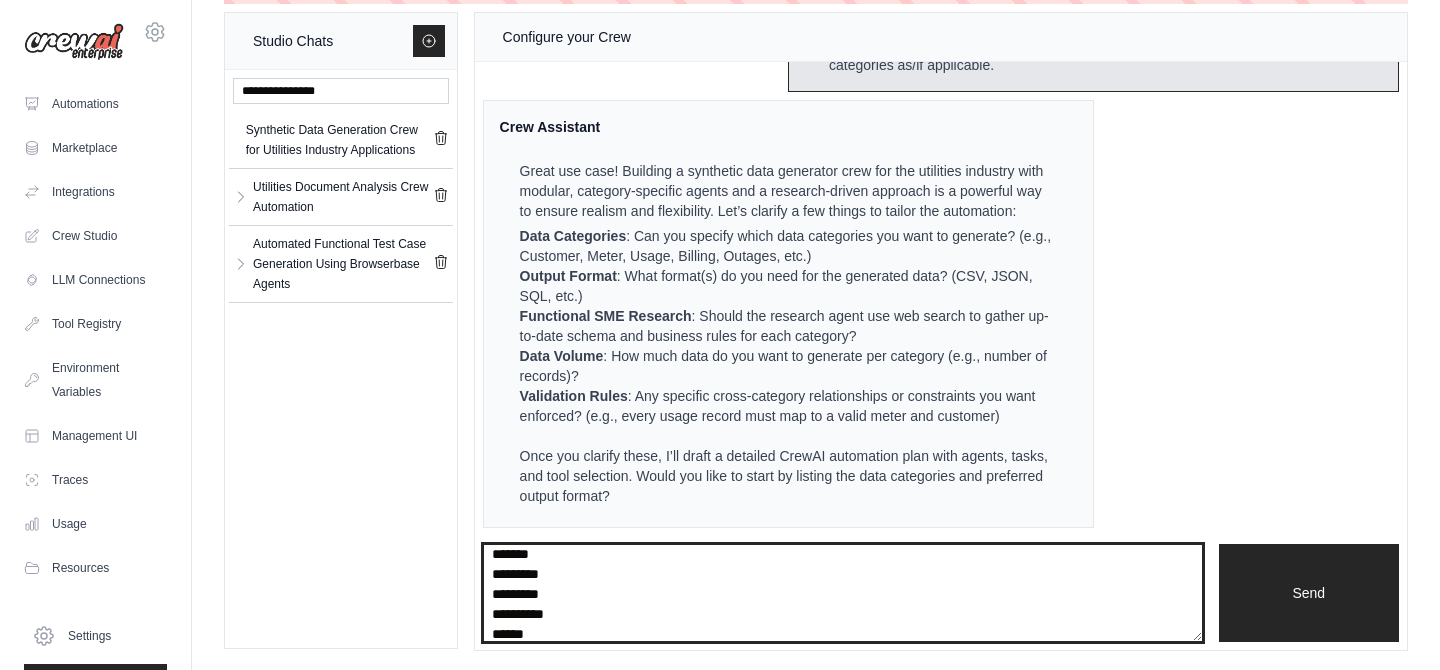 scroll, scrollTop: 420, scrollLeft: 0, axis: vertical 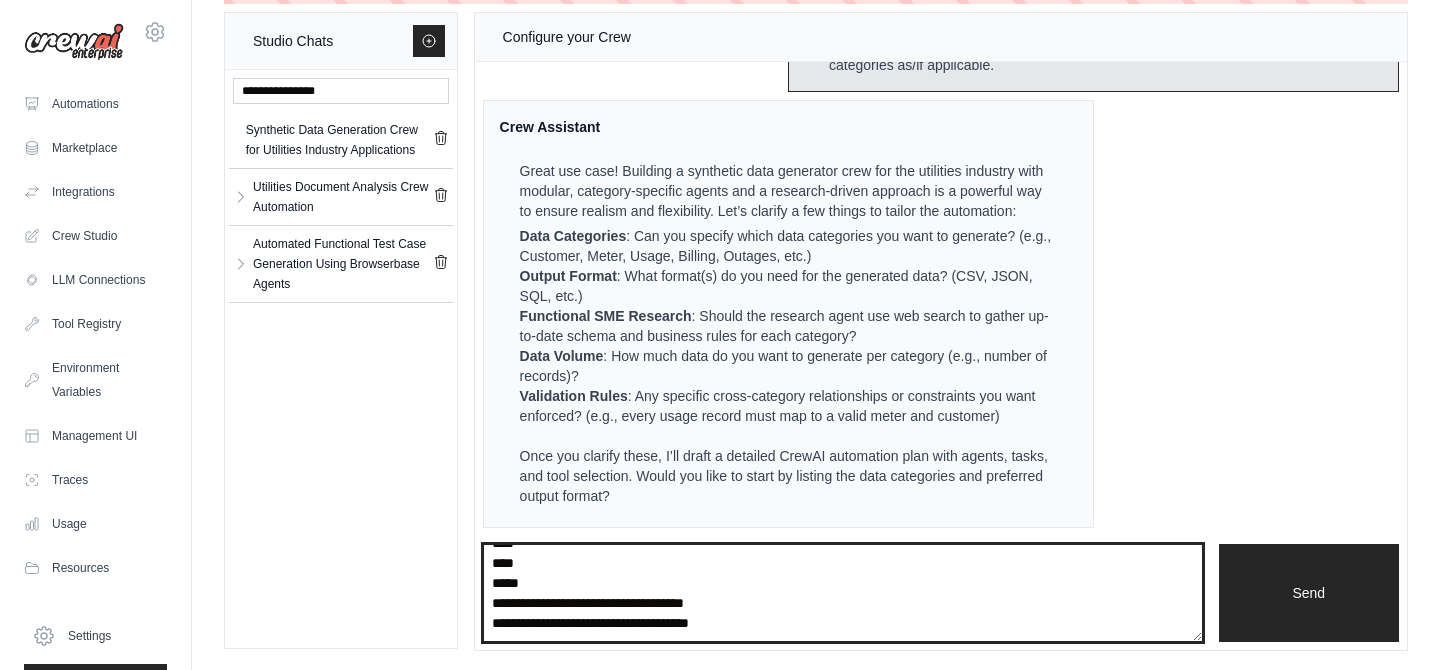 paste on "**********" 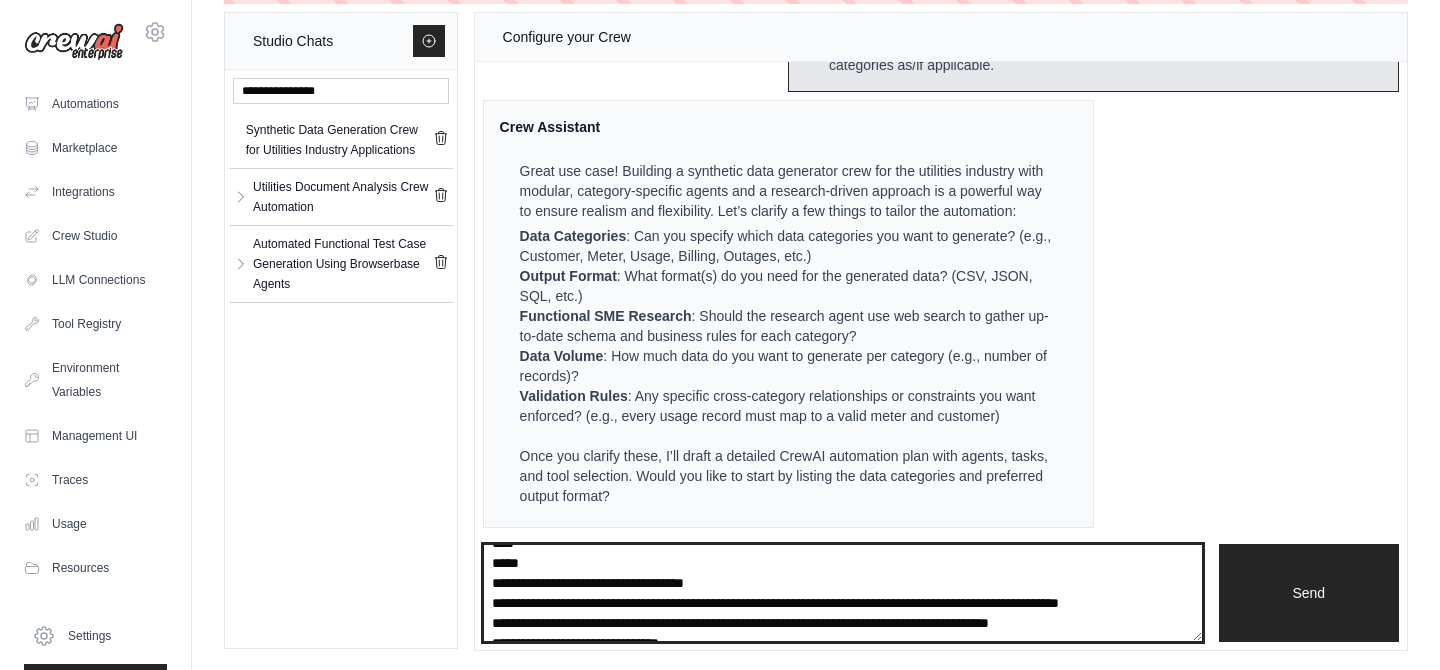 scroll, scrollTop: 510, scrollLeft: 0, axis: vertical 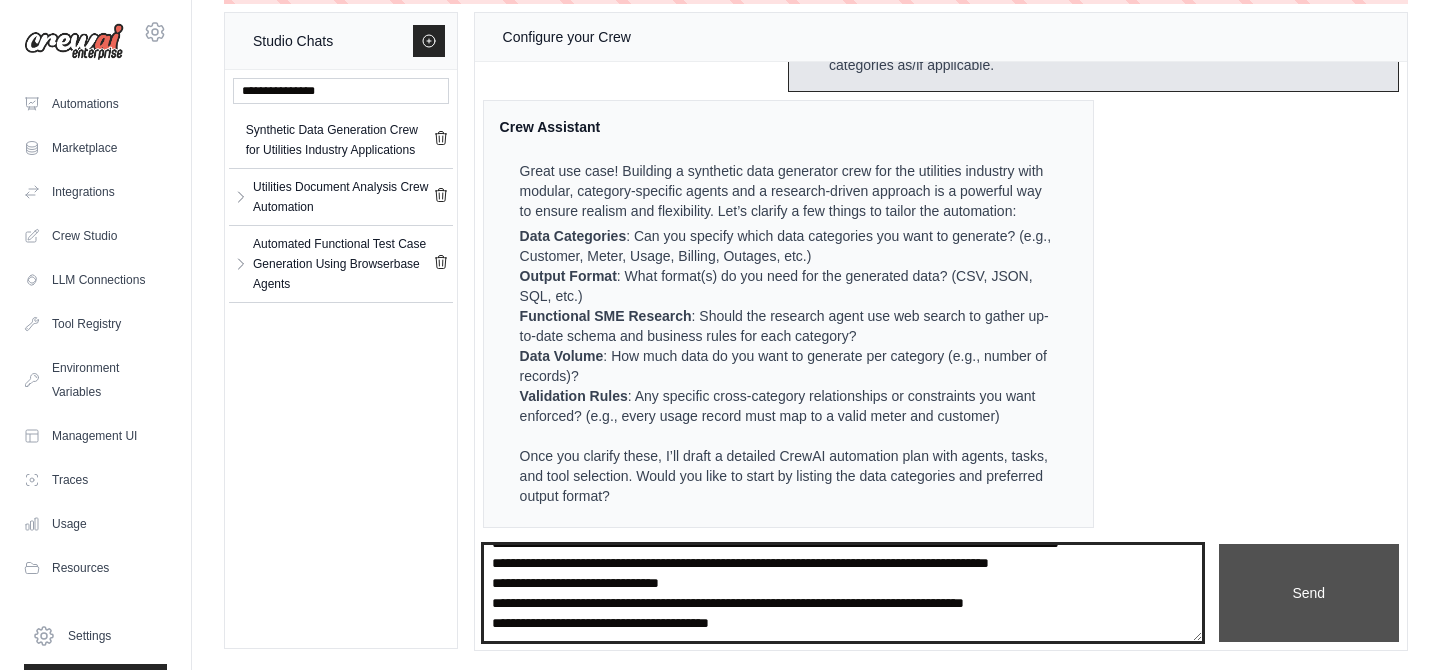 type on "**********" 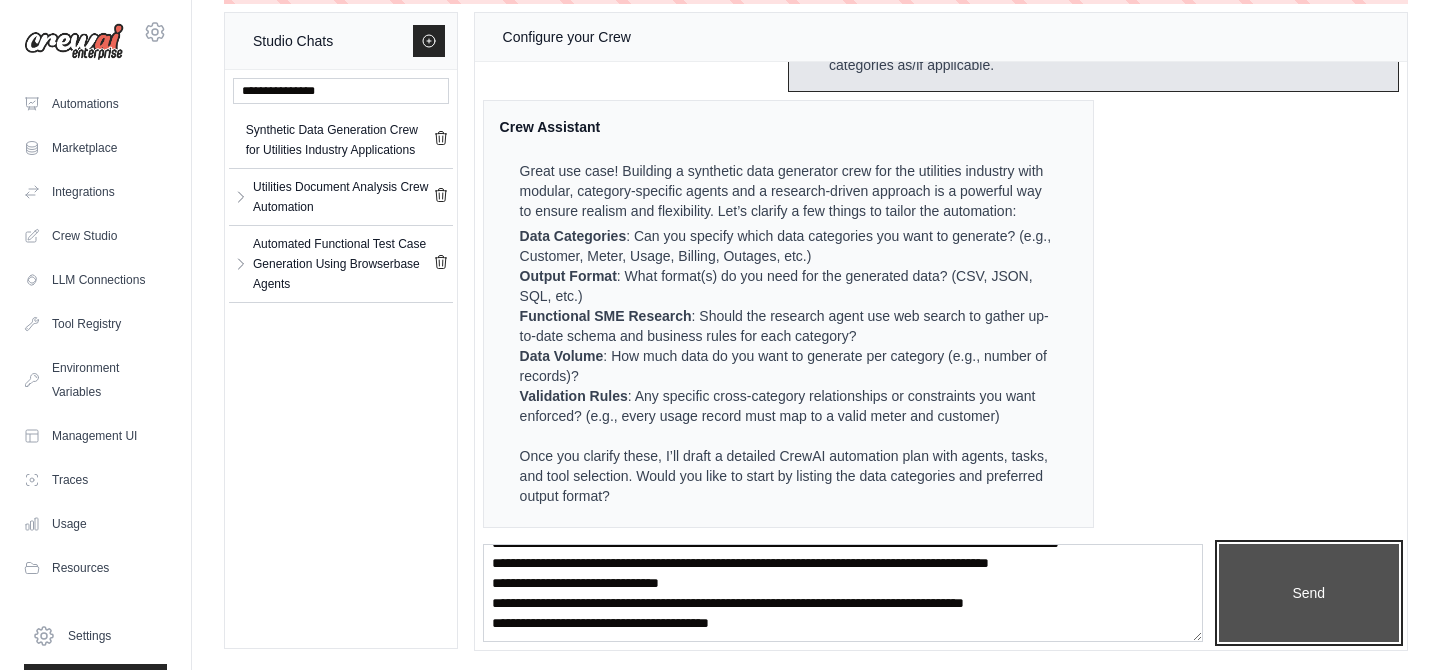 click on "Send" at bounding box center (1309, 593) 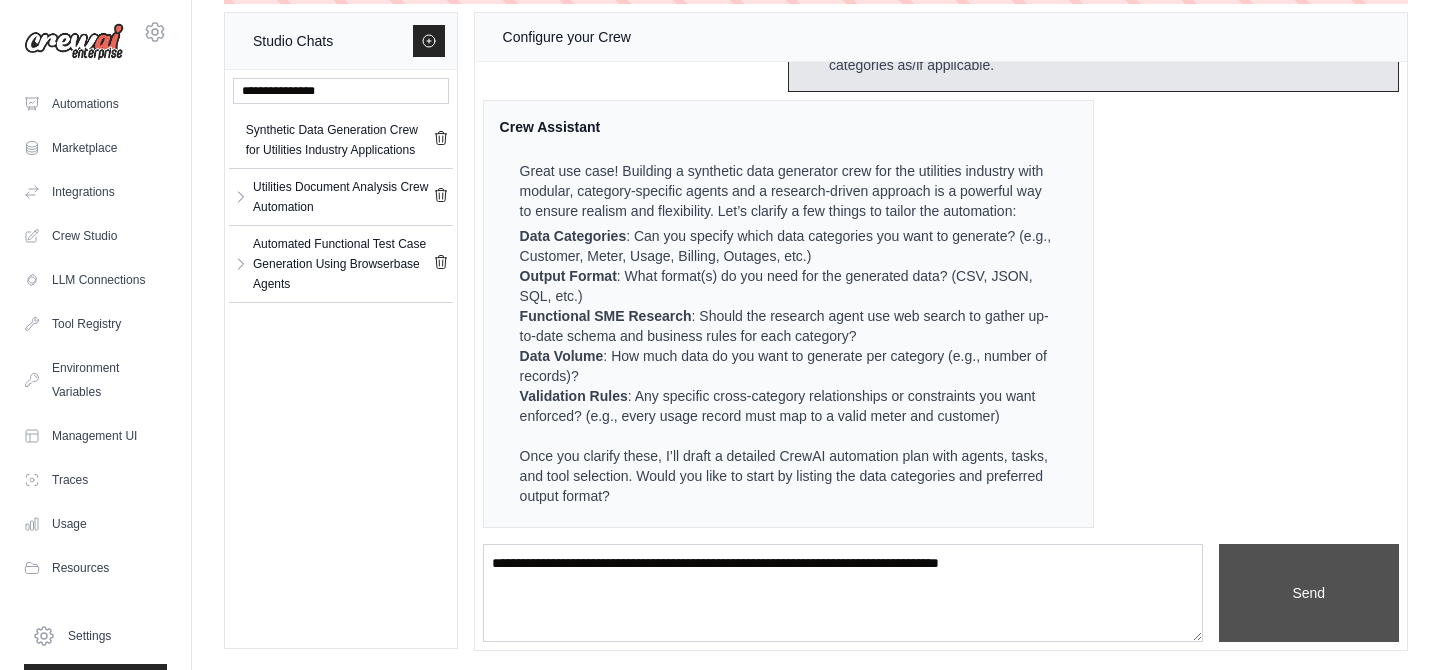 scroll, scrollTop: 0, scrollLeft: 0, axis: both 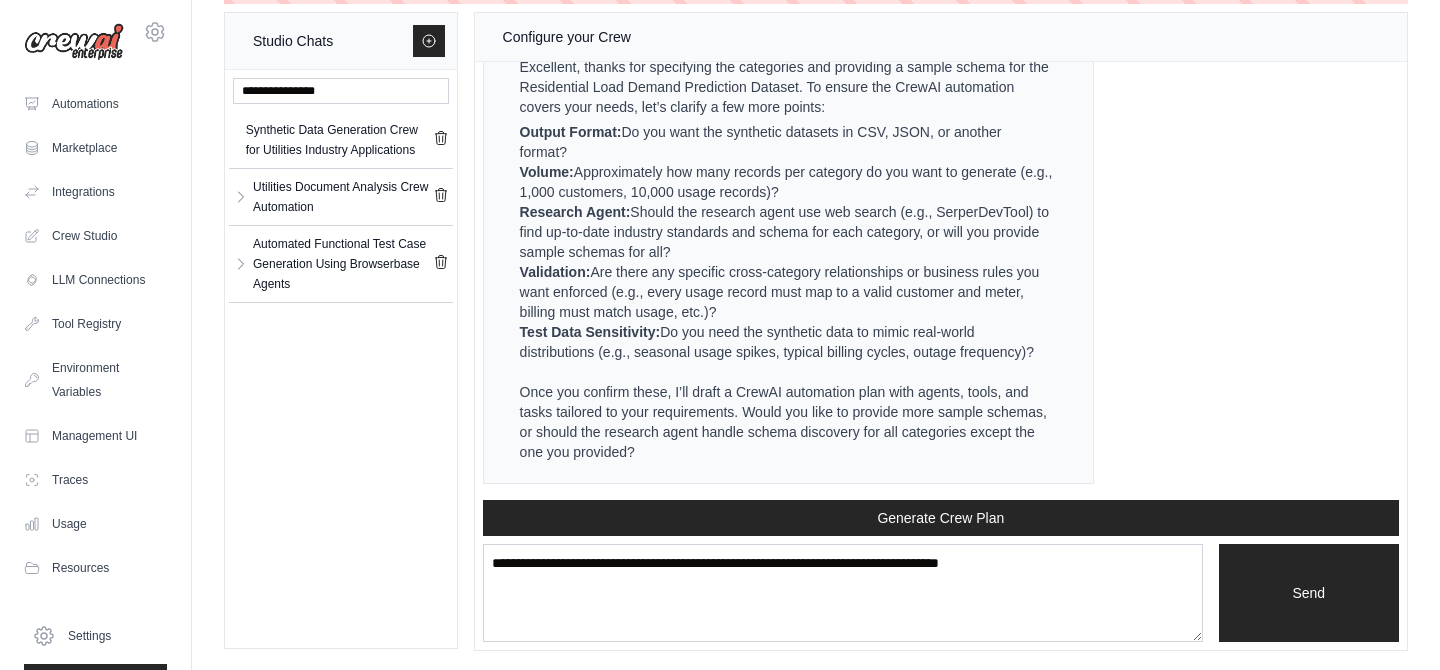 drag, startPoint x: 521, startPoint y: 129, endPoint x: 1067, endPoint y: 347, distance: 587.91156 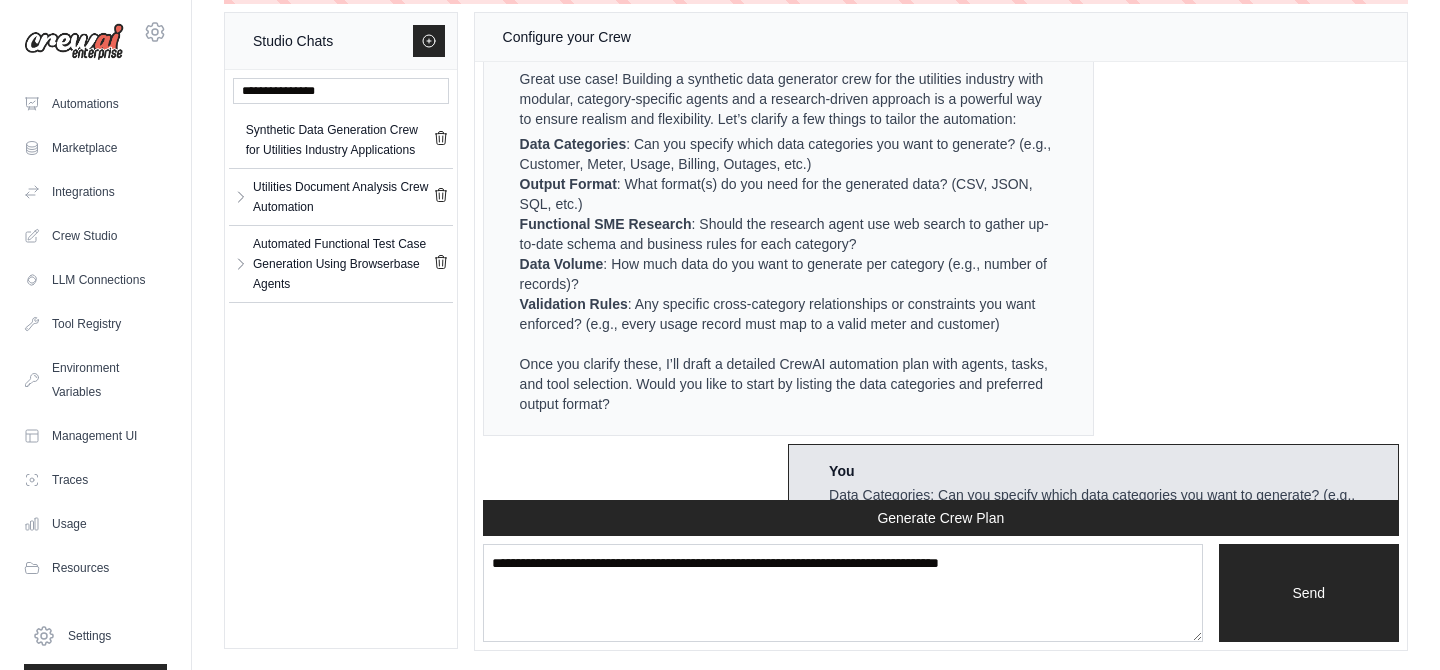 scroll, scrollTop: 449, scrollLeft: 0, axis: vertical 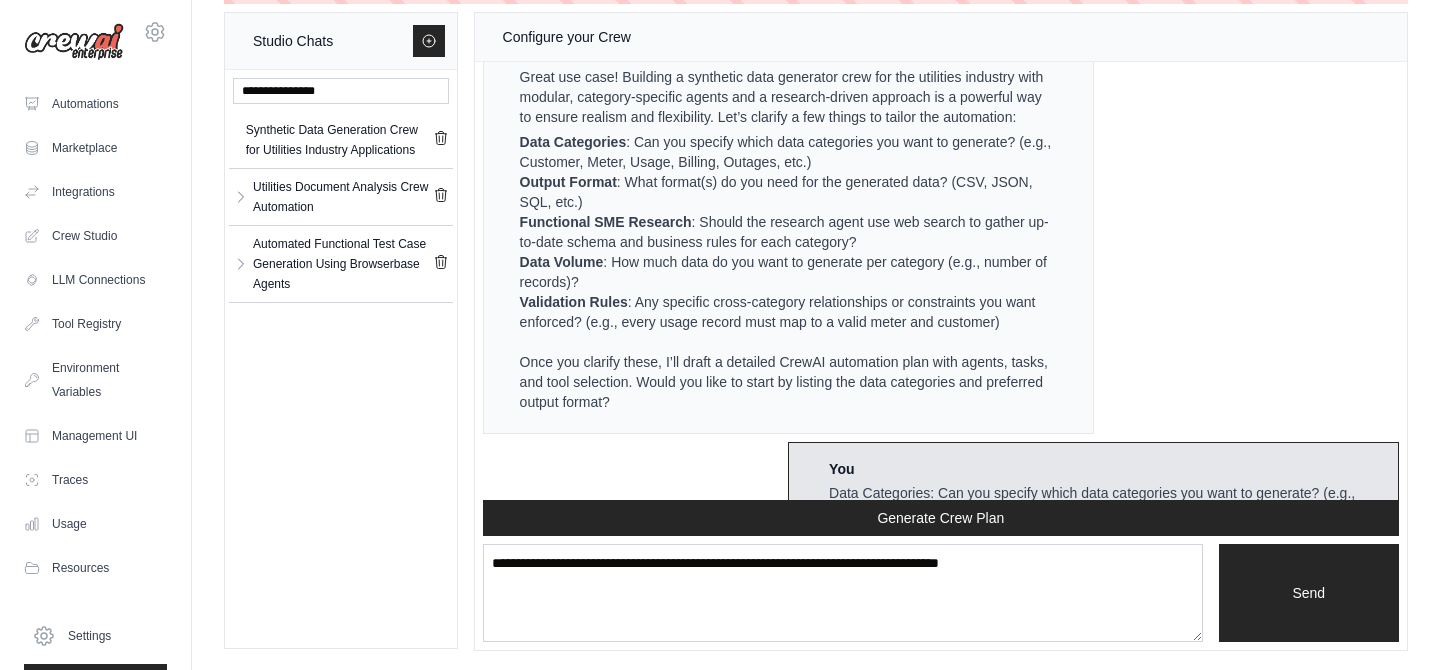 click on "Data Categories : Can you specify which data categories you want to generate? (e.g., Customer, Meter, Usage, Billing, Outages, etc.)" at bounding box center (786, 152) 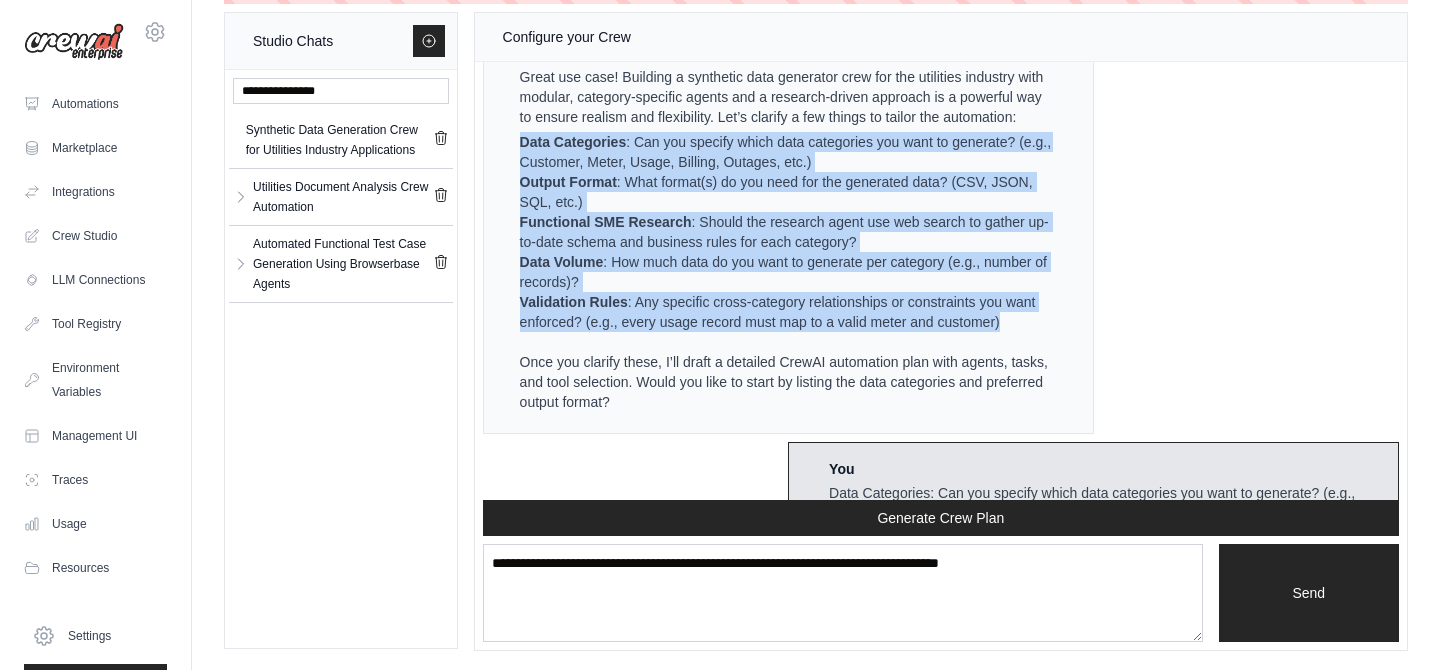 drag, startPoint x: 522, startPoint y: 143, endPoint x: 1024, endPoint y: 325, distance: 533.97375 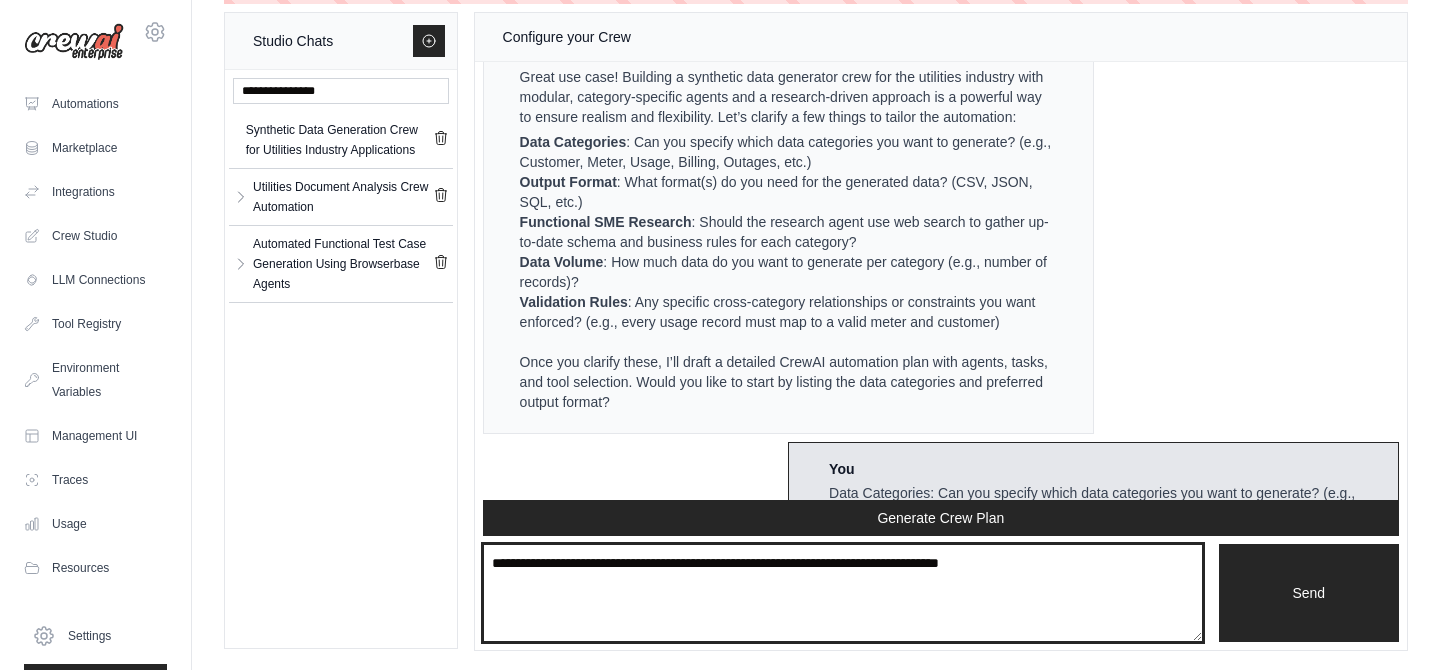 click at bounding box center [843, 593] 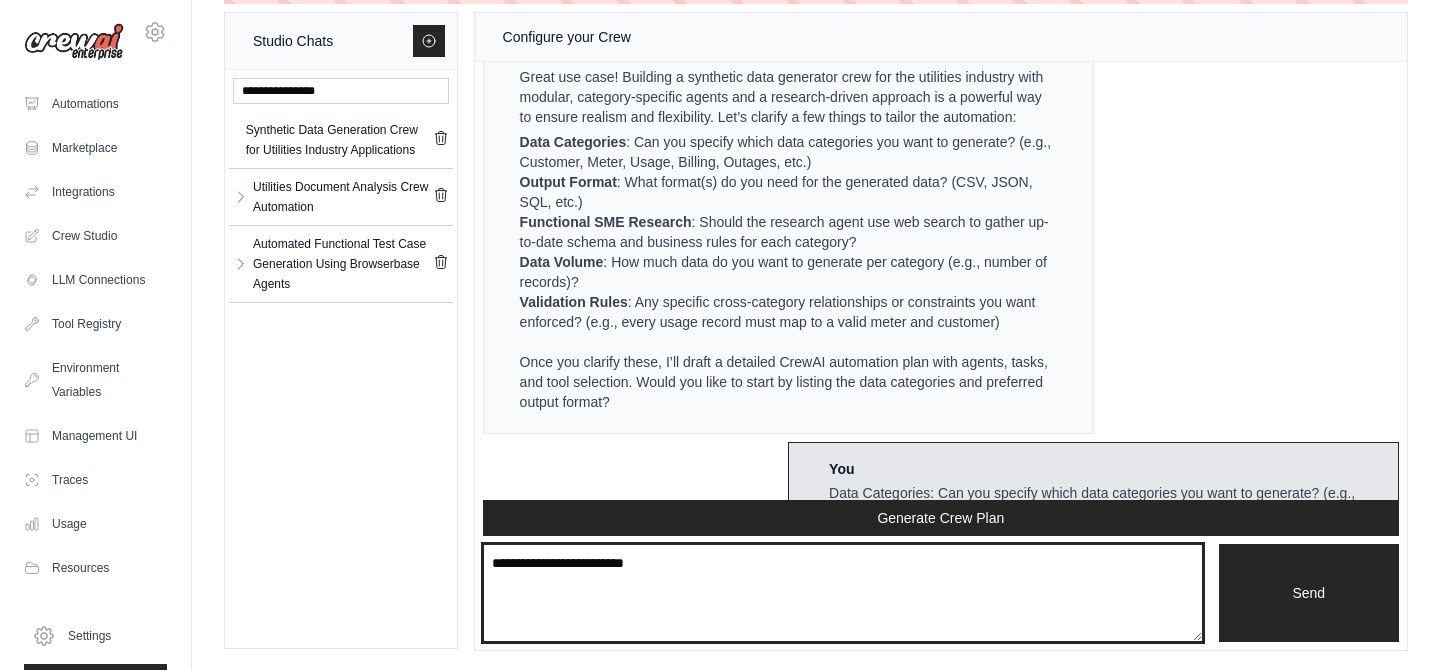 paste on "**********" 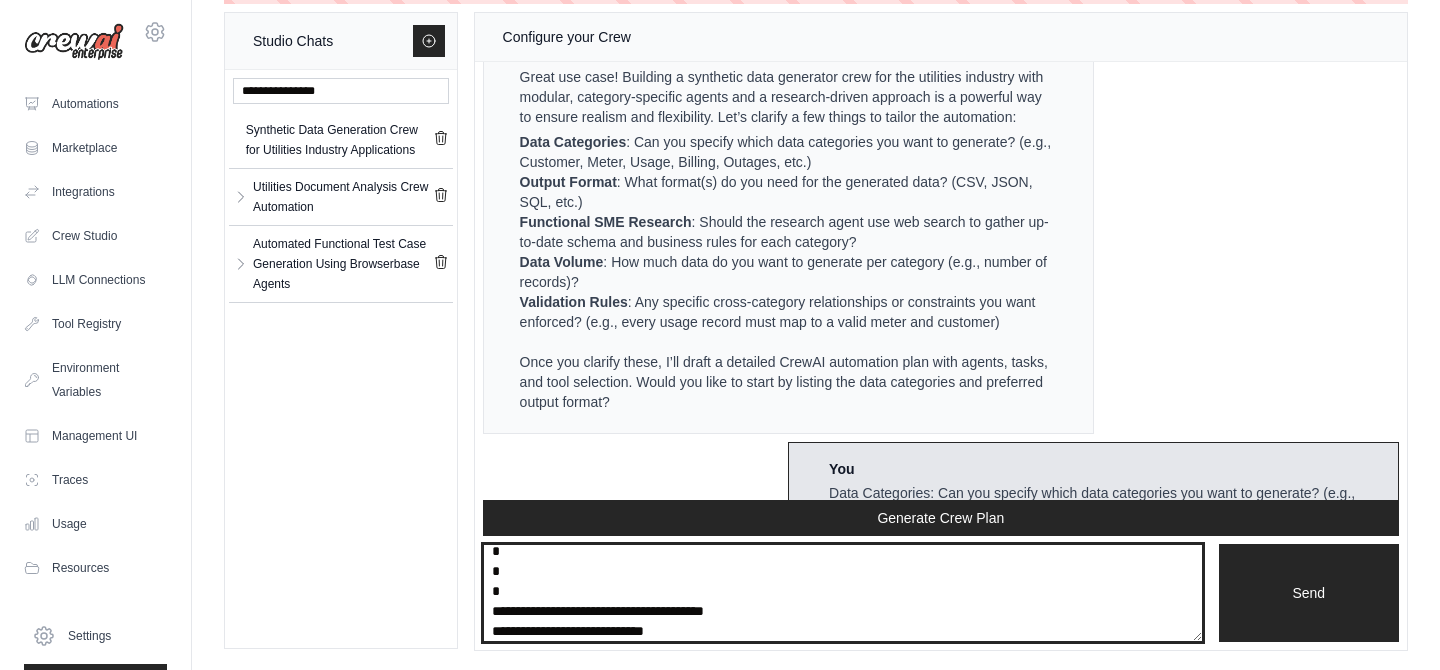 scroll, scrollTop: 67, scrollLeft: 0, axis: vertical 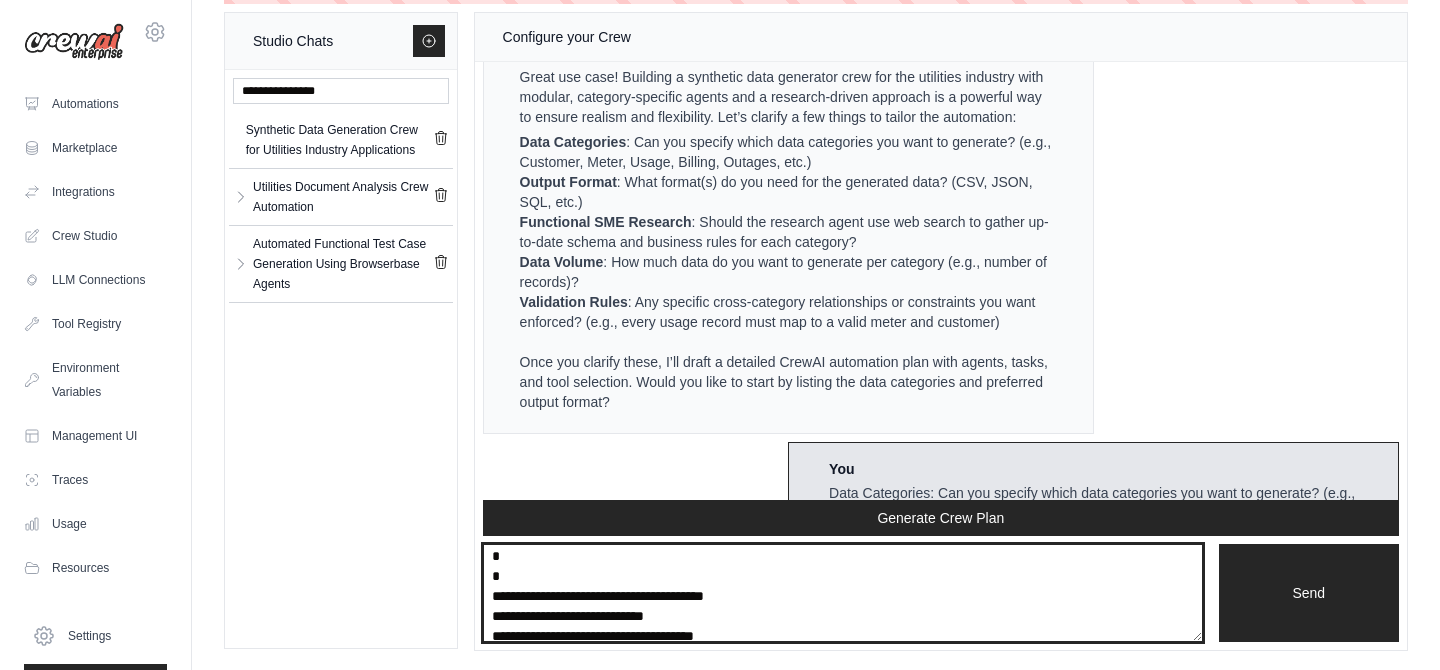 click on "**********" at bounding box center [843, 593] 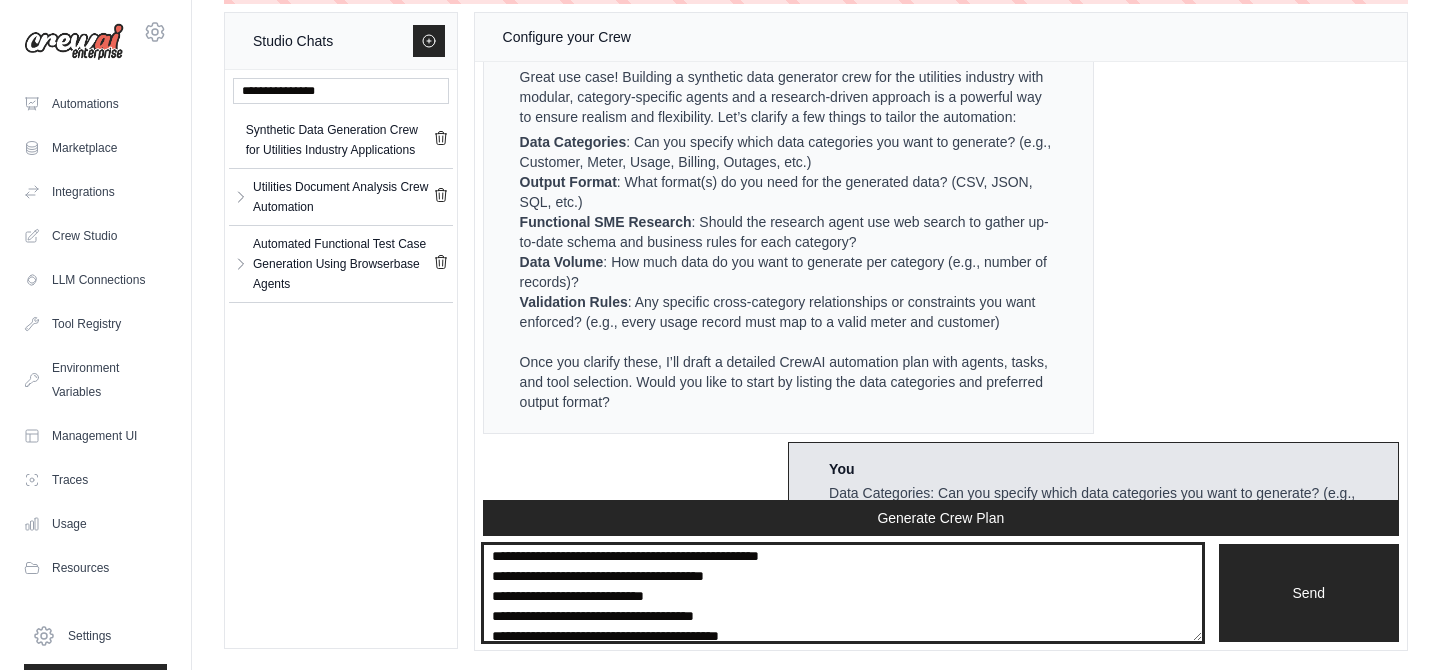 scroll, scrollTop: 0, scrollLeft: 0, axis: both 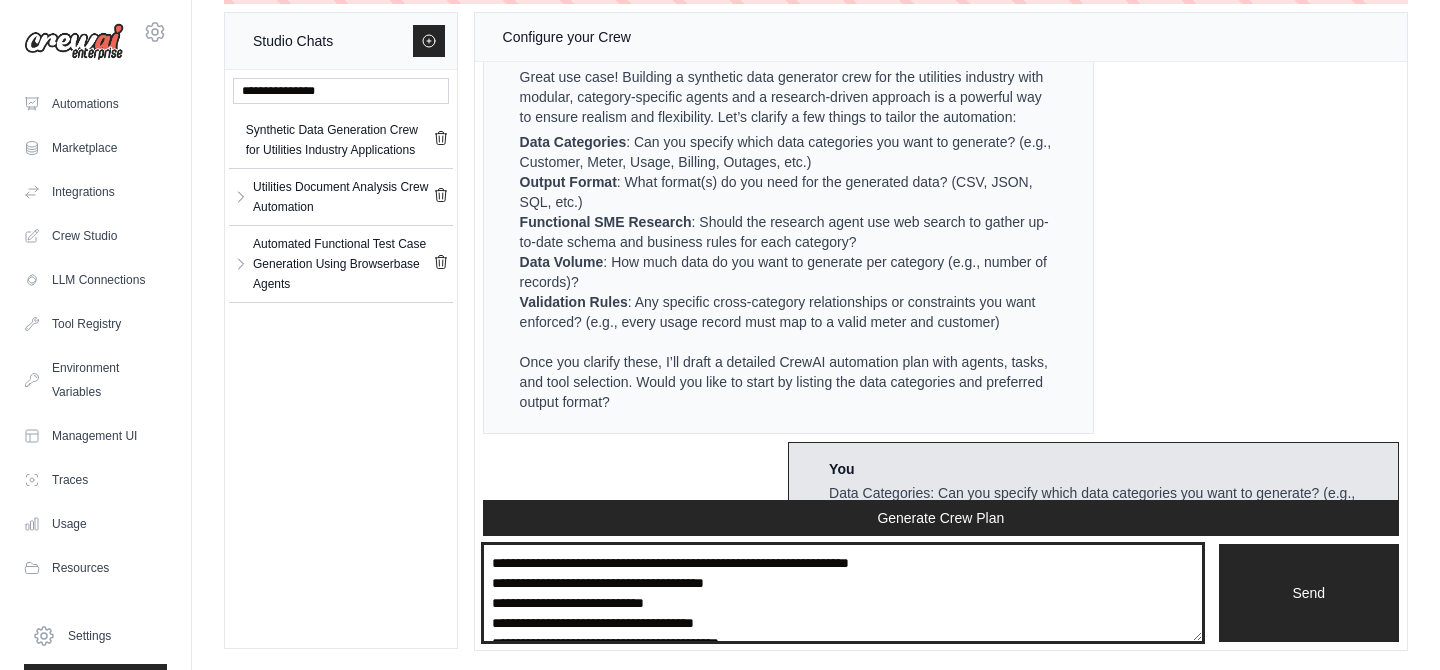 type on "**********" 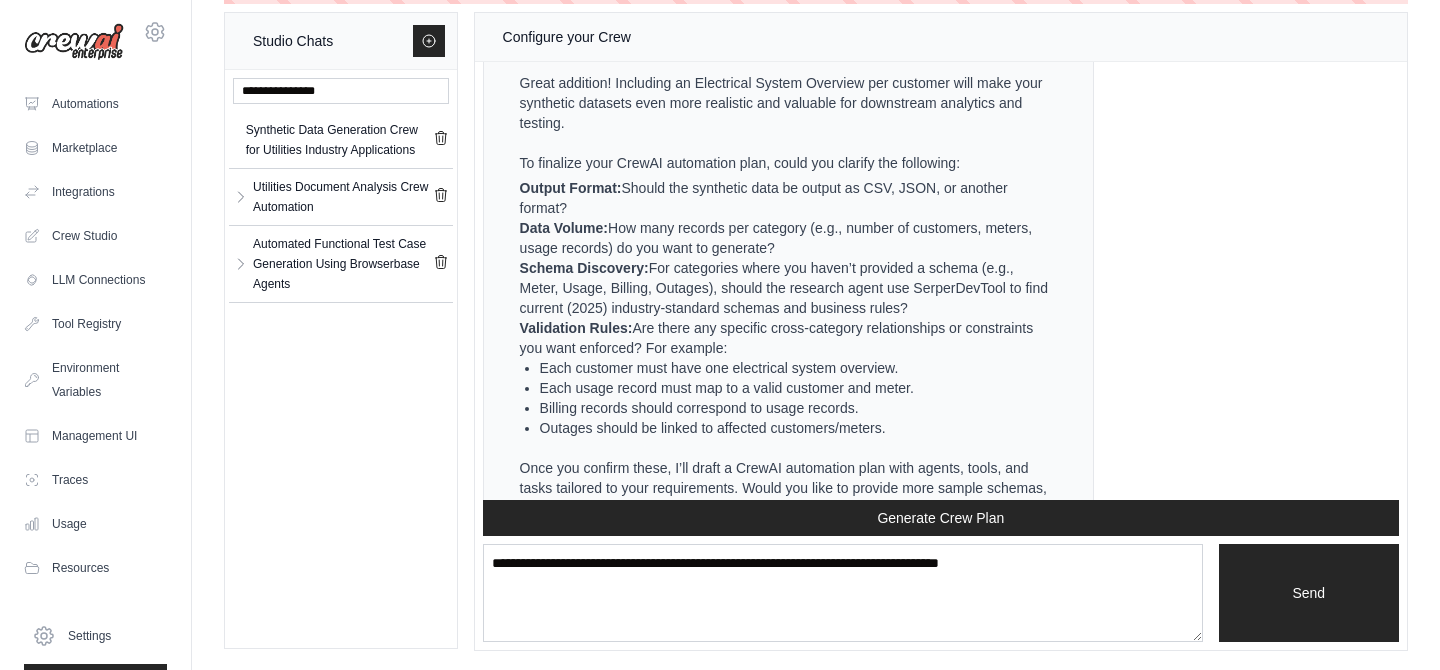 scroll, scrollTop: 2303, scrollLeft: 0, axis: vertical 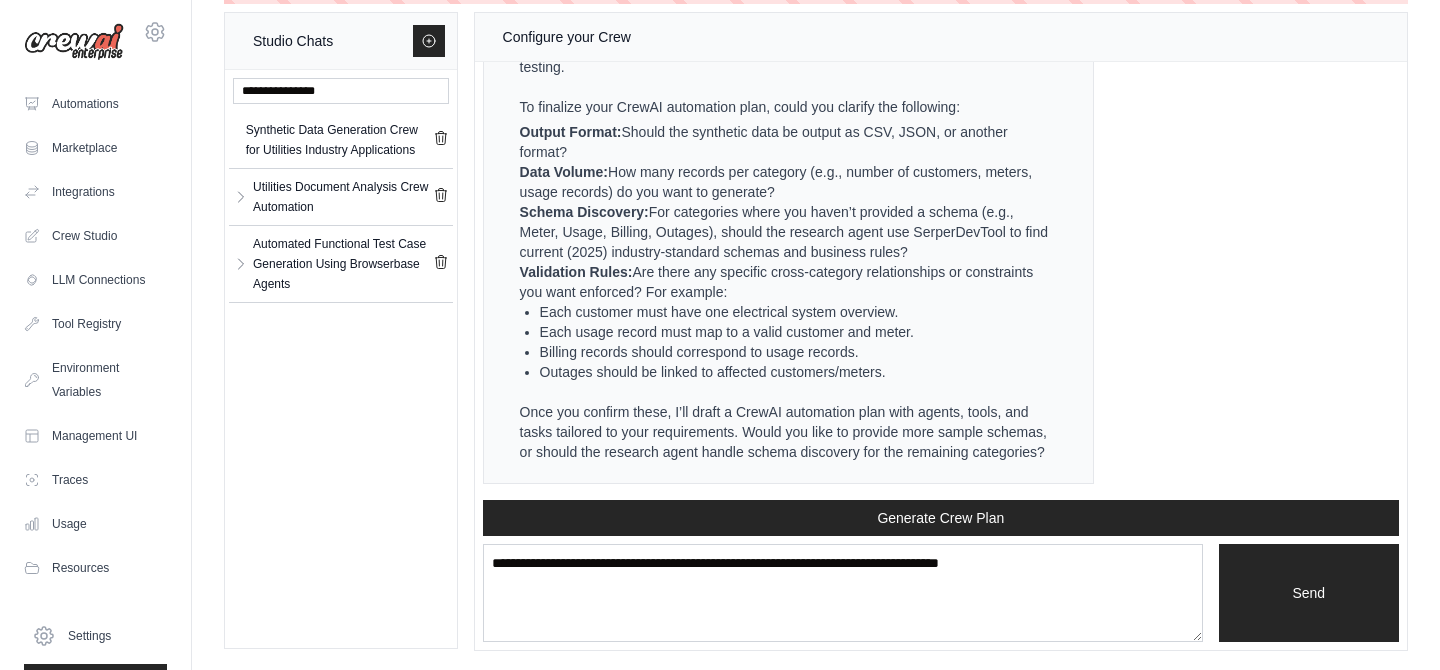 click on "Validation Rules:  Are there any specific cross-category relationships or constraints you want enforced? For example:" at bounding box center (786, 282) 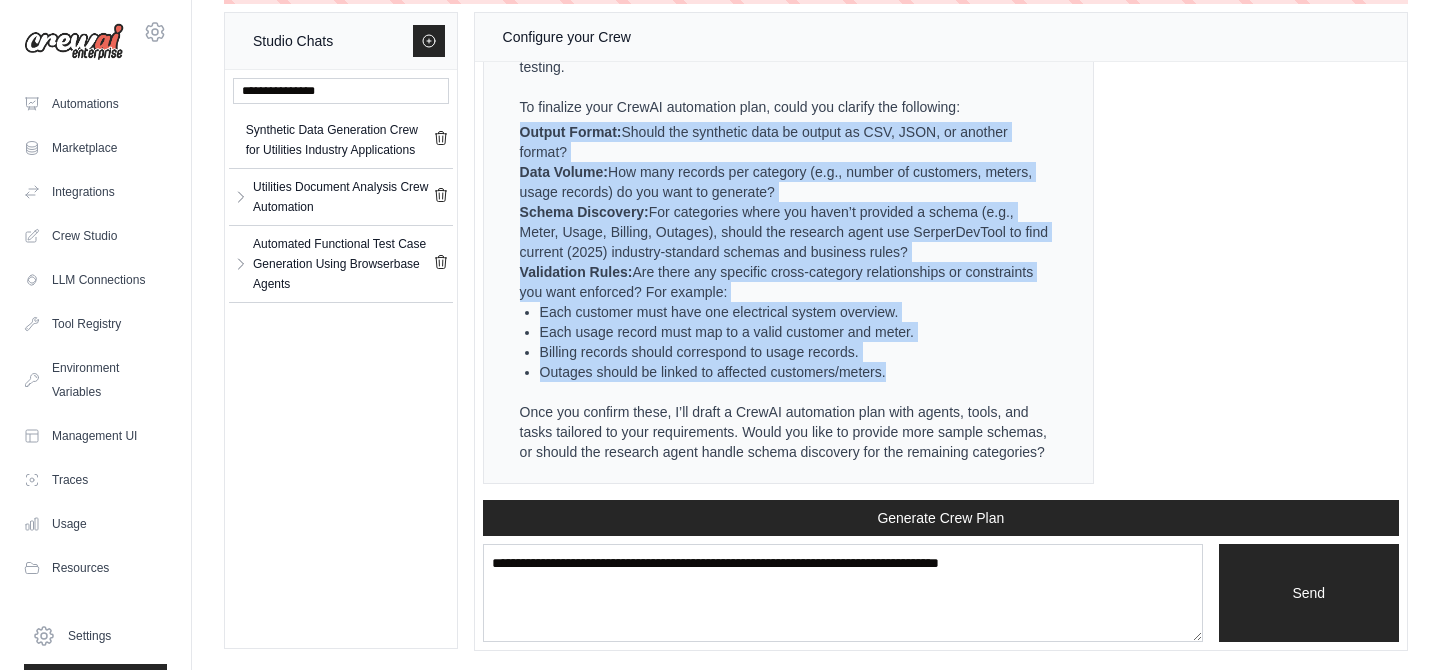 drag, startPoint x: 520, startPoint y: 131, endPoint x: 913, endPoint y: 369, distance: 459.44858 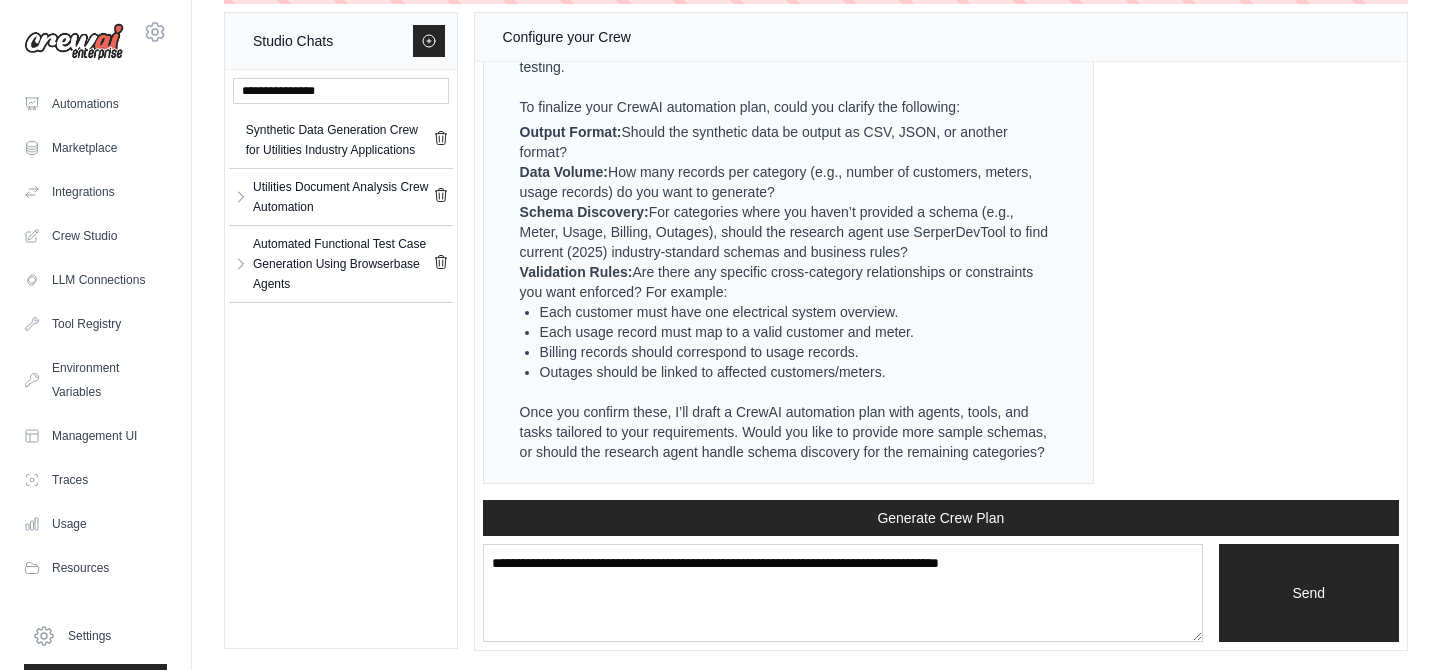 click on "Validation Rules:" at bounding box center [576, 272] 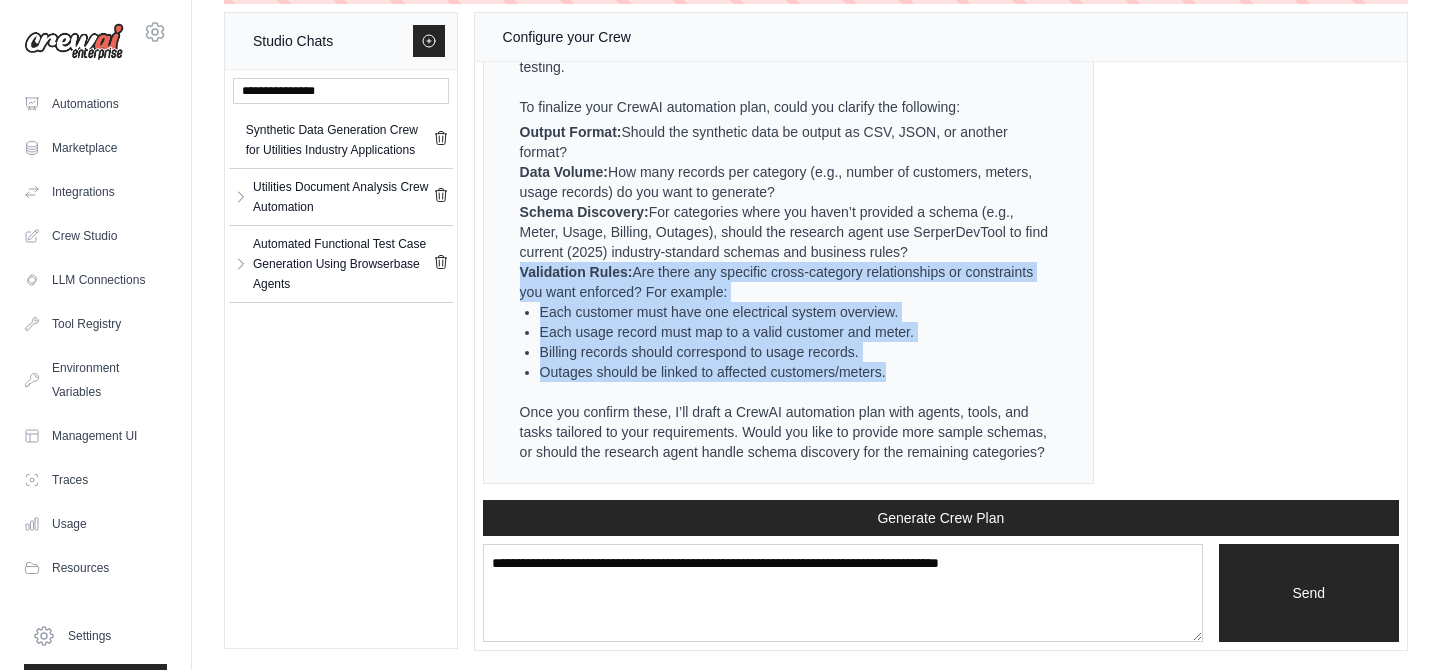 drag, startPoint x: 522, startPoint y: 274, endPoint x: 906, endPoint y: 365, distance: 394.63528 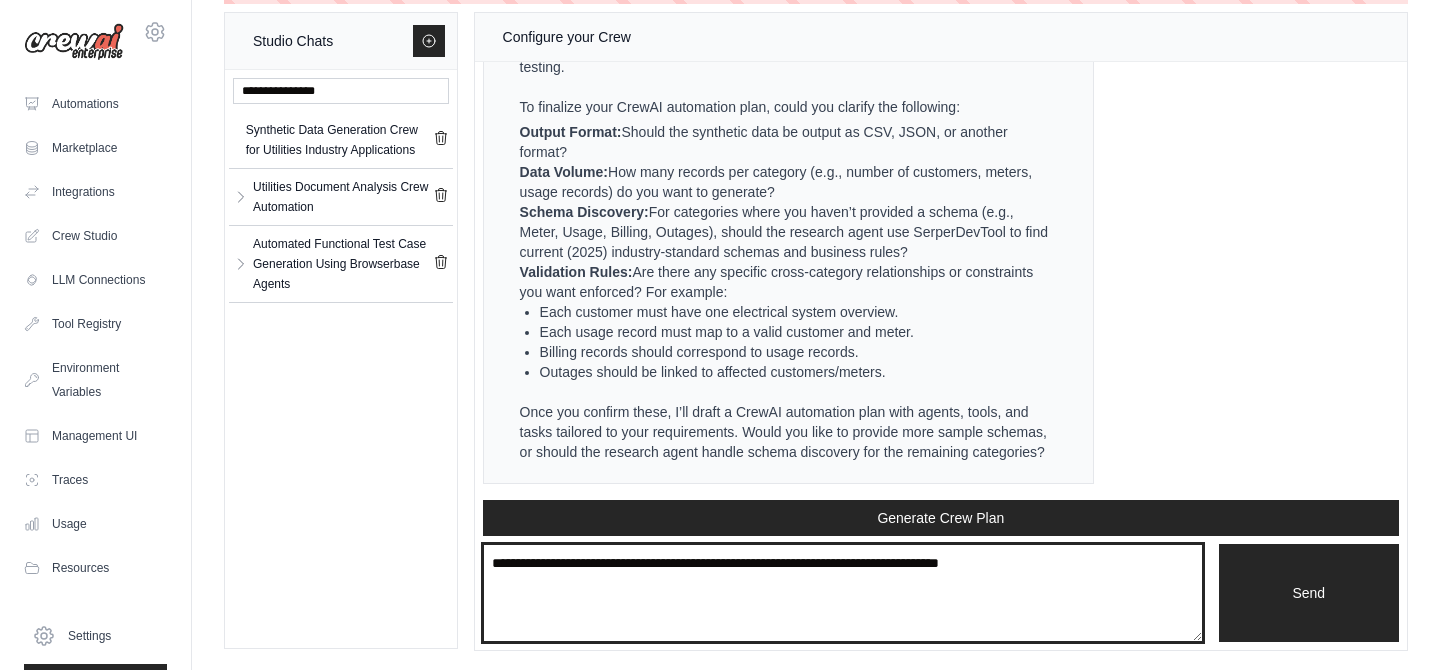 click at bounding box center (843, 593) 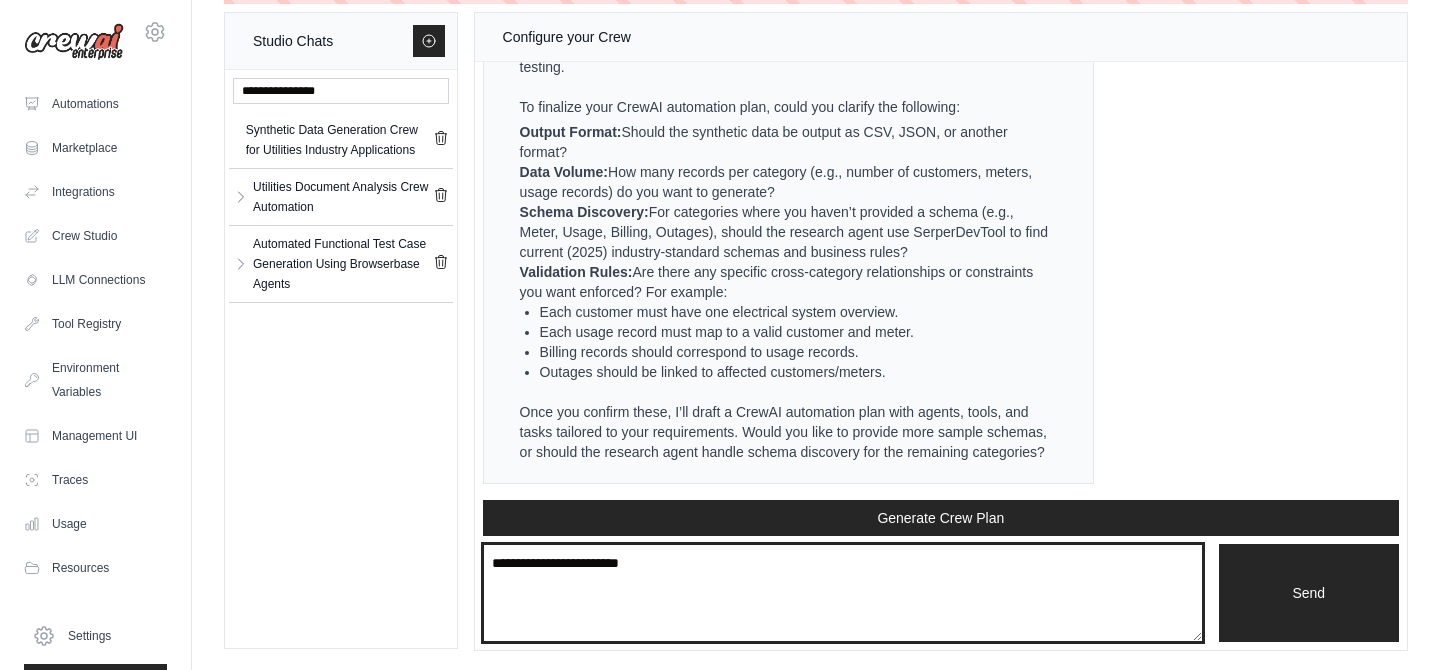paste on "**********" 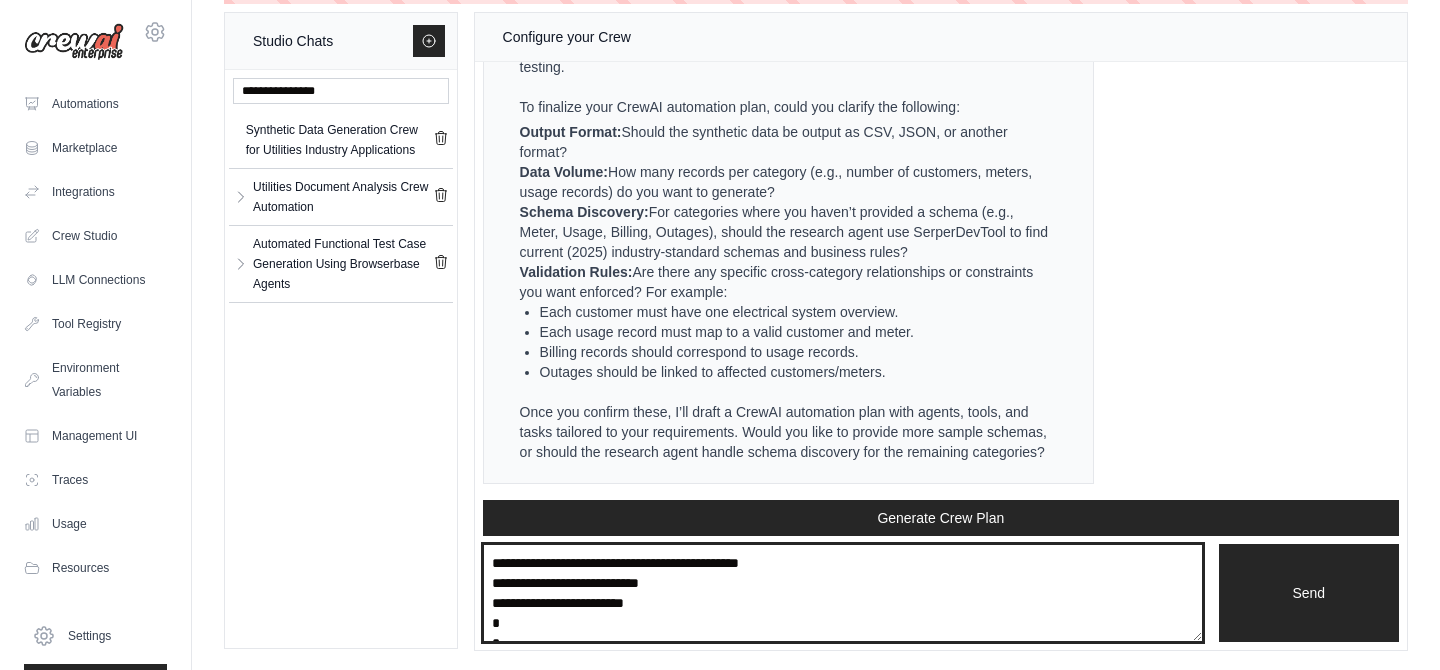 scroll, scrollTop: 510, scrollLeft: 0, axis: vertical 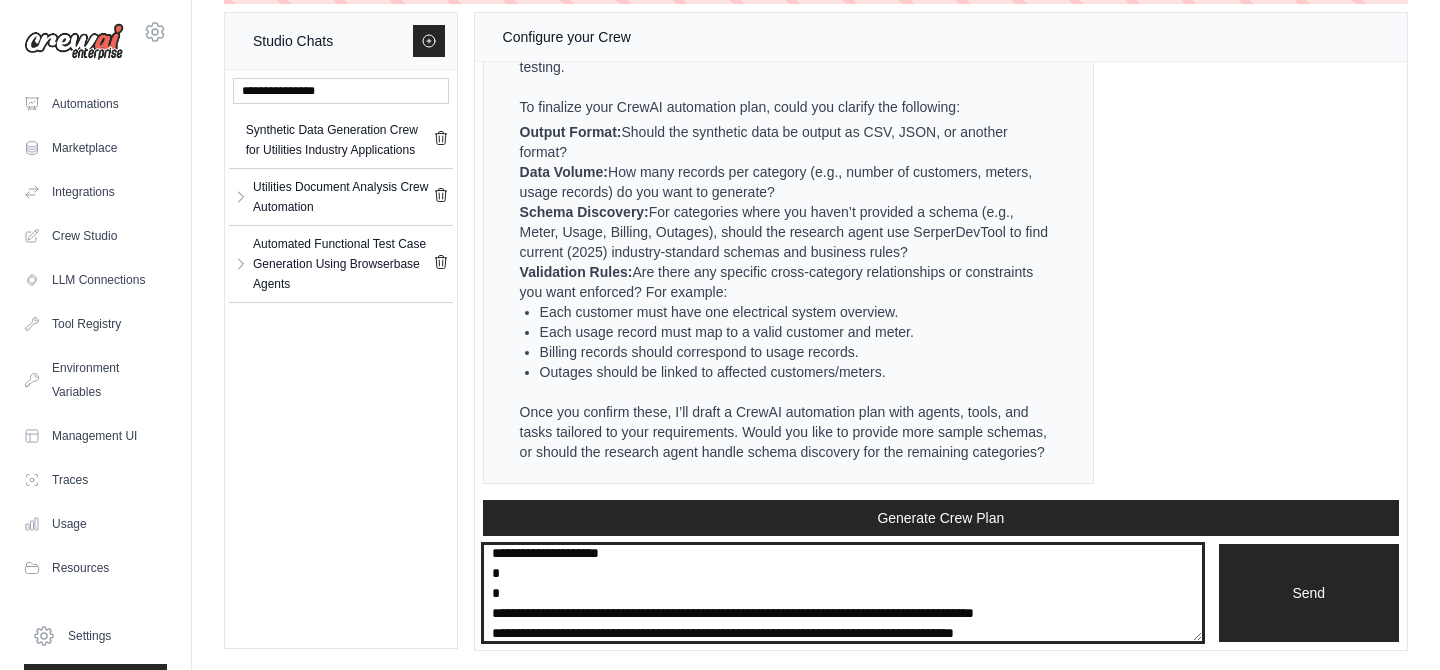 click on "**********" at bounding box center (843, 593) 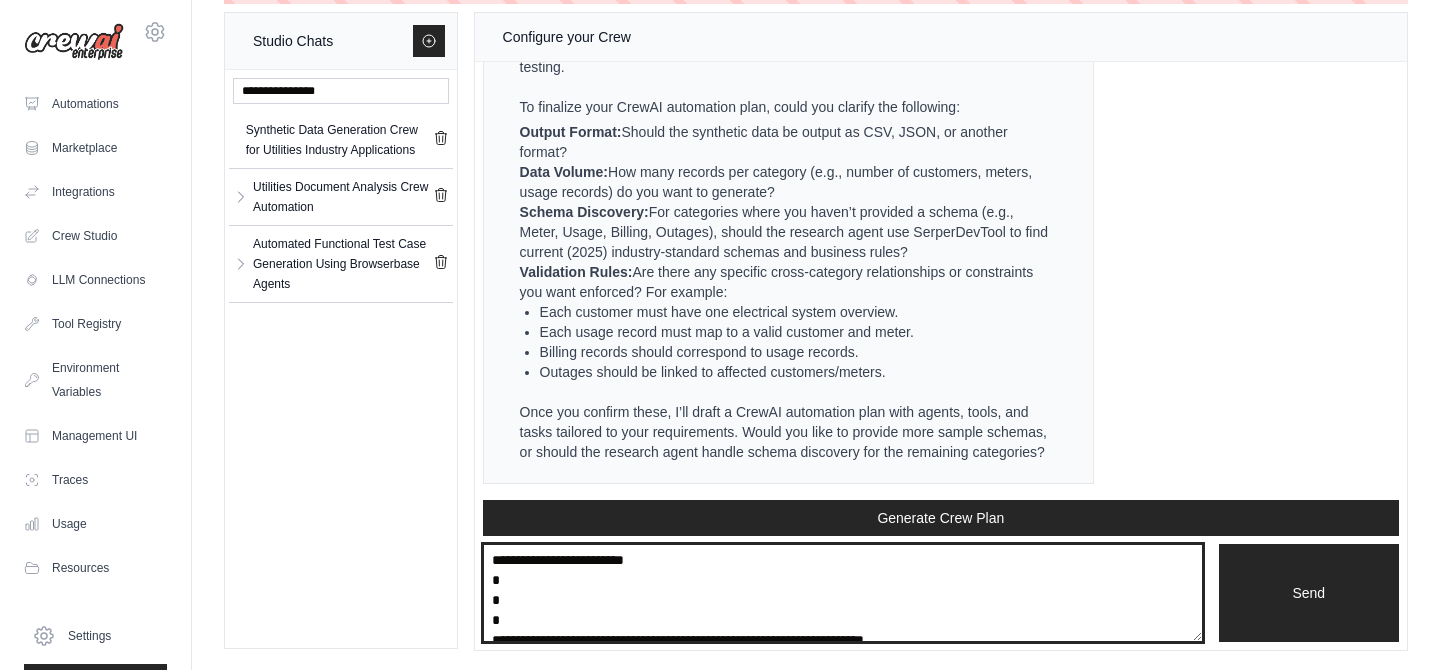 scroll, scrollTop: 62, scrollLeft: 0, axis: vertical 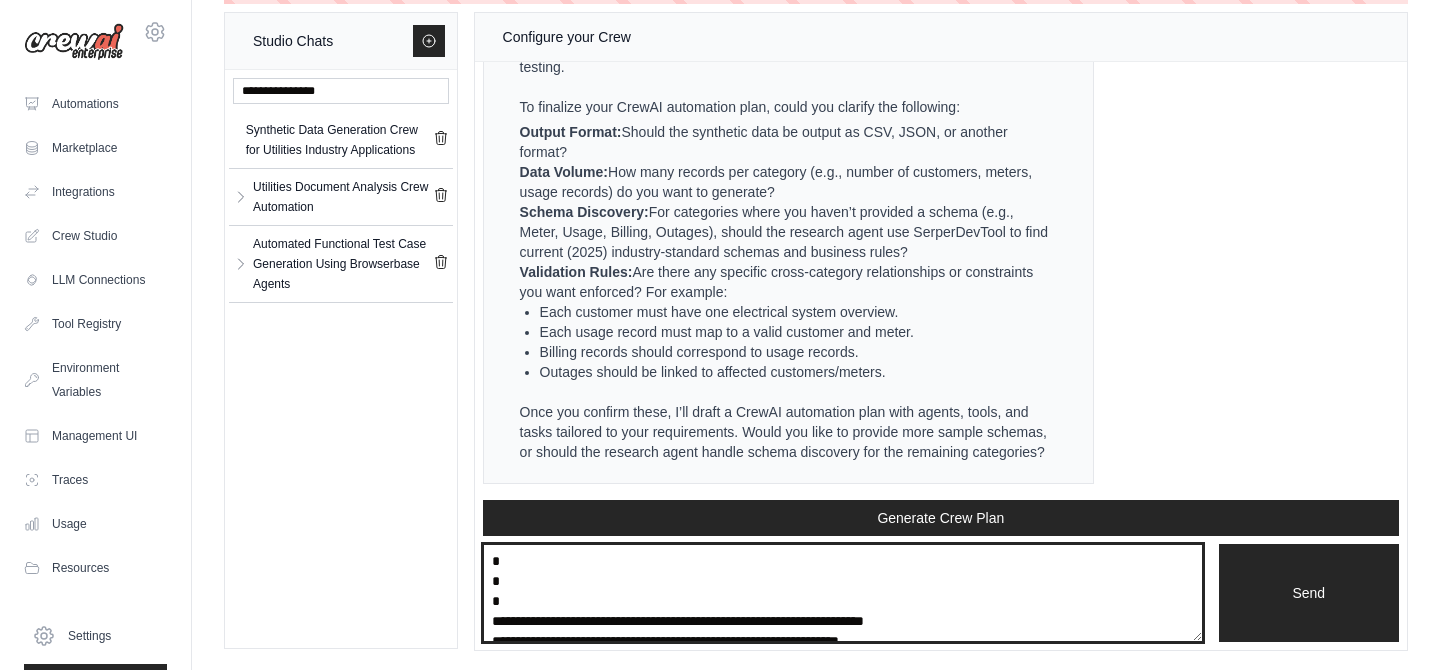 click on "**********" at bounding box center [843, 593] 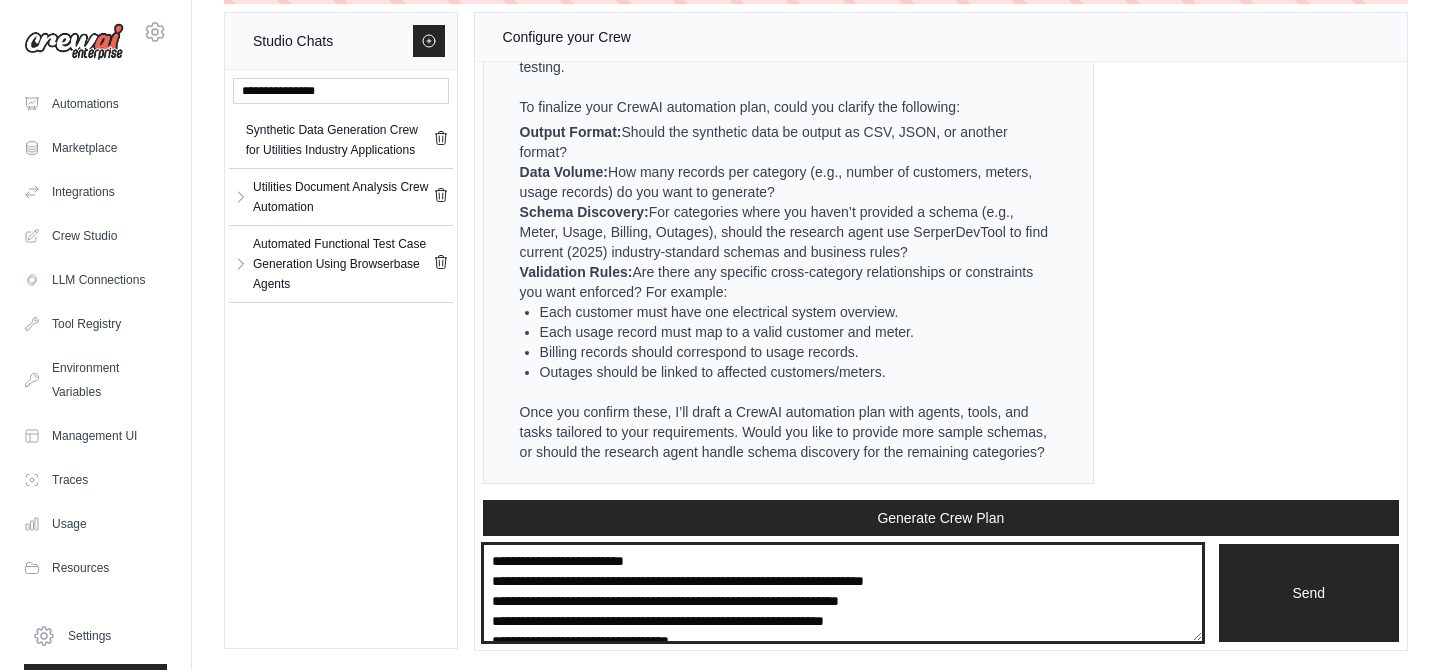 scroll, scrollTop: 0, scrollLeft: 0, axis: both 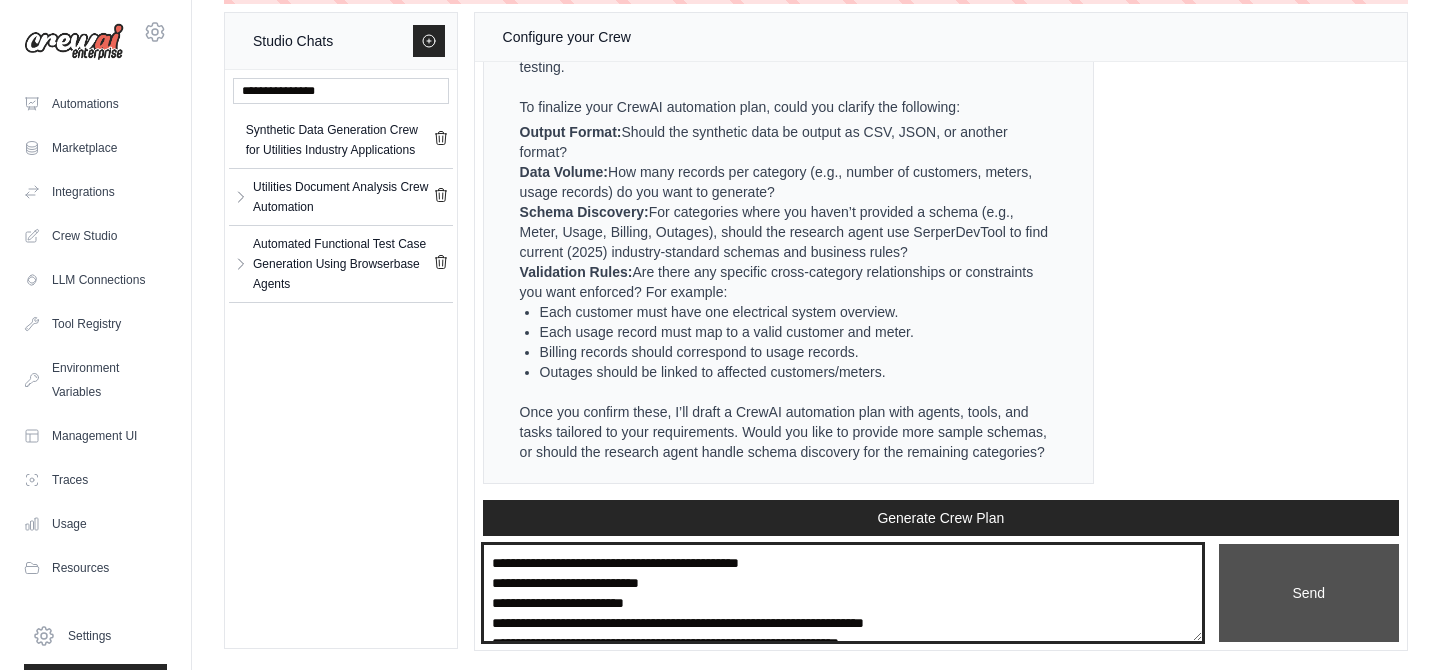 type on "**********" 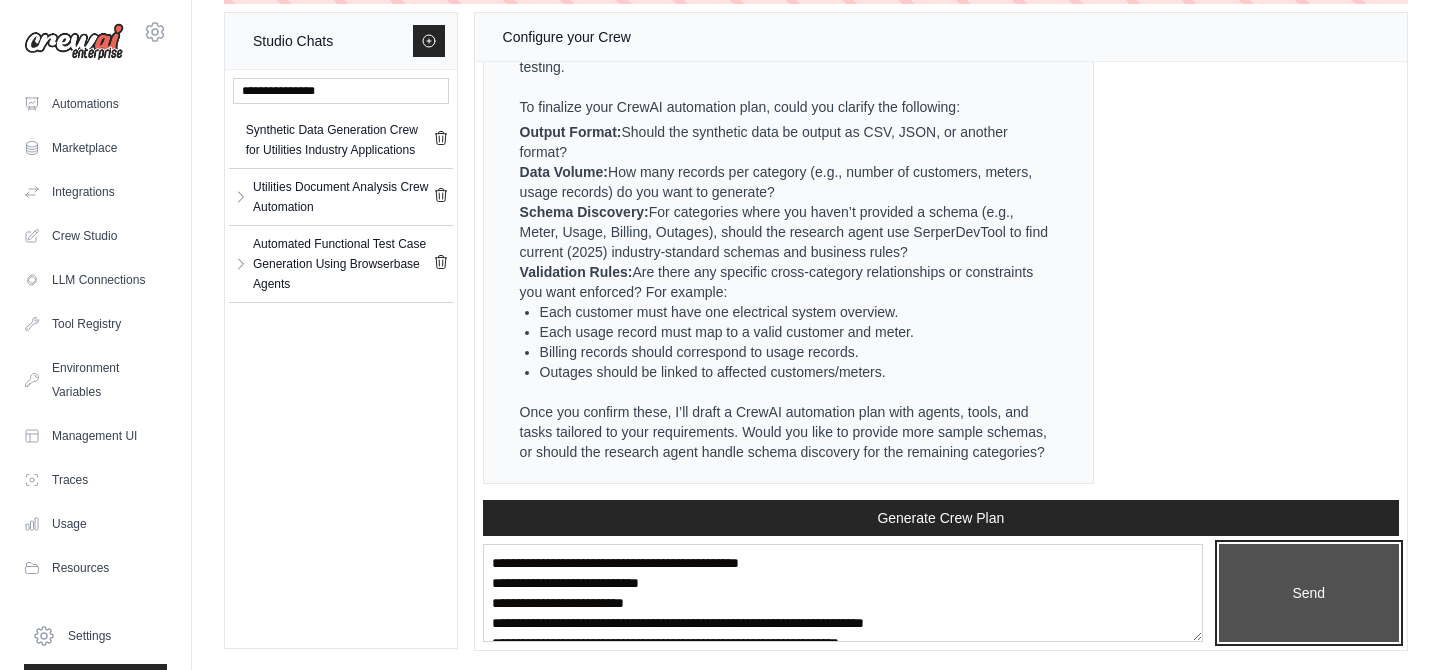 click on "Send" at bounding box center (1309, 593) 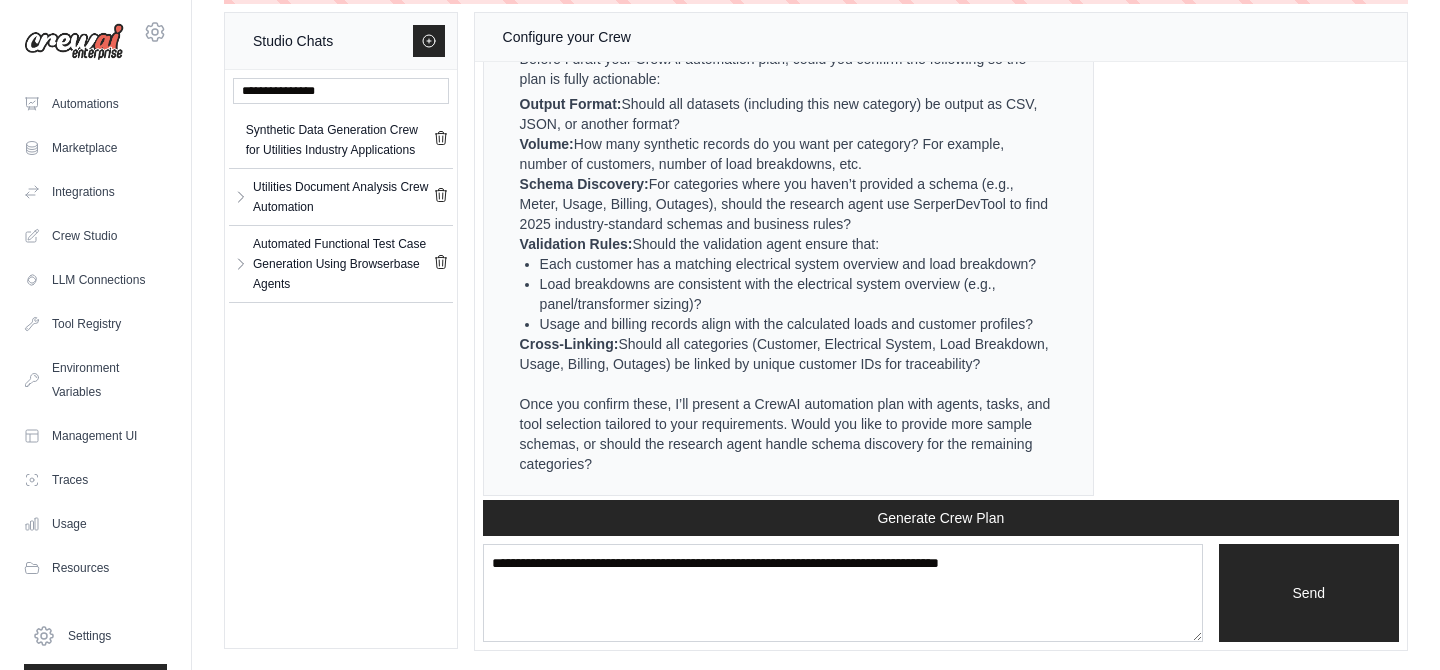scroll, scrollTop: 3484, scrollLeft: 0, axis: vertical 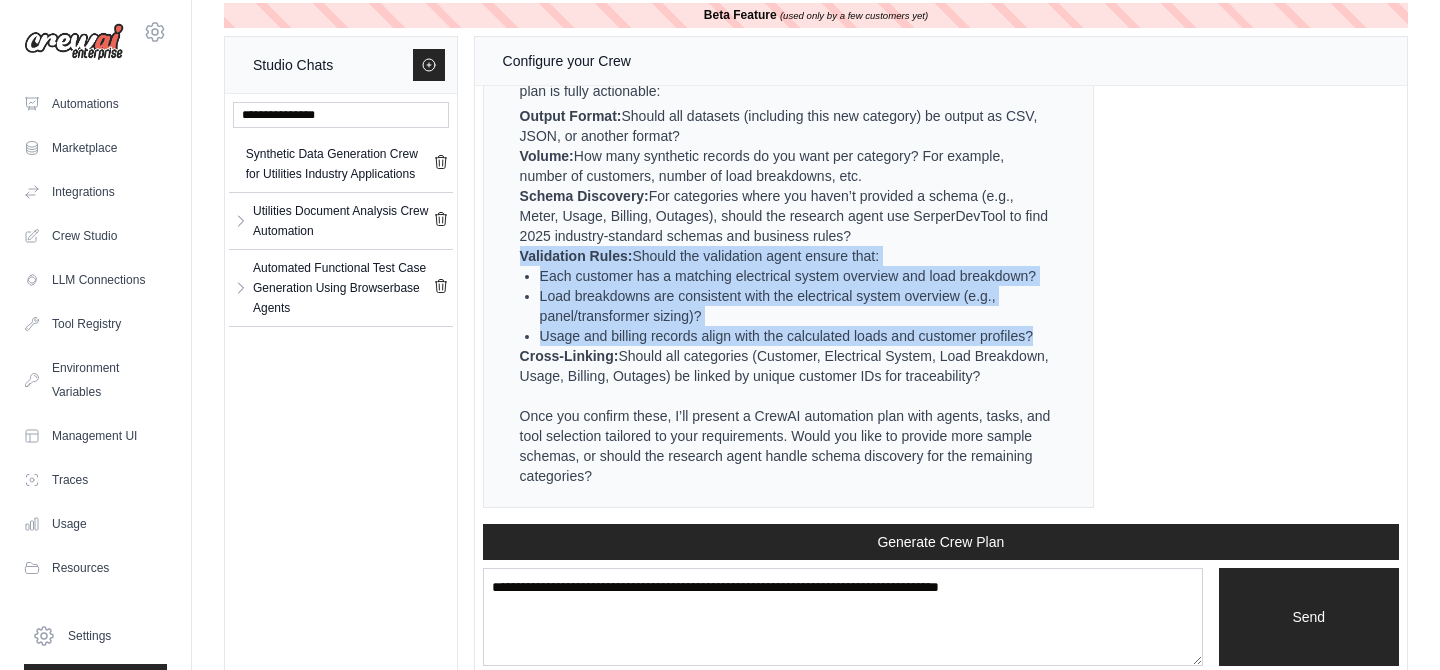drag, startPoint x: 522, startPoint y: 231, endPoint x: 1046, endPoint y: 321, distance: 531.67285 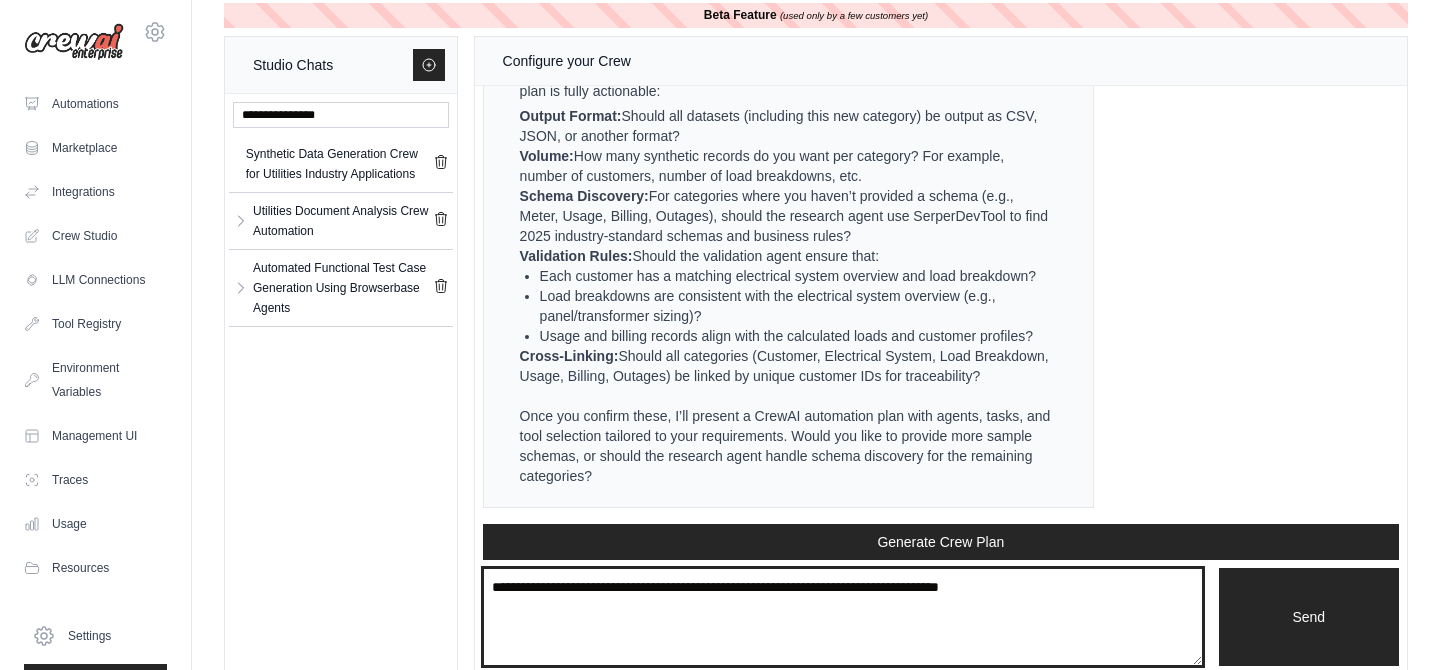 click at bounding box center (843, 617) 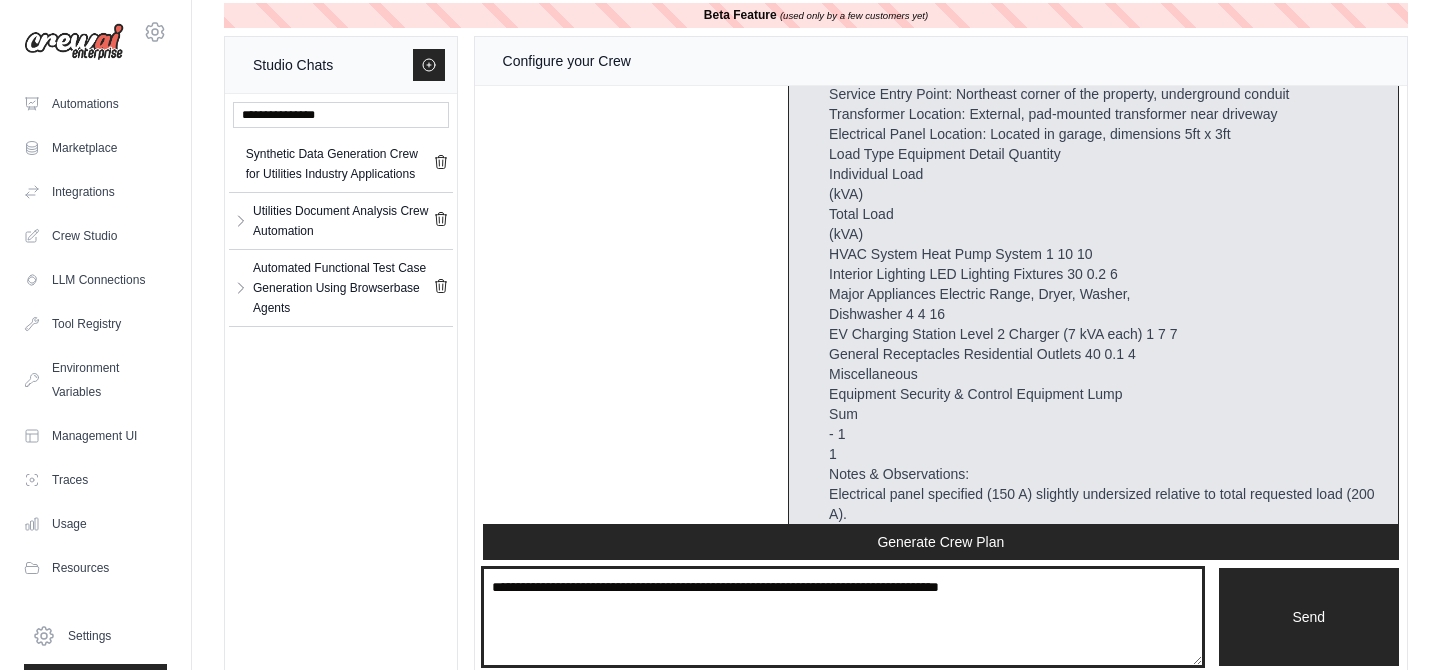 scroll, scrollTop: 3525, scrollLeft: 0, axis: vertical 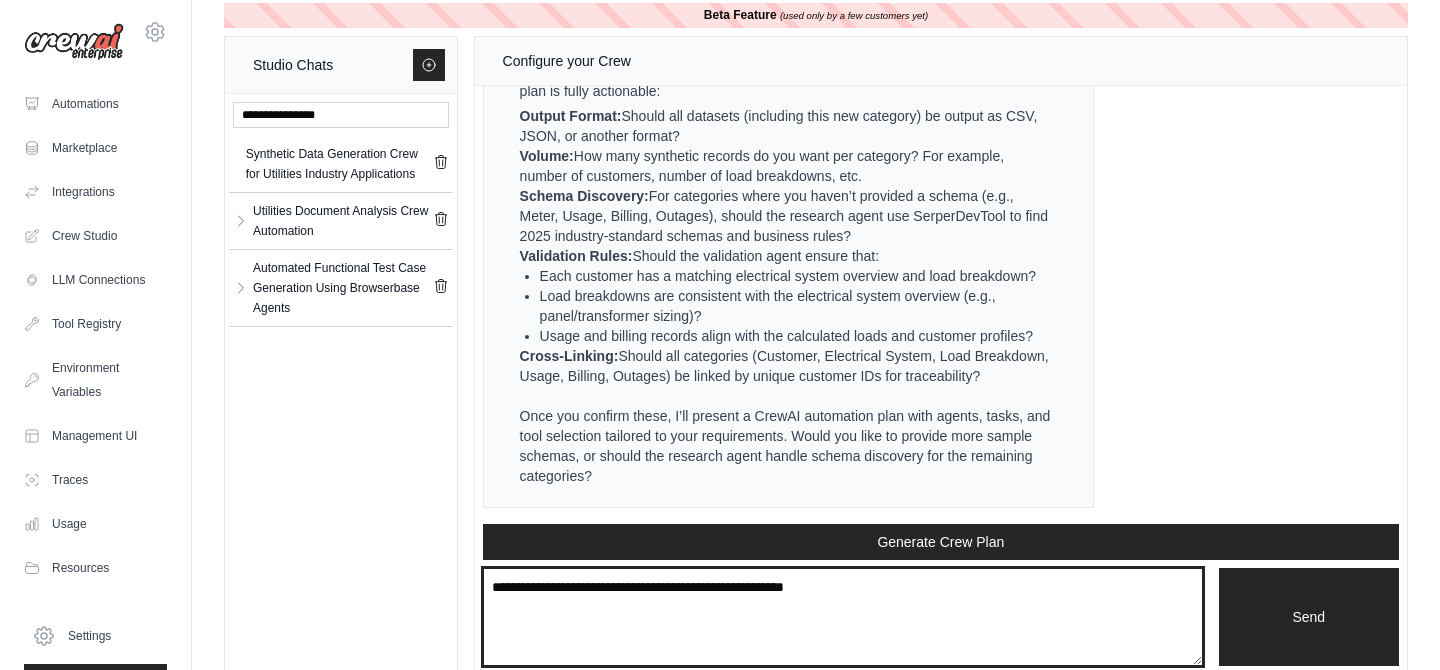 click on "**********" at bounding box center (843, 617) 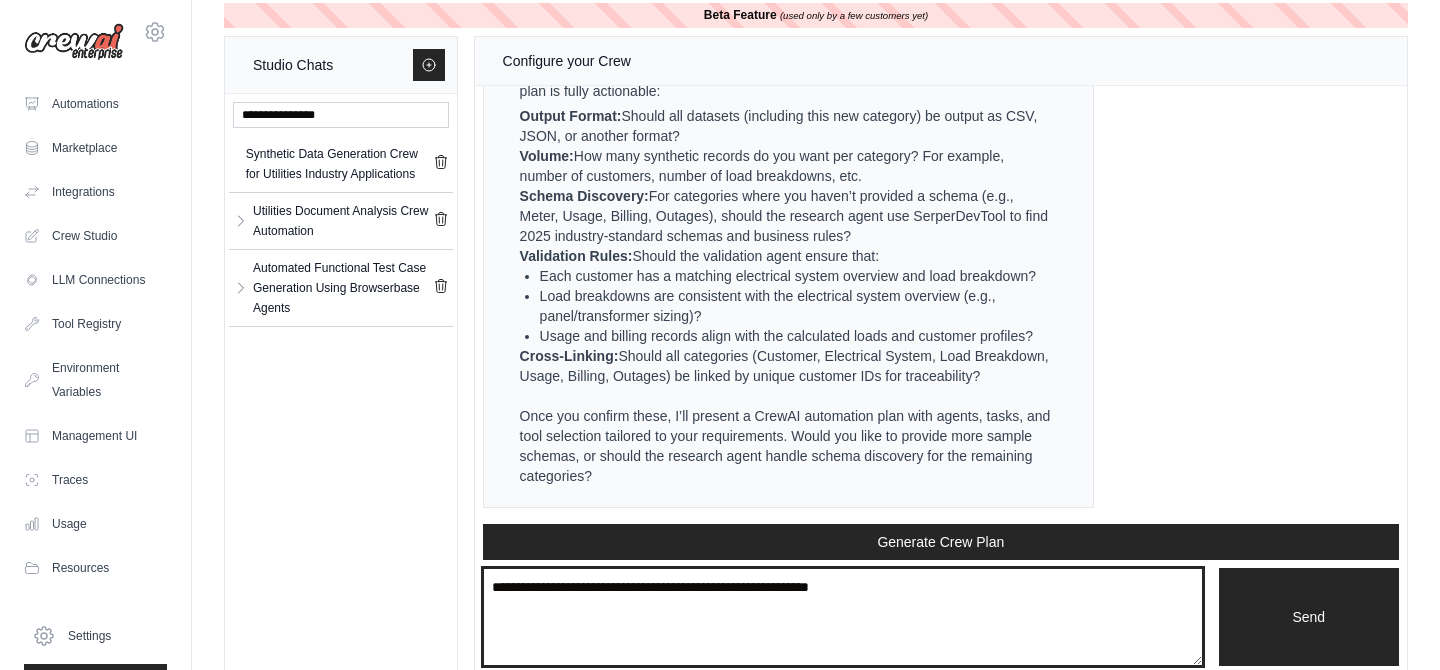 click on "**********" at bounding box center (843, 617) 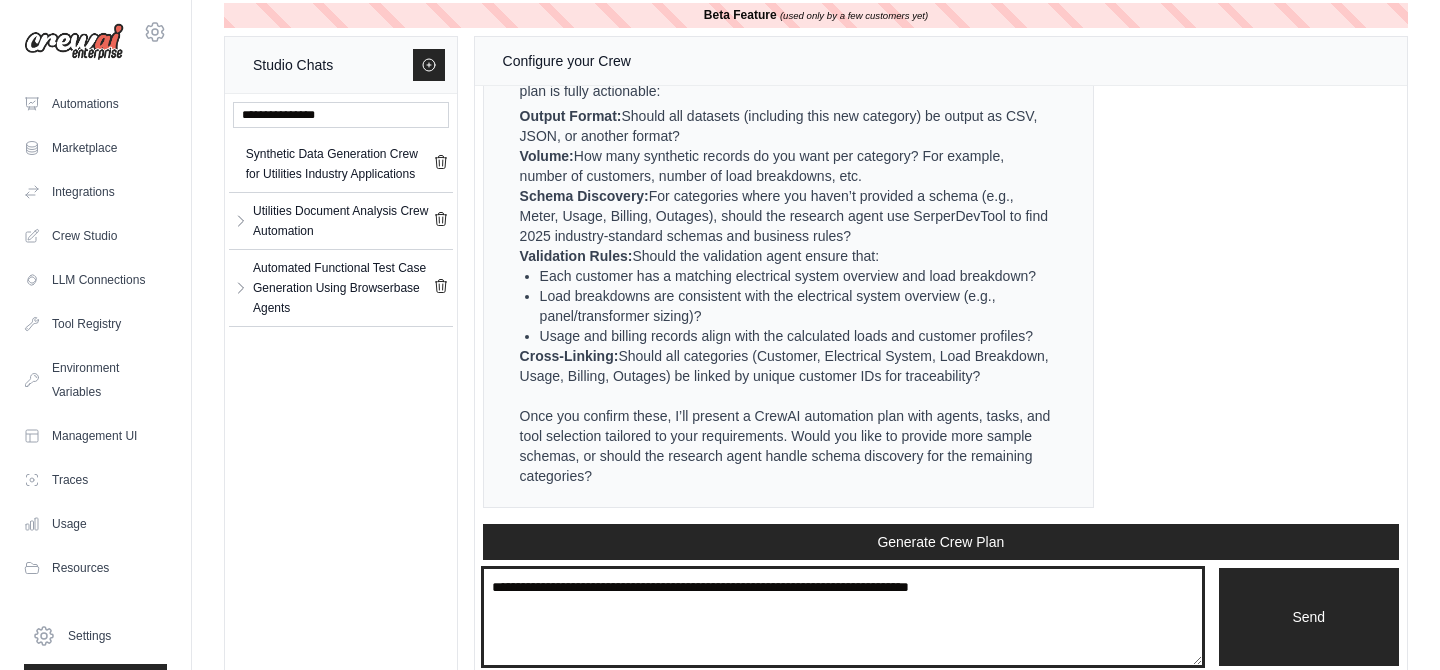paste on "**********" 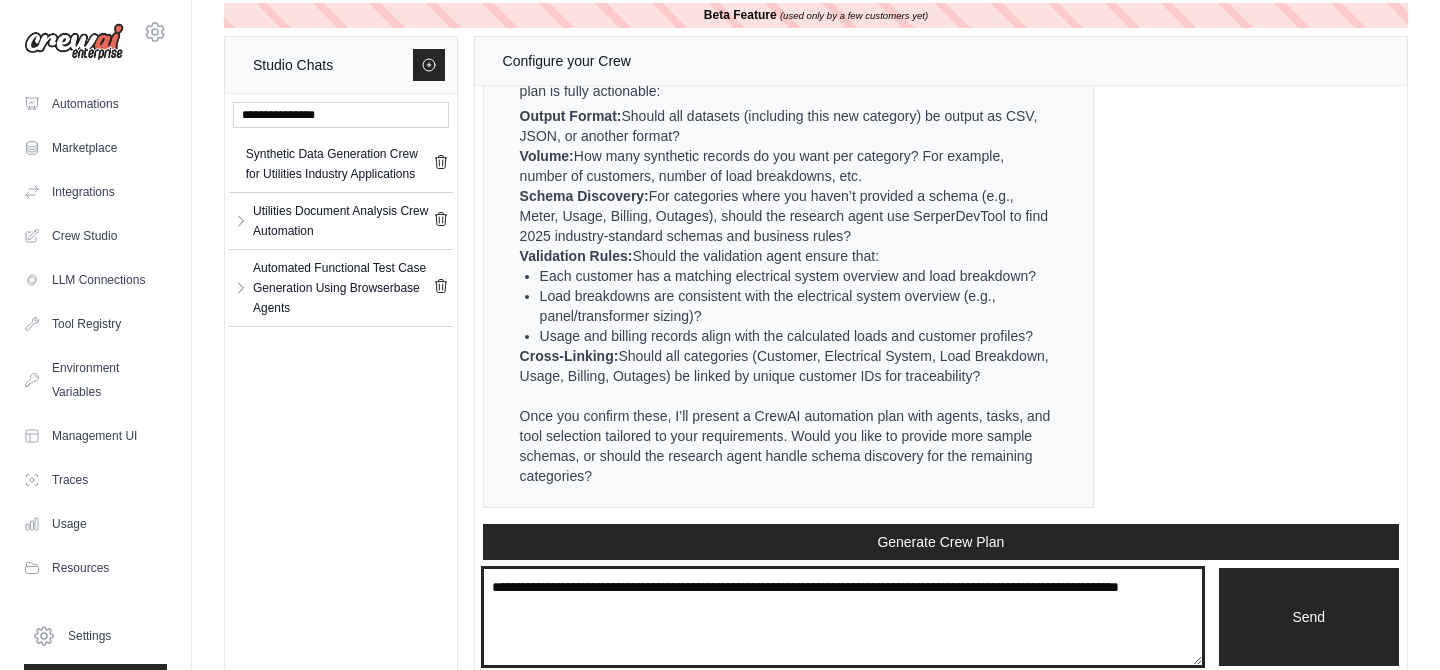 paste on "**********" 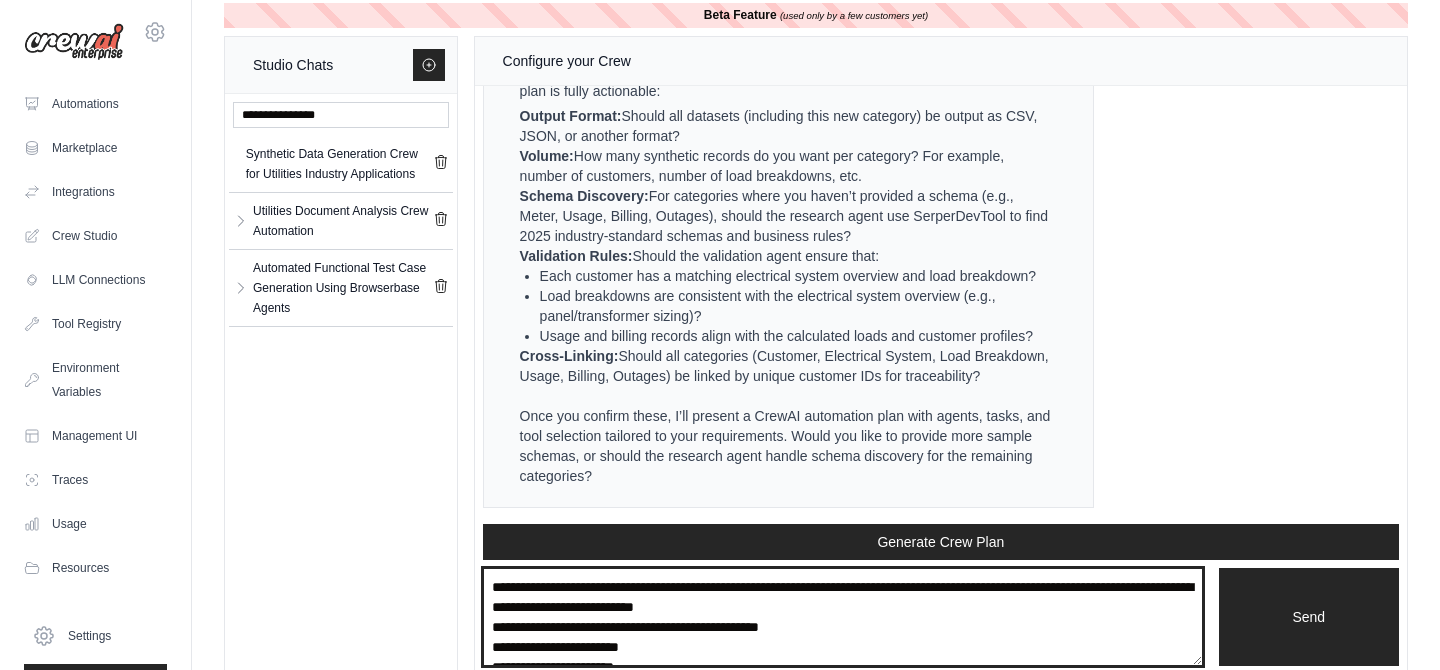 scroll, scrollTop: 1090, scrollLeft: 0, axis: vertical 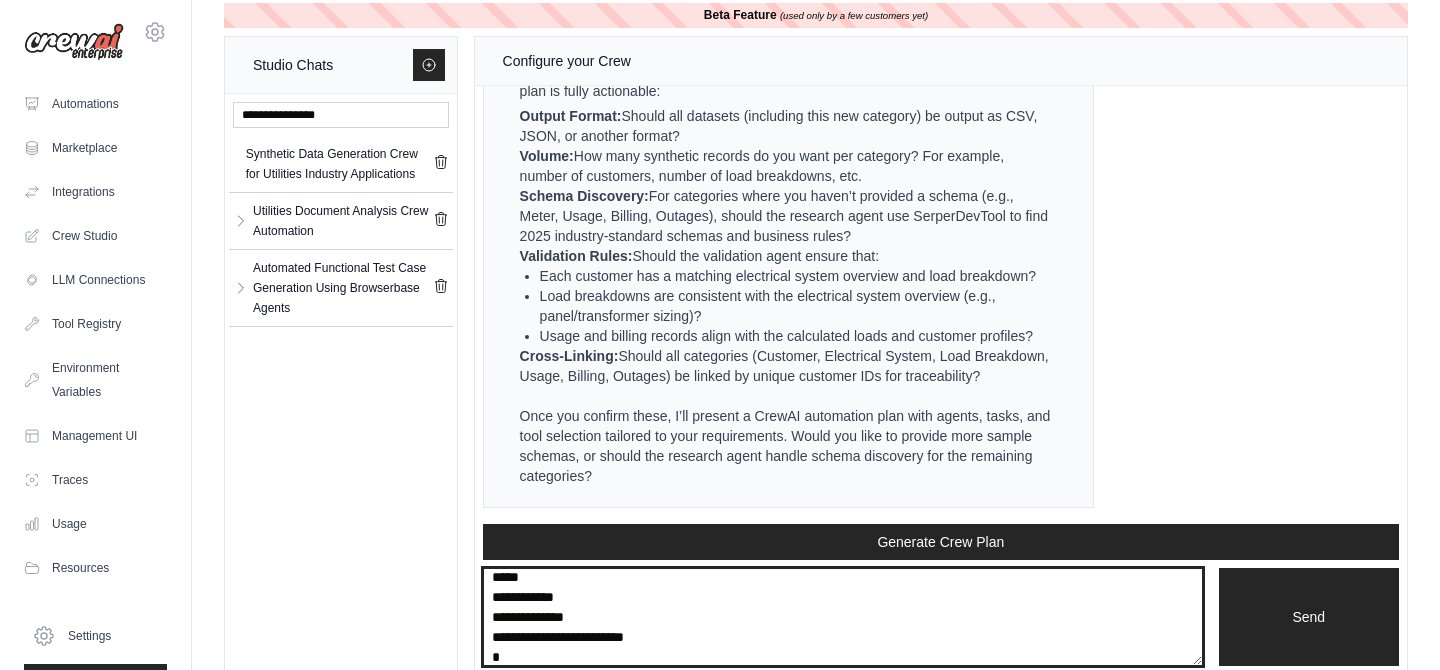 type on "**********" 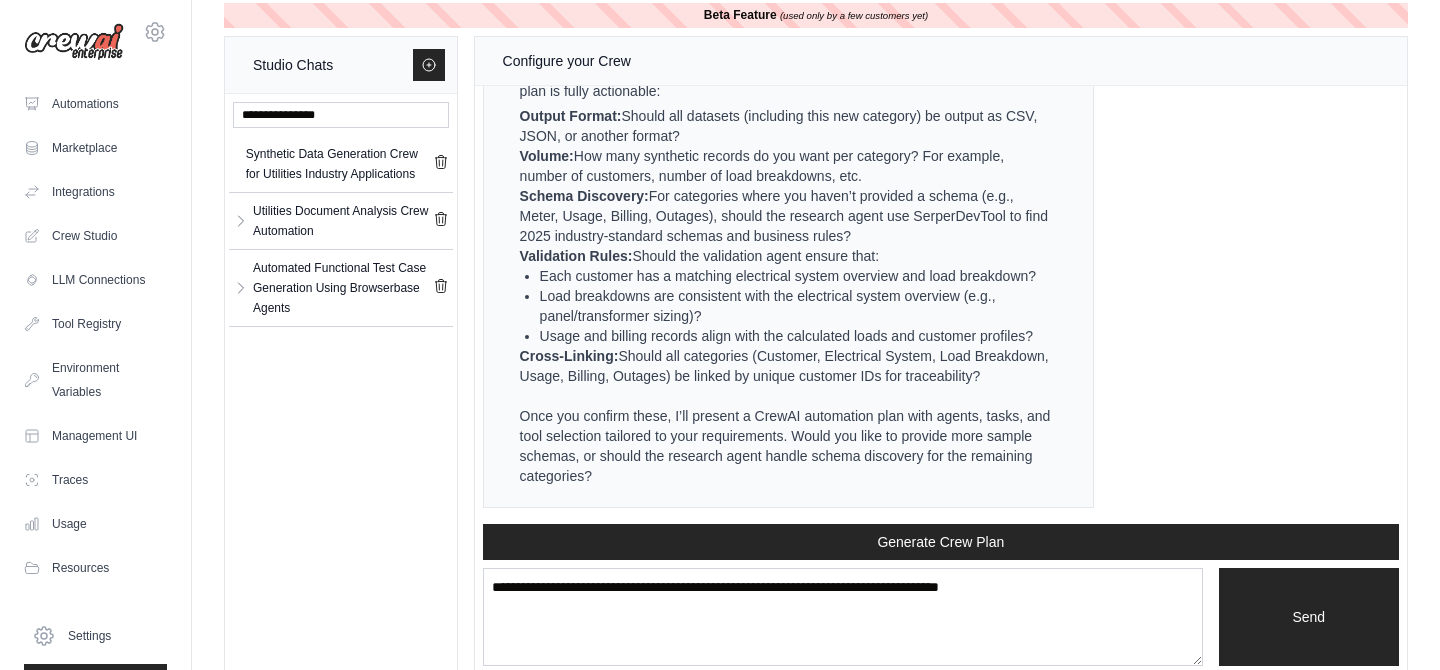 scroll, scrollTop: 0, scrollLeft: 0, axis: both 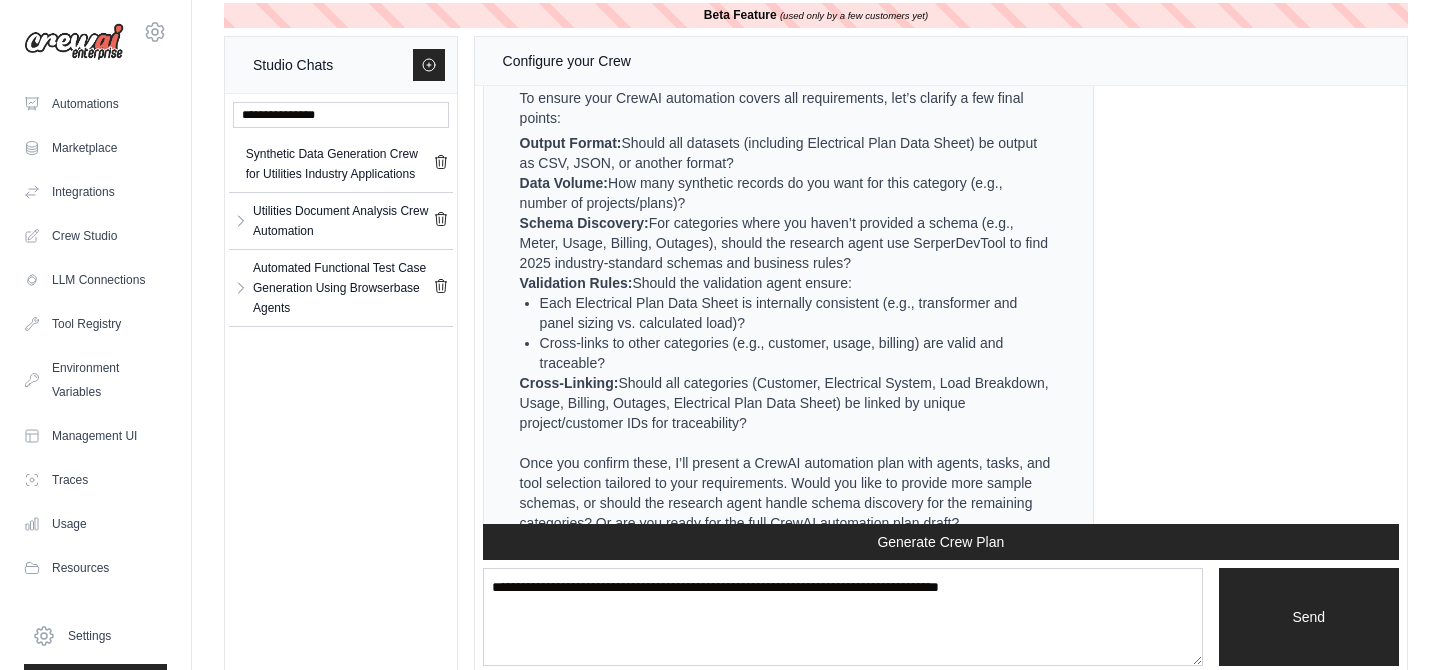 drag, startPoint x: 624, startPoint y: 403, endPoint x: 753, endPoint y: 442, distance: 134.76646 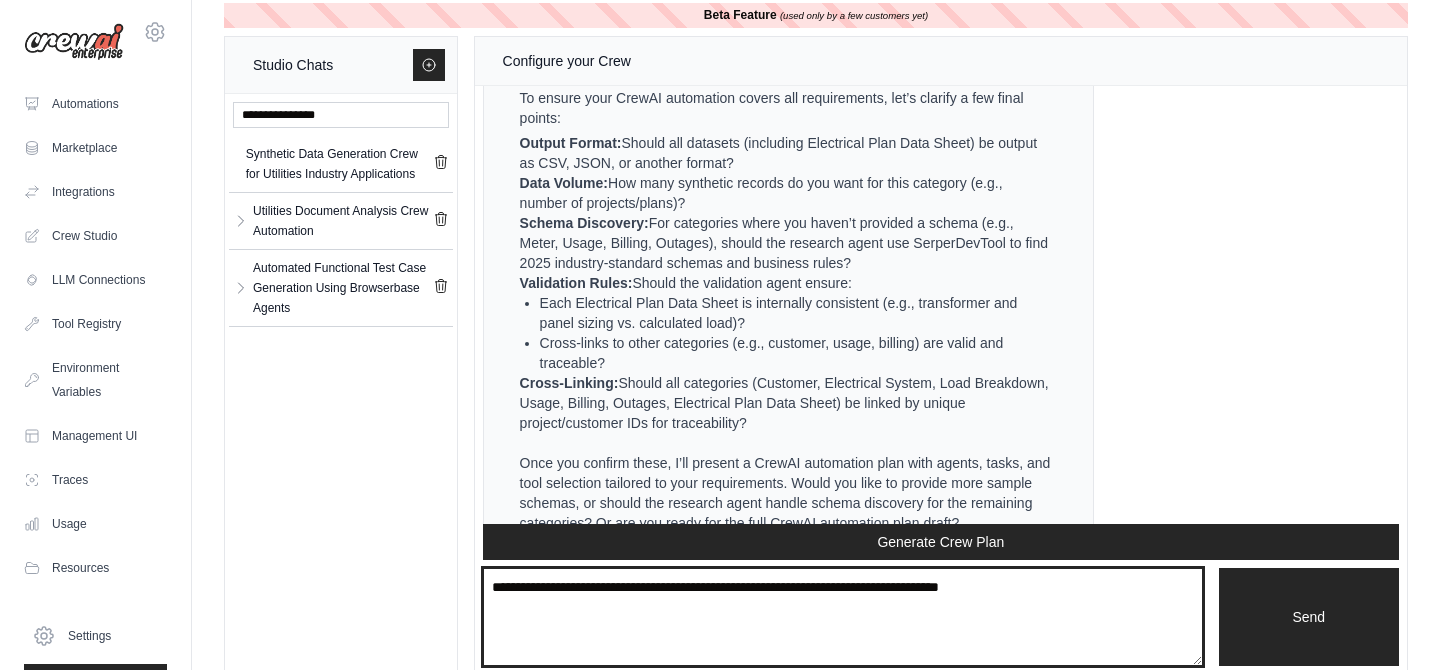 click at bounding box center (843, 617) 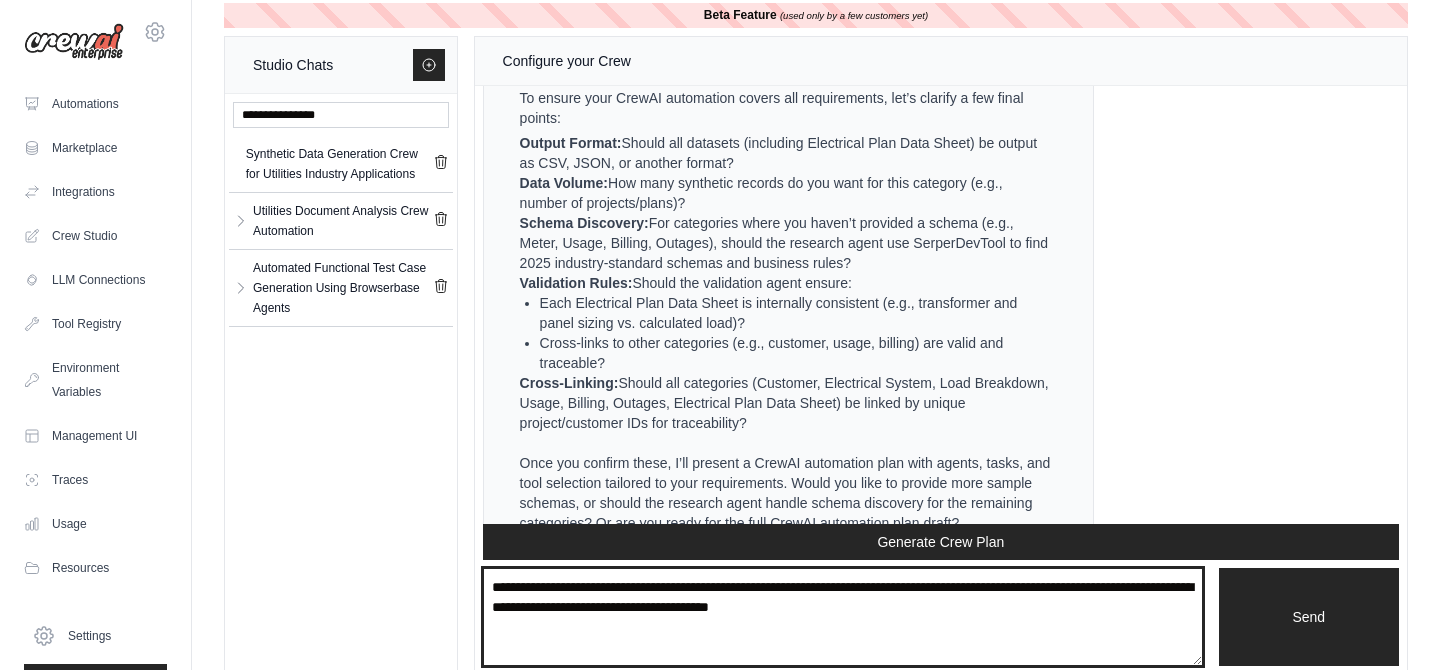 type on "**********" 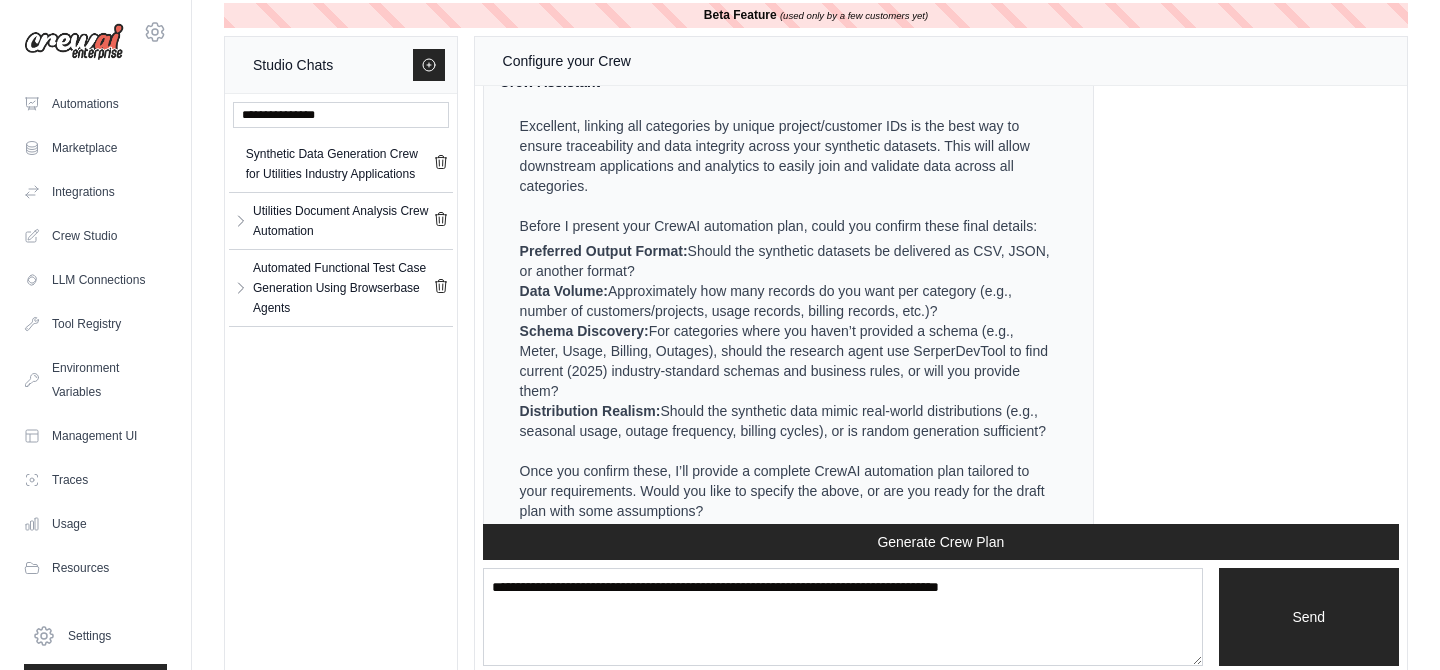 scroll, scrollTop: 6046, scrollLeft: 0, axis: vertical 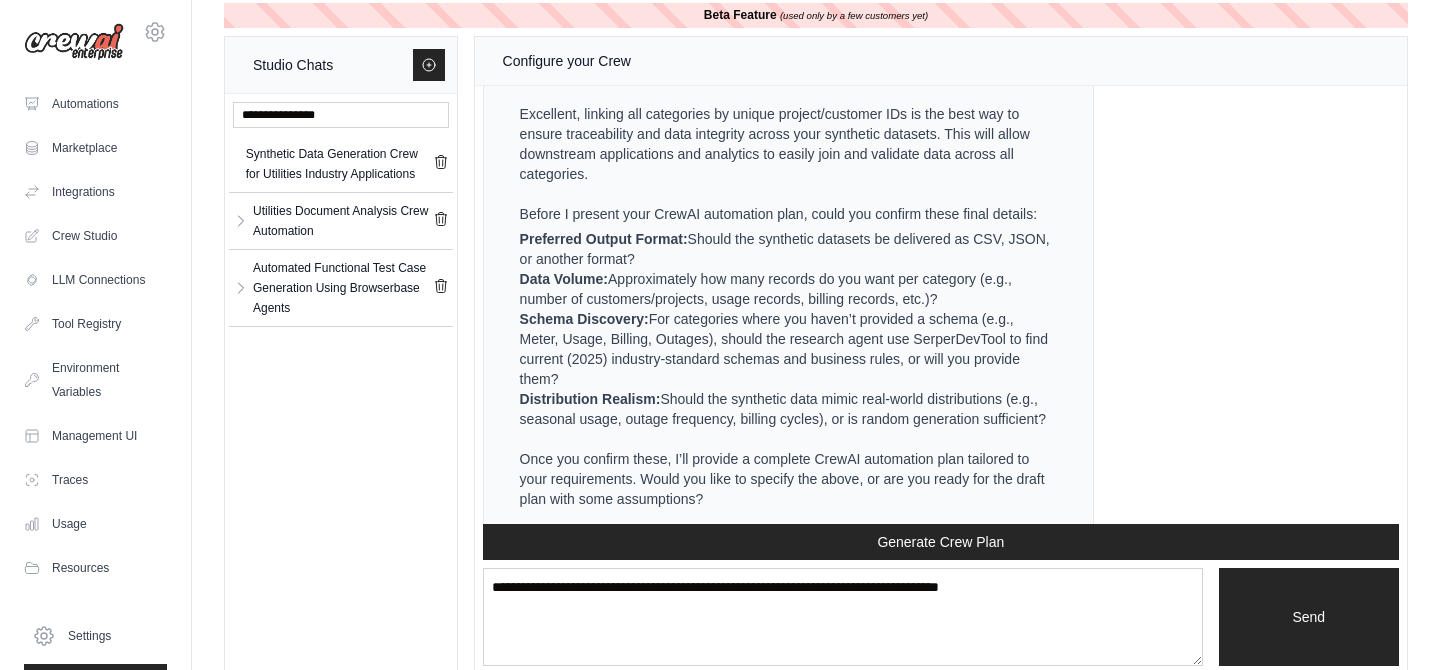 drag, startPoint x: 521, startPoint y: 256, endPoint x: 685, endPoint y: 276, distance: 165.21501 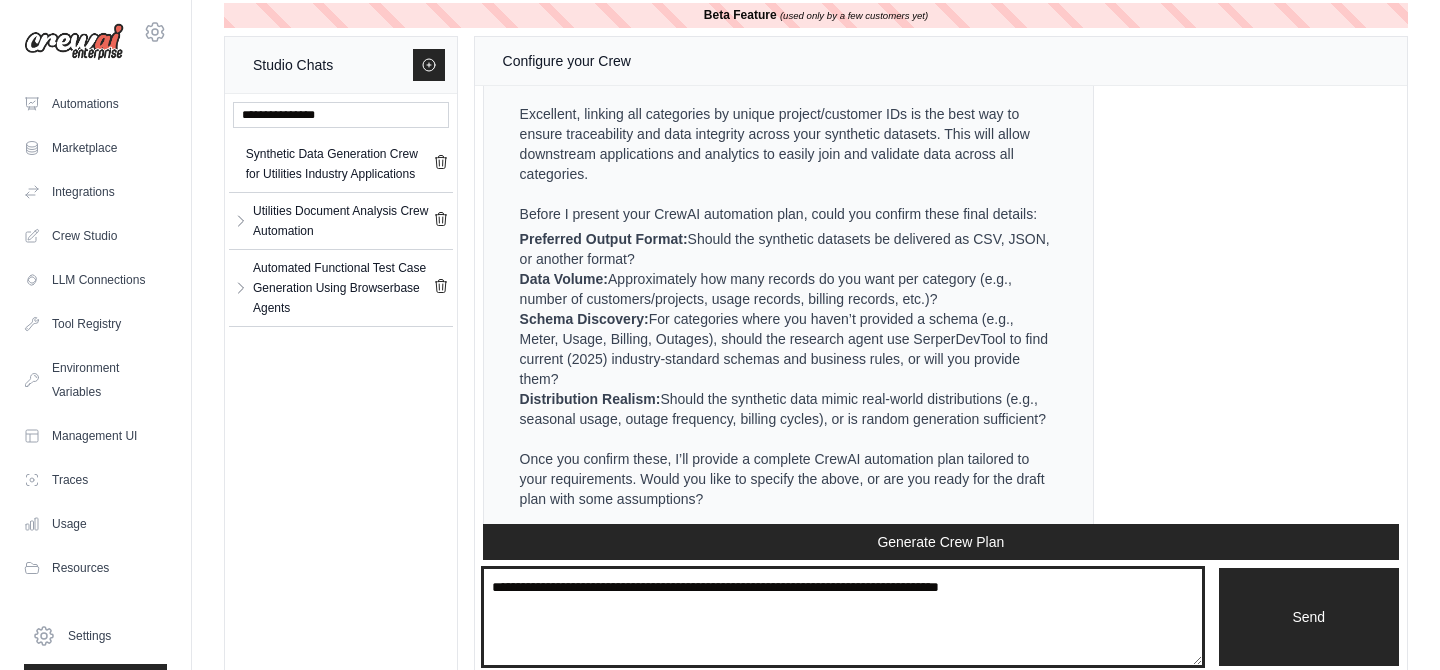 click at bounding box center (843, 617) 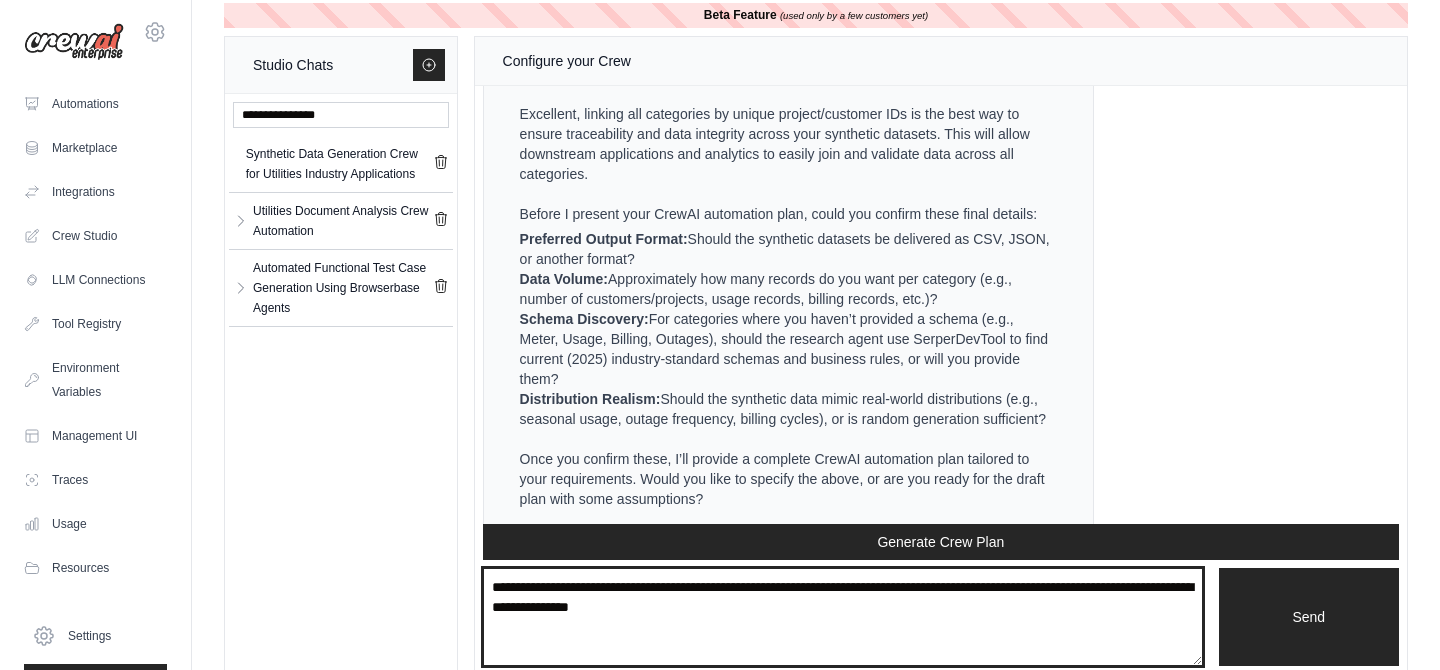 click on "**********" at bounding box center (843, 617) 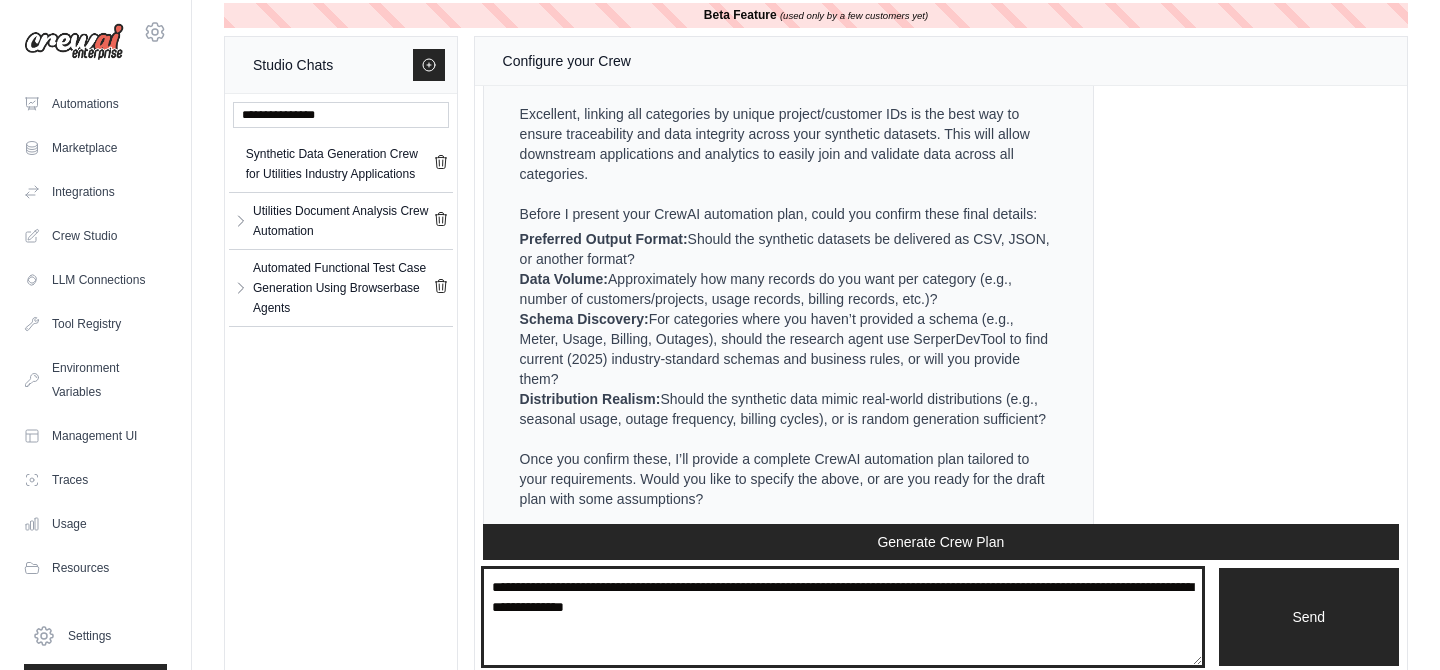 click on "**********" at bounding box center [843, 617] 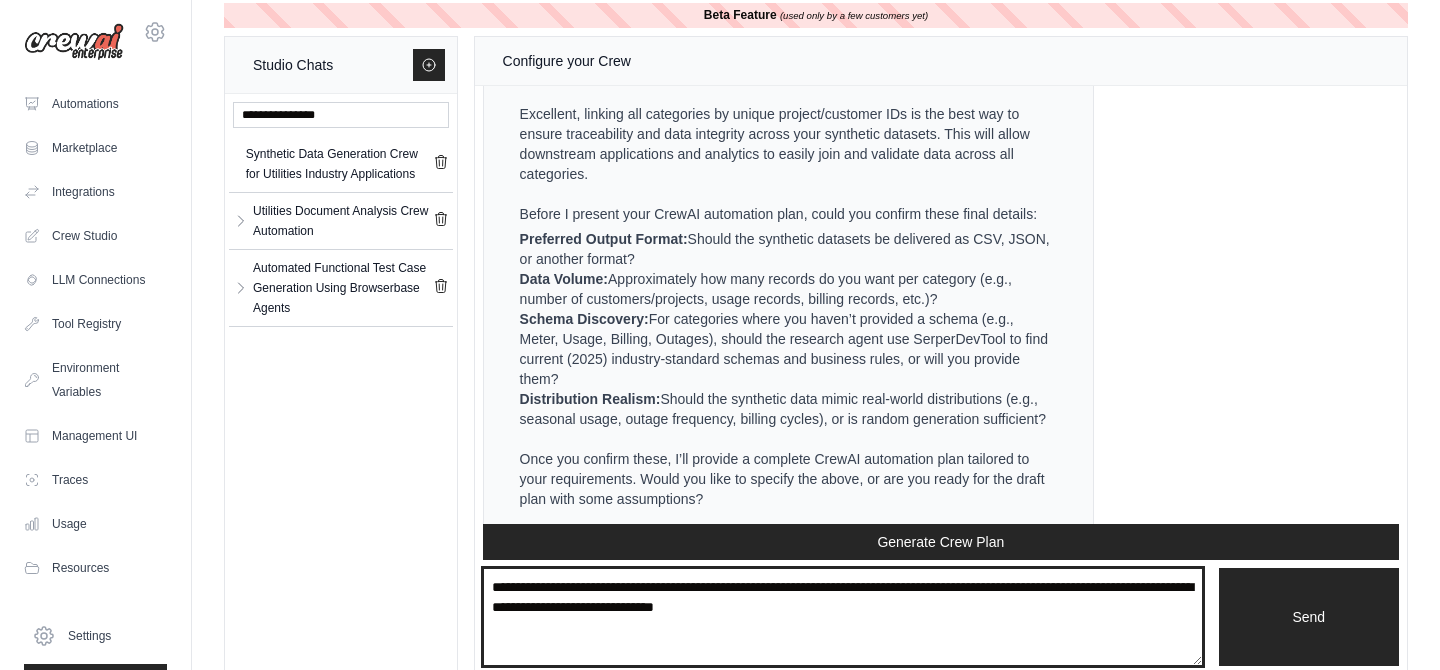 type on "**********" 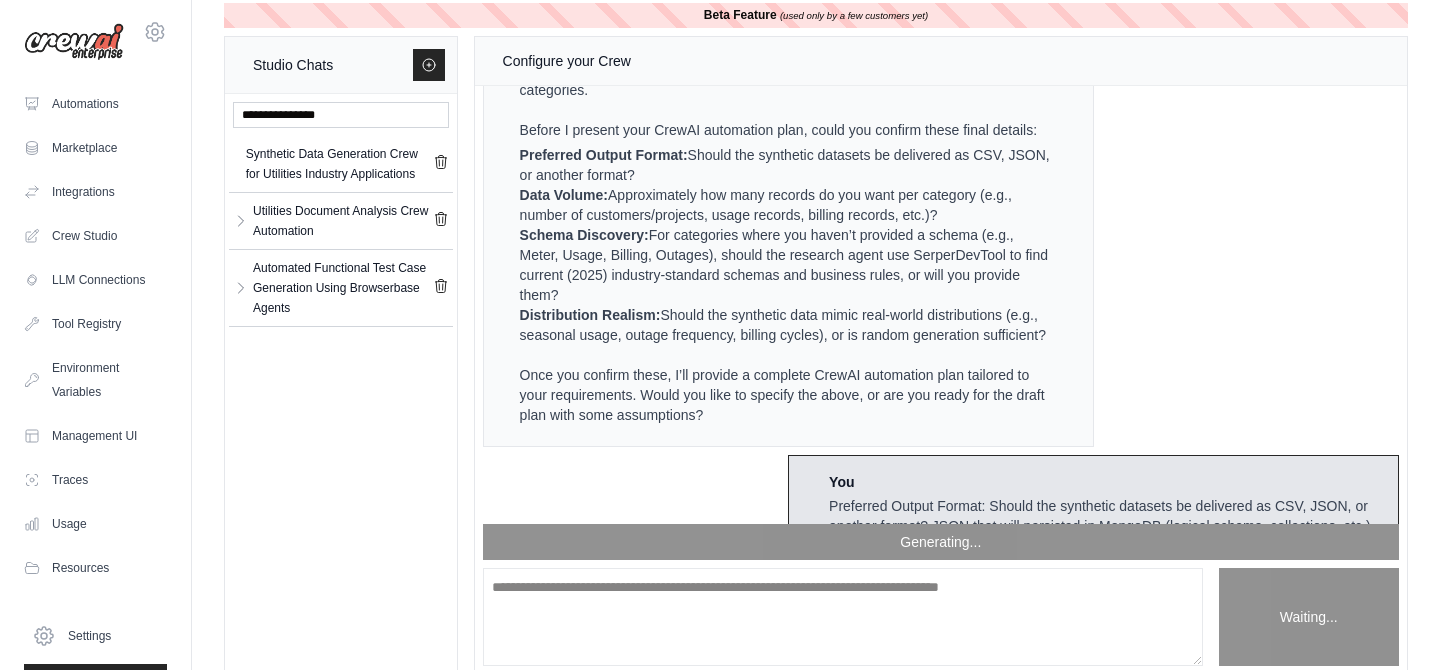 scroll, scrollTop: 6651, scrollLeft: 0, axis: vertical 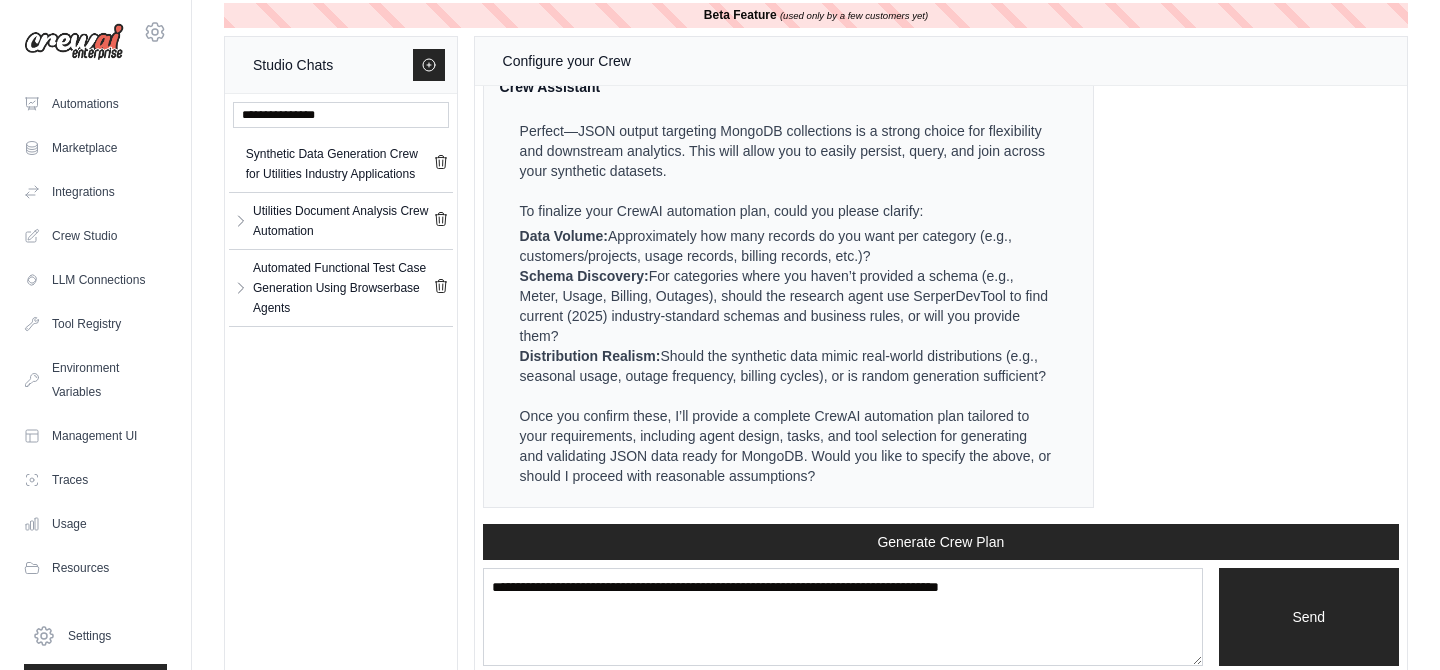 drag, startPoint x: 522, startPoint y: 236, endPoint x: 880, endPoint y: 253, distance: 358.4034 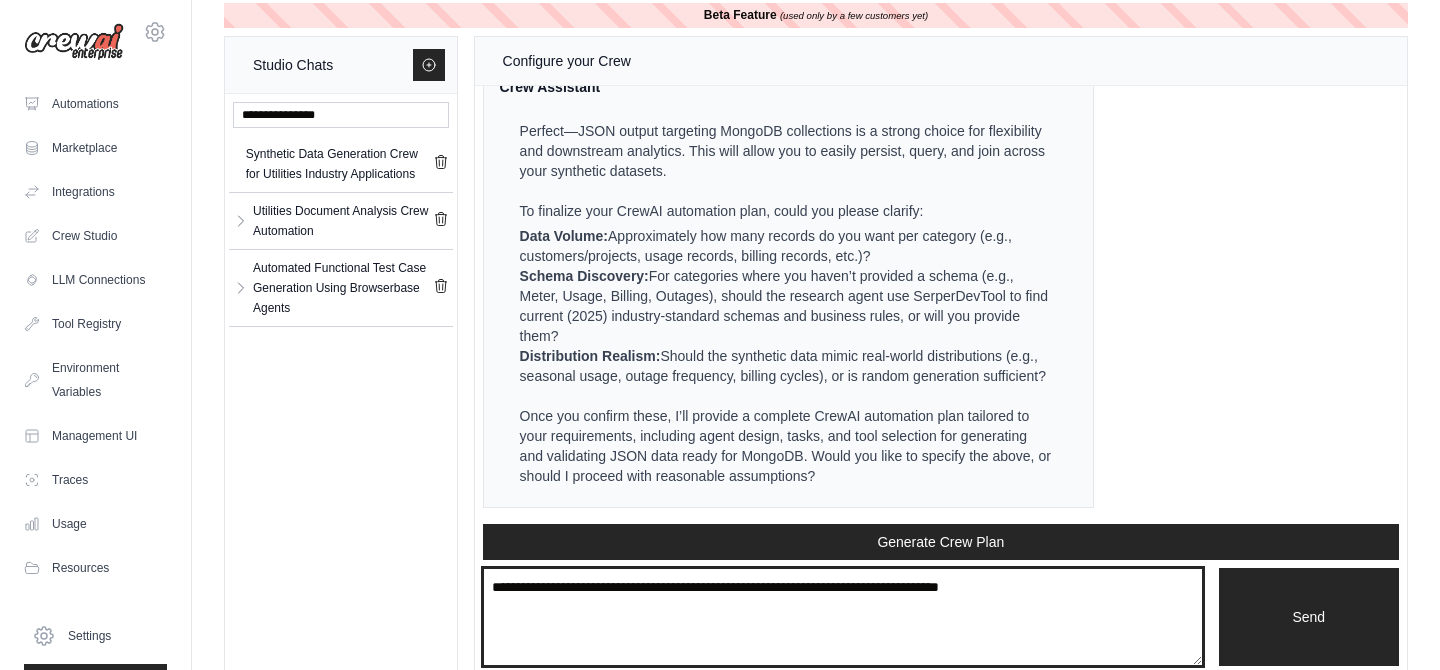 click at bounding box center (843, 617) 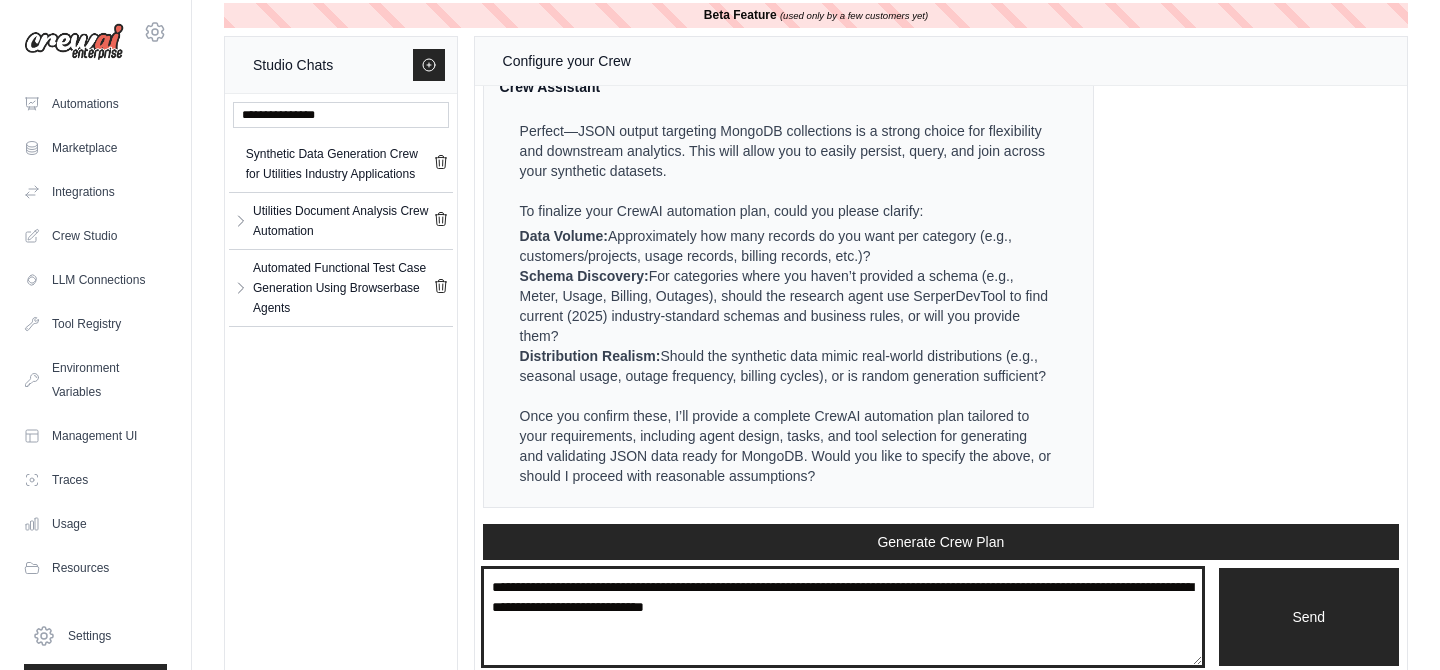 type on "**********" 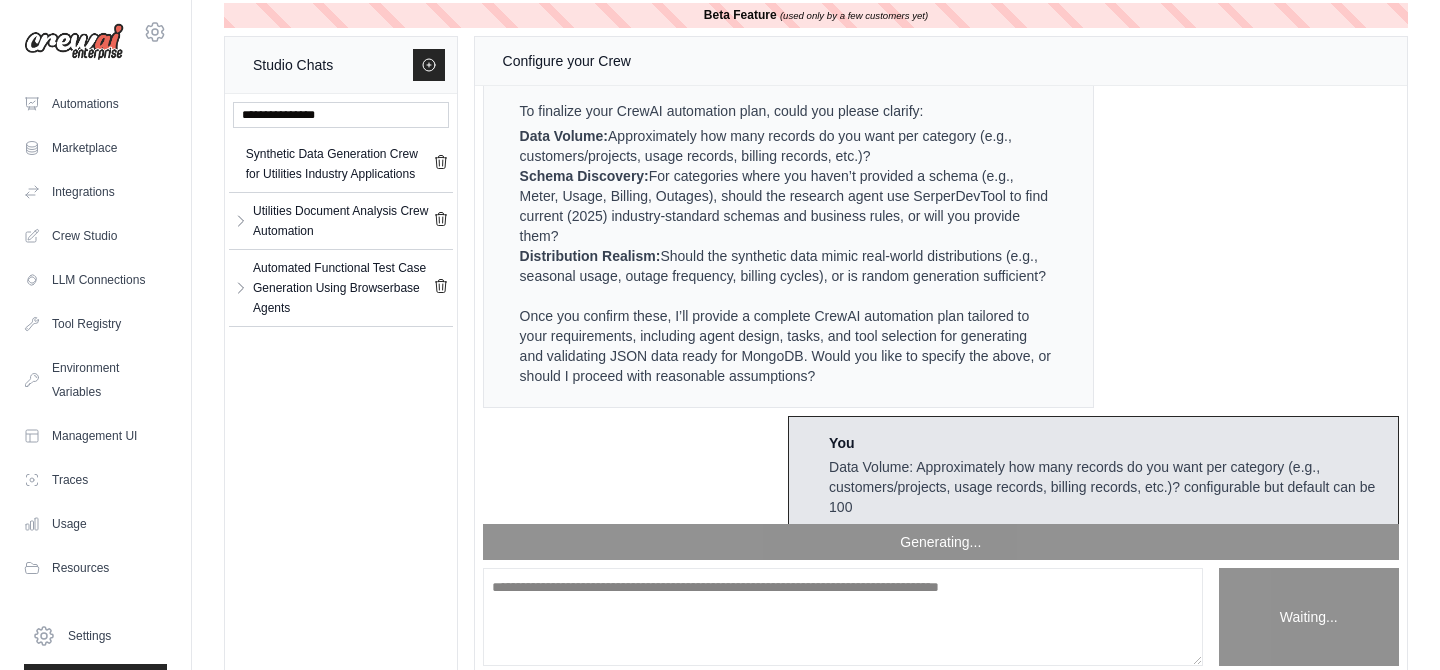 scroll, scrollTop: 7208, scrollLeft: 0, axis: vertical 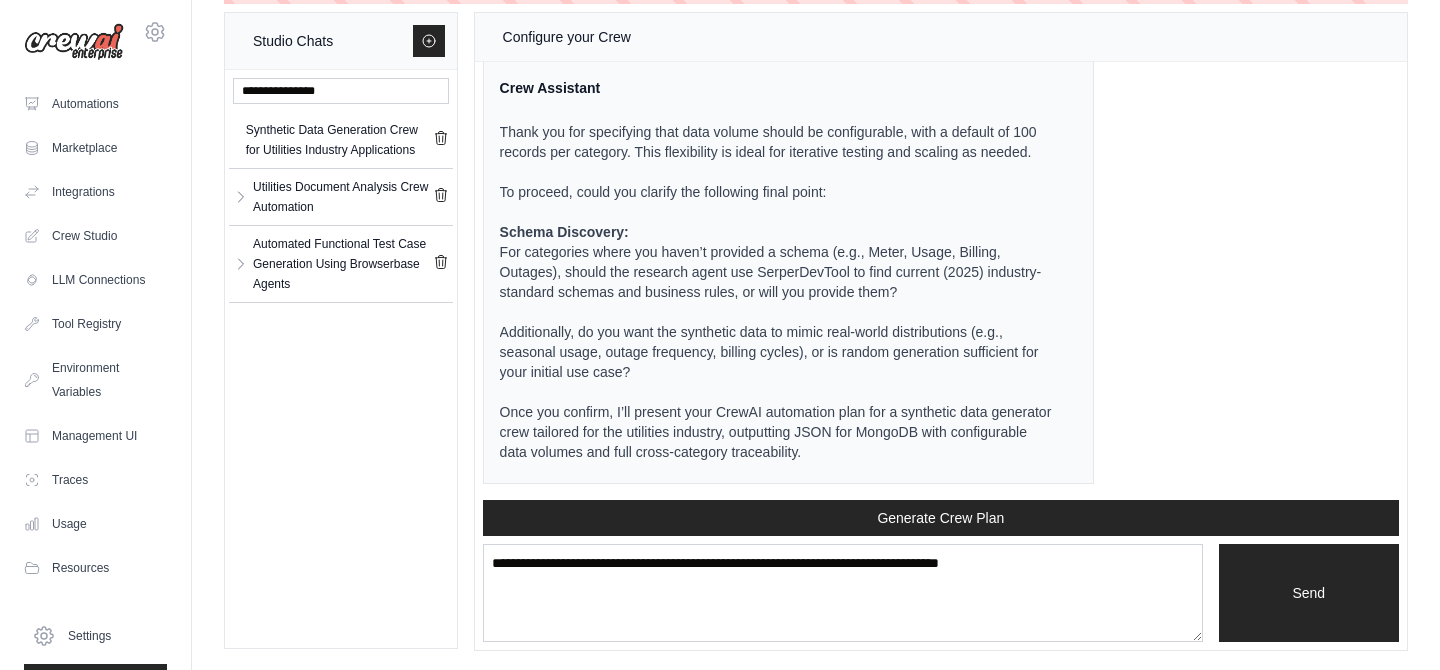 drag, startPoint x: 500, startPoint y: 232, endPoint x: 929, endPoint y: 297, distance: 433.8963 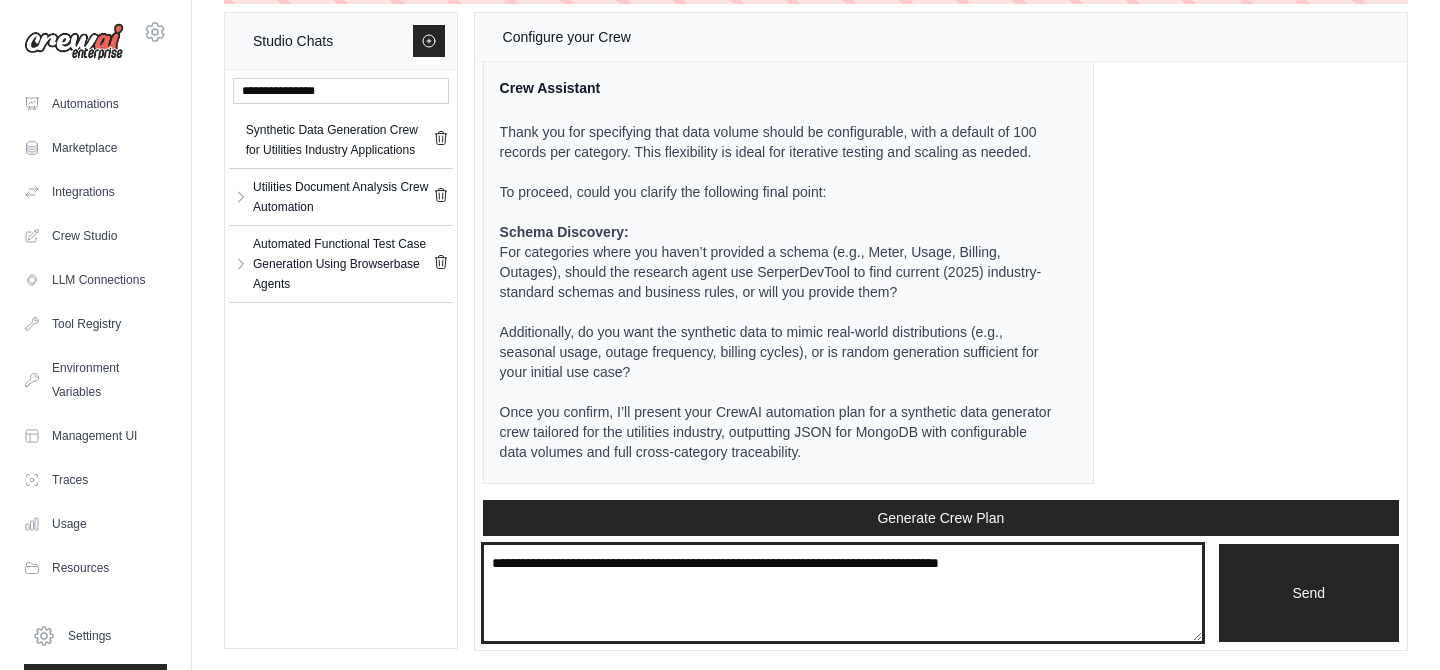 click at bounding box center (843, 593) 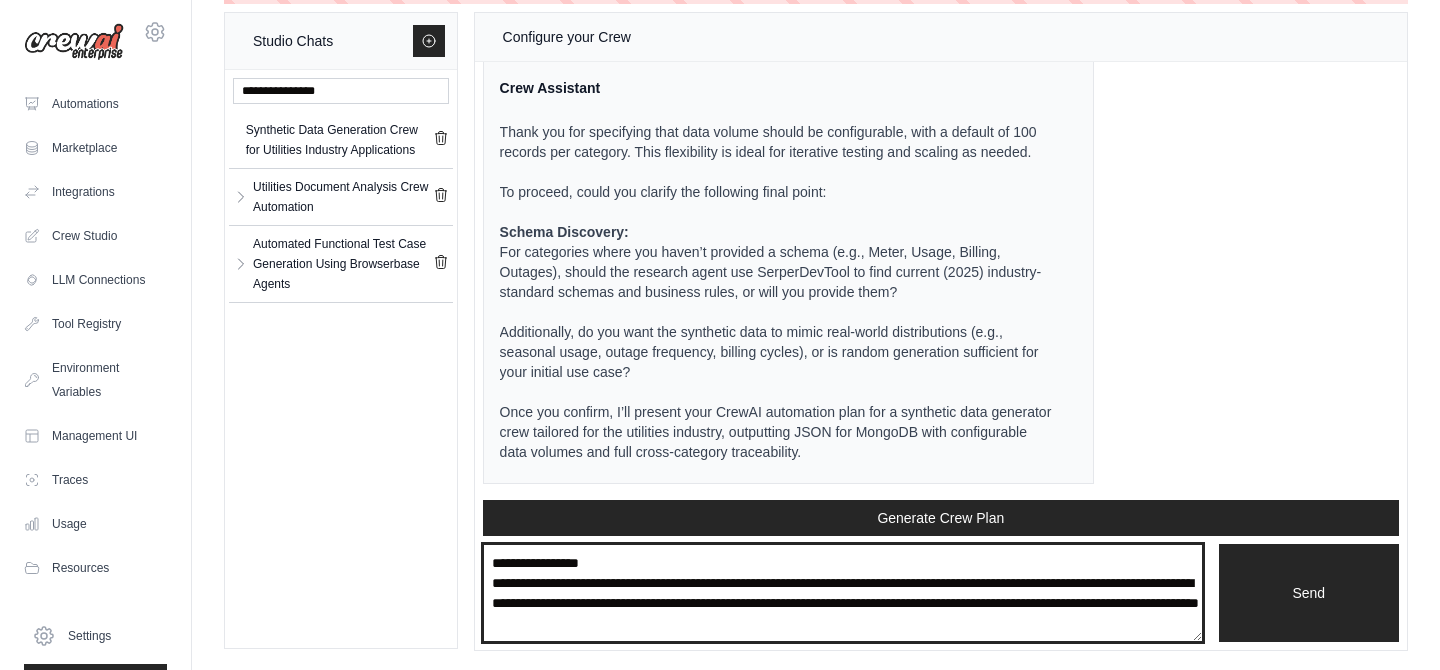 click on "**********" at bounding box center (843, 593) 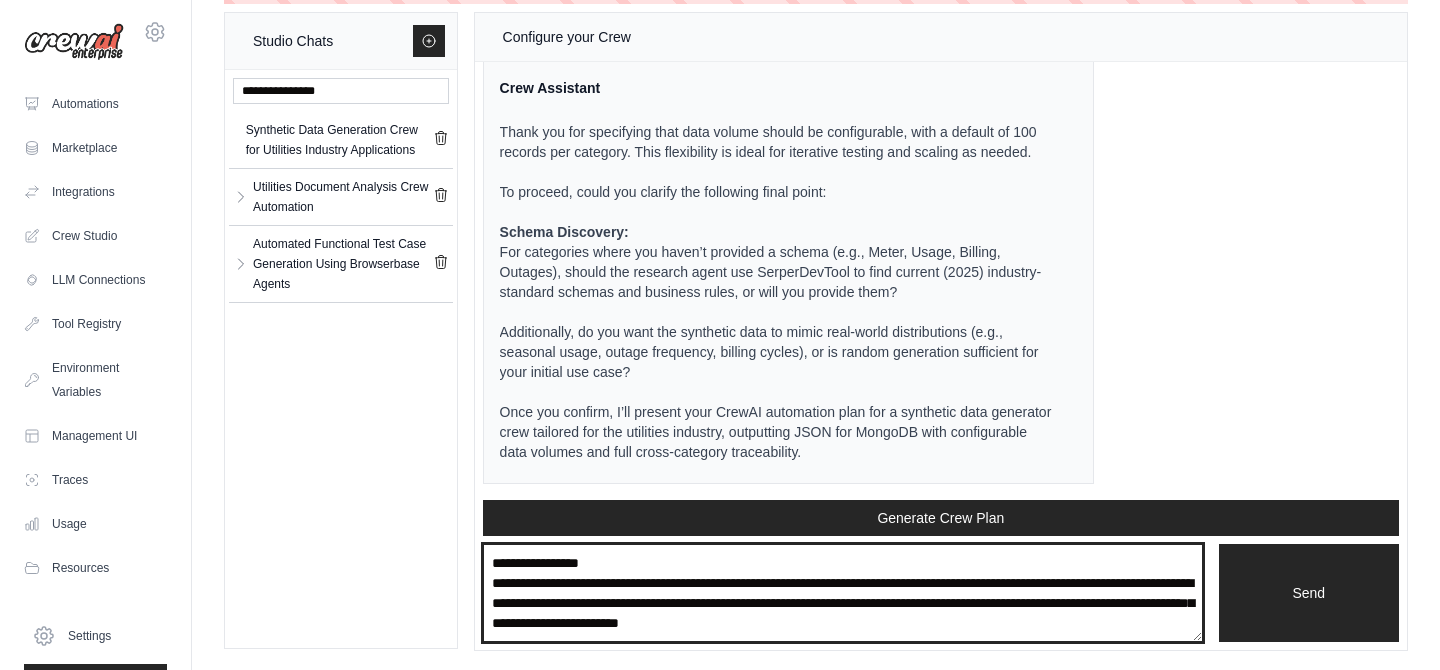 paste on "**********" 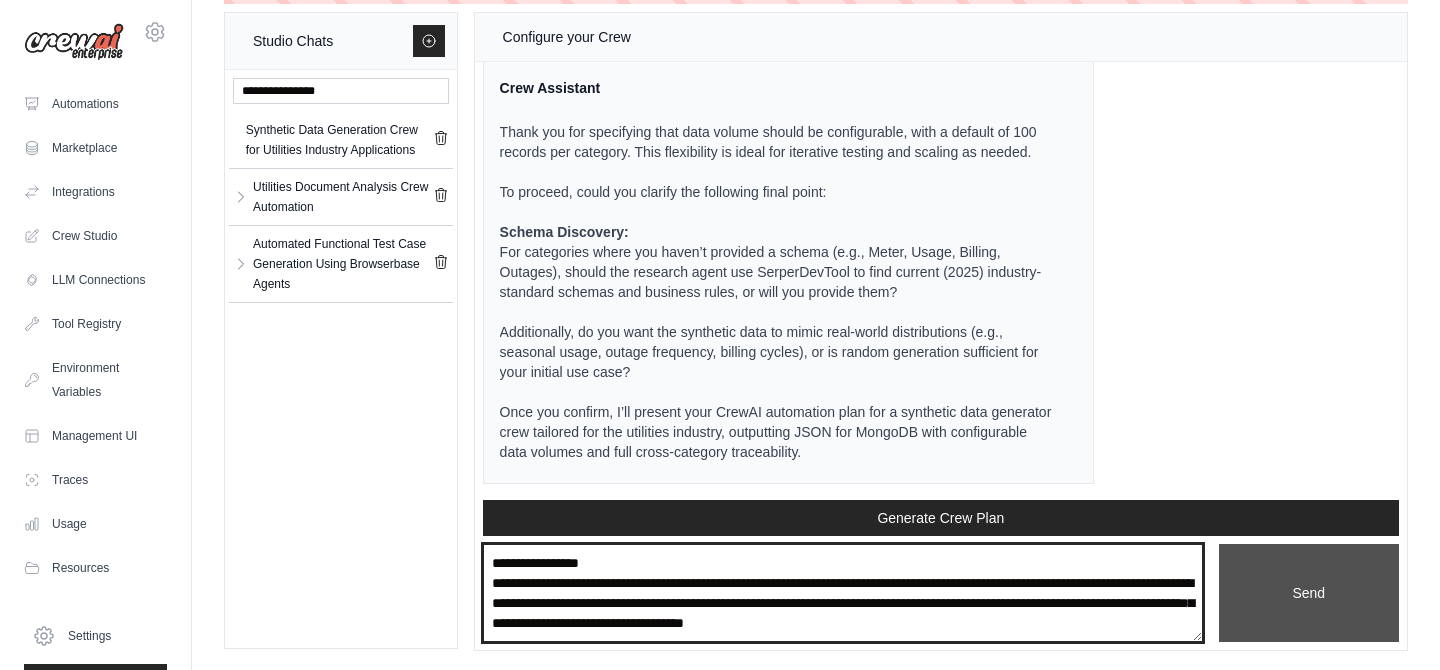 type on "**********" 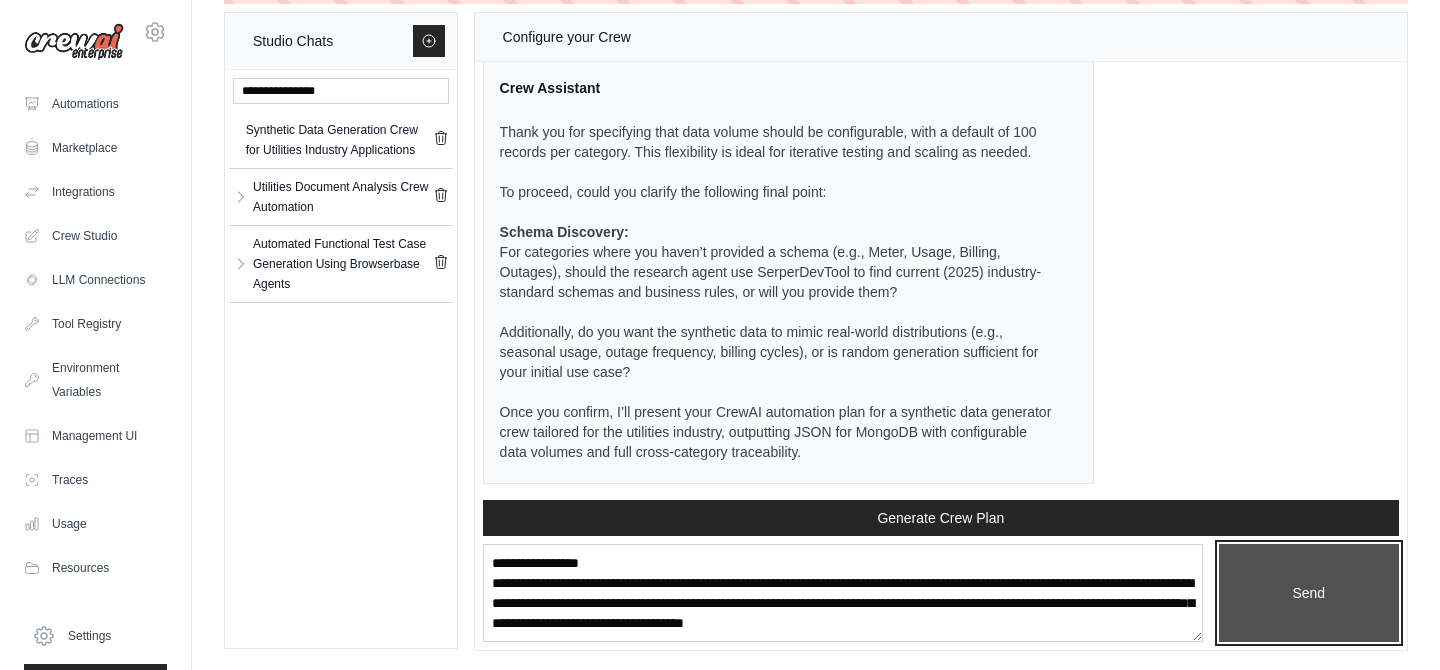 click on "Send" at bounding box center [1309, 593] 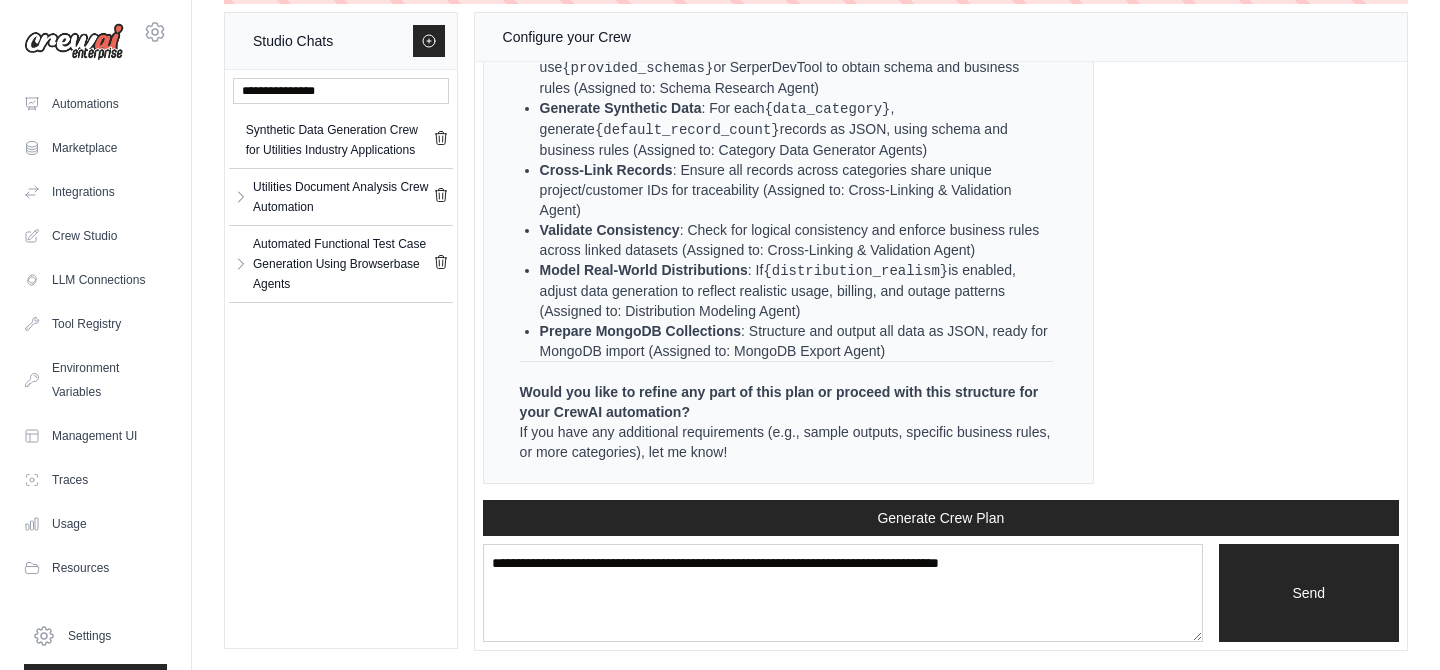 scroll, scrollTop: 8889, scrollLeft: 0, axis: vertical 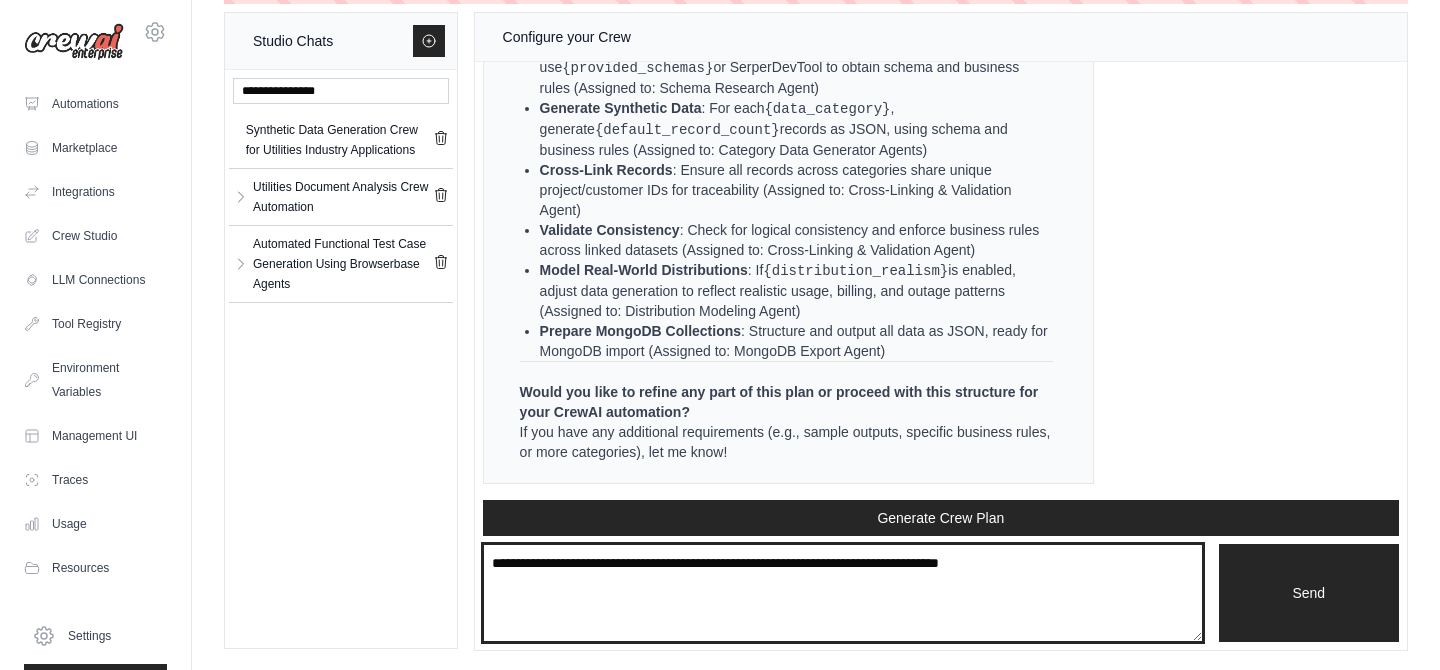 click at bounding box center (843, 593) 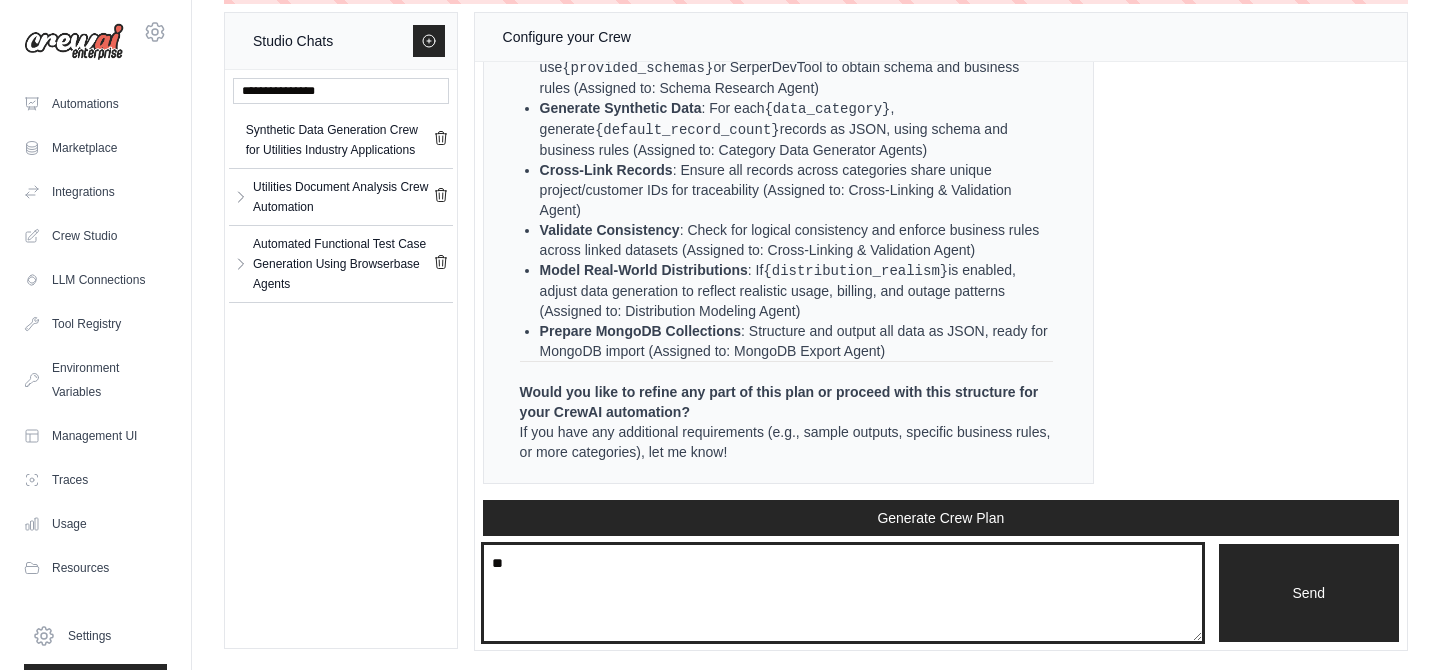 type on "*" 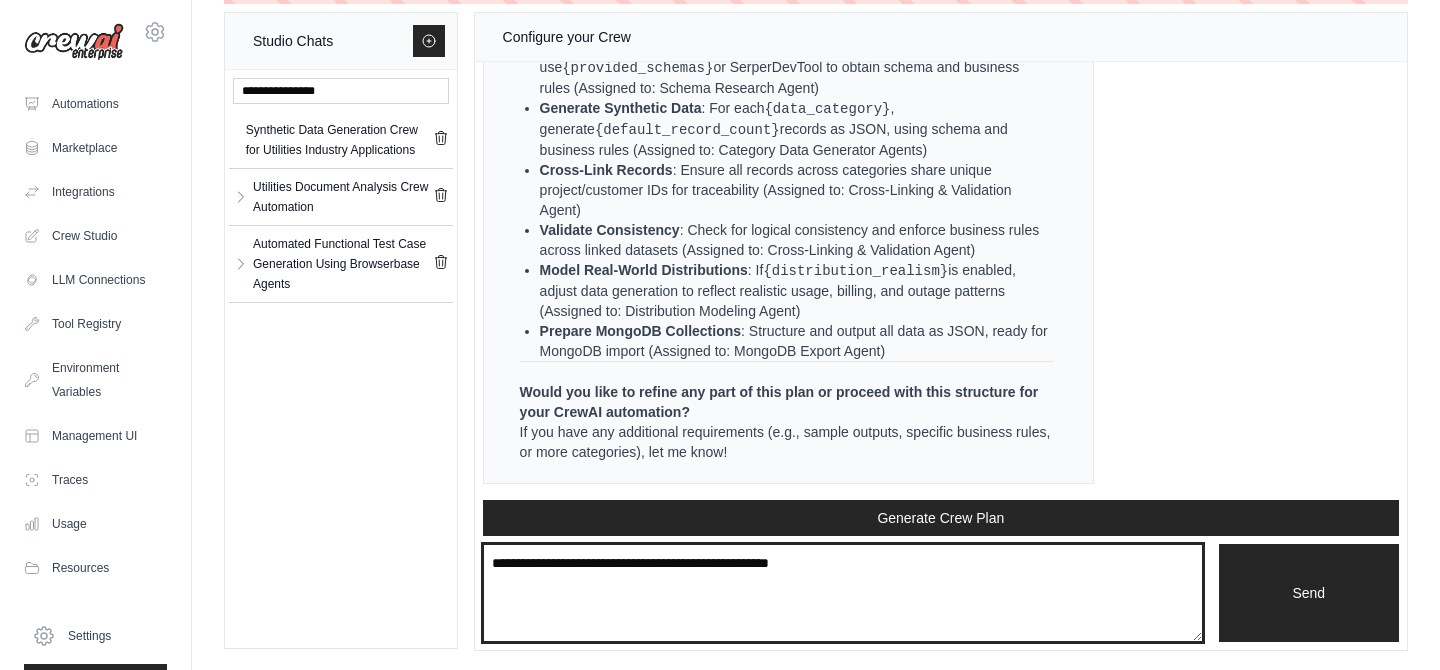 paste on "**********" 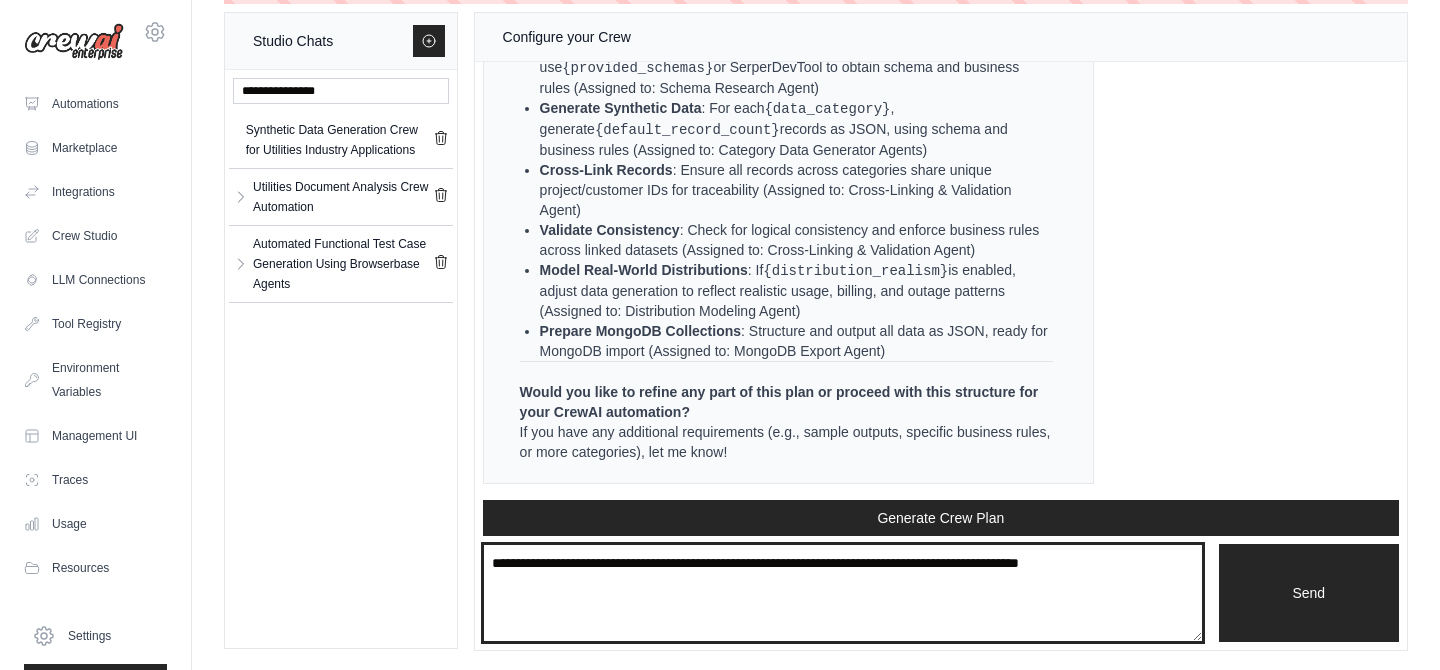 paste on "**********" 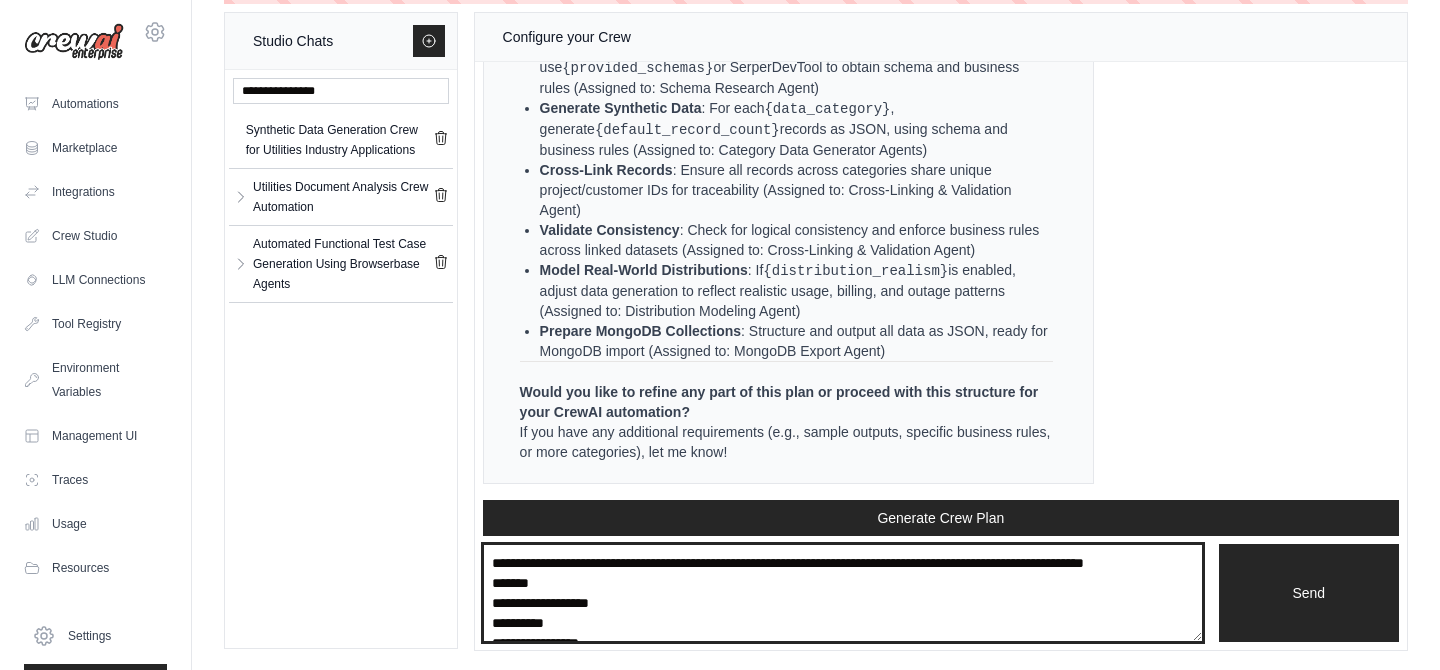 scroll, scrollTop: 170, scrollLeft: 0, axis: vertical 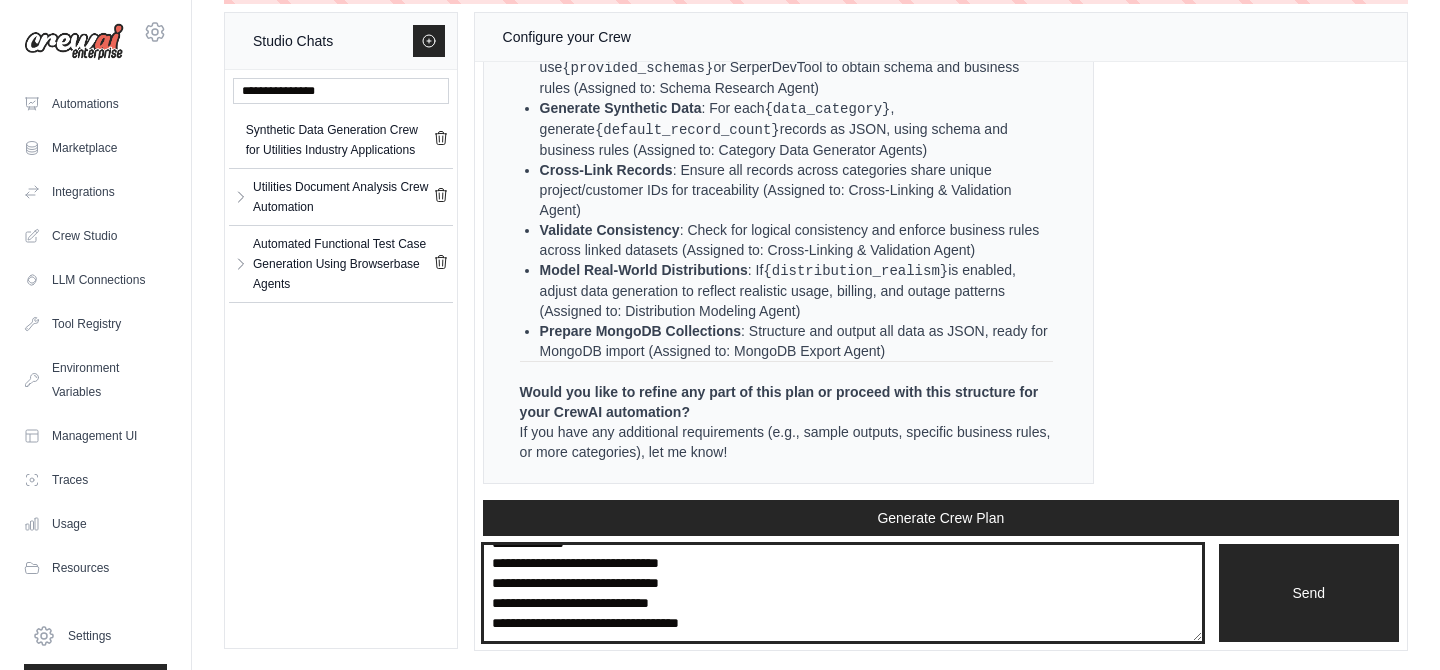 type on "**********" 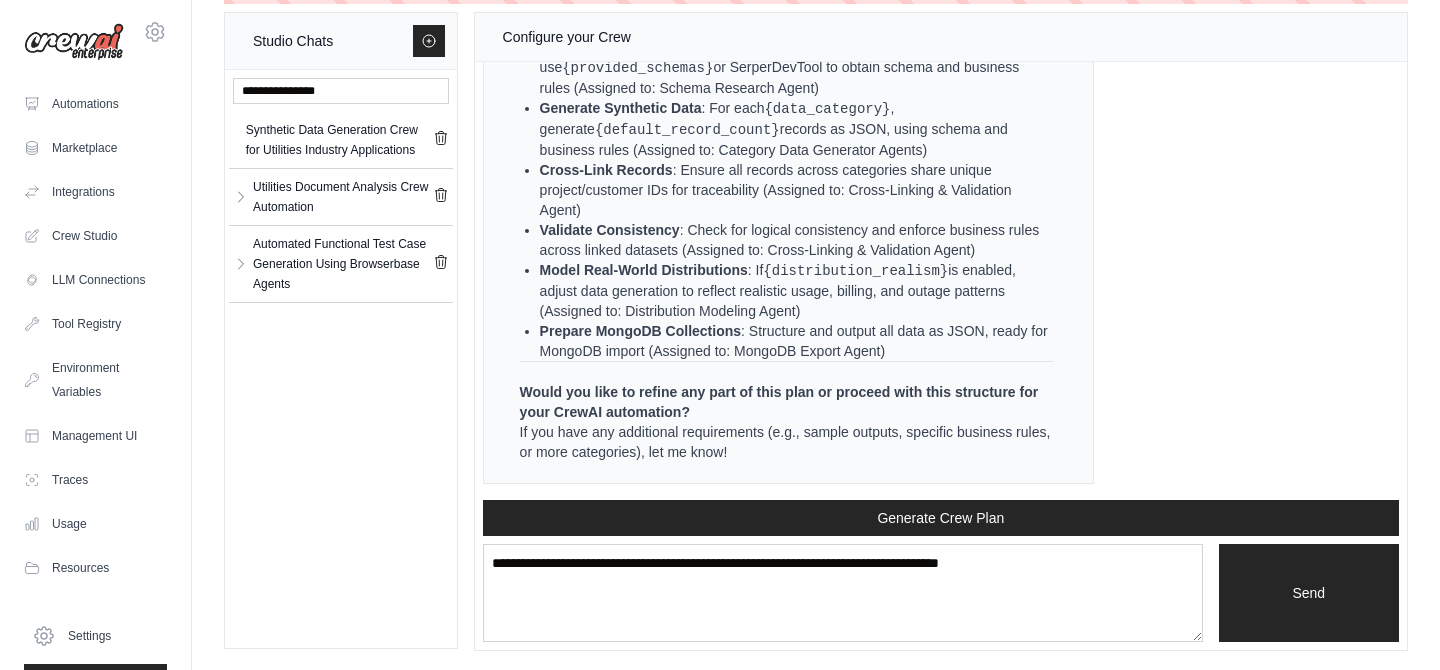 scroll, scrollTop: 0, scrollLeft: 0, axis: both 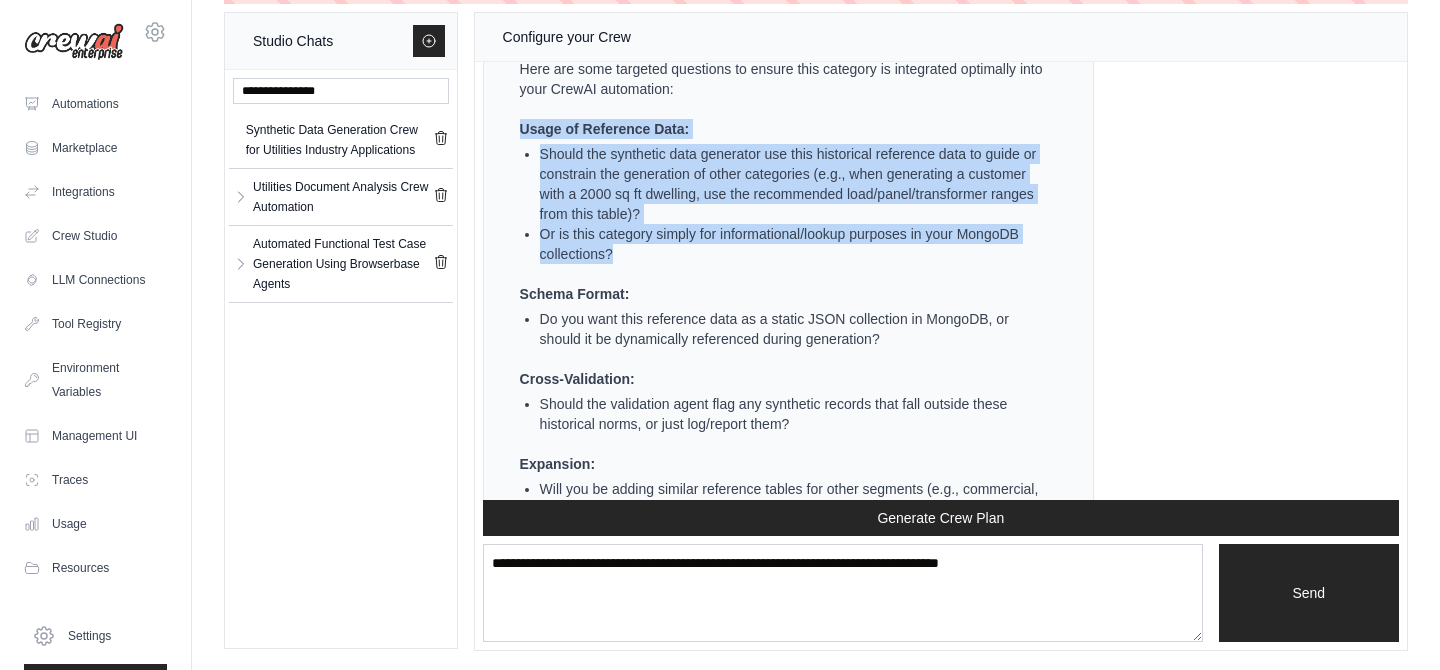 drag, startPoint x: 520, startPoint y: 145, endPoint x: 641, endPoint y: 272, distance: 175.4138 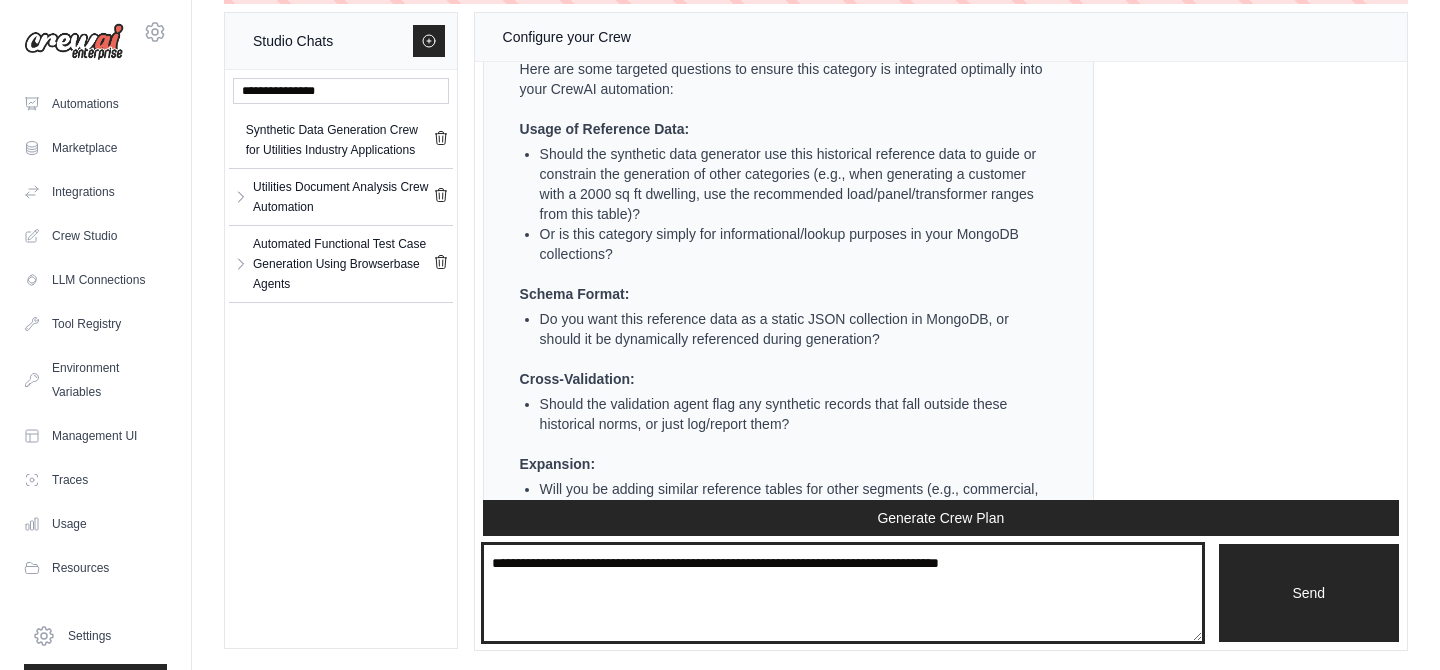 click at bounding box center [843, 593] 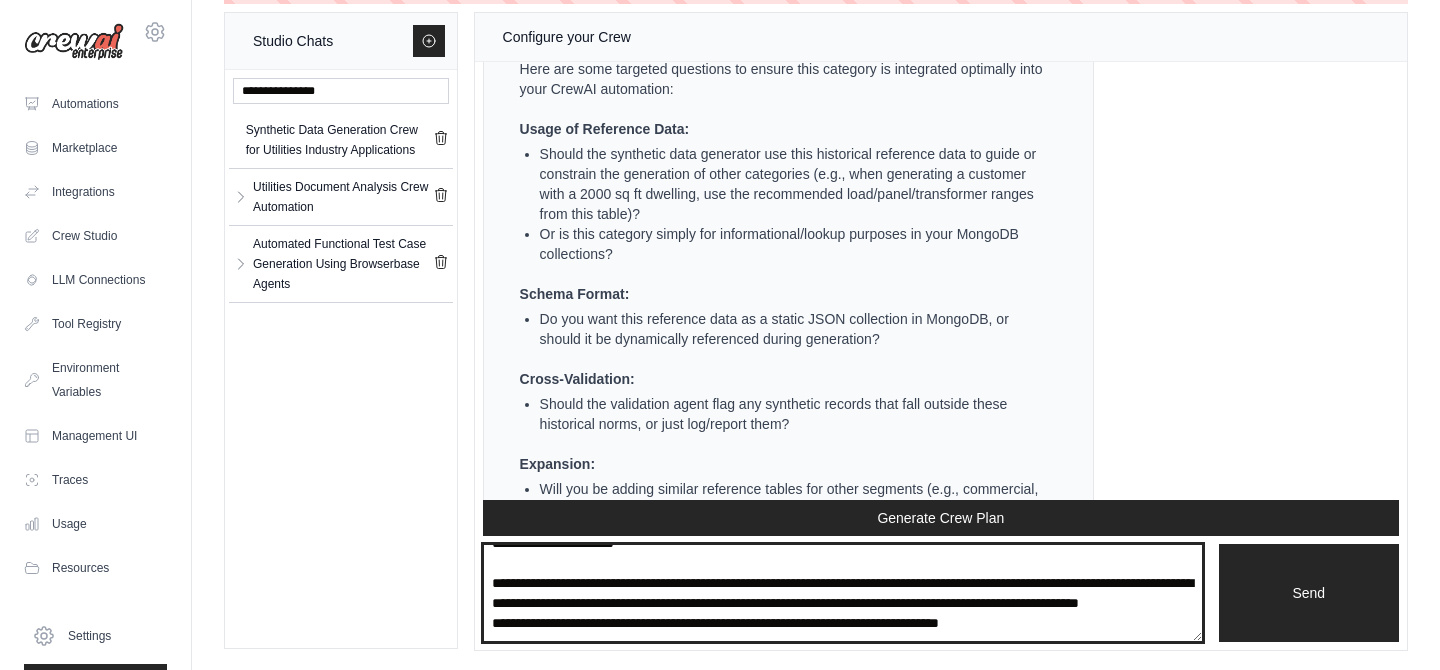scroll, scrollTop: 40, scrollLeft: 0, axis: vertical 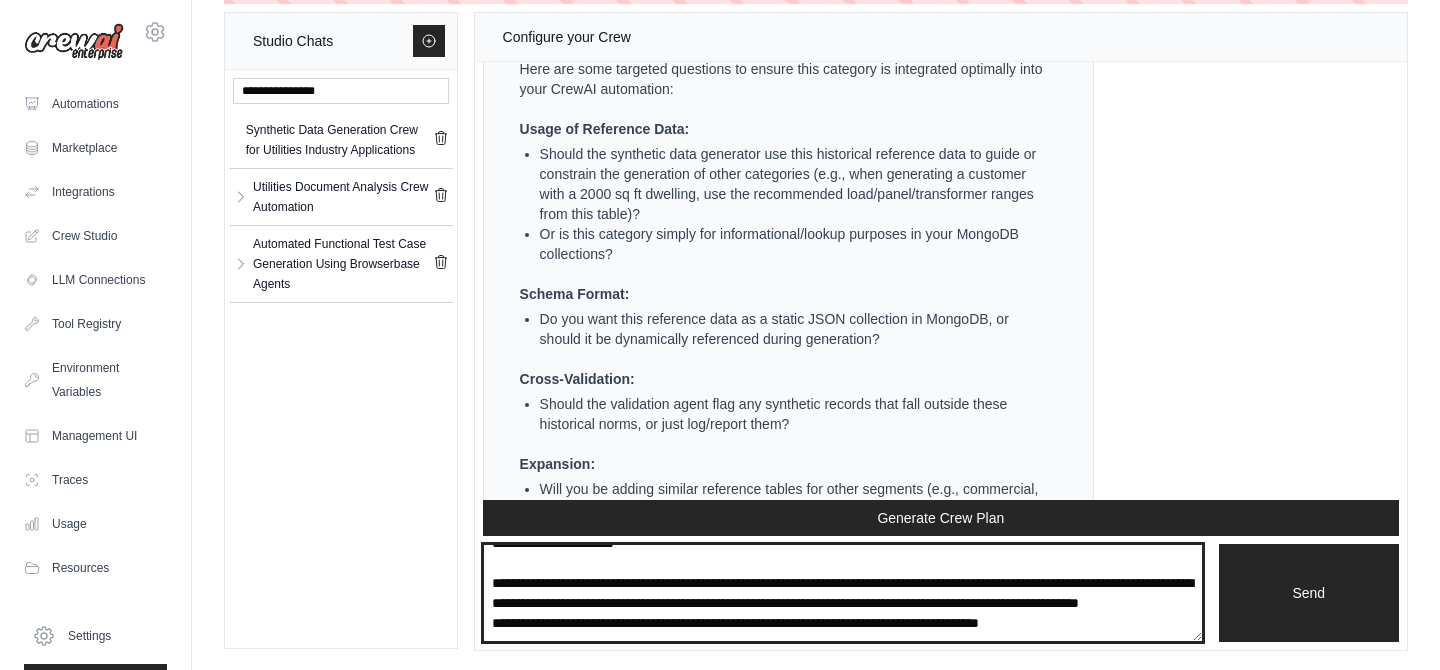 drag, startPoint x: 562, startPoint y: 563, endPoint x: 793, endPoint y: 610, distance: 235.7329 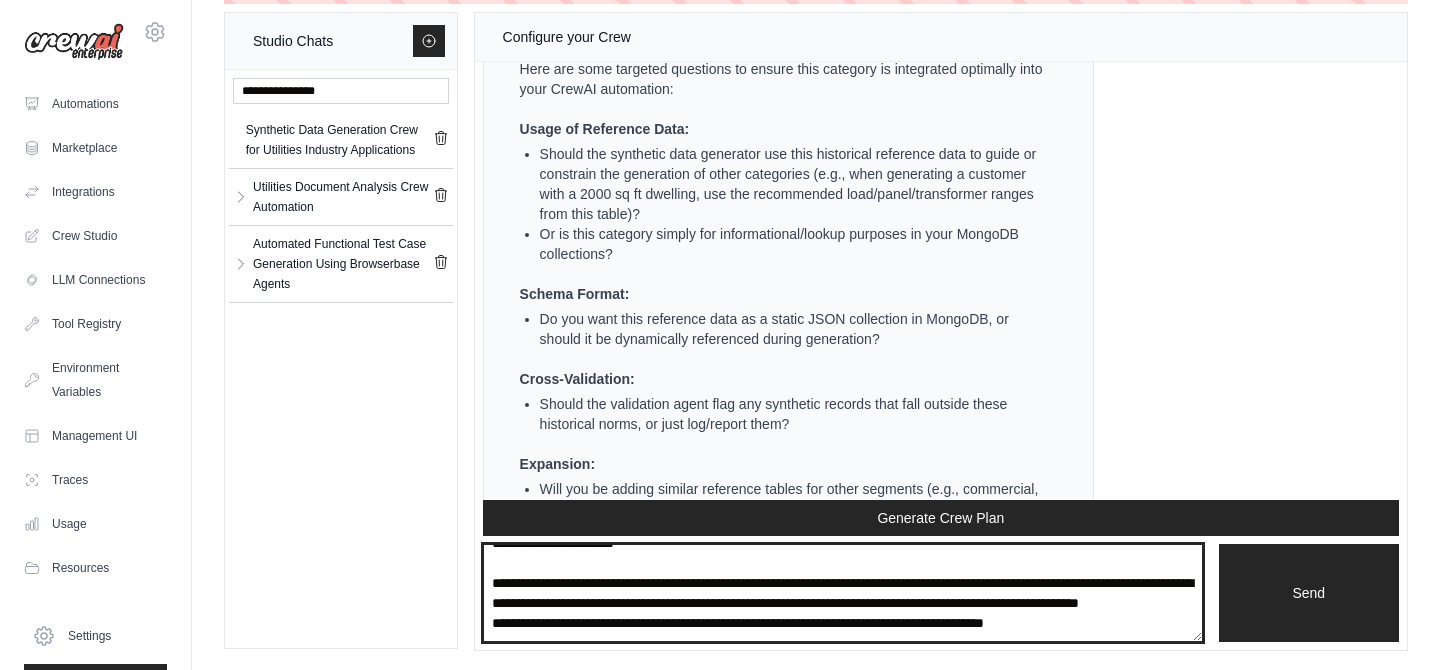 paste on "**********" 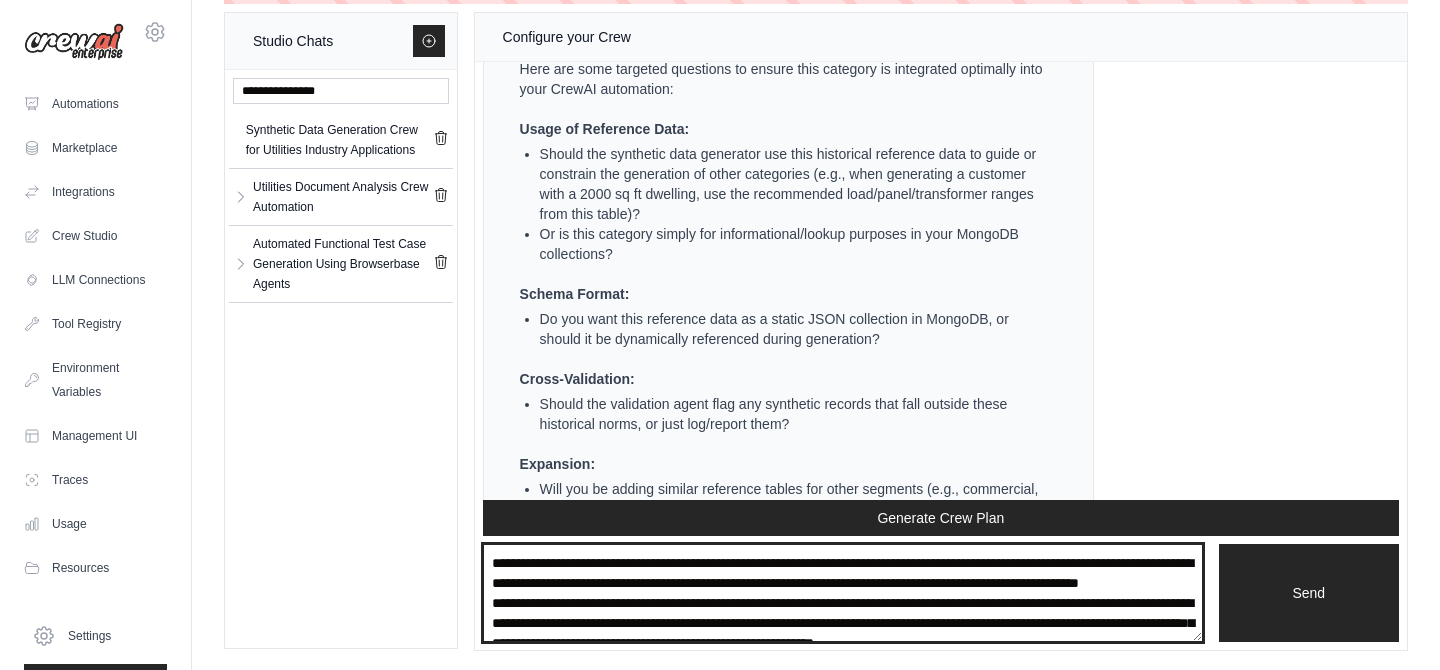 scroll, scrollTop: 90, scrollLeft: 0, axis: vertical 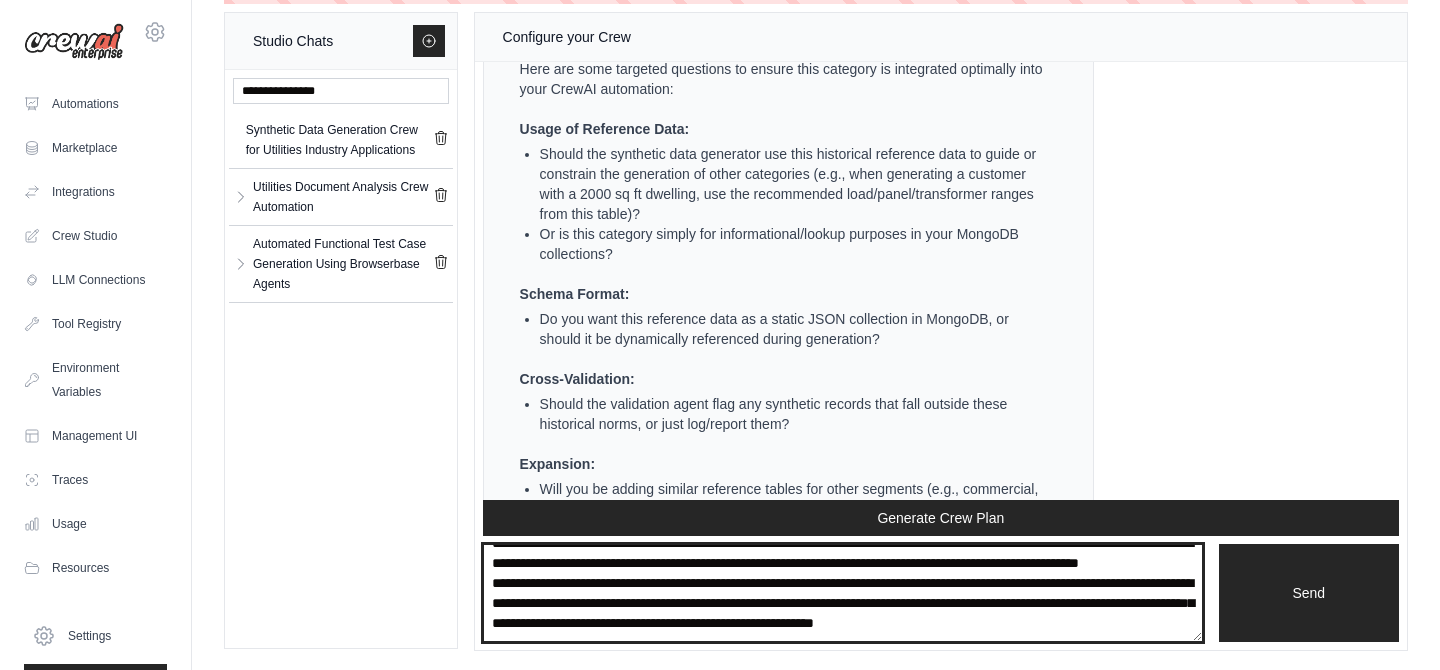 type on "**********" 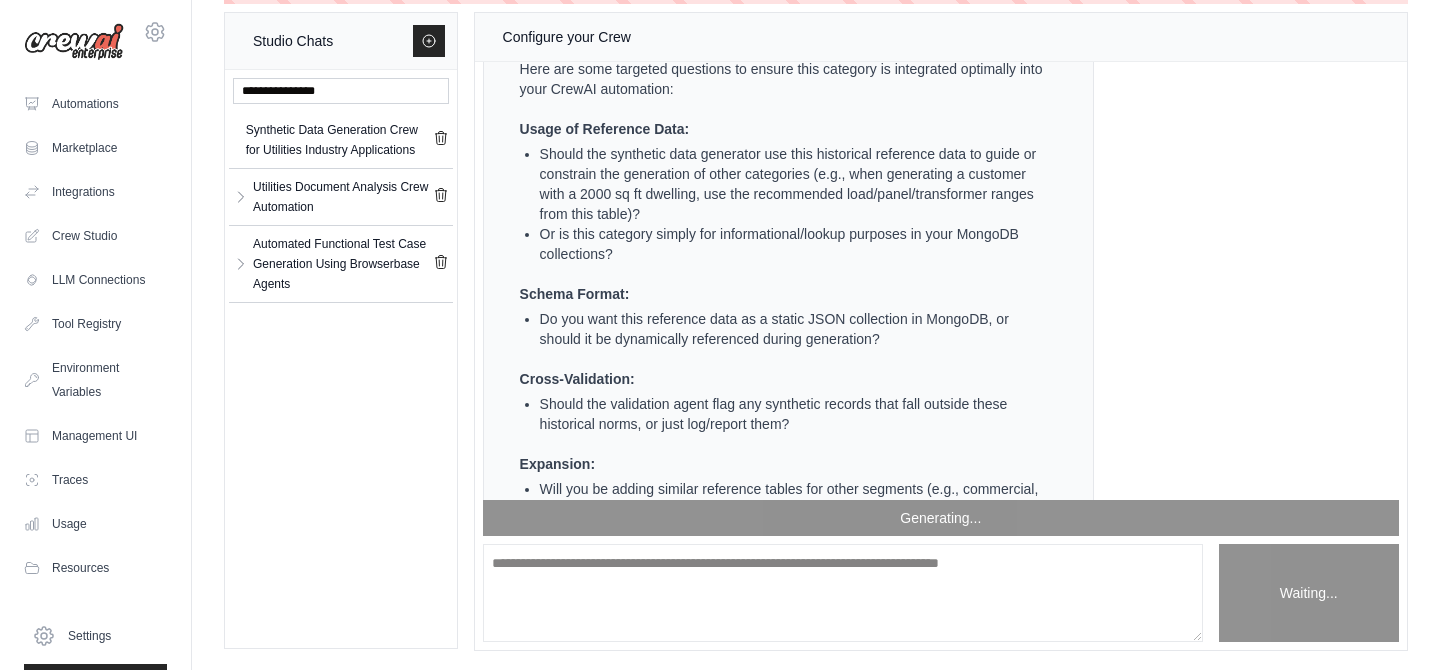 scroll, scrollTop: 0, scrollLeft: 0, axis: both 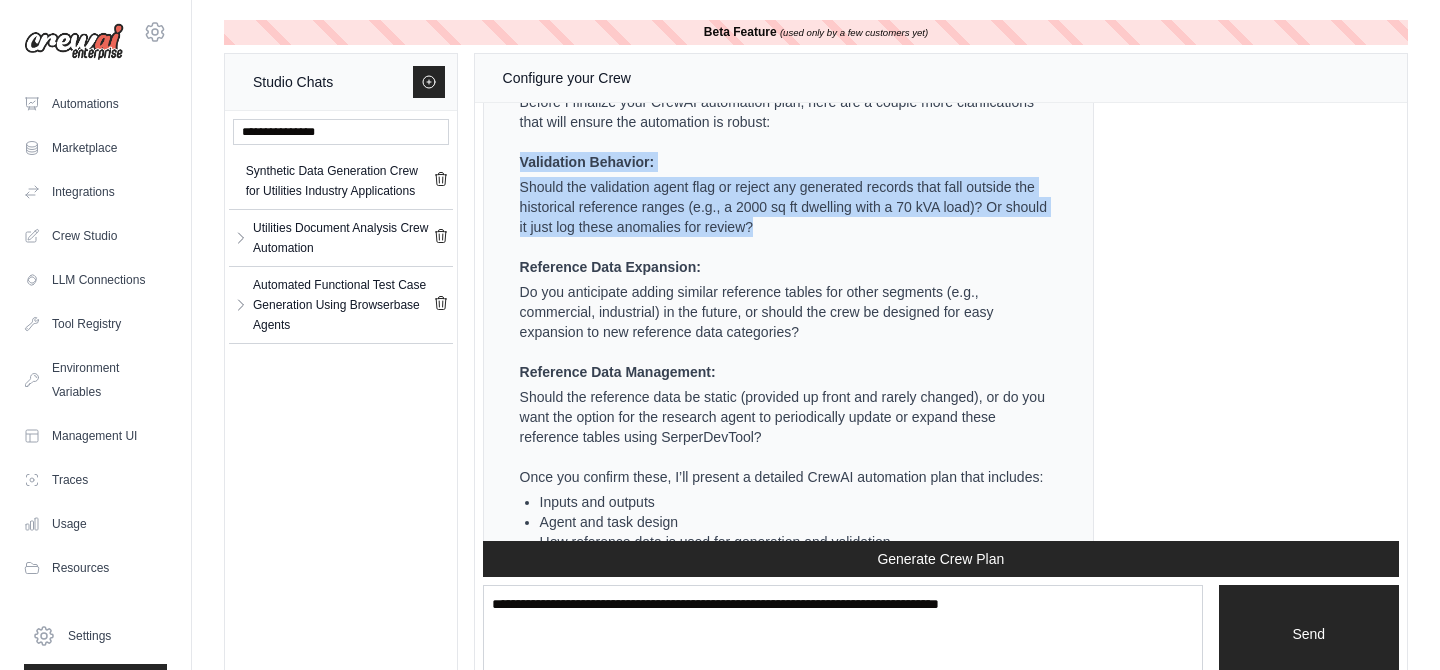 drag, startPoint x: 520, startPoint y: 175, endPoint x: 758, endPoint y: 231, distance: 244.49948 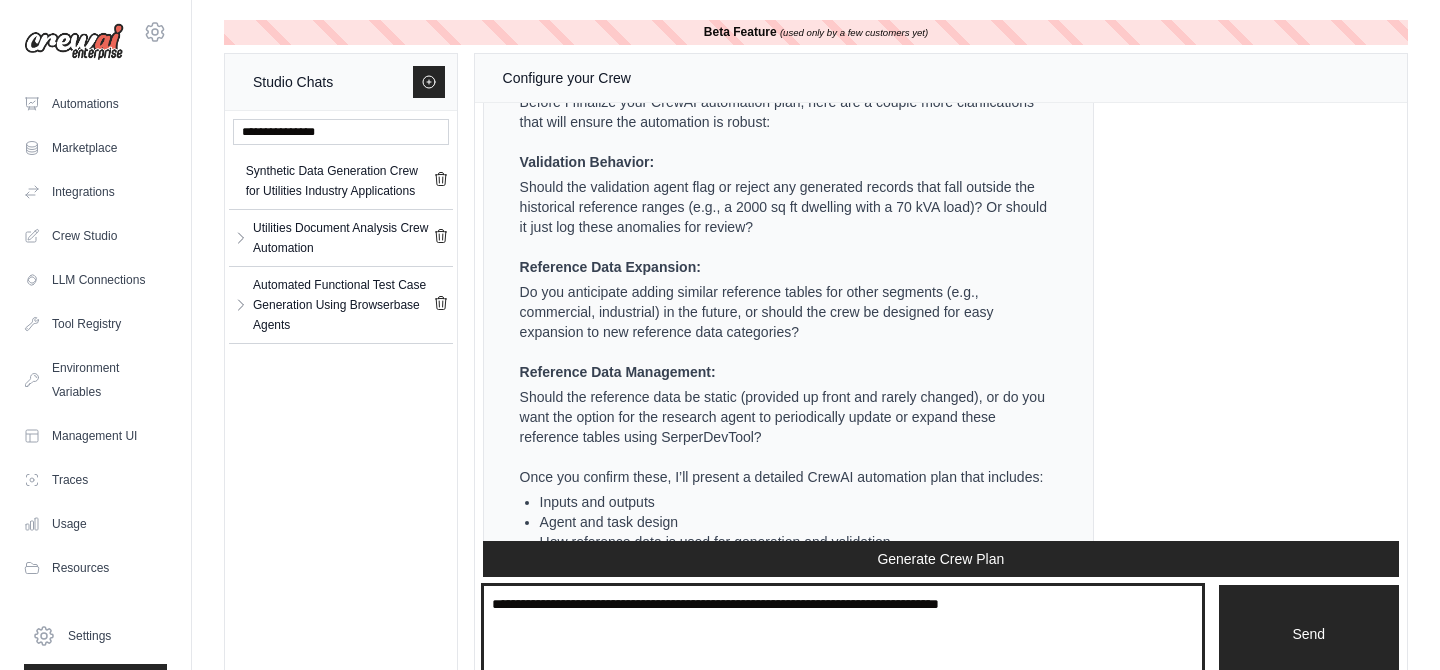 click at bounding box center (843, 634) 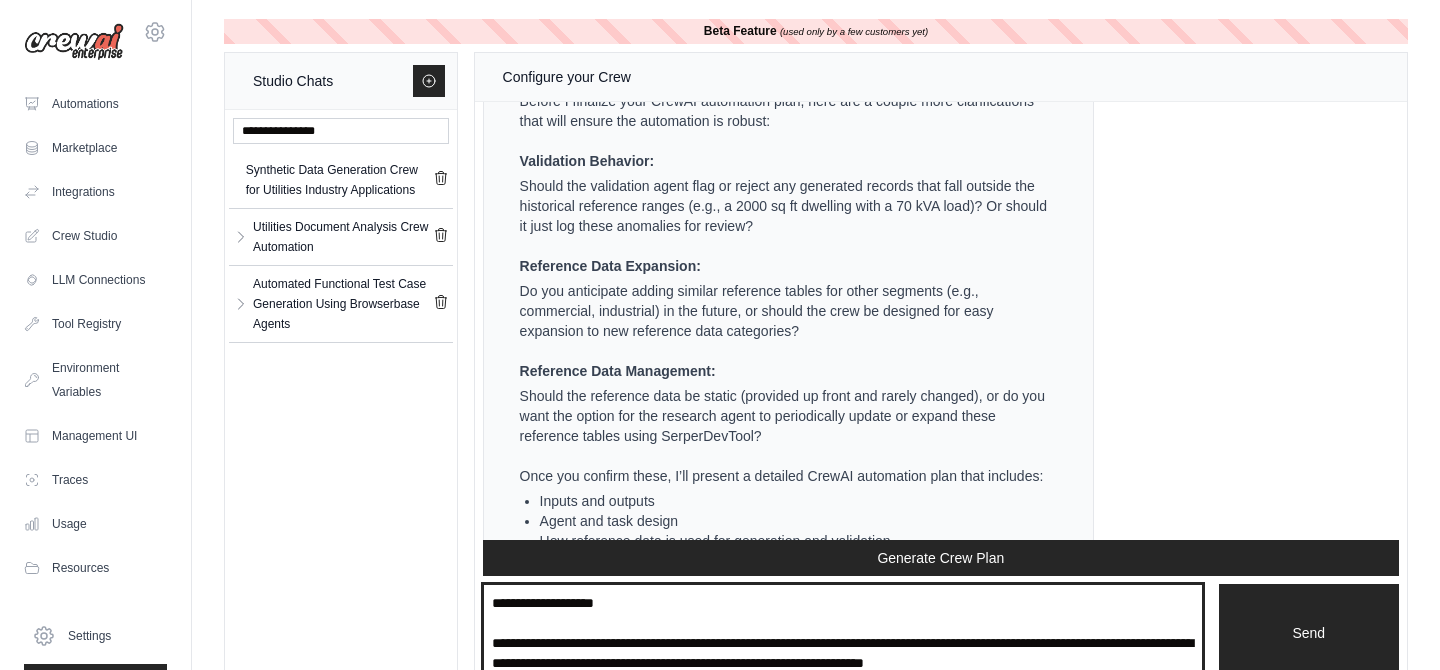 scroll, scrollTop: 41, scrollLeft: 0, axis: vertical 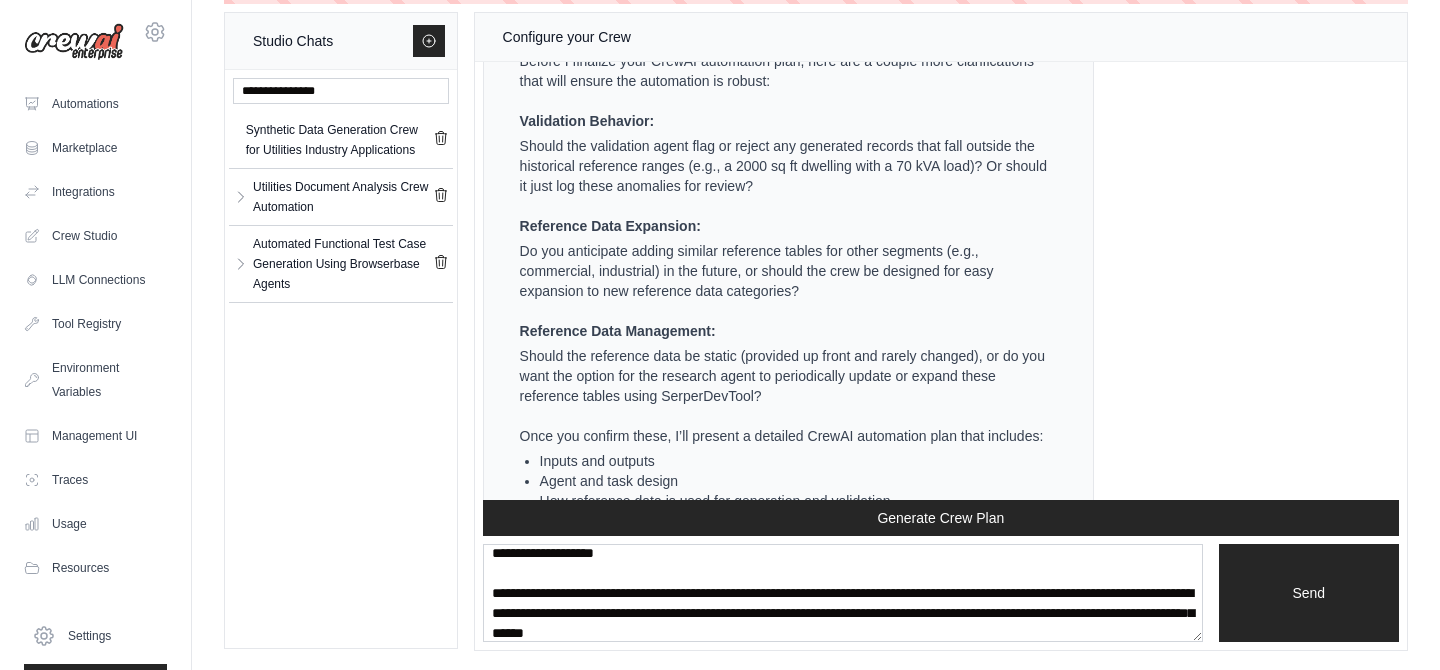 click on "Validation Behavior: Should the validation agent flag or reject any generated records that fall outside the historical reference ranges (e.g., a 2000 sq ft dwelling with a 70 kVA load)? Or should it just log these anomalies for review?
Reference Data Expansion: Do you anticipate adding similar reference tables for other segments (e.g., commercial, industrial) in the future, or should the crew be designed for easy expansion to new reference data categories?
Reference Data Management: Should the reference data be static (provided up front and rarely changed), or do you want the option for the research agent to periodically update or expand these reference tables using SerperDevTool?" at bounding box center [786, 258] 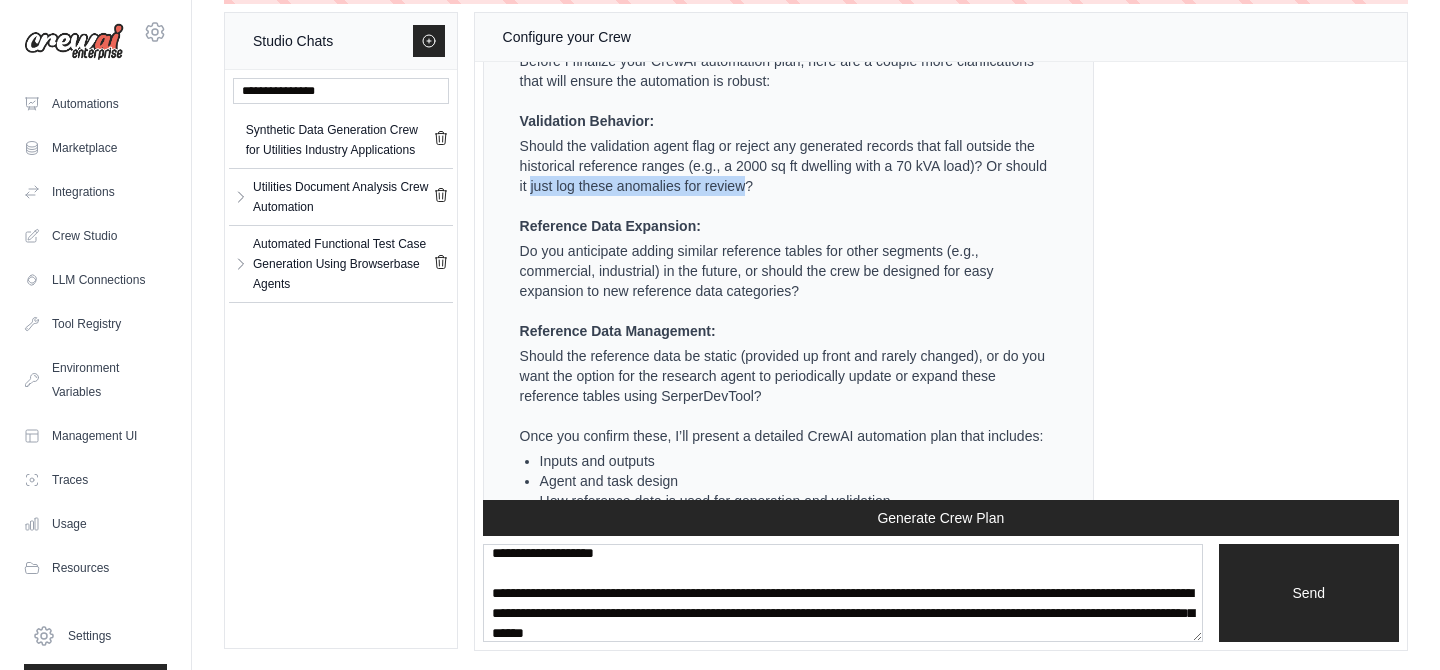 drag, startPoint x: 529, startPoint y: 203, endPoint x: 744, endPoint y: 198, distance: 215.05814 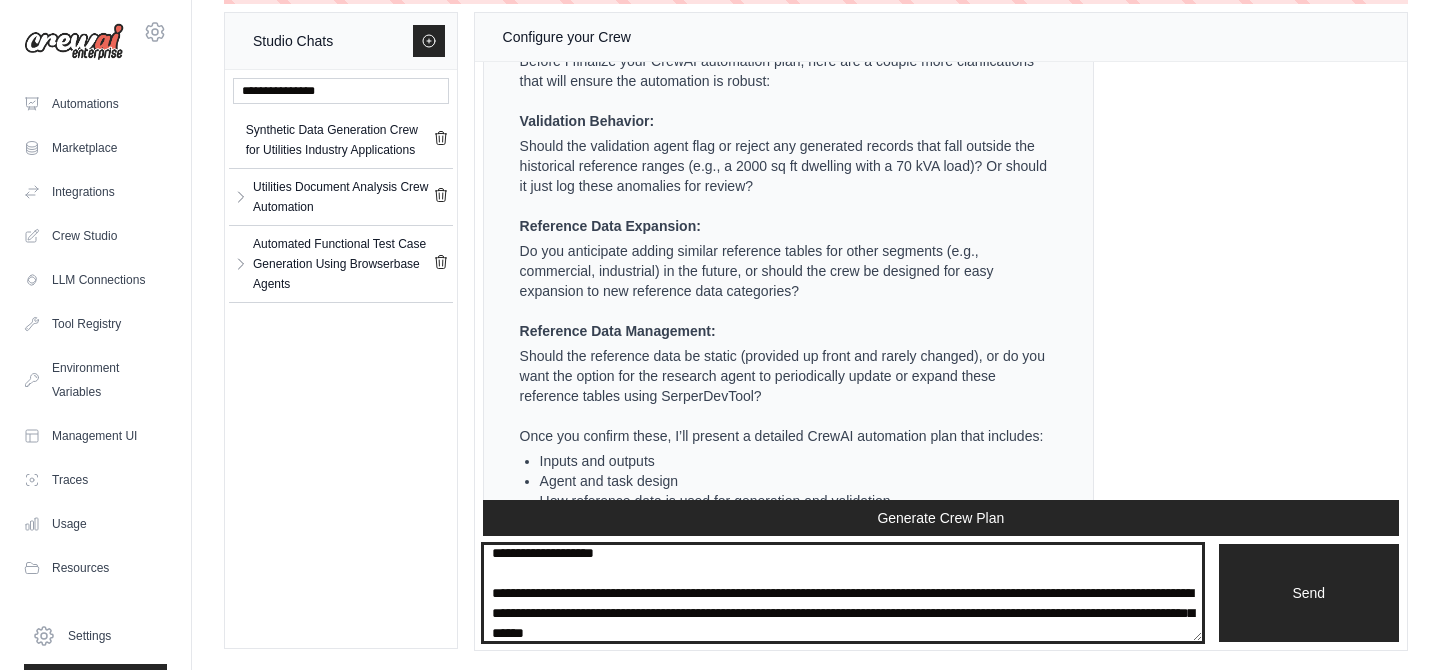click on "**********" at bounding box center [843, 593] 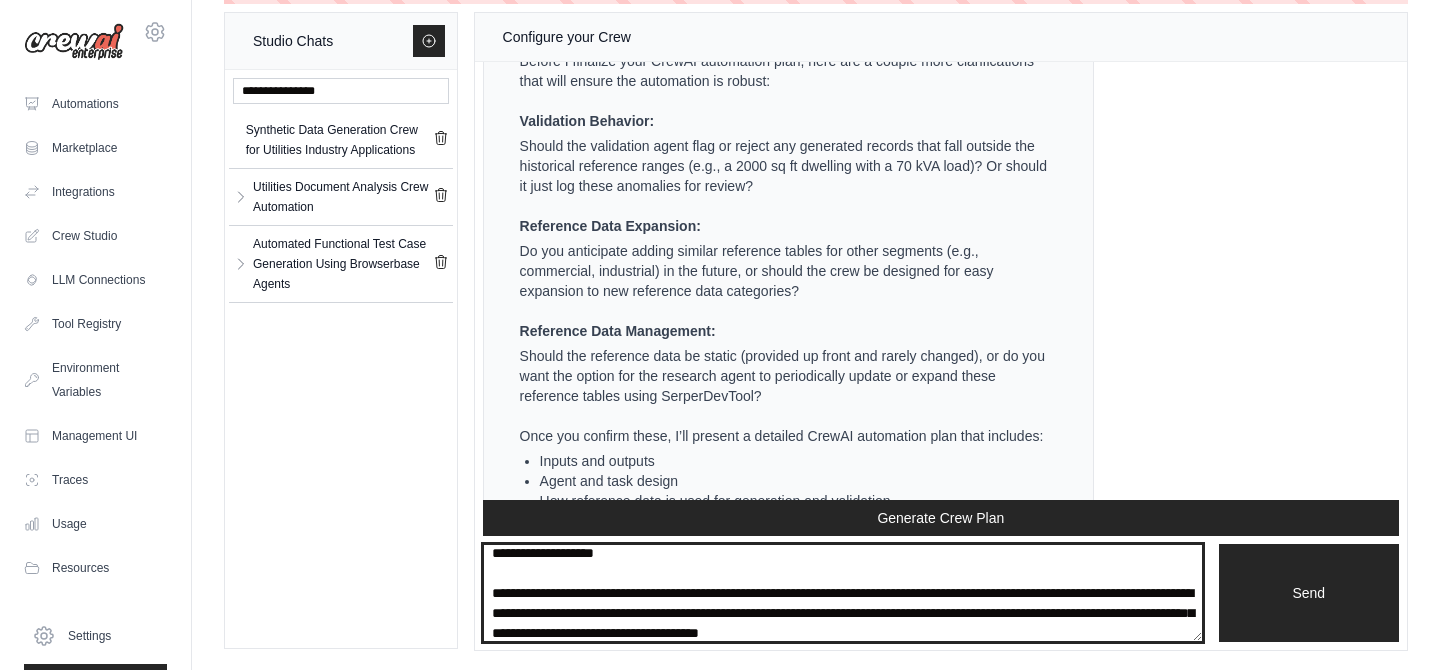 type on "**********" 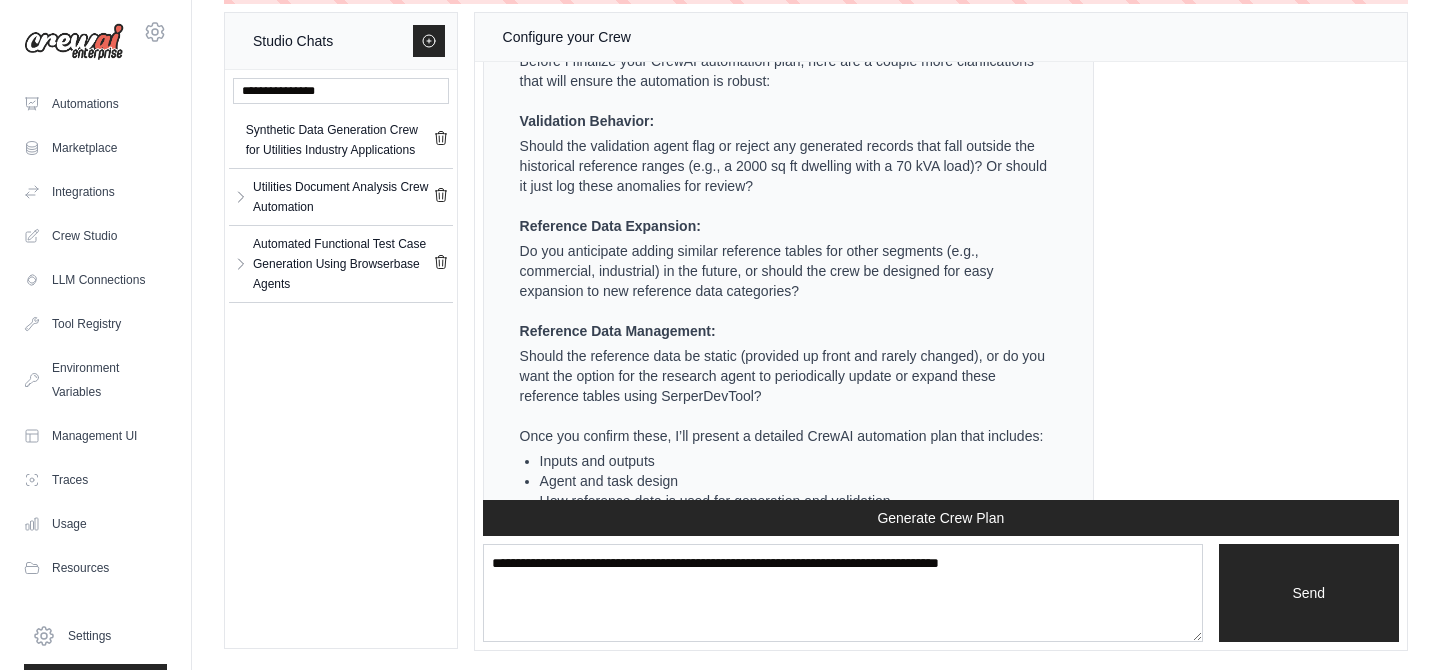 scroll, scrollTop: 0, scrollLeft: 0, axis: both 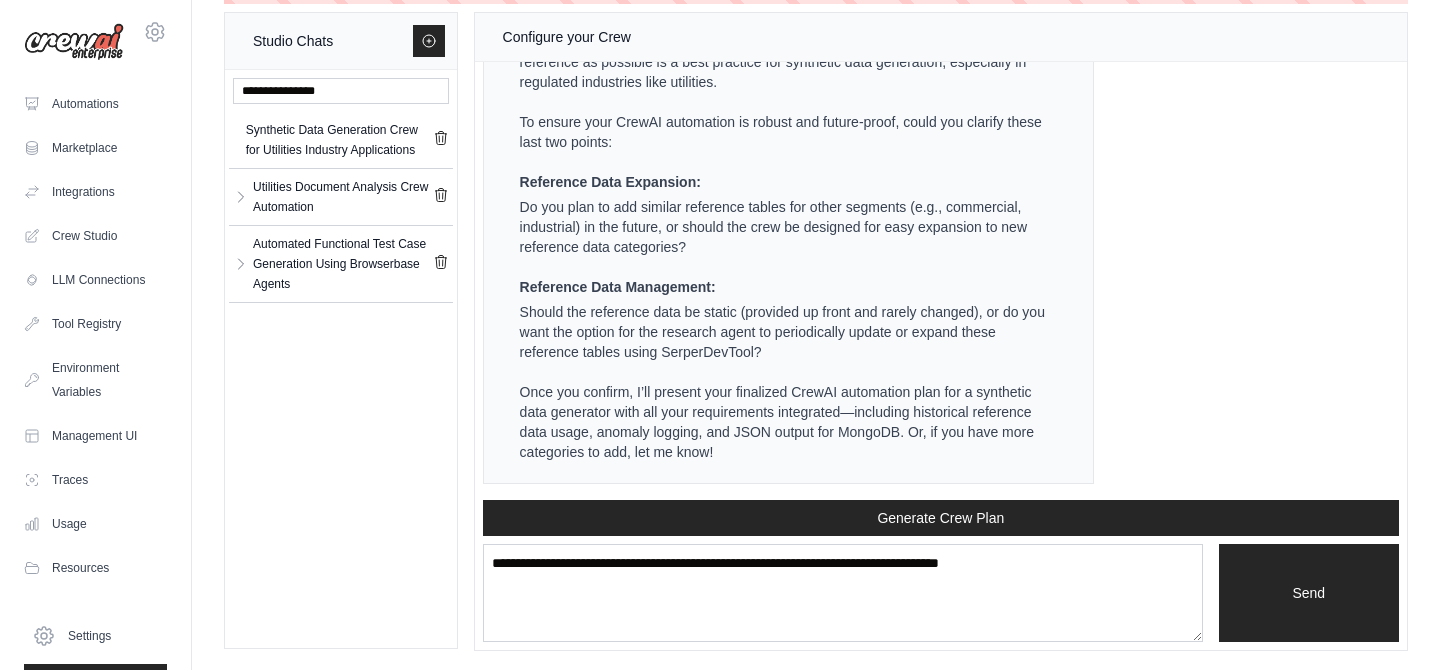 click on "Reference Data Expansion: Do you plan to add similar reference tables for other segments (e.g., commercial, industrial) in the future, or should the crew be designed for easy expansion to new reference data categories?
Reference Data Management: Should the reference data be static (provided up front and rarely changed), or do you want the option for the research agent to periodically update or expand these reference tables using SerperDevTool?" at bounding box center (786, 267) 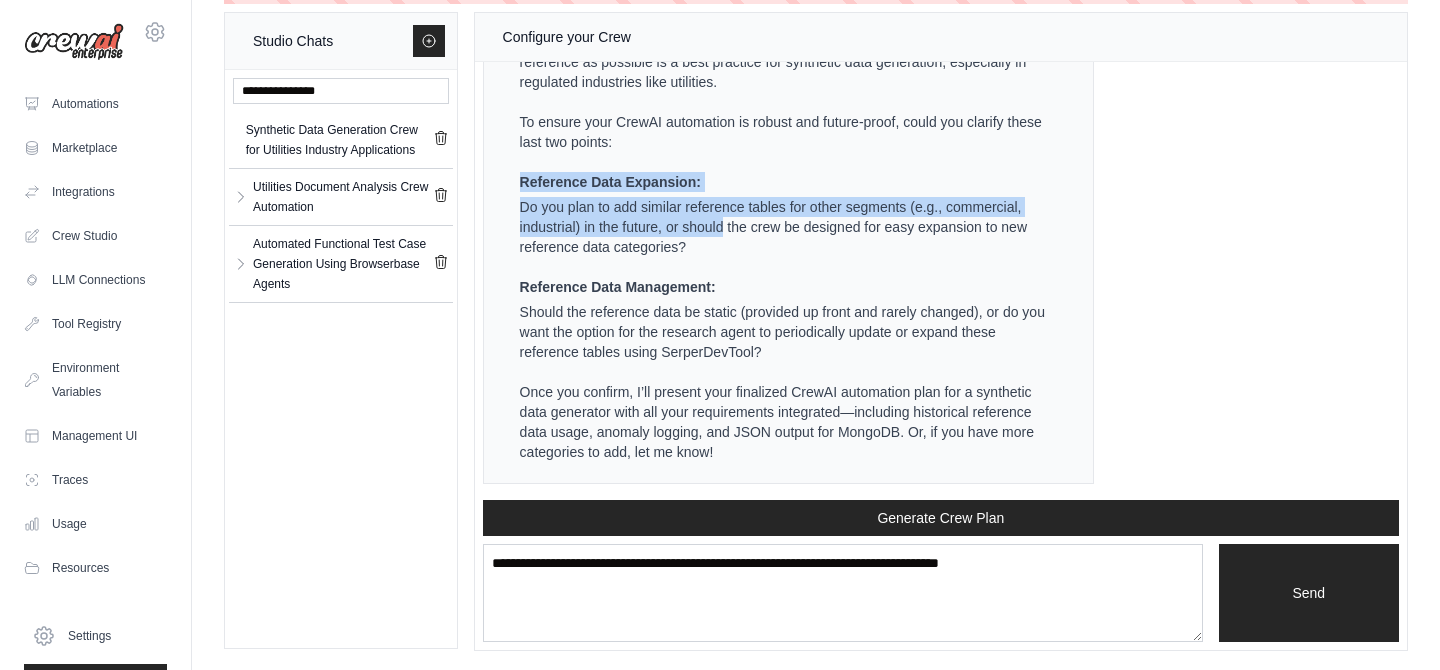 drag, startPoint x: 522, startPoint y: 181, endPoint x: 721, endPoint y: 234, distance: 205.93689 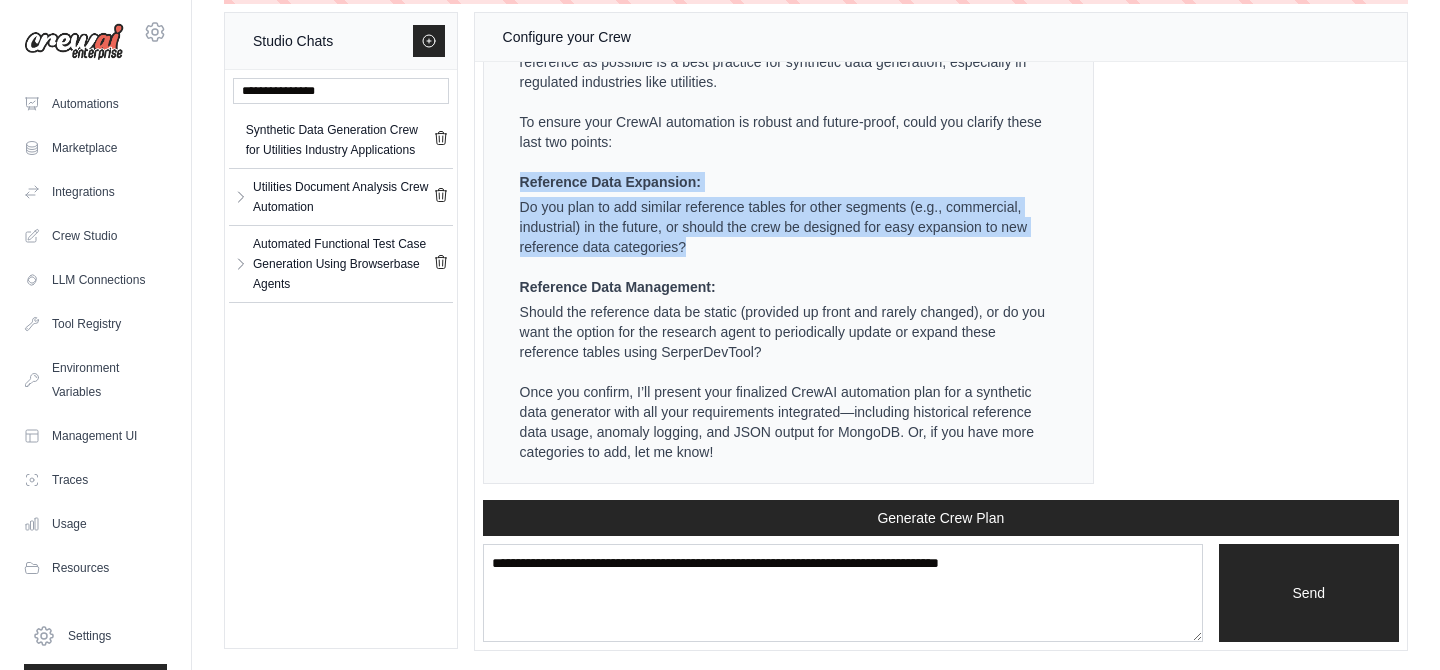 drag, startPoint x: 691, startPoint y: 245, endPoint x: 514, endPoint y: 183, distance: 187.54466 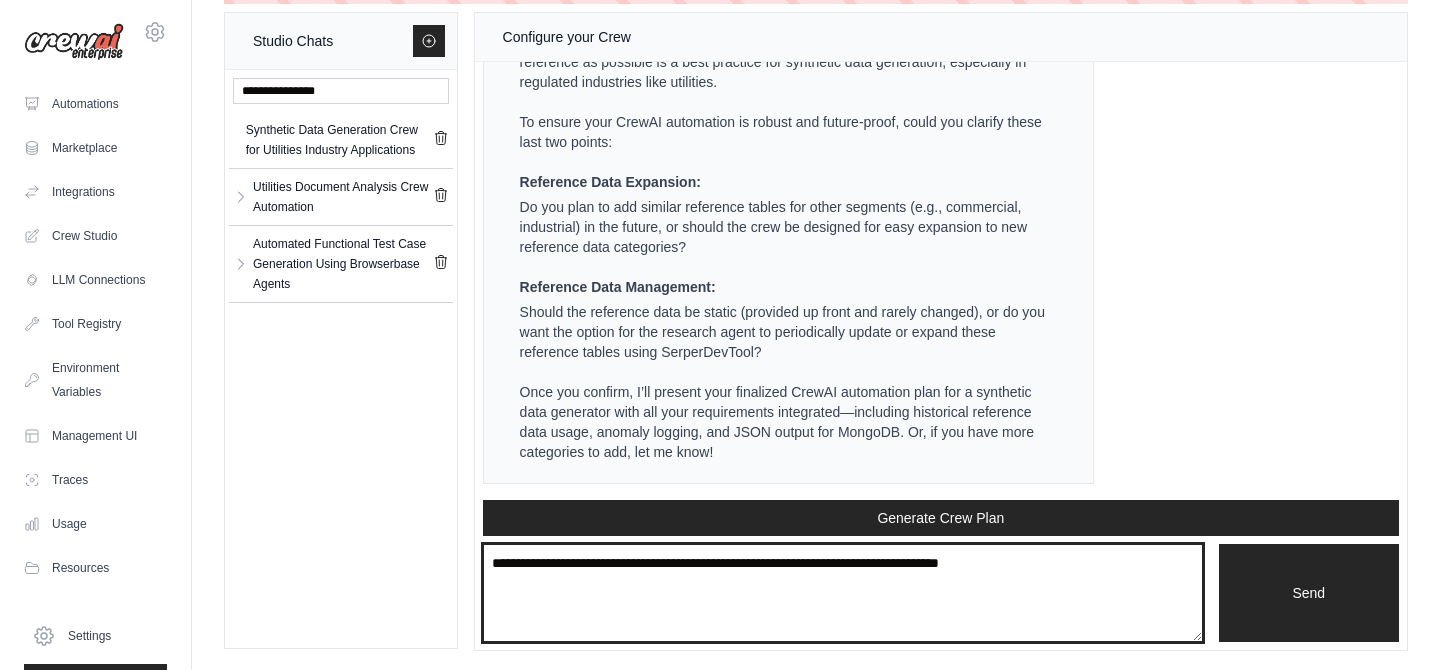 click at bounding box center (843, 593) 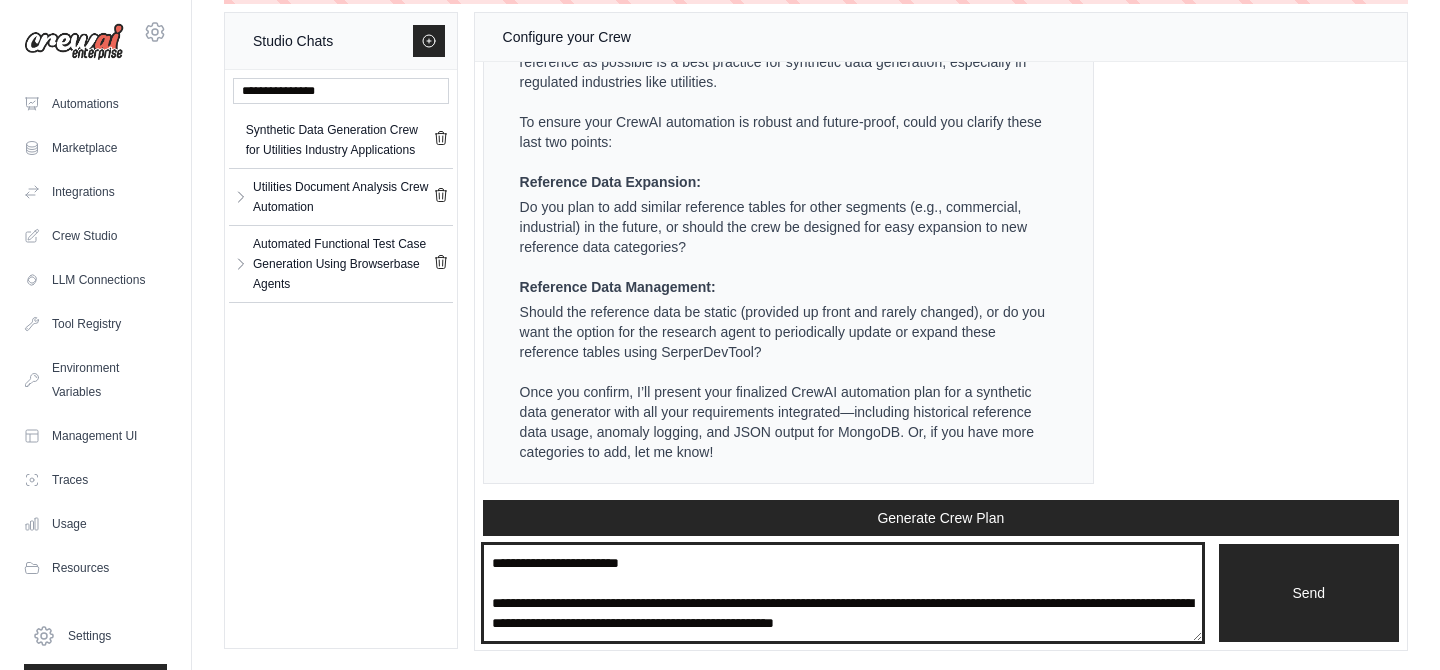 type on "**********" 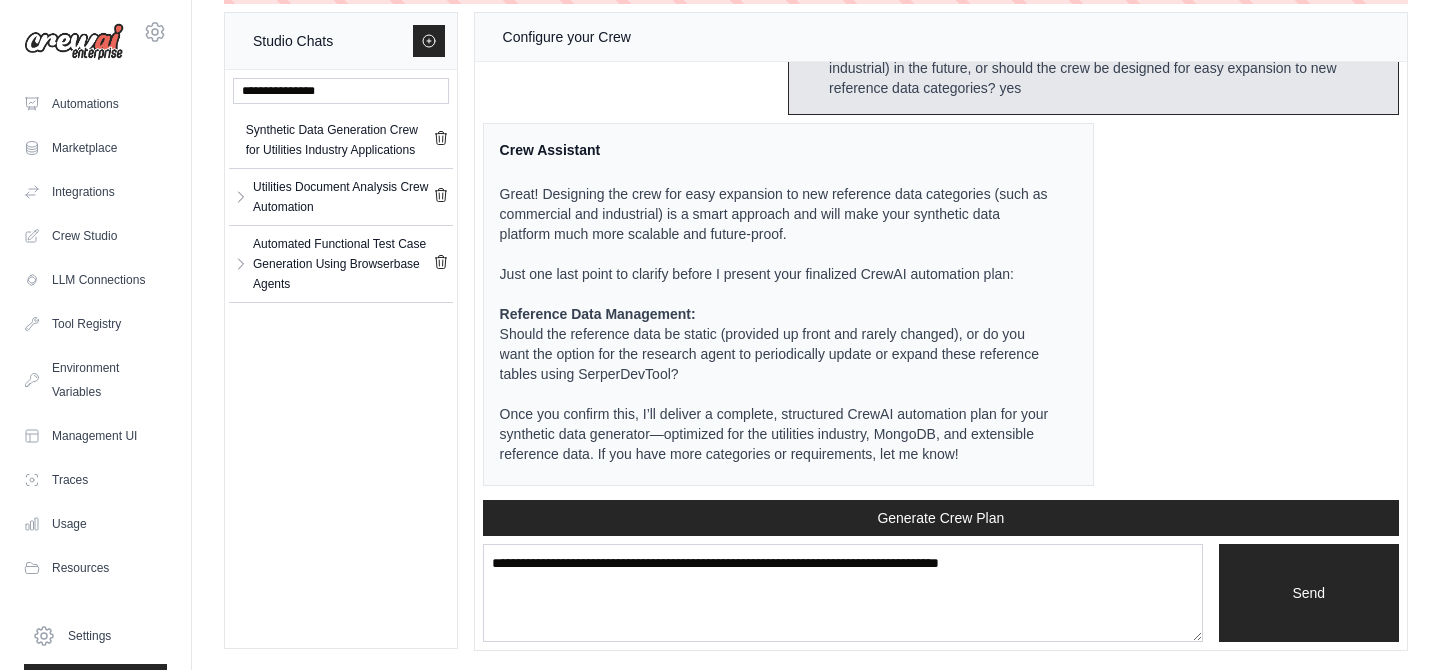 scroll, scrollTop: 12211, scrollLeft: 0, axis: vertical 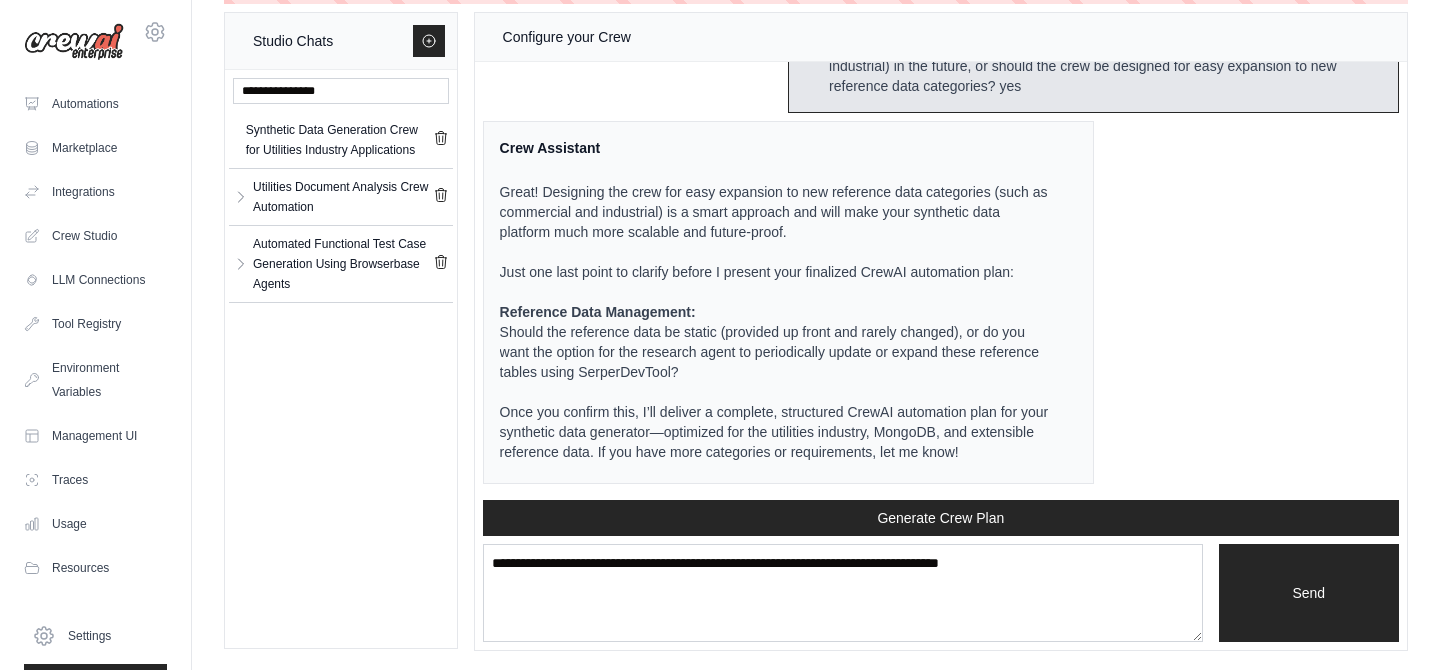 drag, startPoint x: 501, startPoint y: 310, endPoint x: 711, endPoint y: 368, distance: 217.86234 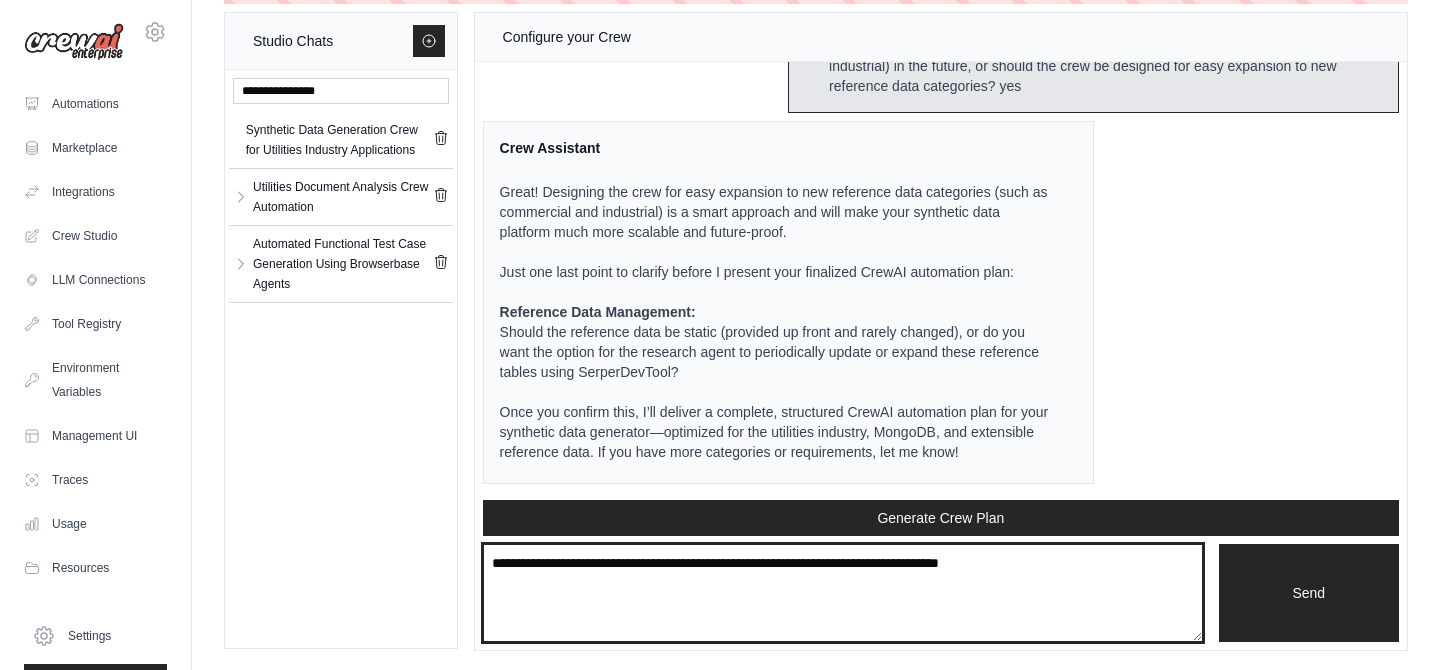 click at bounding box center (843, 593) 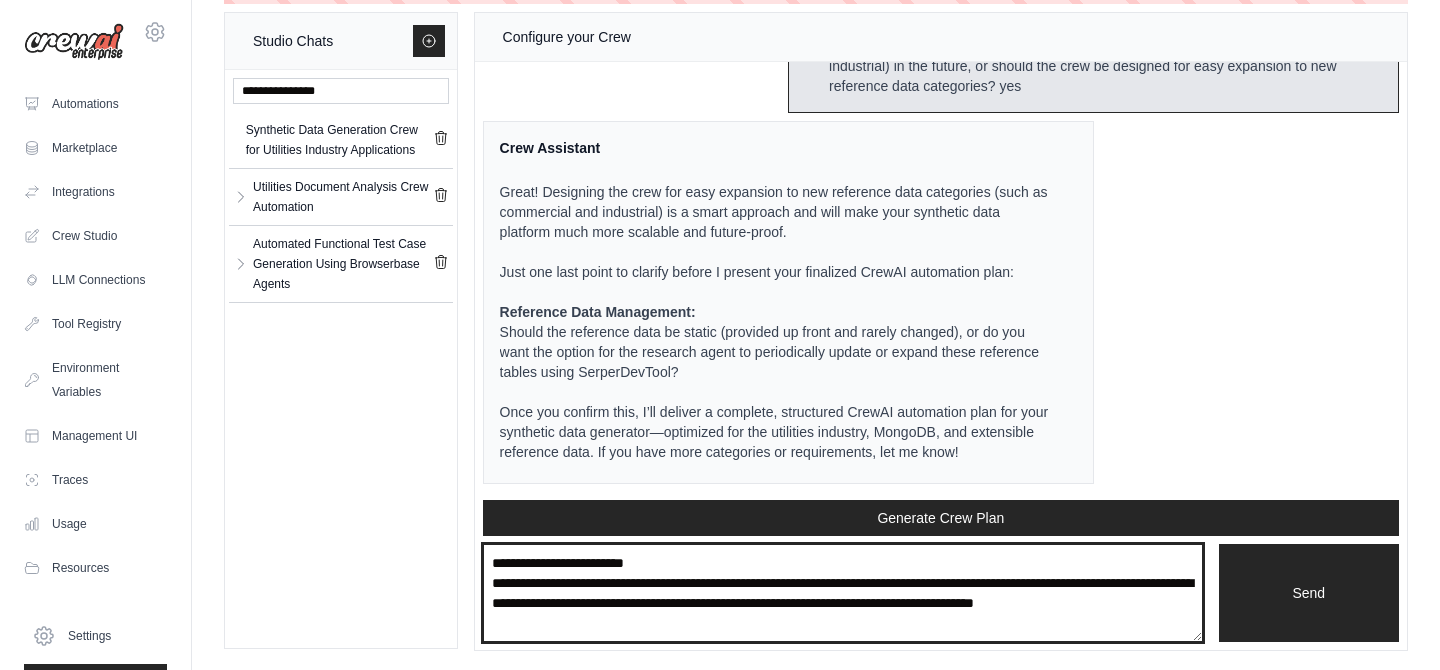 type on "**********" 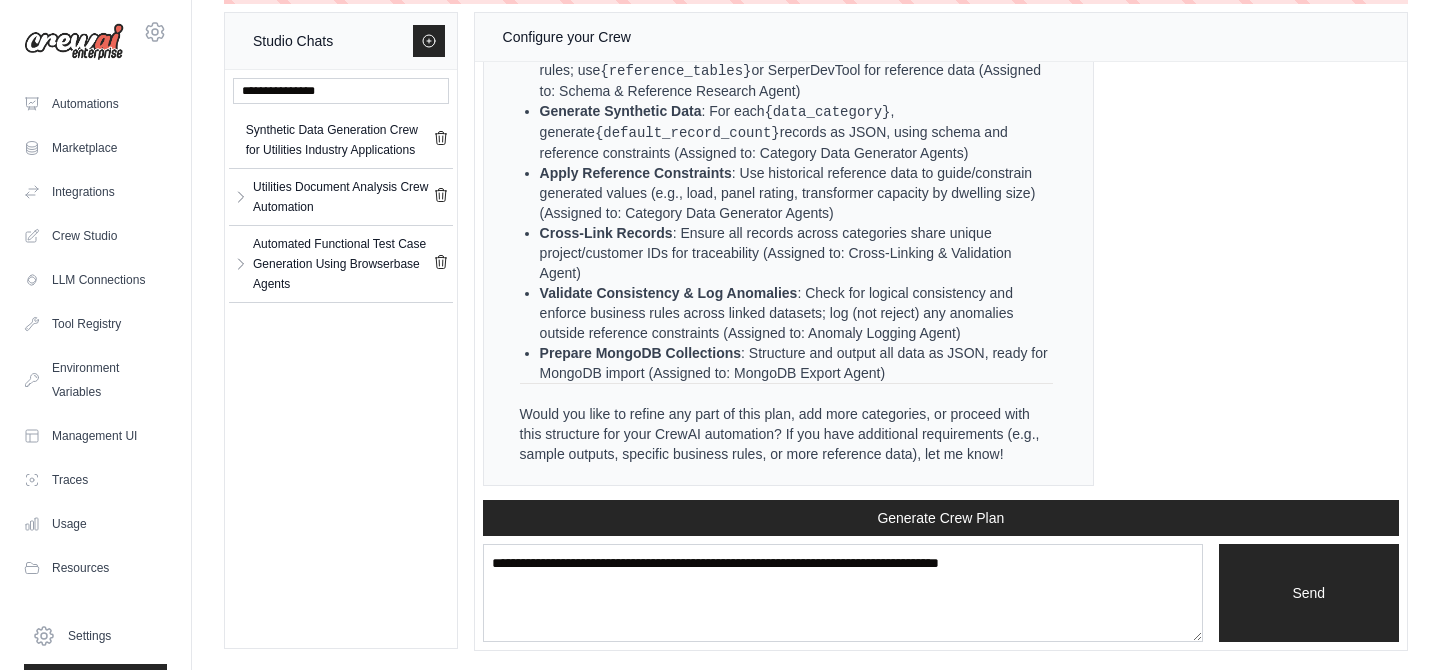 scroll, scrollTop: 14036, scrollLeft: 0, axis: vertical 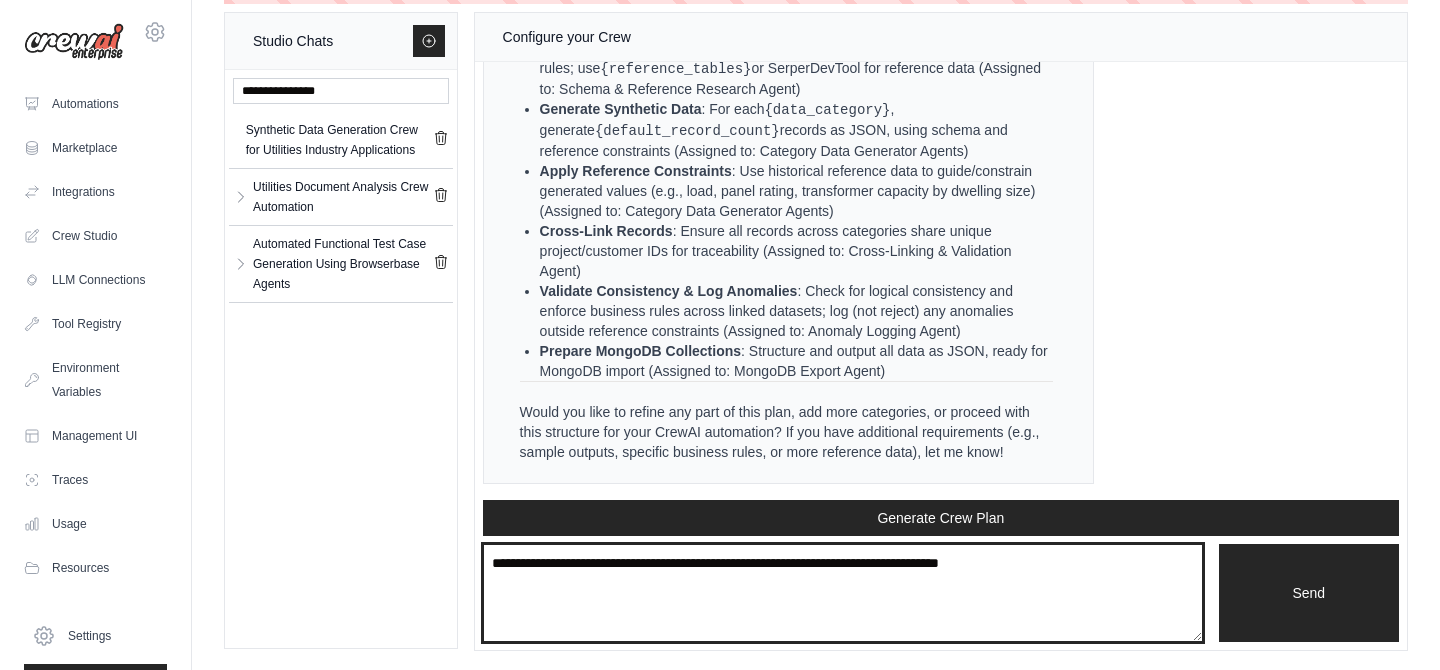 click at bounding box center [843, 593] 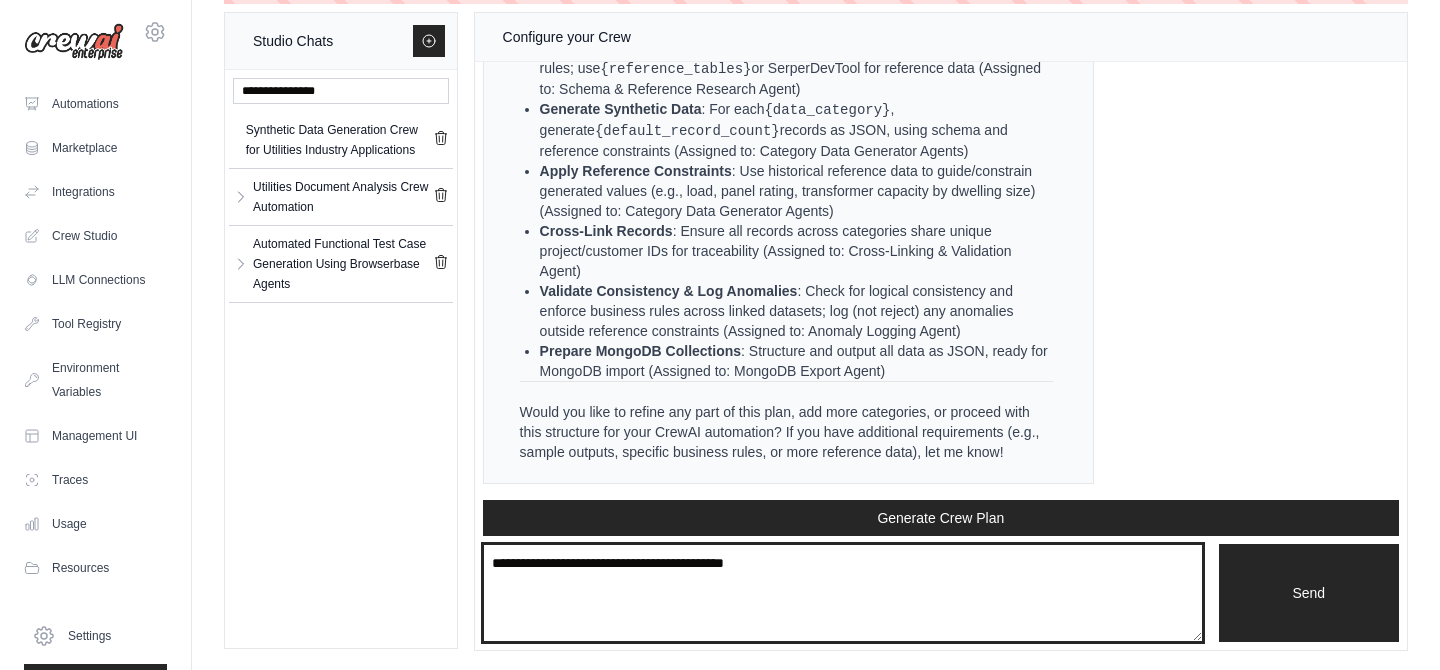 paste on "**********" 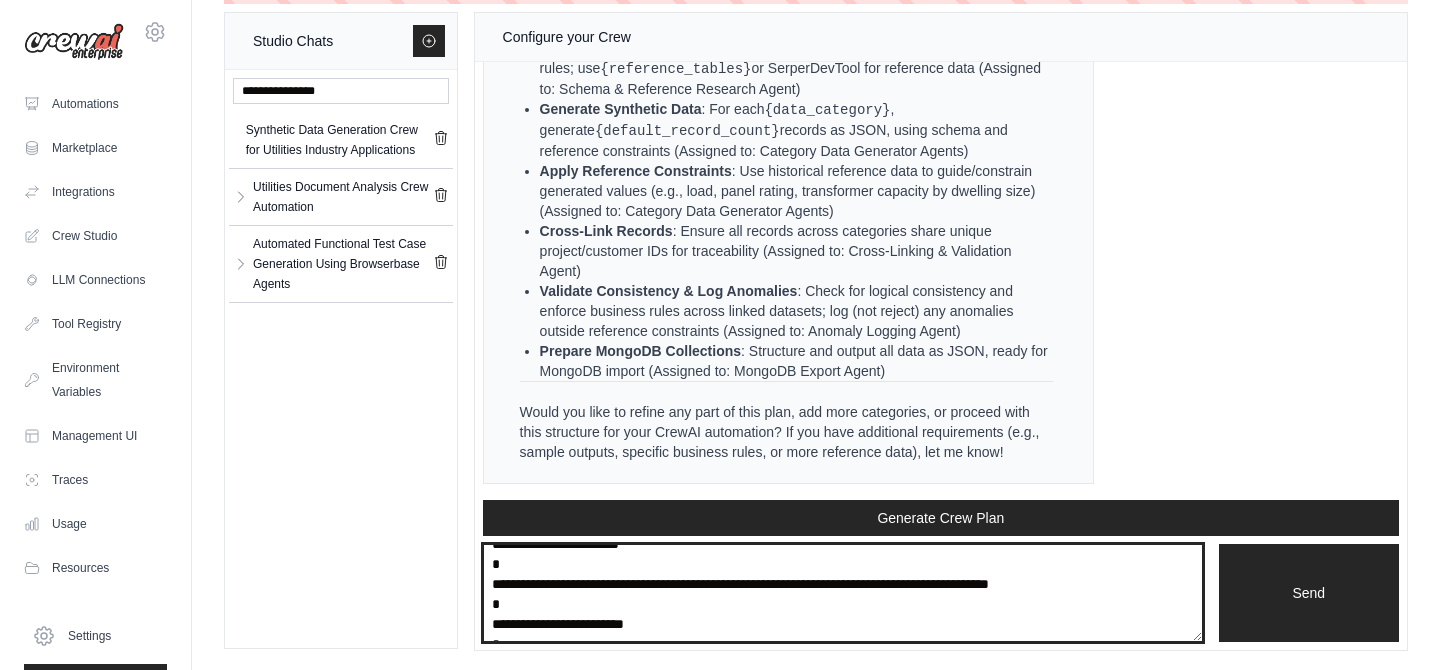 scroll, scrollTop: 0, scrollLeft: 0, axis: both 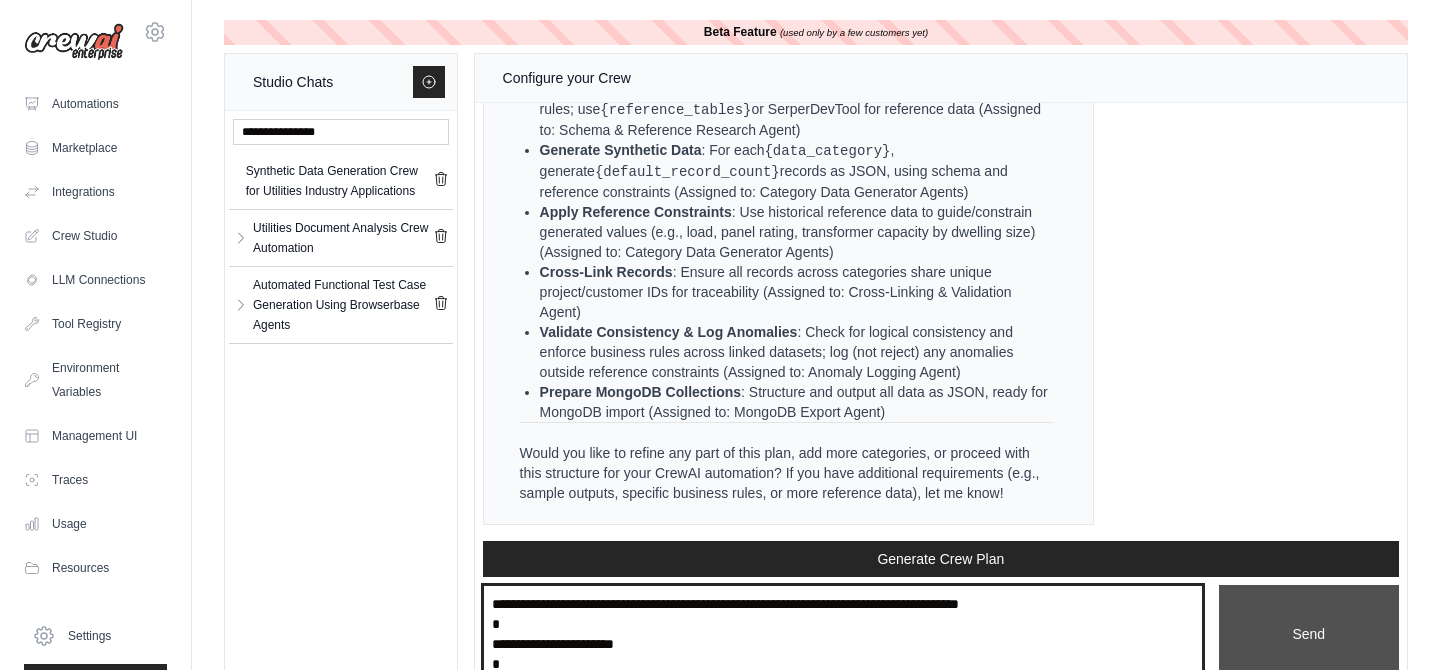 type on "**********" 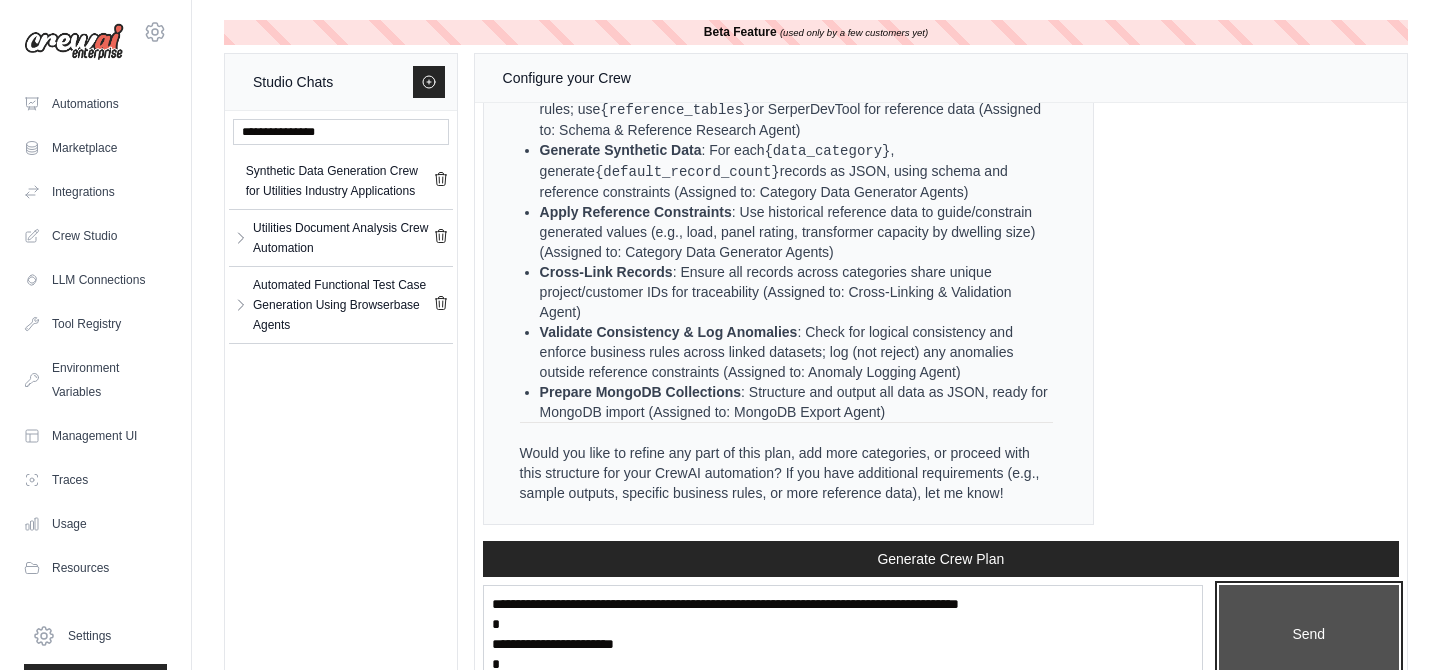 click on "Send" at bounding box center [1309, 634] 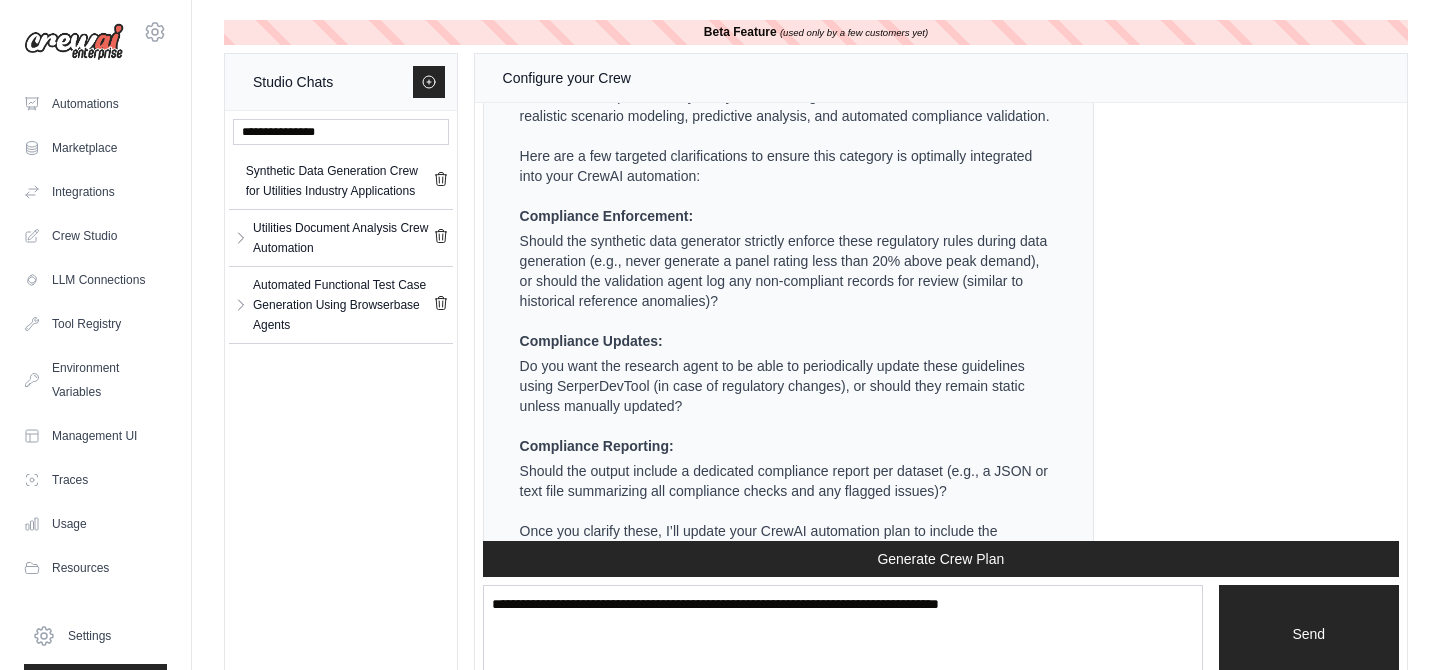 scroll, scrollTop: 15263, scrollLeft: 0, axis: vertical 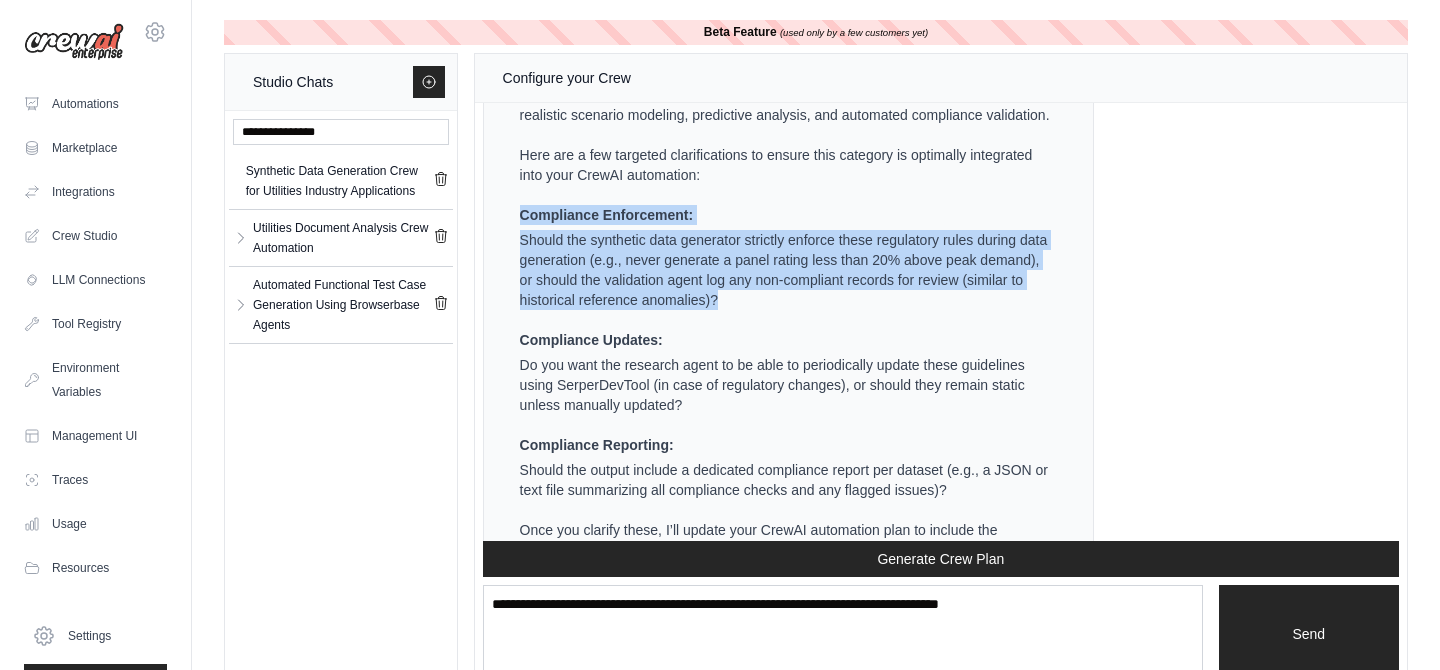 drag, startPoint x: 523, startPoint y: 224, endPoint x: 731, endPoint y: 309, distance: 224.69757 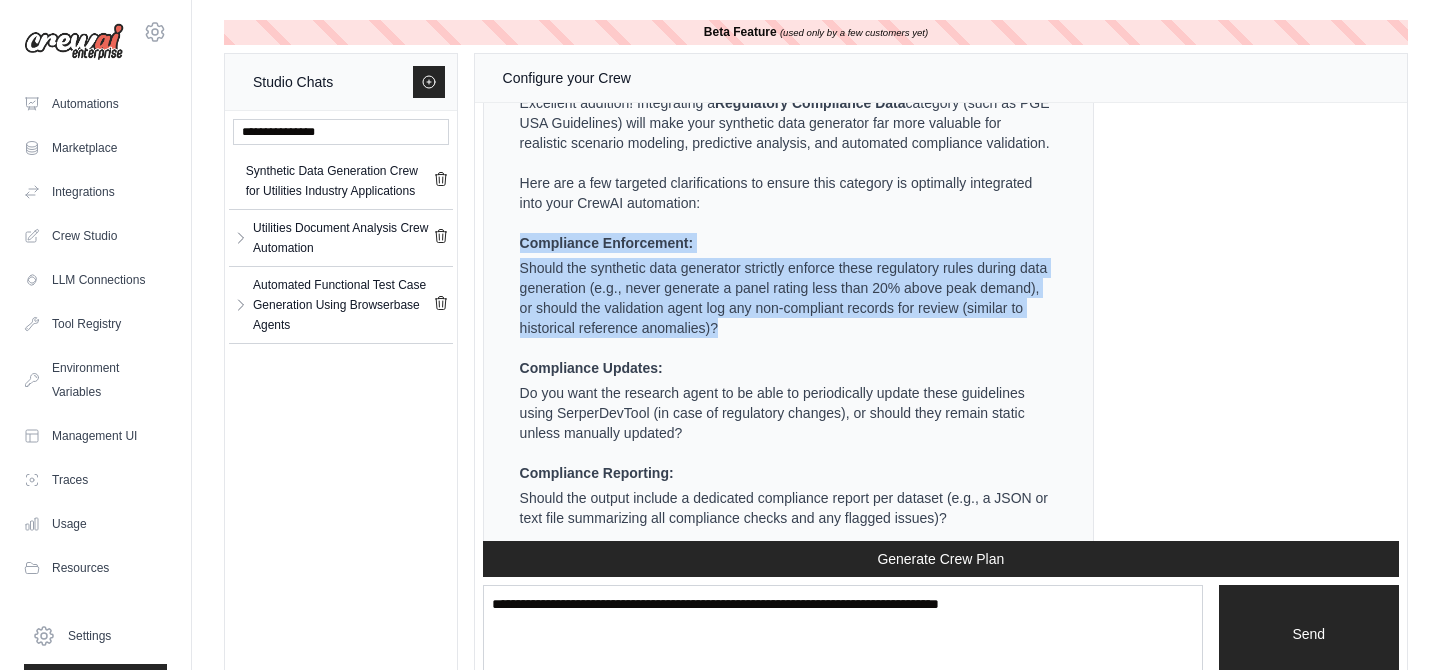 scroll, scrollTop: 15295, scrollLeft: 0, axis: vertical 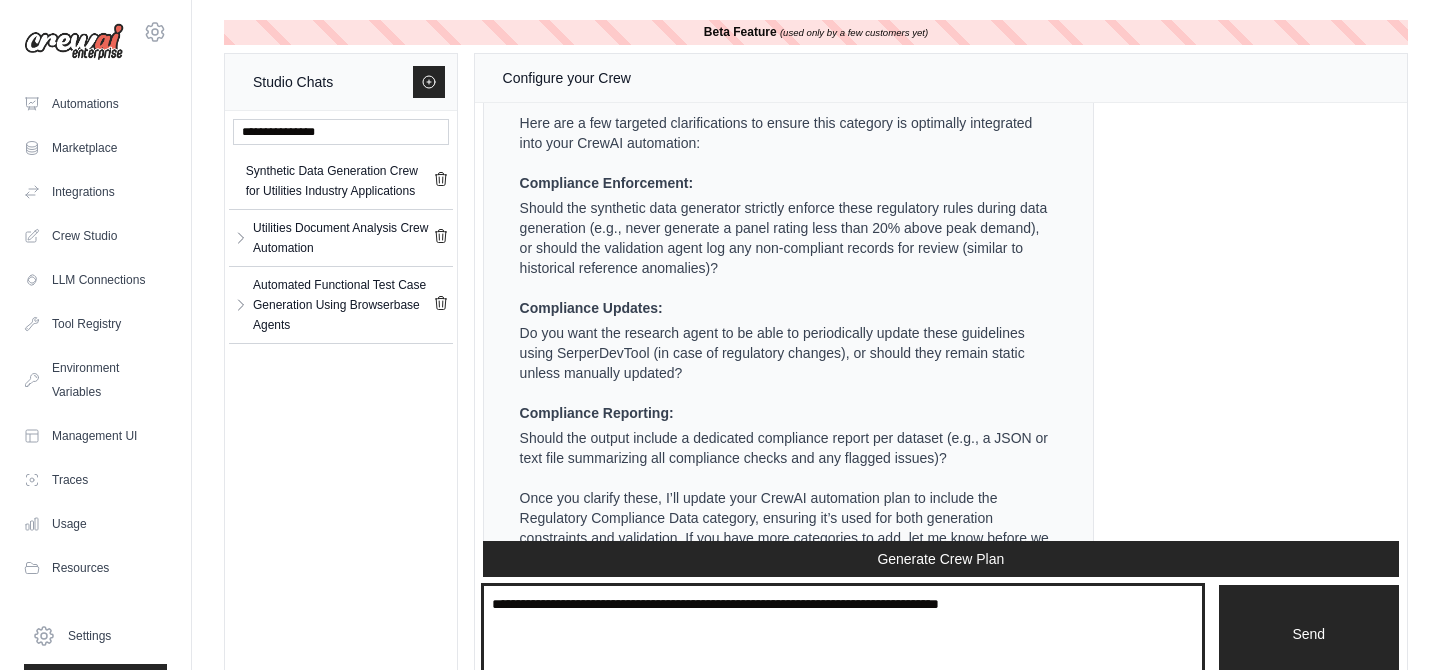 click at bounding box center (843, 634) 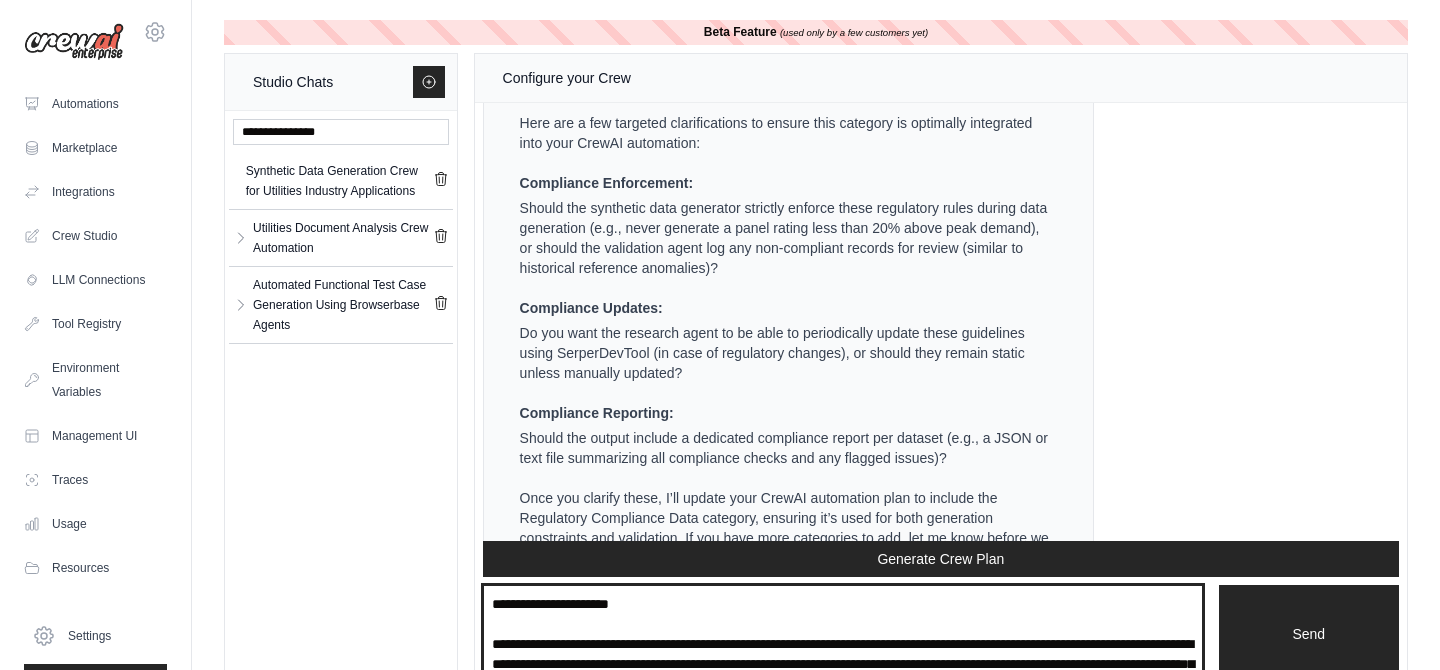 scroll, scrollTop: 10, scrollLeft: 0, axis: vertical 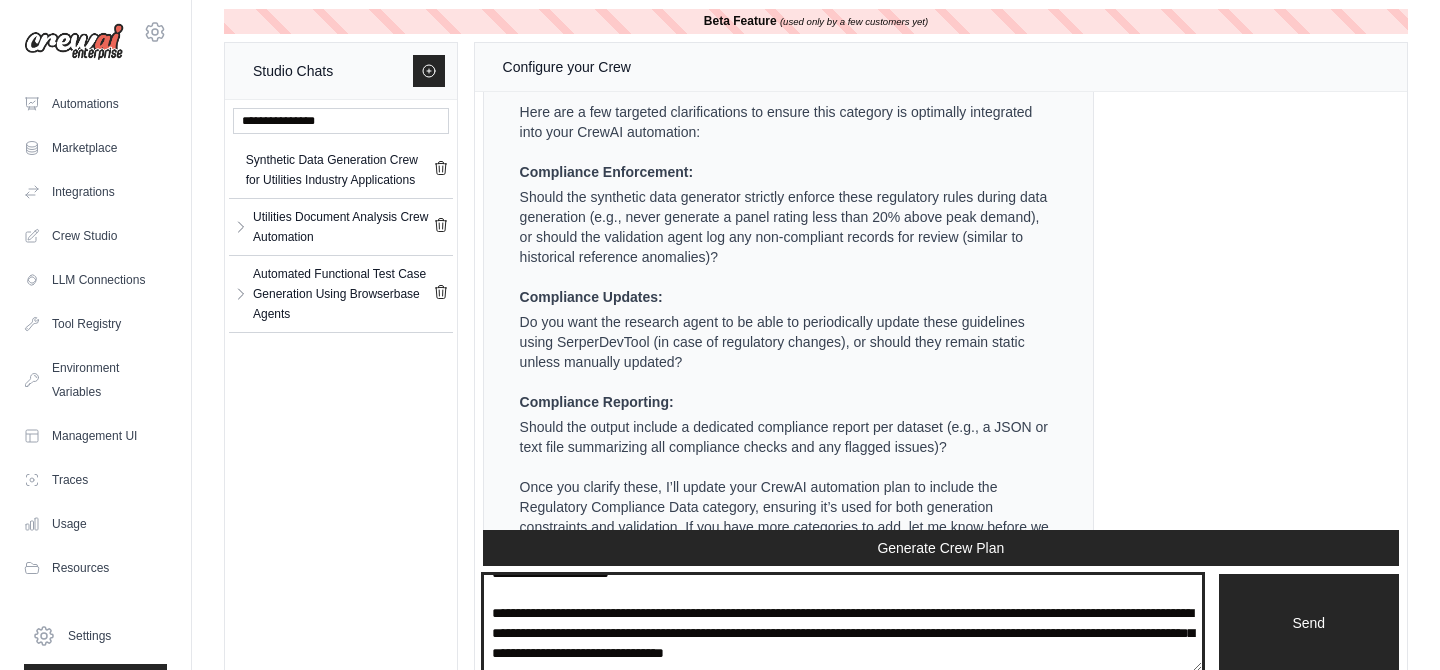 drag, startPoint x: 719, startPoint y: 615, endPoint x: 1092, endPoint y: 618, distance: 373.01205 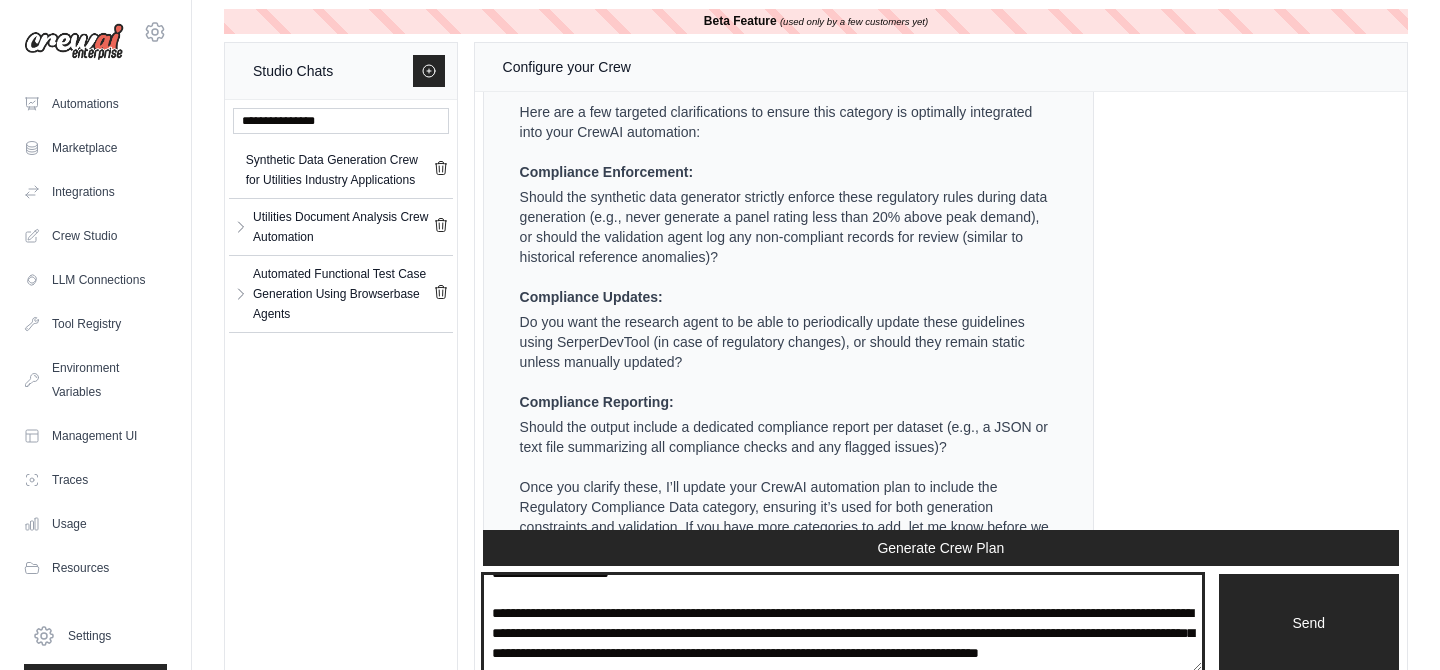 scroll, scrollTop: 30, scrollLeft: 0, axis: vertical 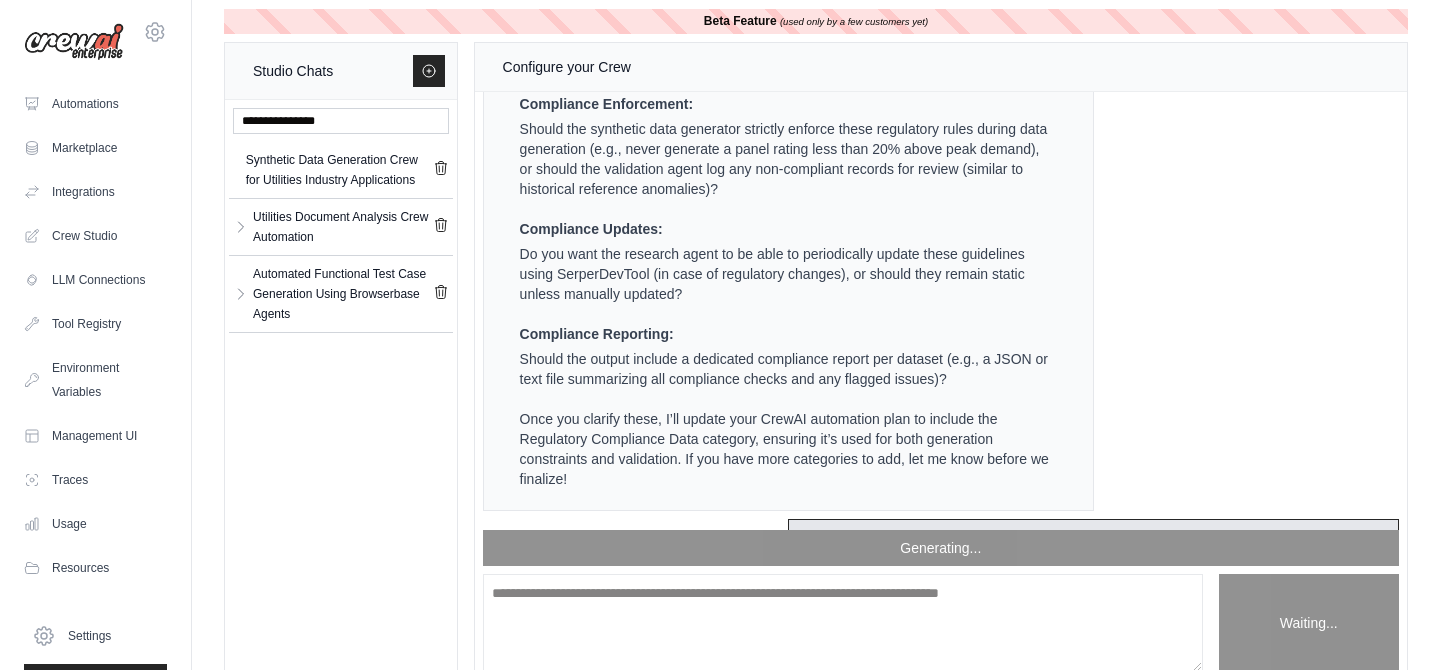 click on "Compliance Updates:" at bounding box center [591, 229] 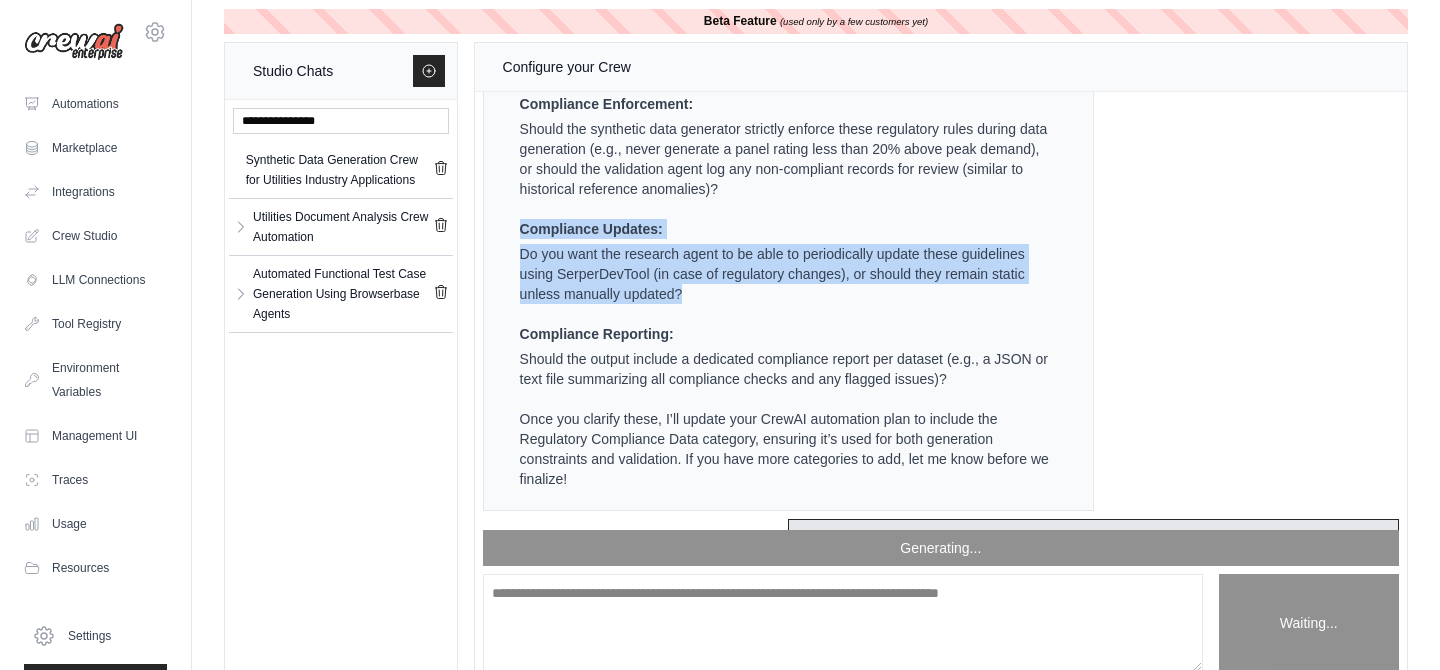 drag, startPoint x: 520, startPoint y: 235, endPoint x: 693, endPoint y: 298, distance: 184.11409 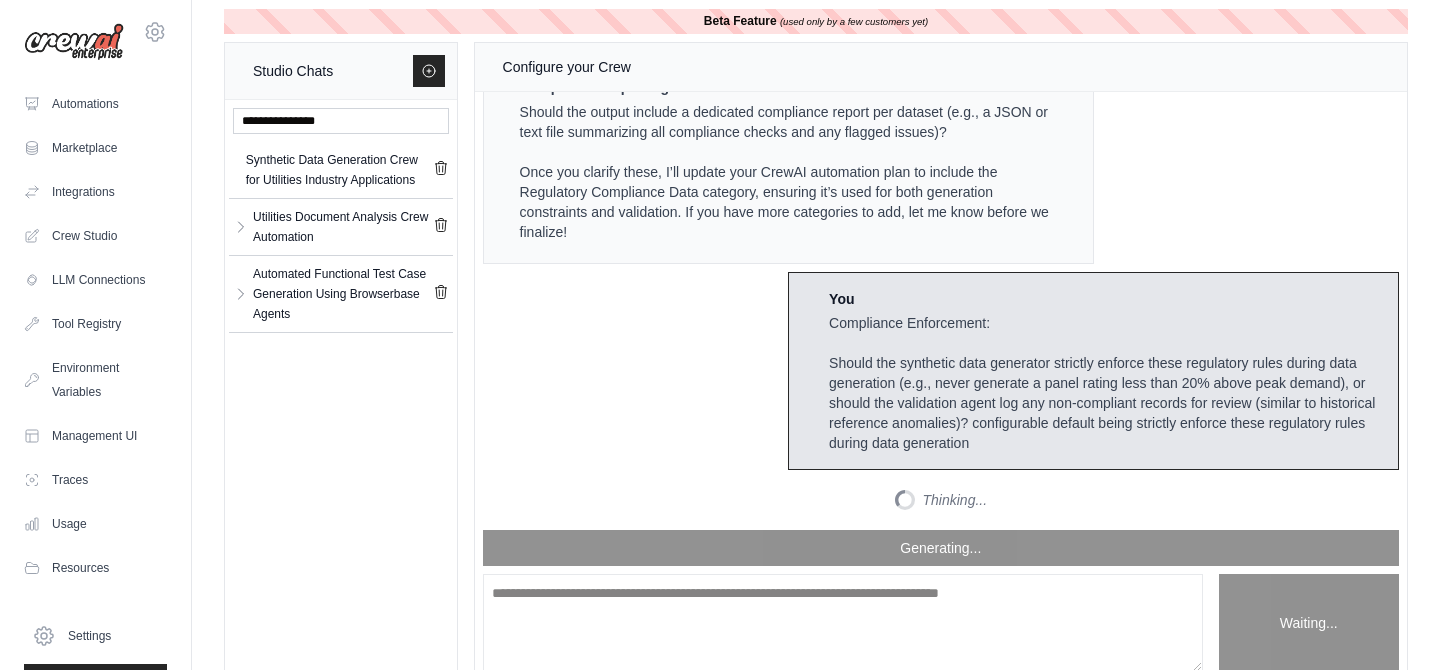 scroll, scrollTop: 17455, scrollLeft: 0, axis: vertical 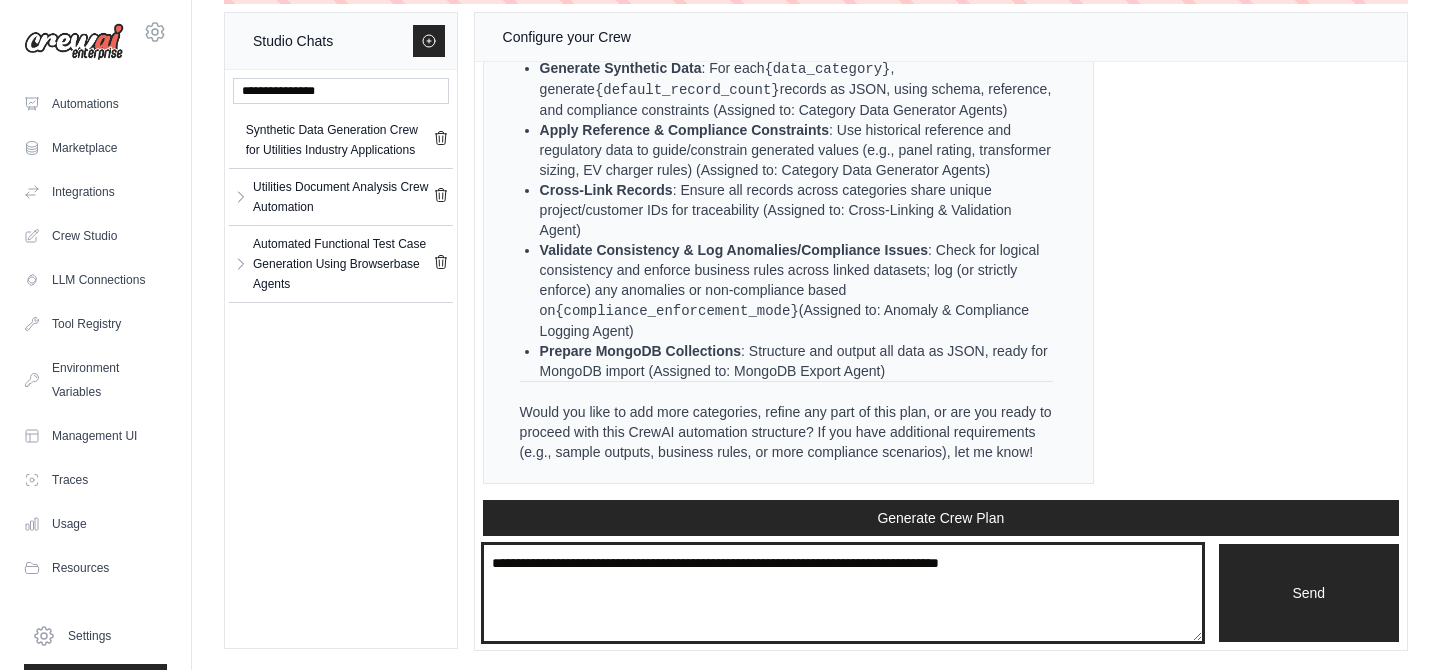 click at bounding box center (843, 593) 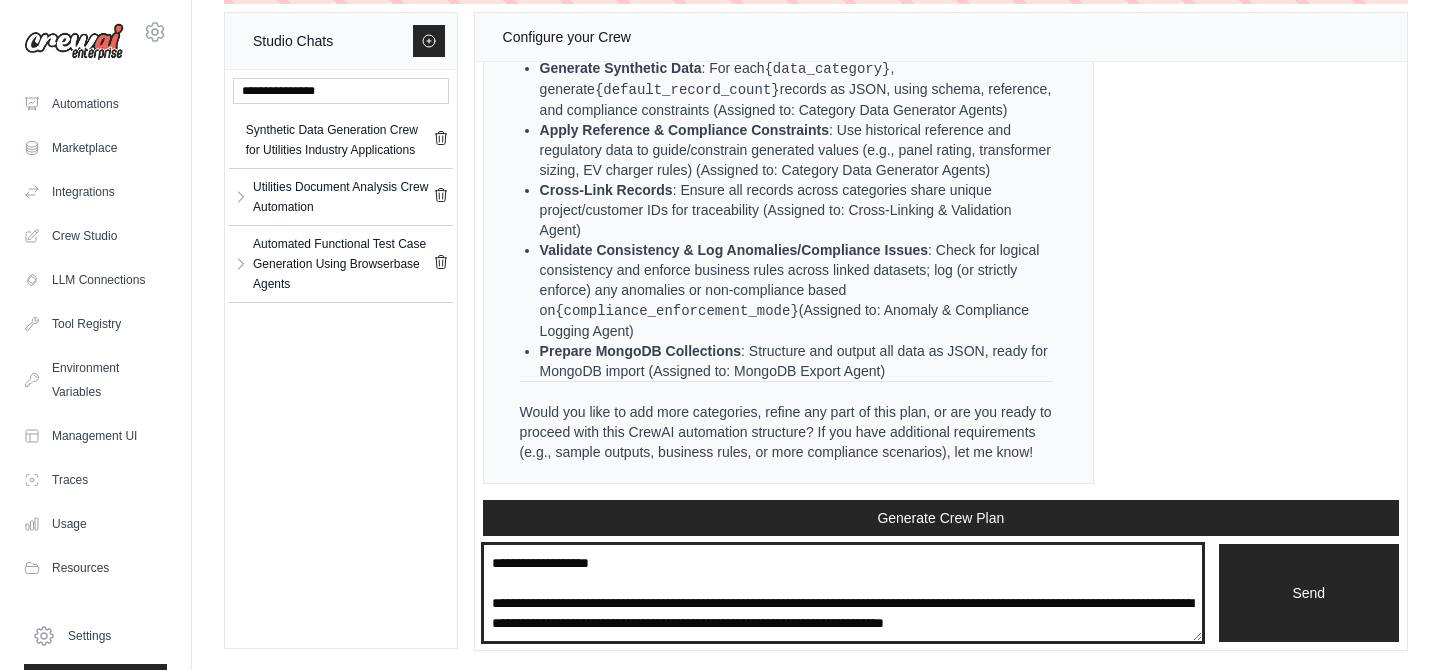 drag, startPoint x: 731, startPoint y: 623, endPoint x: 813, endPoint y: 625, distance: 82.02438 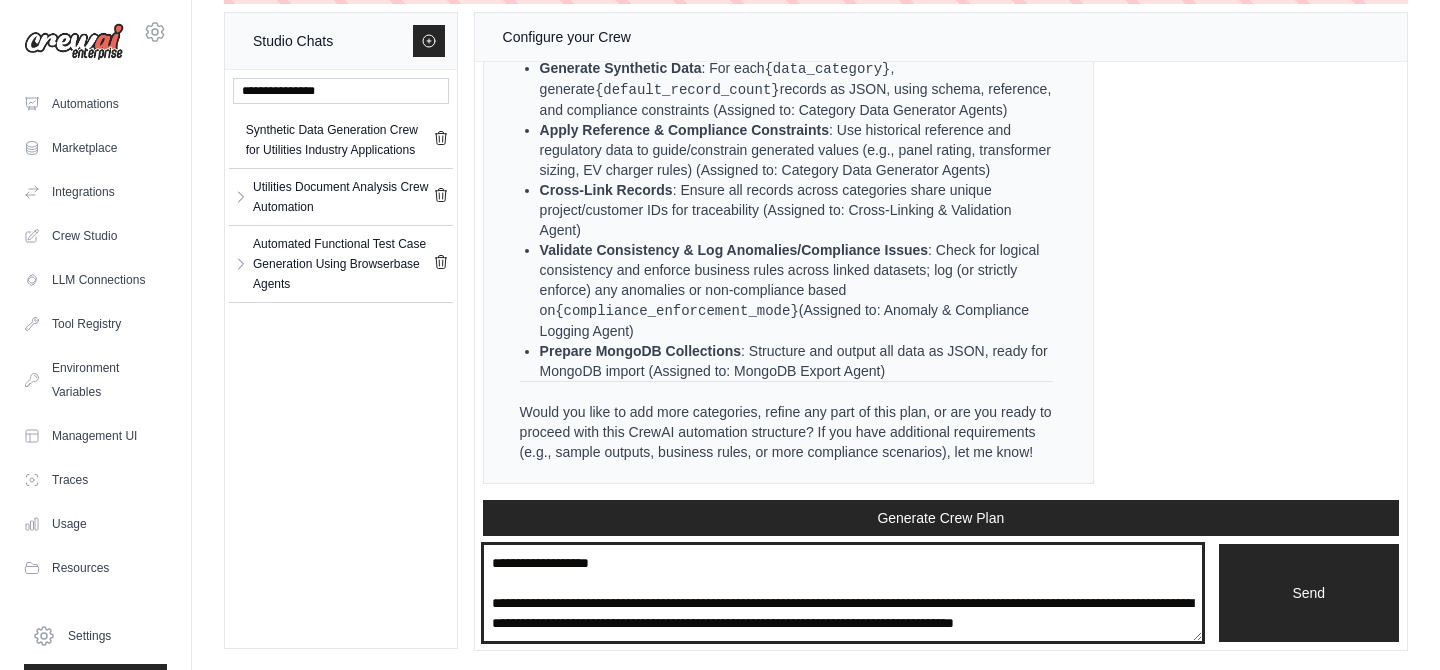 scroll, scrollTop: 10, scrollLeft: 0, axis: vertical 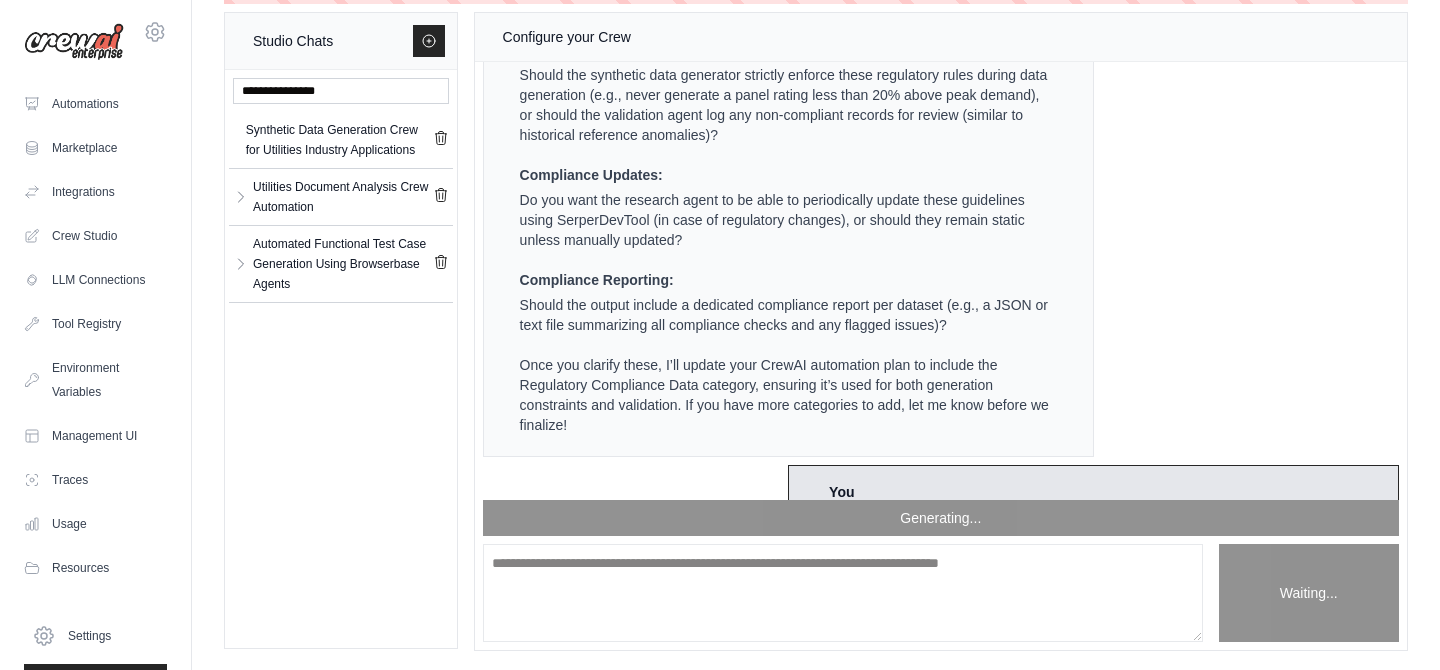 click on "Compliance Enforcement: Should the synthetic data generator strictly enforce these regulatory rules during data generation (e.g., never generate a panel rating less than 20% above peak demand), or should the validation agent log any non-compliant records for review (similar to historical reference anomalies)?
Compliance Updates: Do you want the research agent to be able to periodically update these guidelines using SerperDevTool (in case of regulatory changes), or should they remain static unless manually updated?
Compliance Reporting: Should the output include a dedicated compliance report per dataset (e.g., a JSON or text file summarizing all compliance checks and any flagged issues)?" at bounding box center [786, 187] 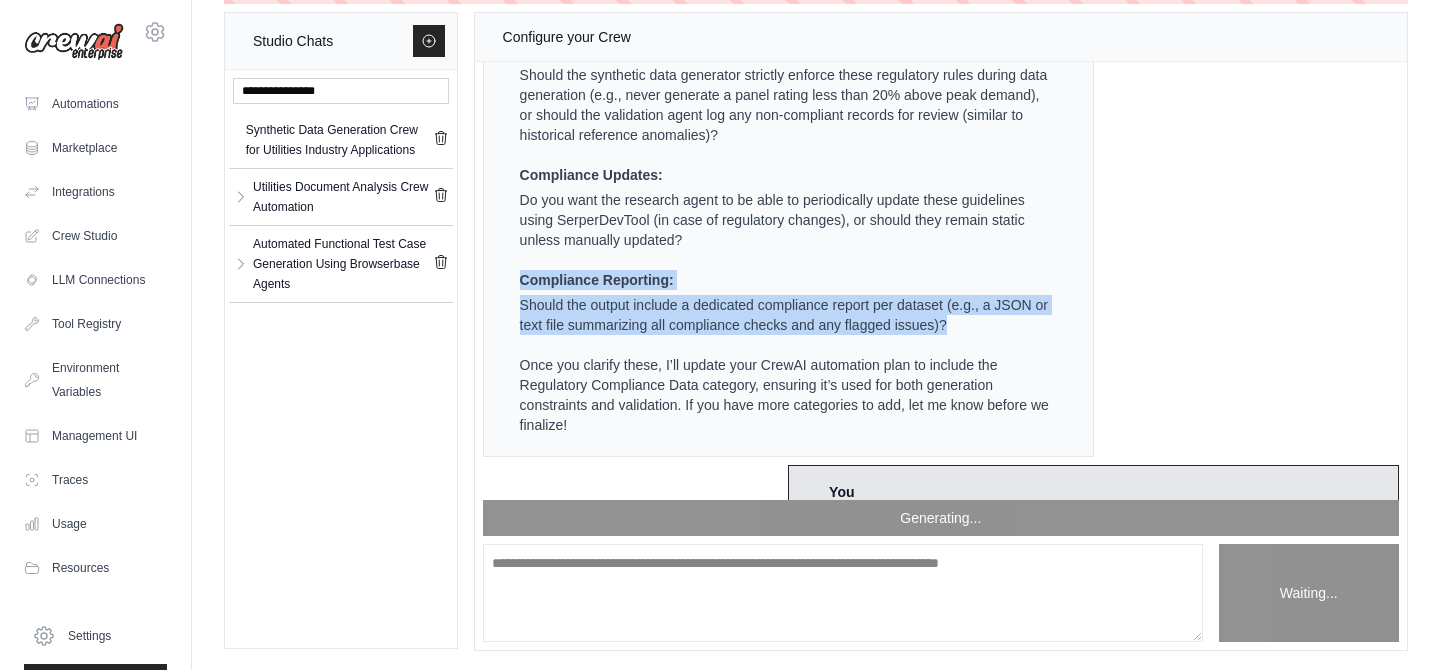 drag, startPoint x: 520, startPoint y: 289, endPoint x: 948, endPoint y: 333, distance: 430.25574 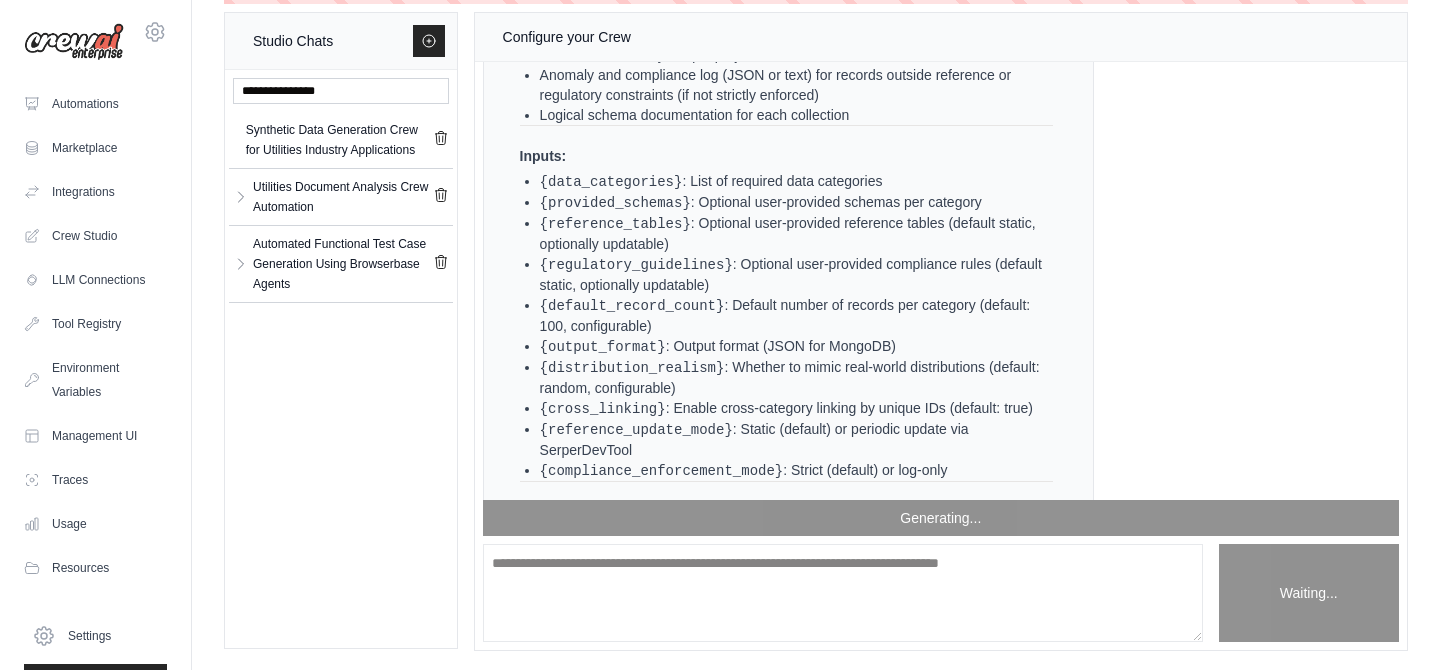 scroll, scrollTop: 19582, scrollLeft: 0, axis: vertical 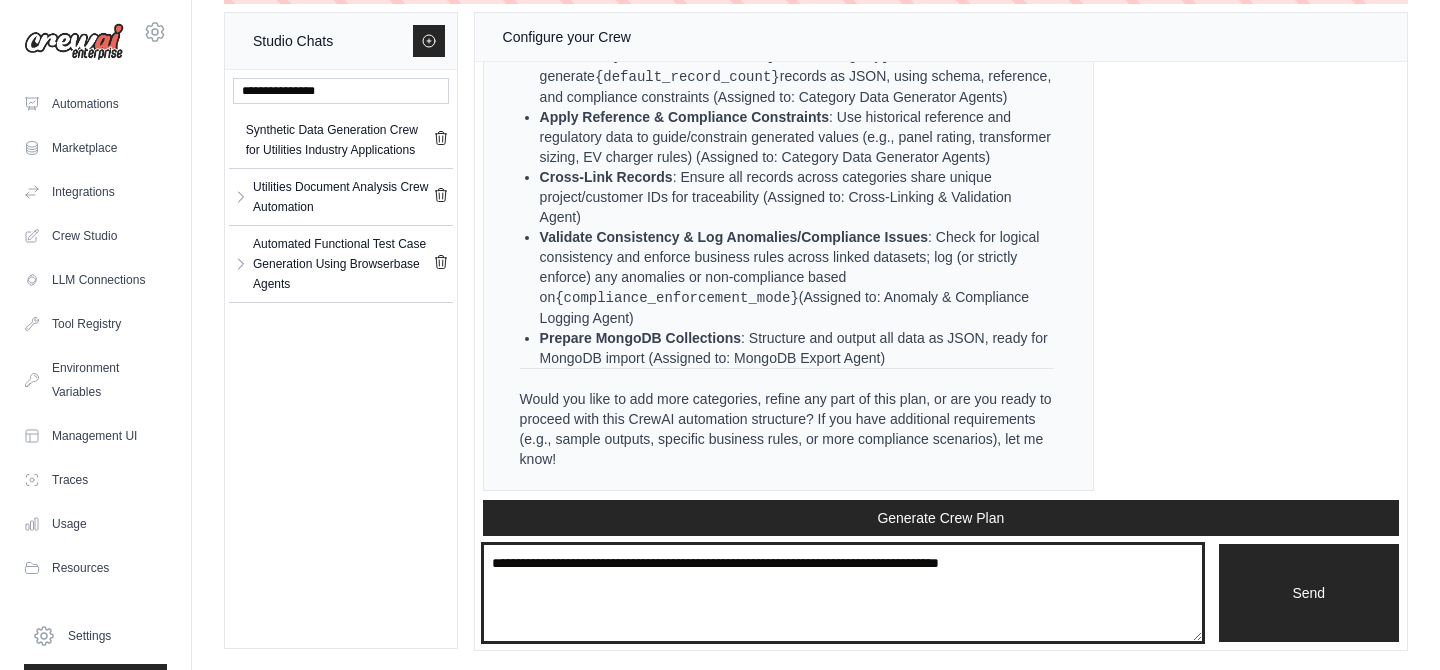 click at bounding box center (843, 593) 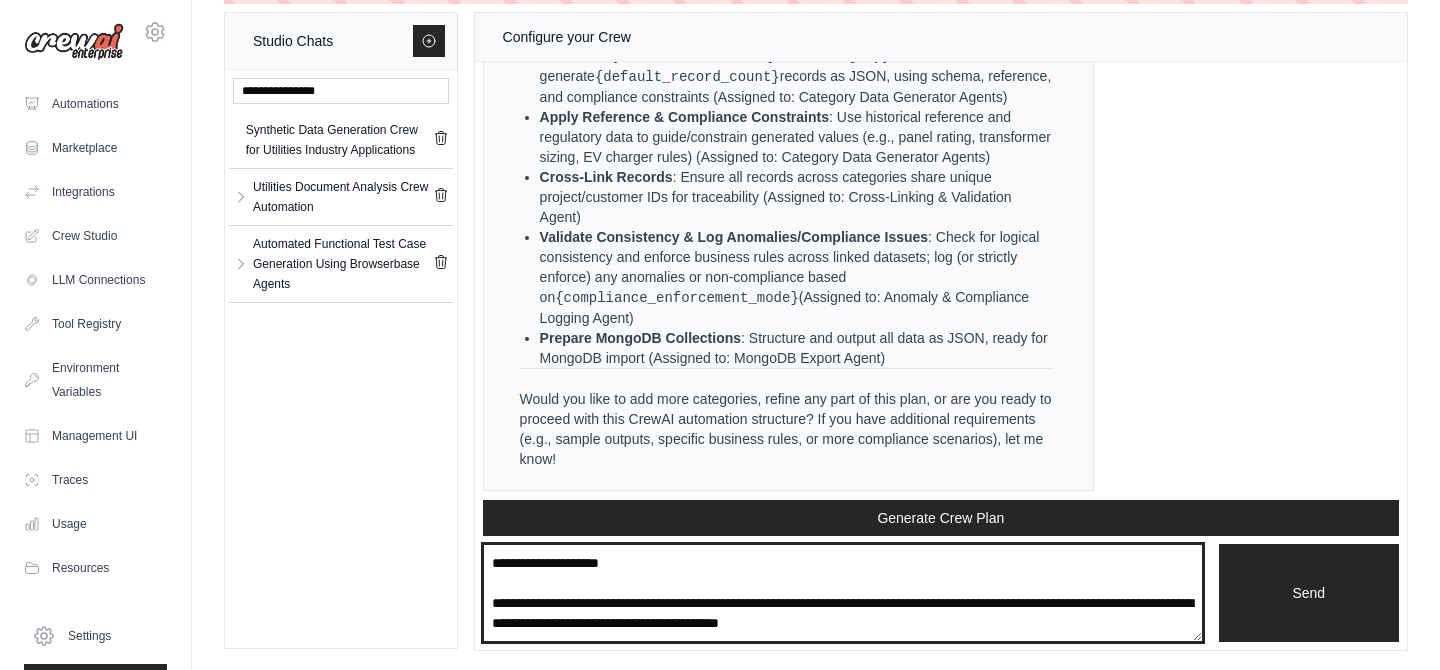 type on "**********" 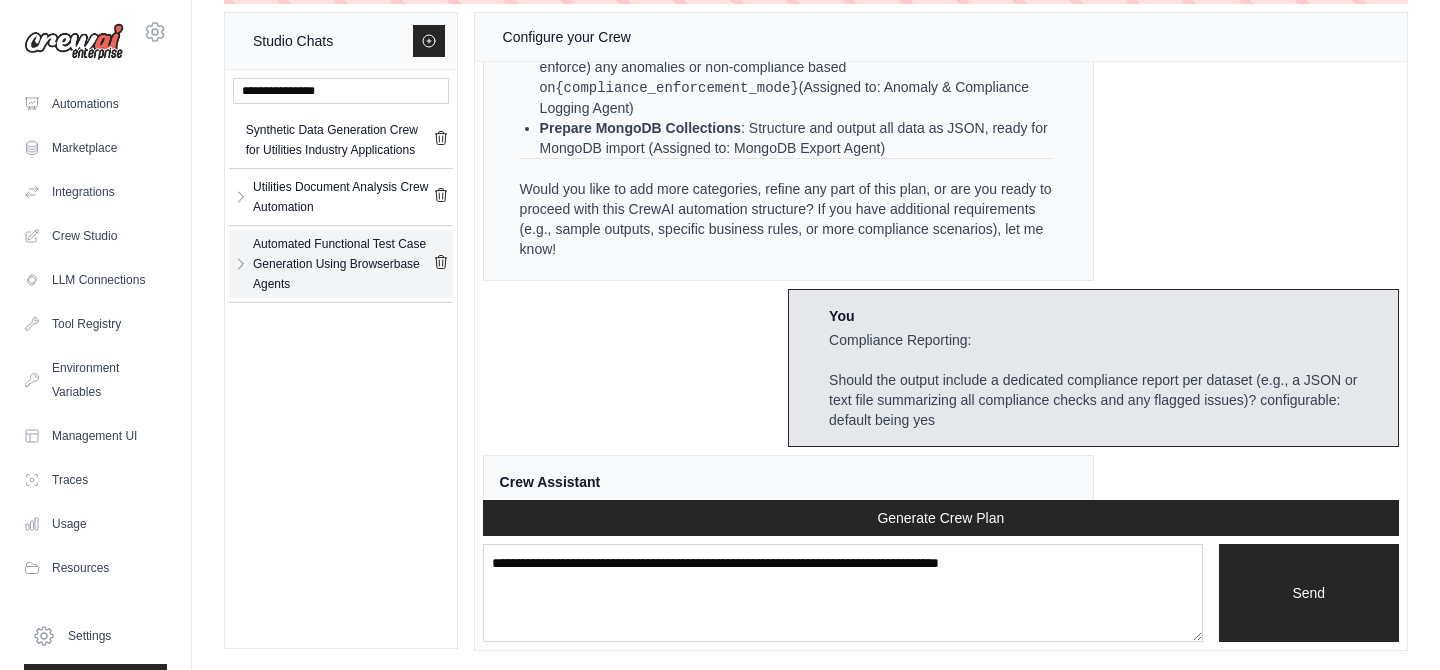 scroll, scrollTop: 21829, scrollLeft: 0, axis: vertical 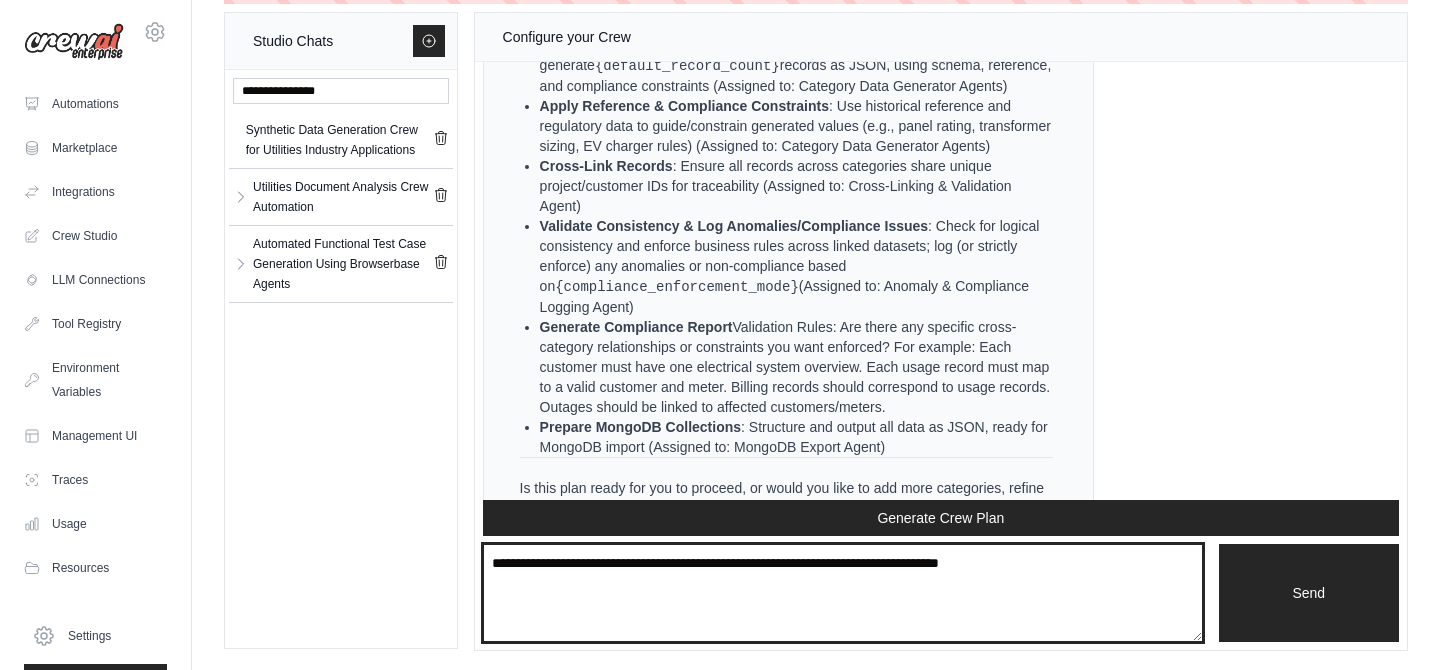 click at bounding box center [843, 593] 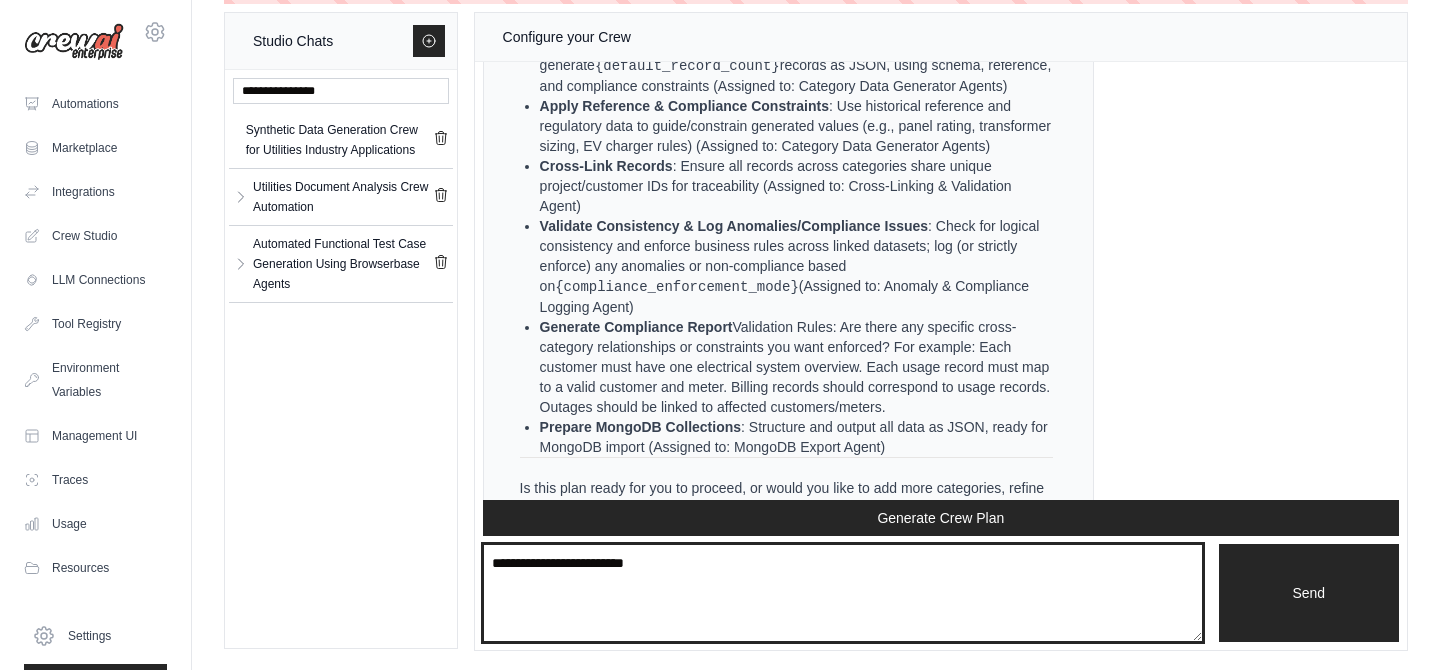 paste on "**********" 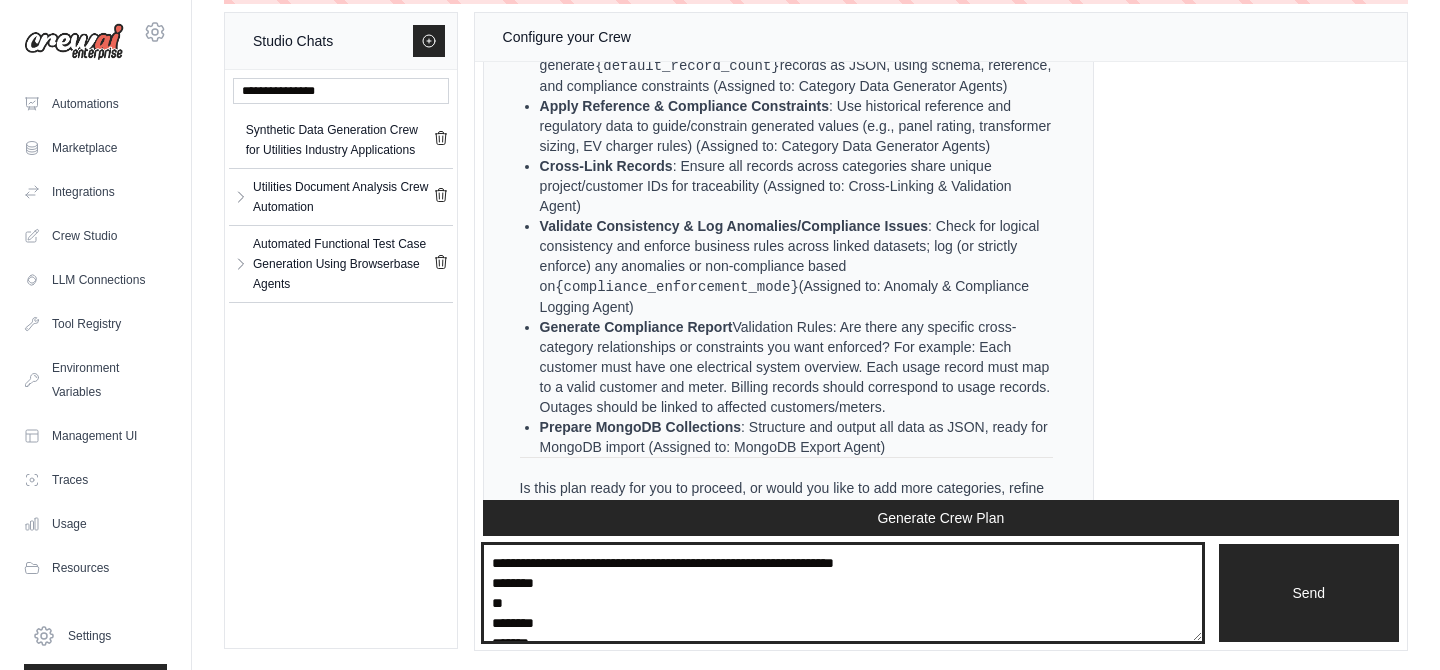 scroll, scrollTop: 730, scrollLeft: 0, axis: vertical 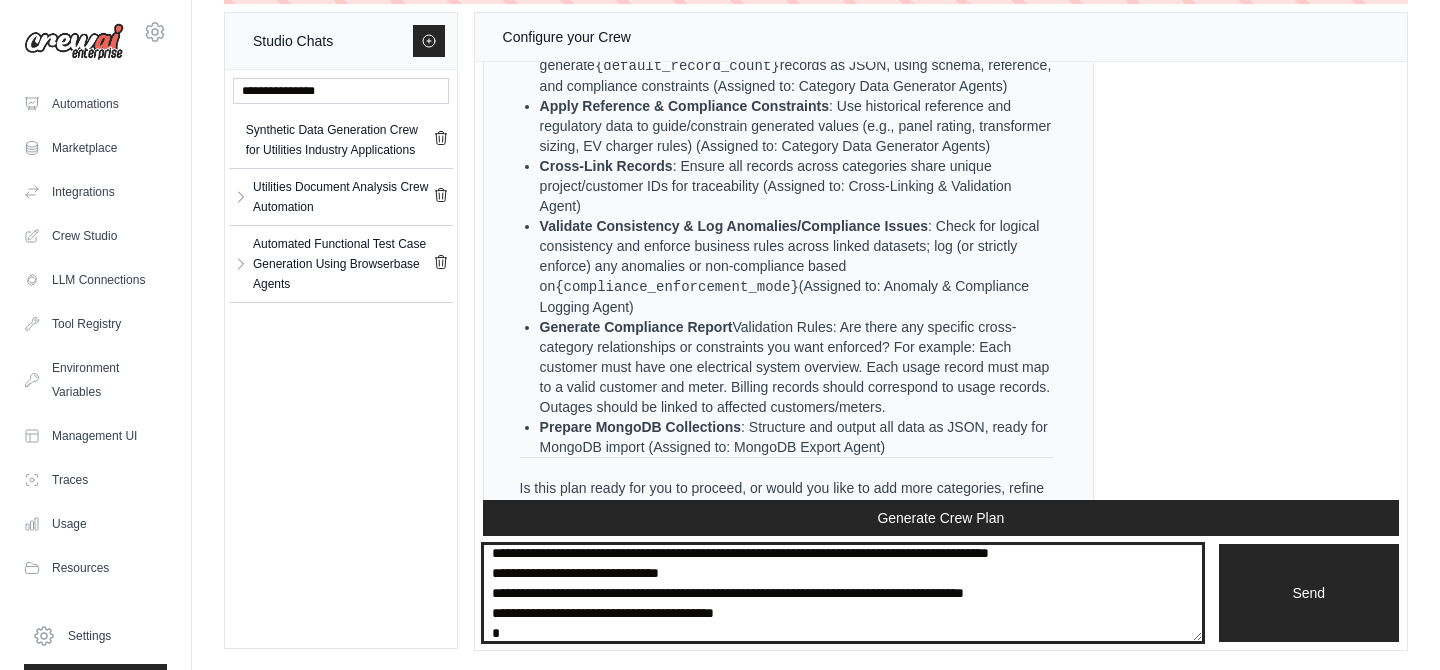 type on "**********" 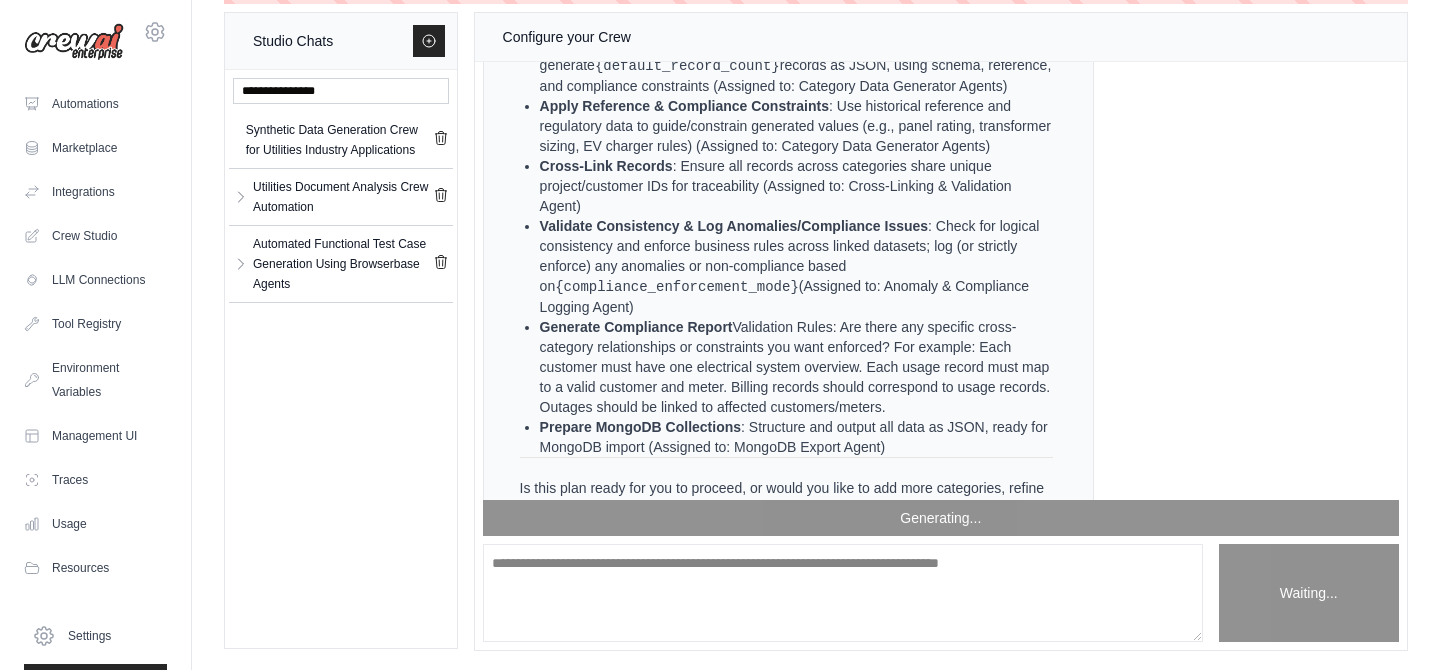 scroll, scrollTop: 0, scrollLeft: 0, axis: both 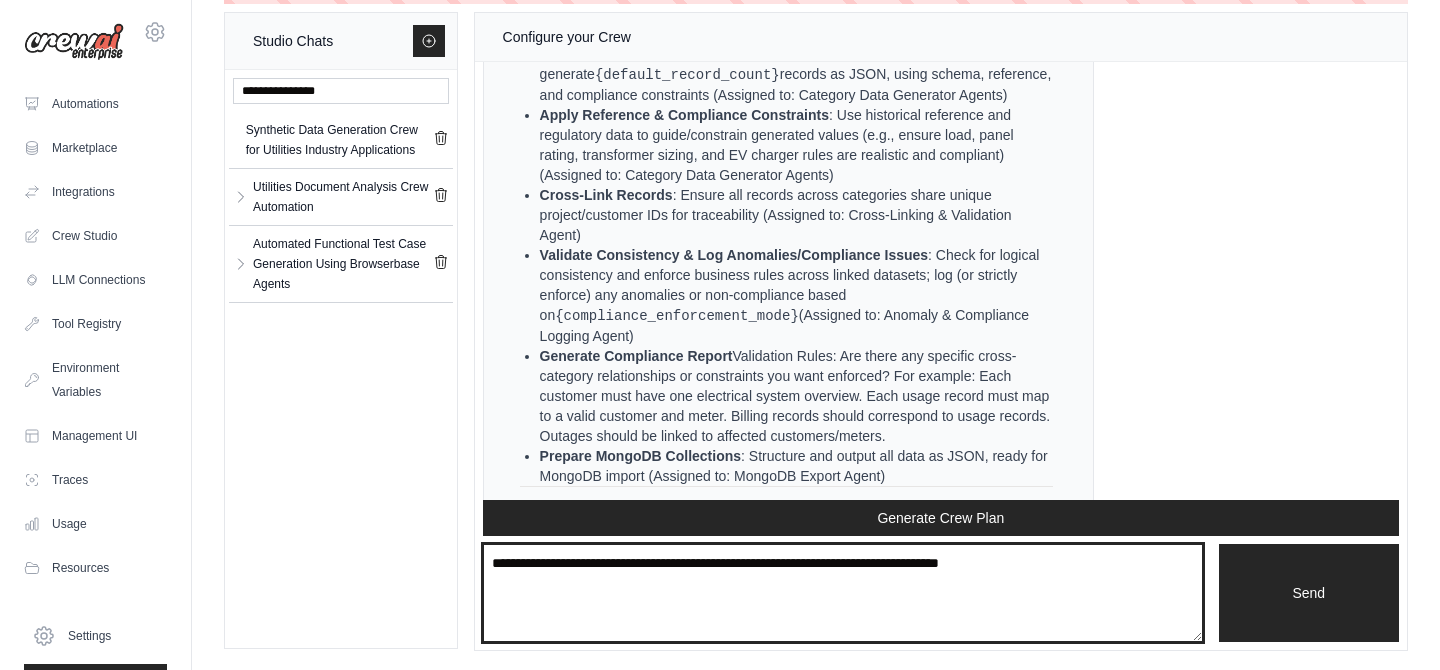 click at bounding box center (843, 593) 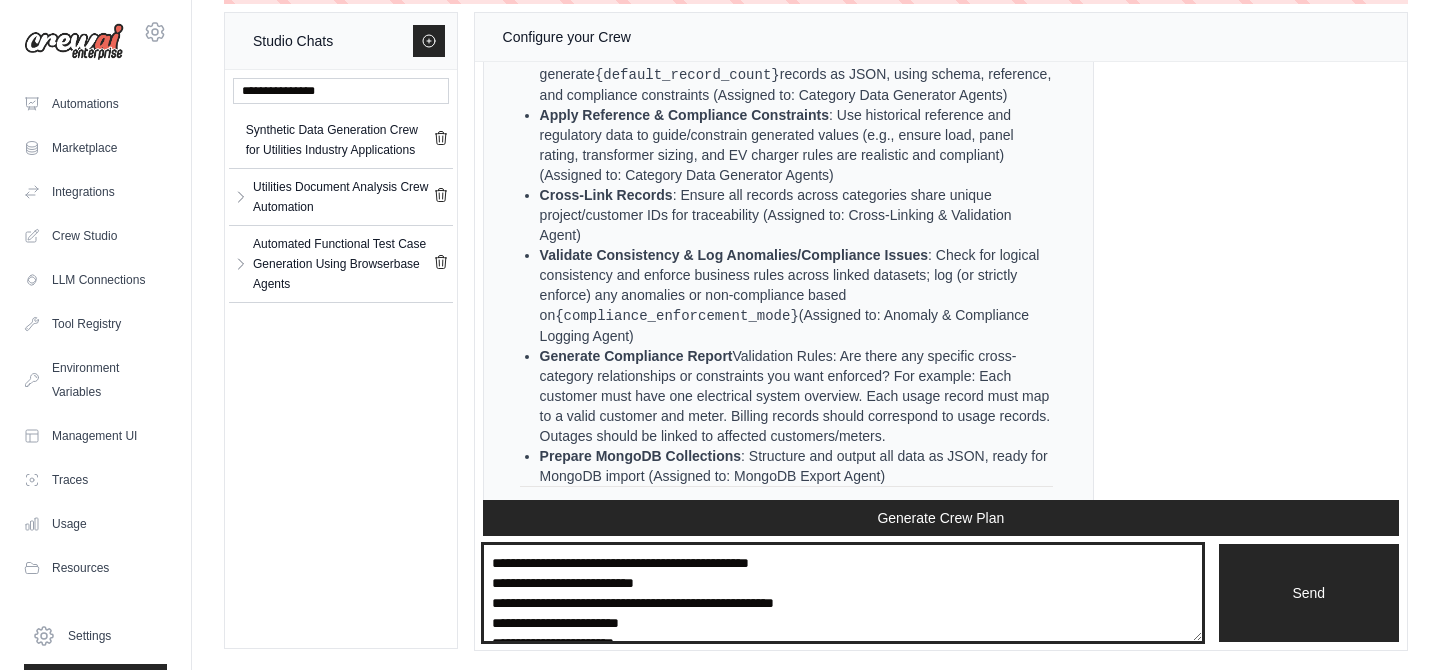 scroll, scrollTop: 1170, scrollLeft: 0, axis: vertical 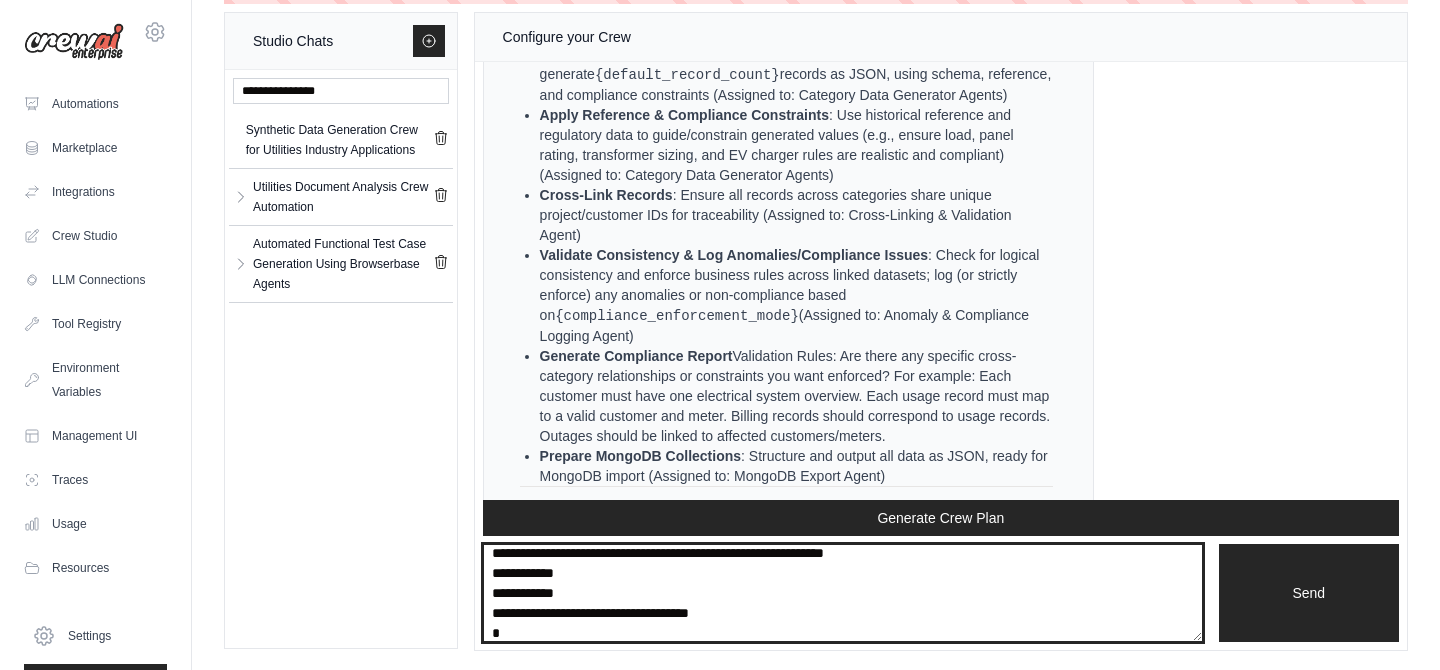 type on "**********" 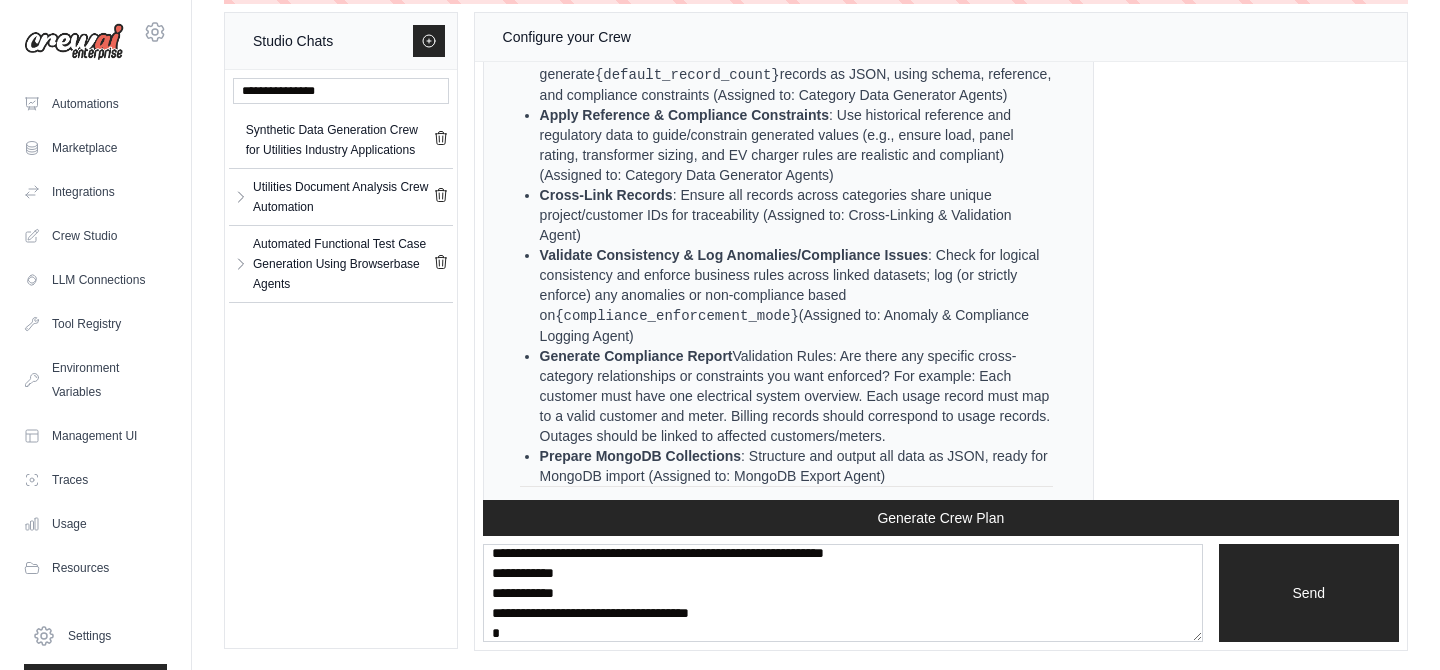 type 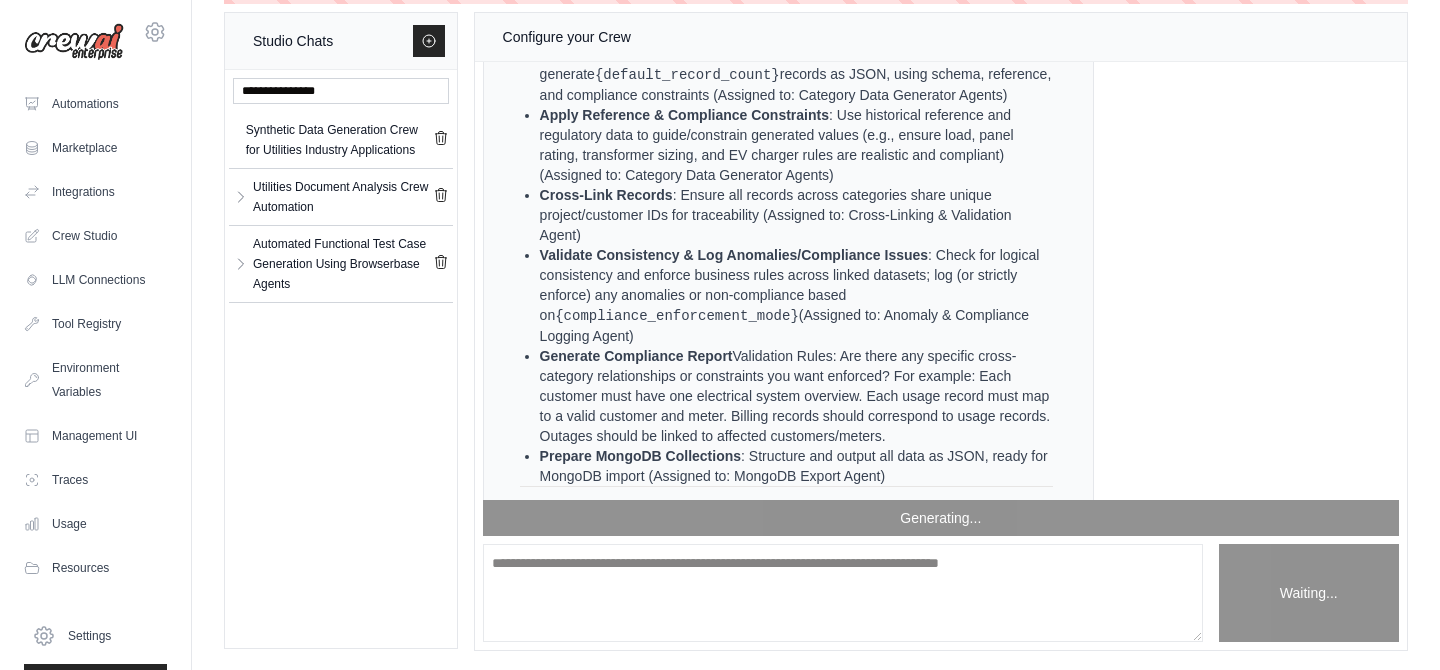 scroll, scrollTop: 0, scrollLeft: 0, axis: both 